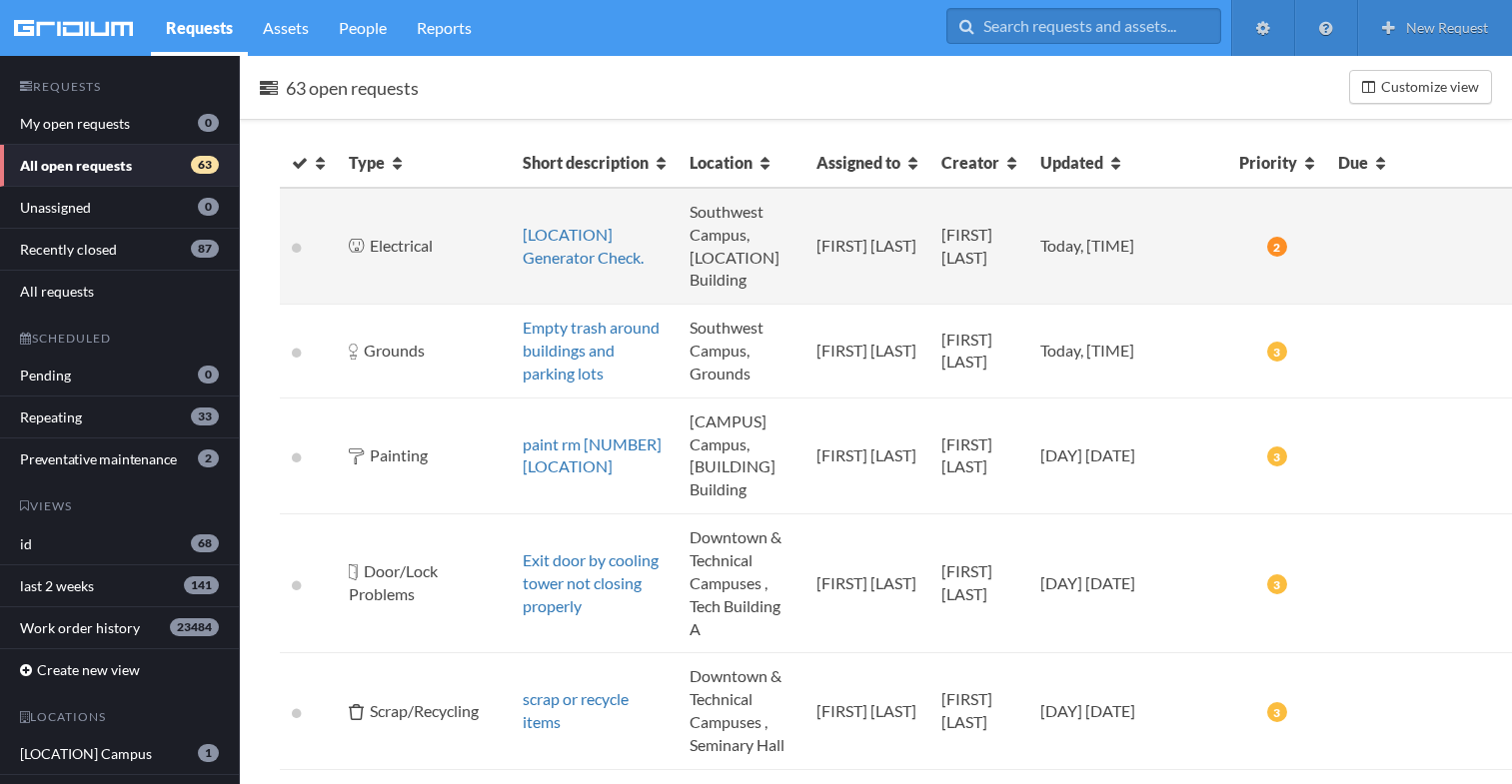 scroll, scrollTop: 0, scrollLeft: 0, axis: both 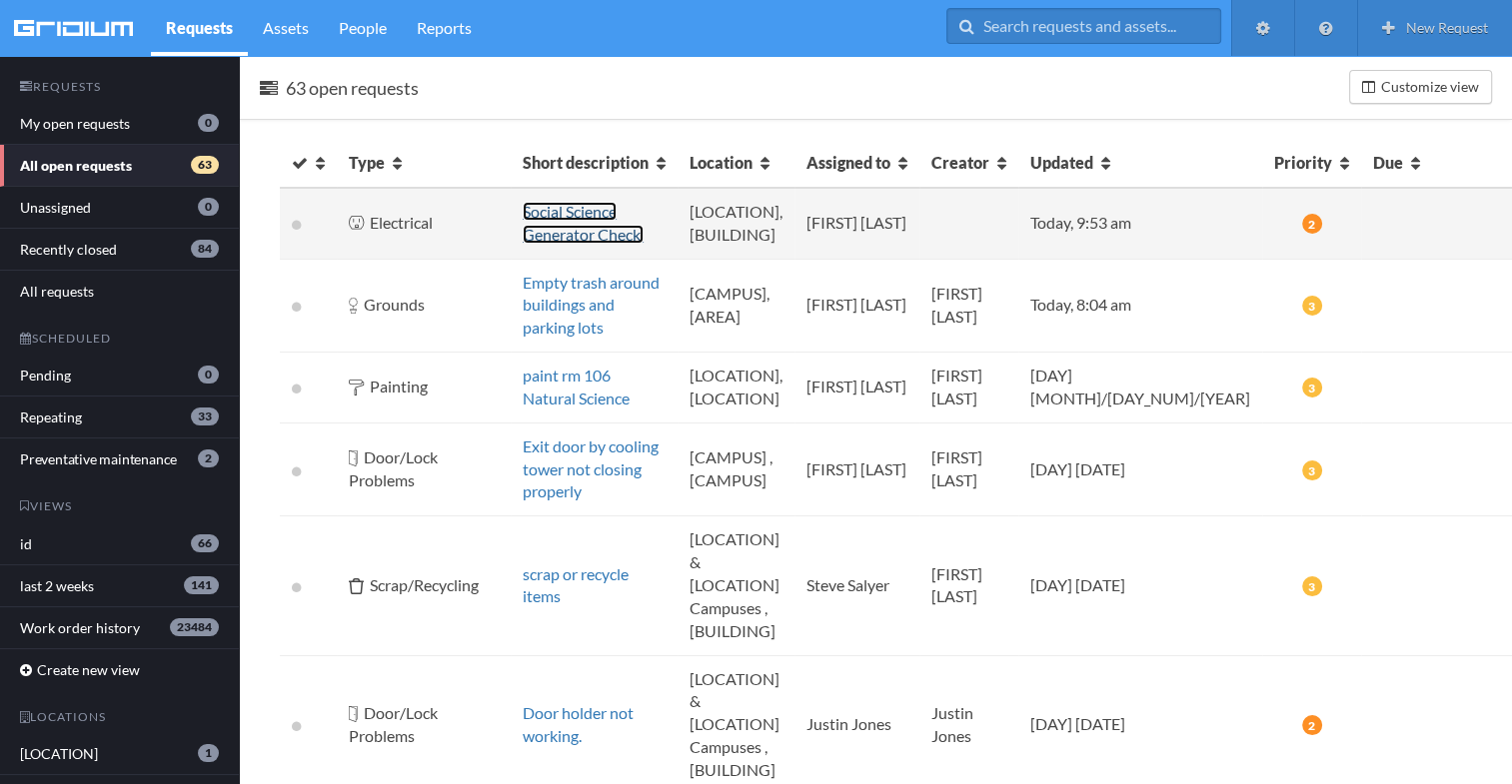click on "Social Science Generator Check." at bounding box center [583, 223] 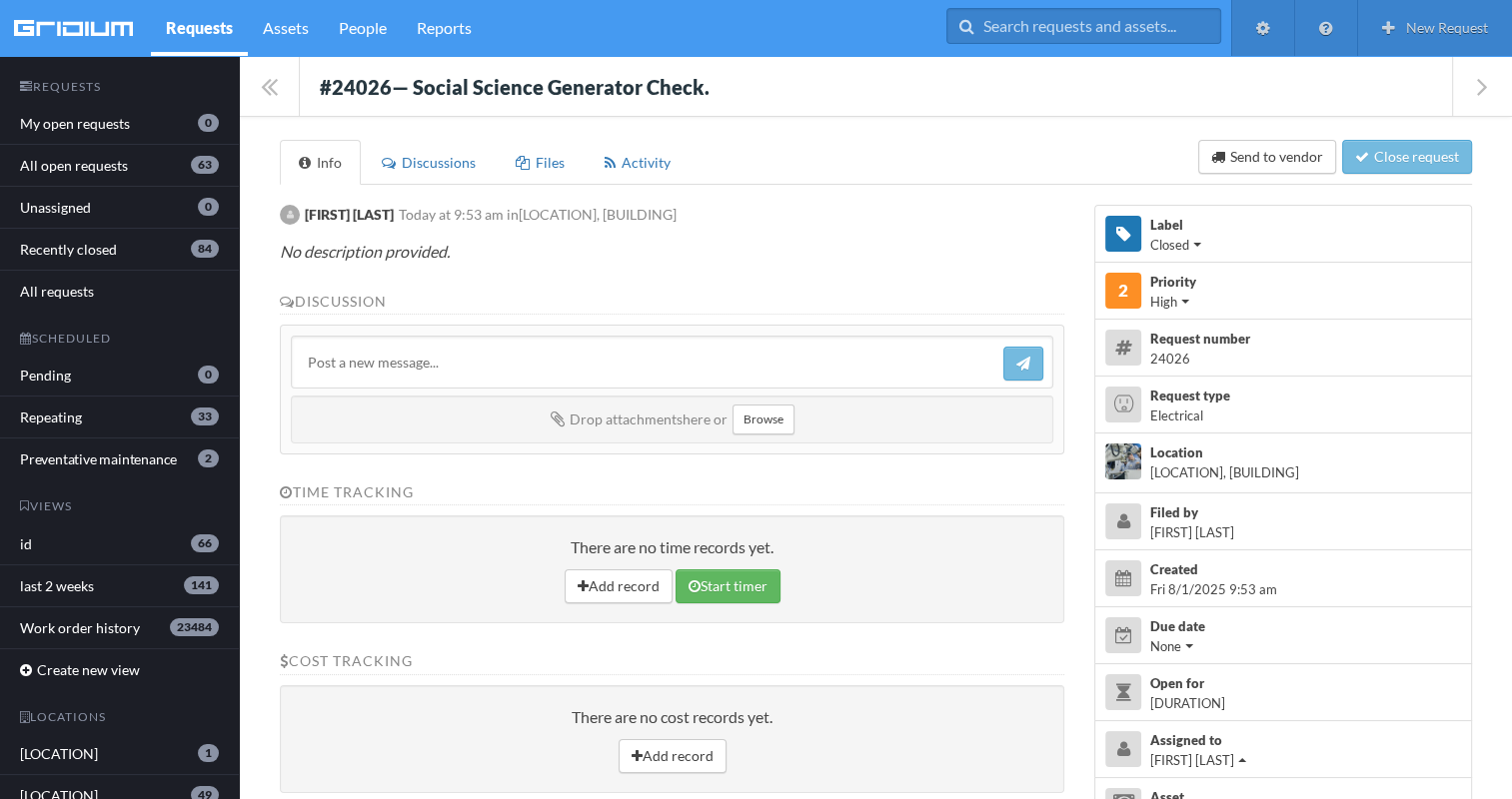 click at bounding box center (672, 362) 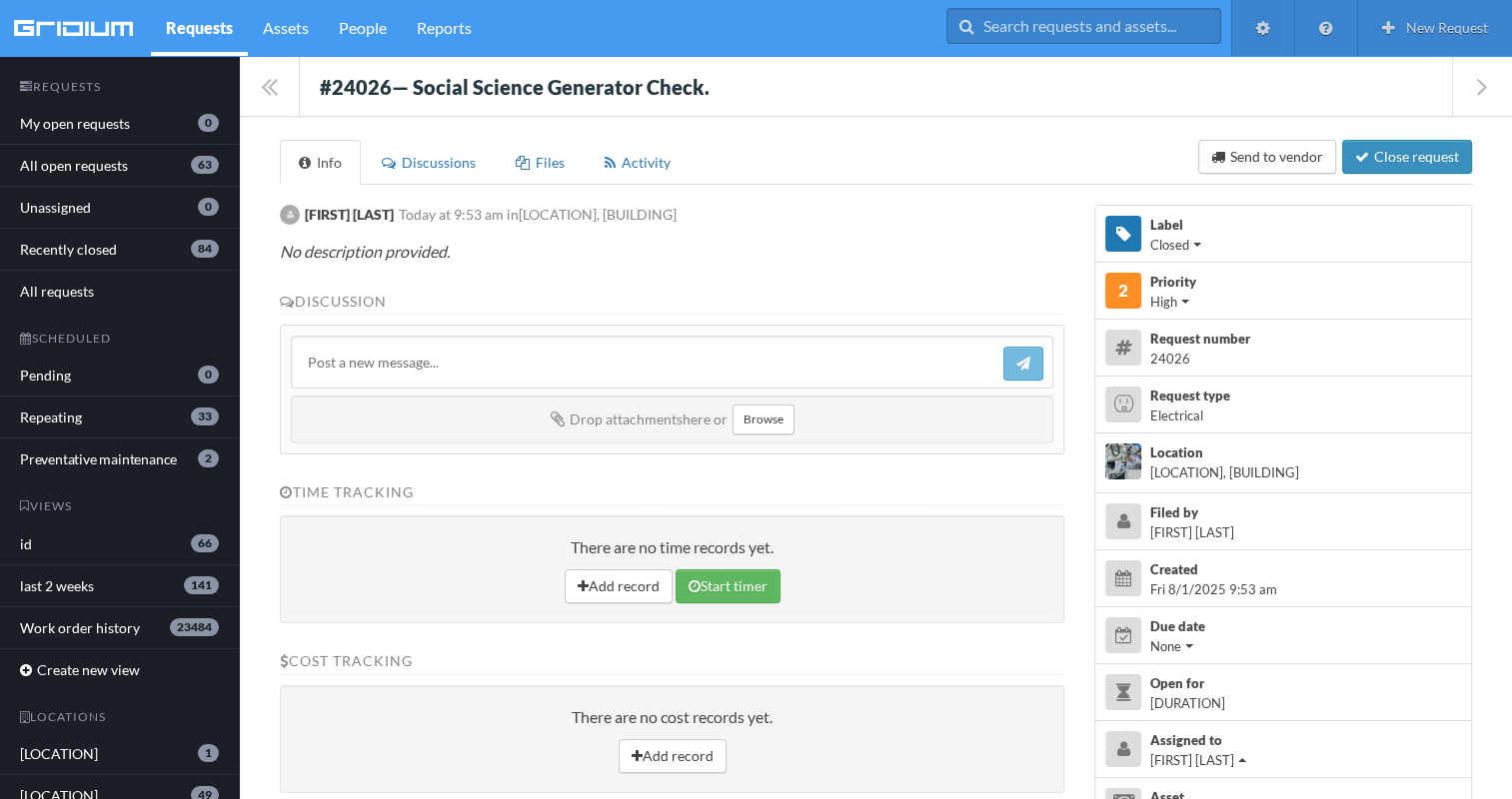 click on "Close request" at bounding box center [1407, 157] 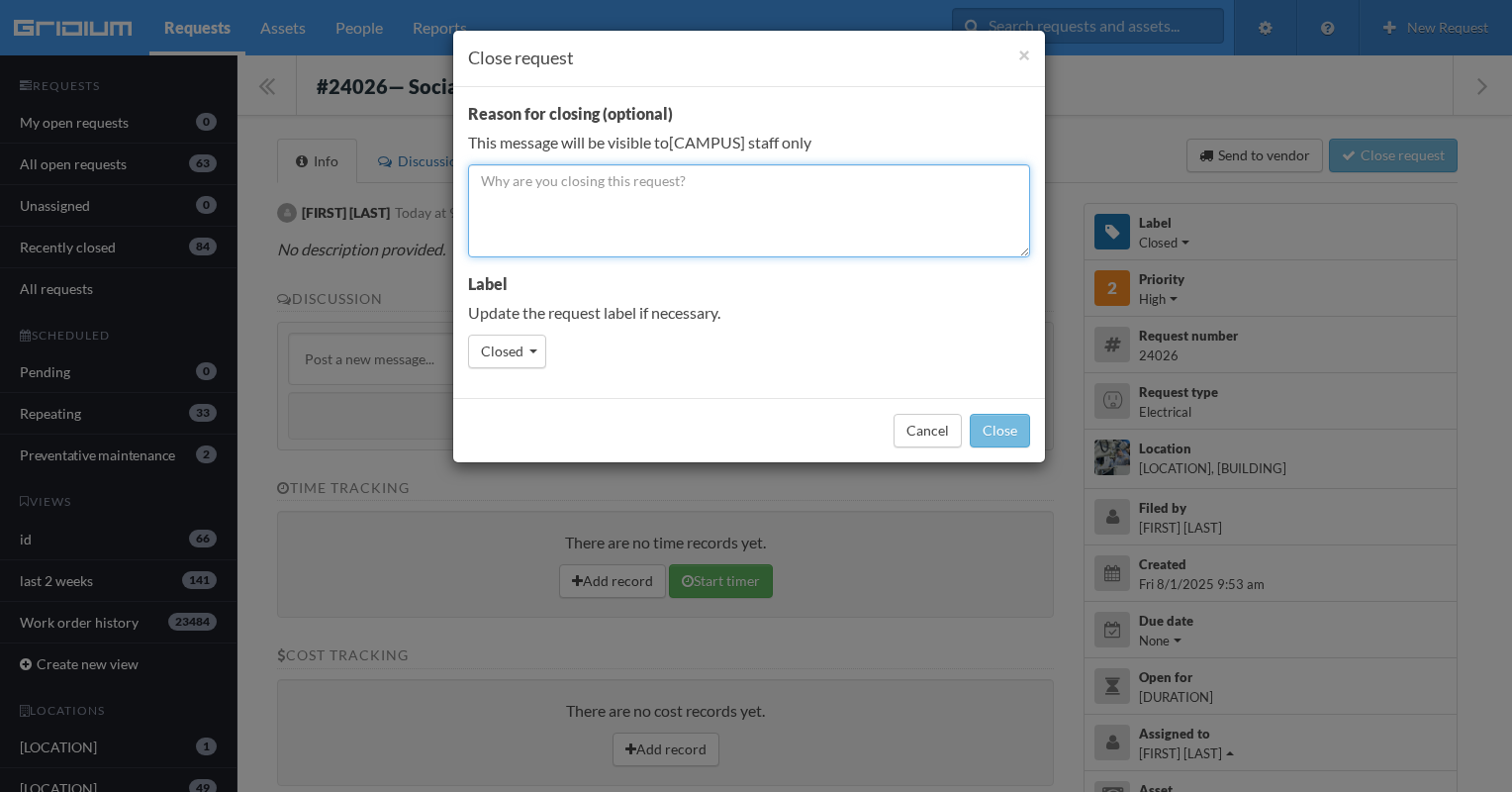 click at bounding box center (749, 211) 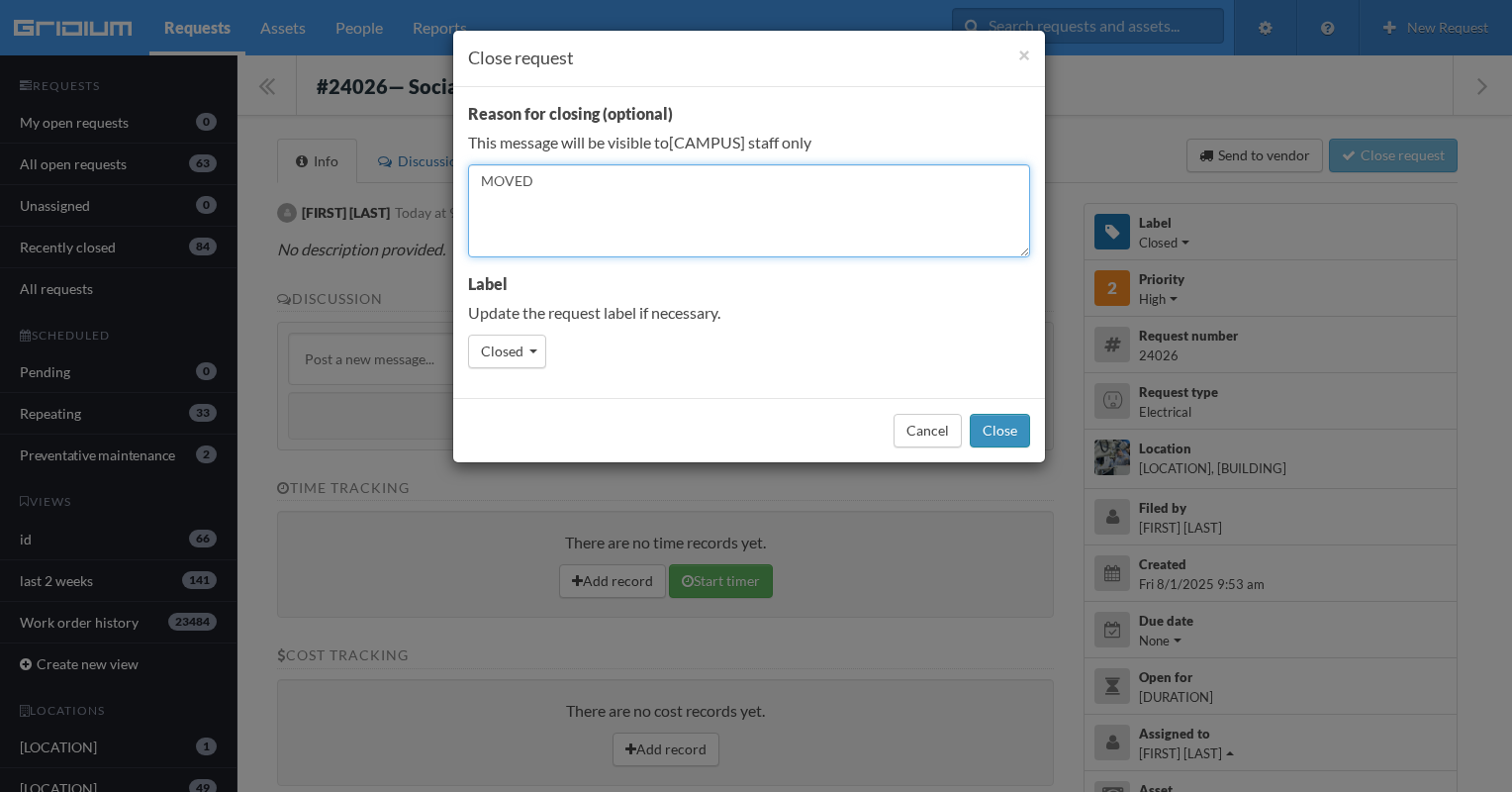 type on "MOVED" 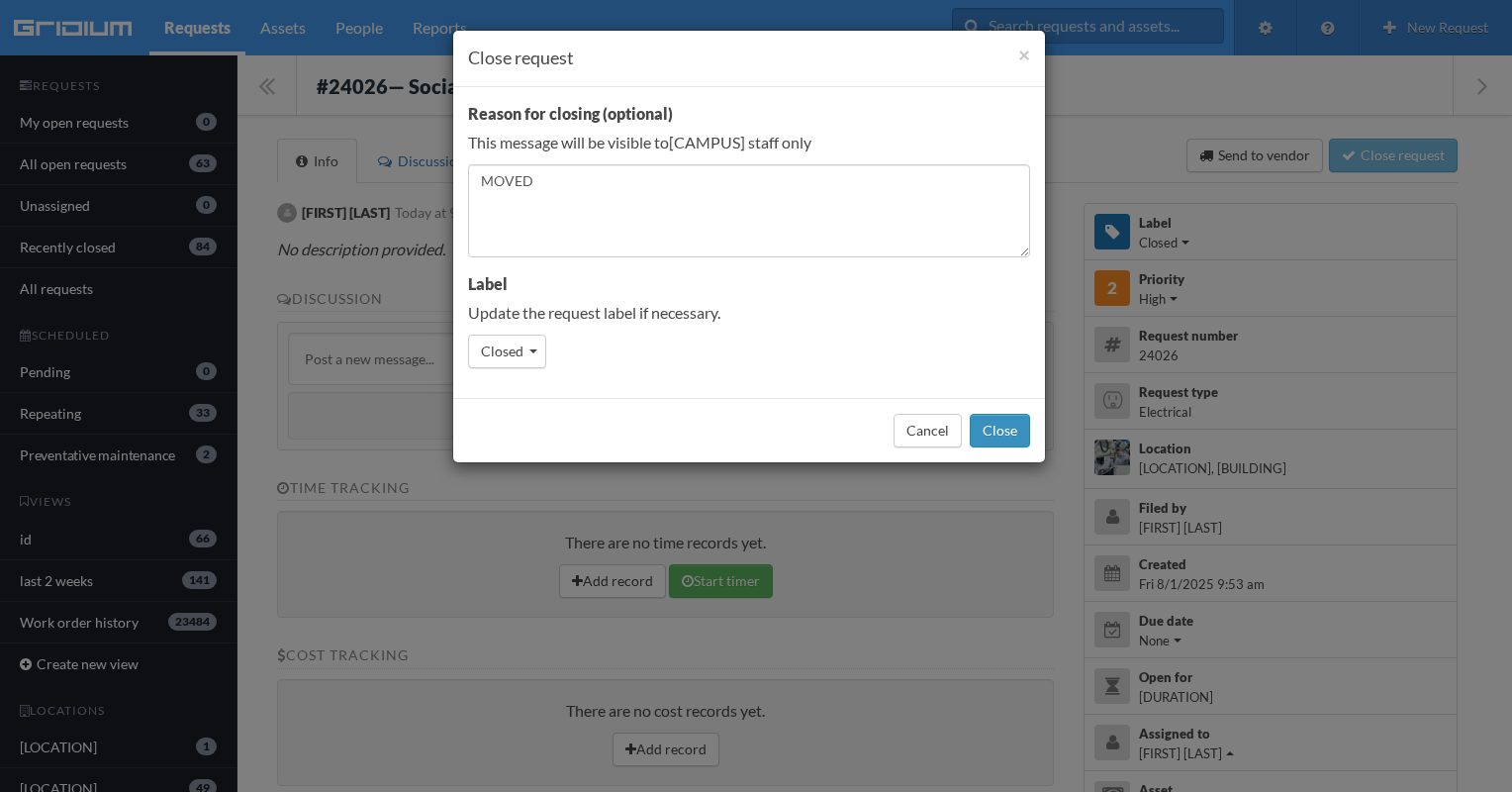 click on "Close" at bounding box center (999, 431) 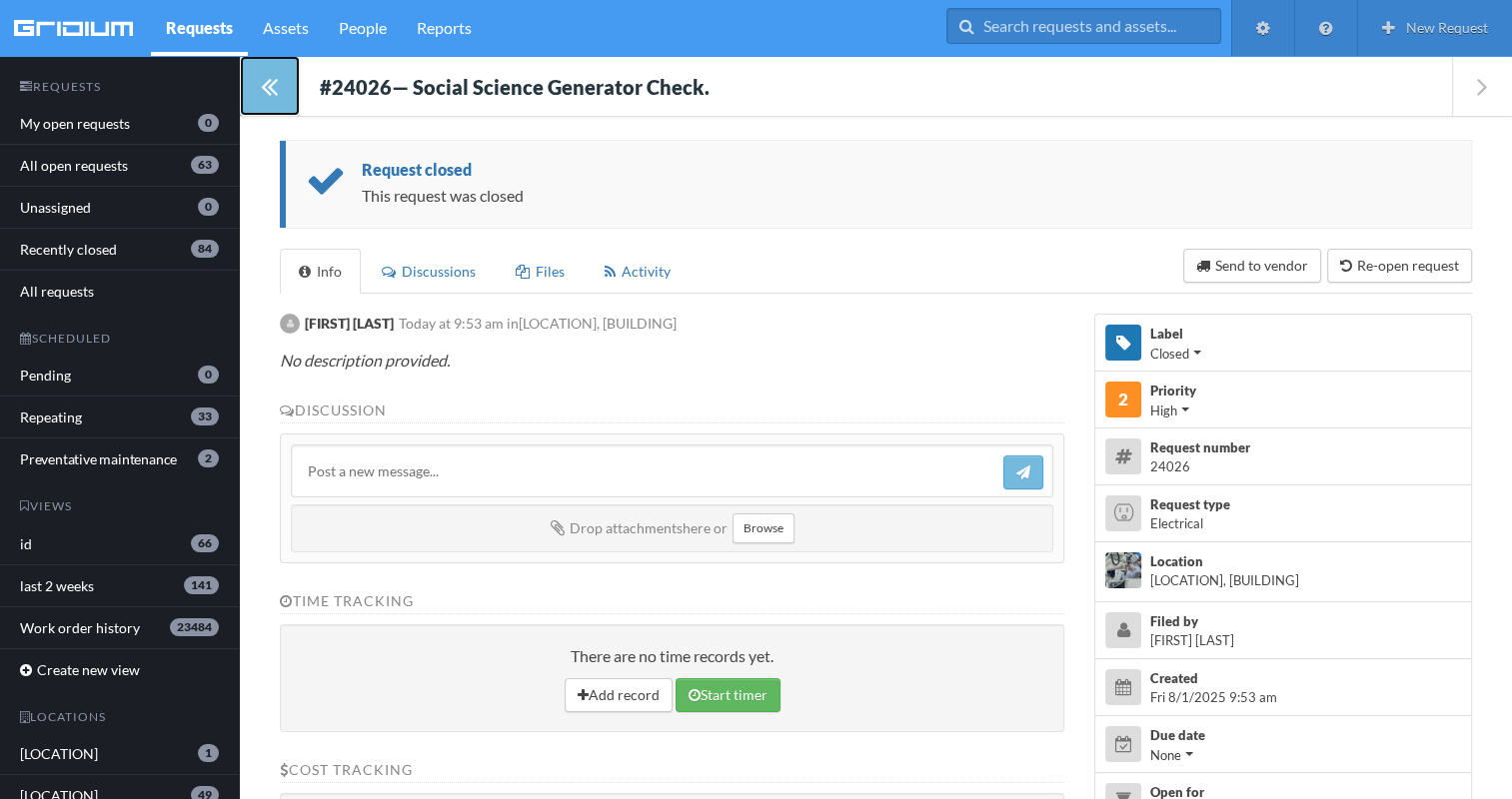 click at bounding box center [269, 86] 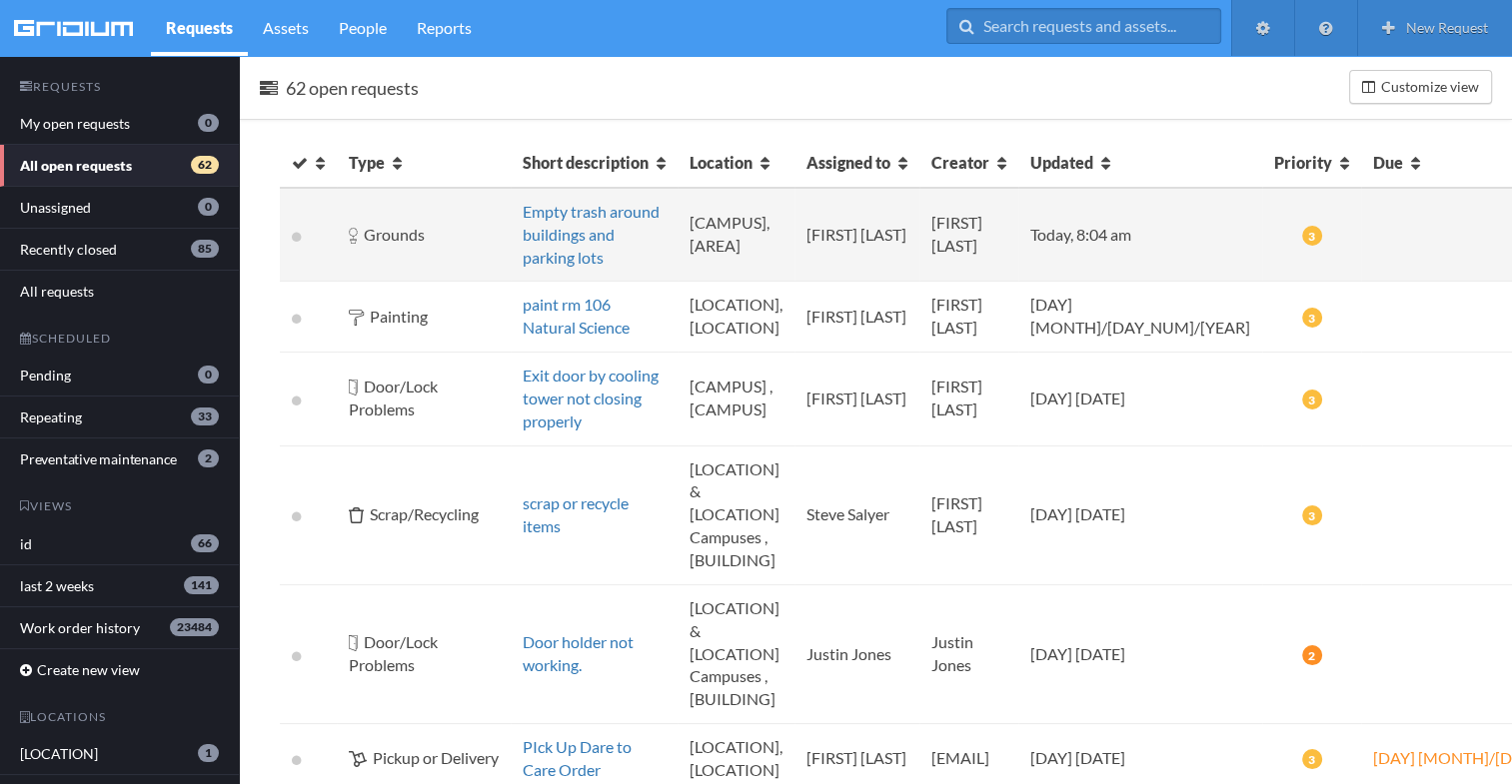 click on "Empty trash around buildings and parking lots" at bounding box center [594, 235] 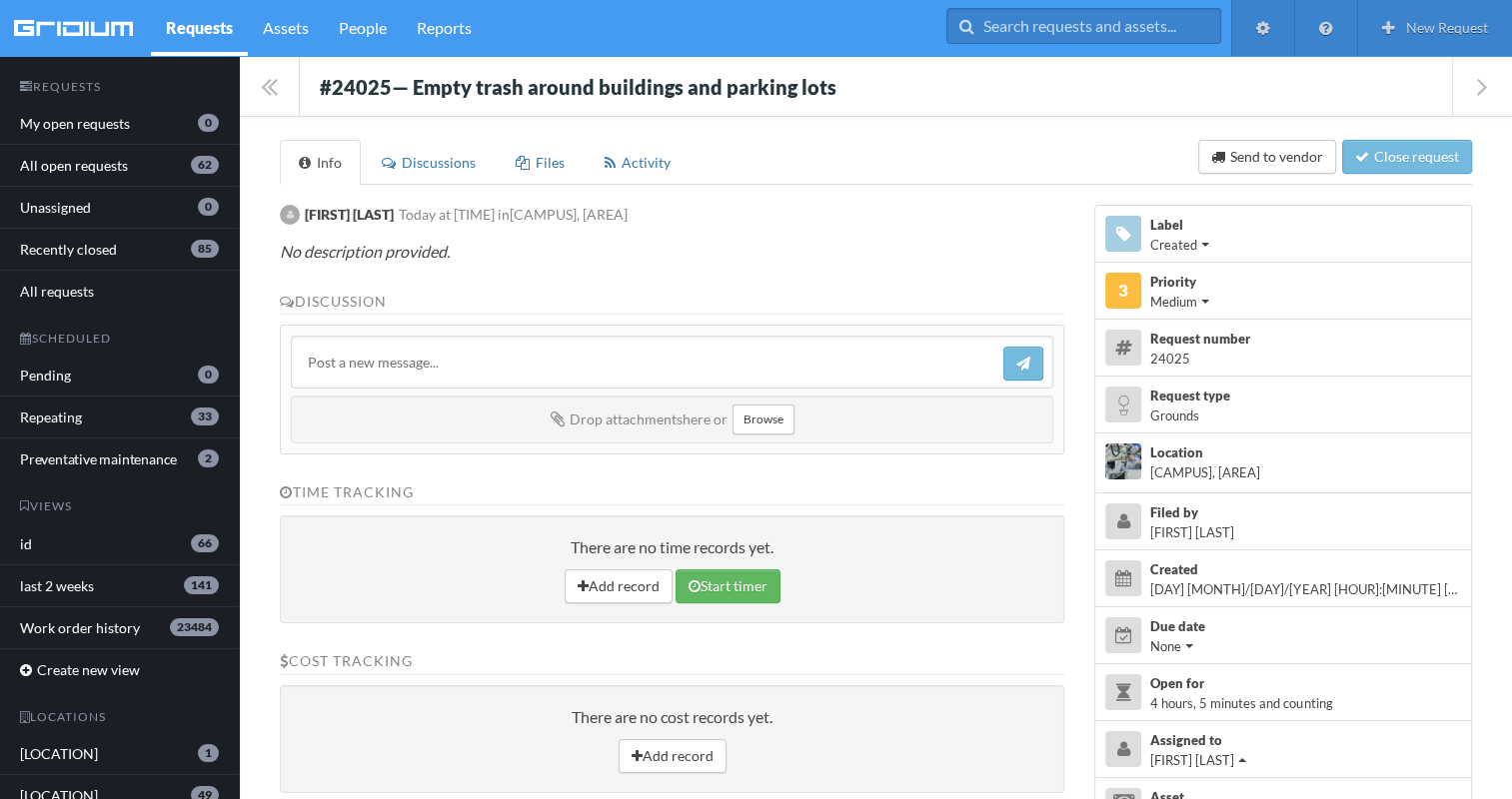 click at bounding box center [672, 362] 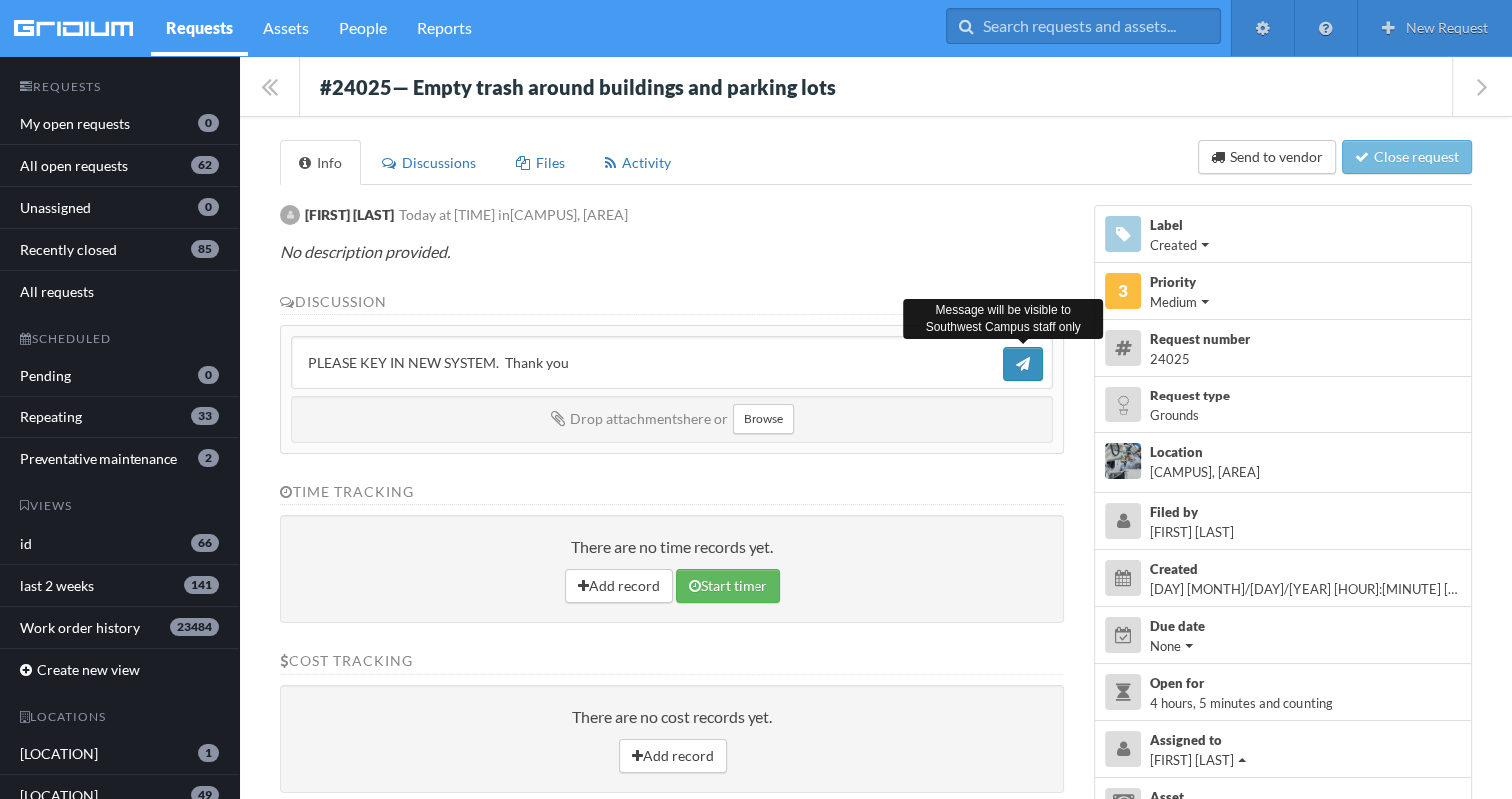 type on "PLEASE KEY IN NEW SYSTEM.  Thank you" 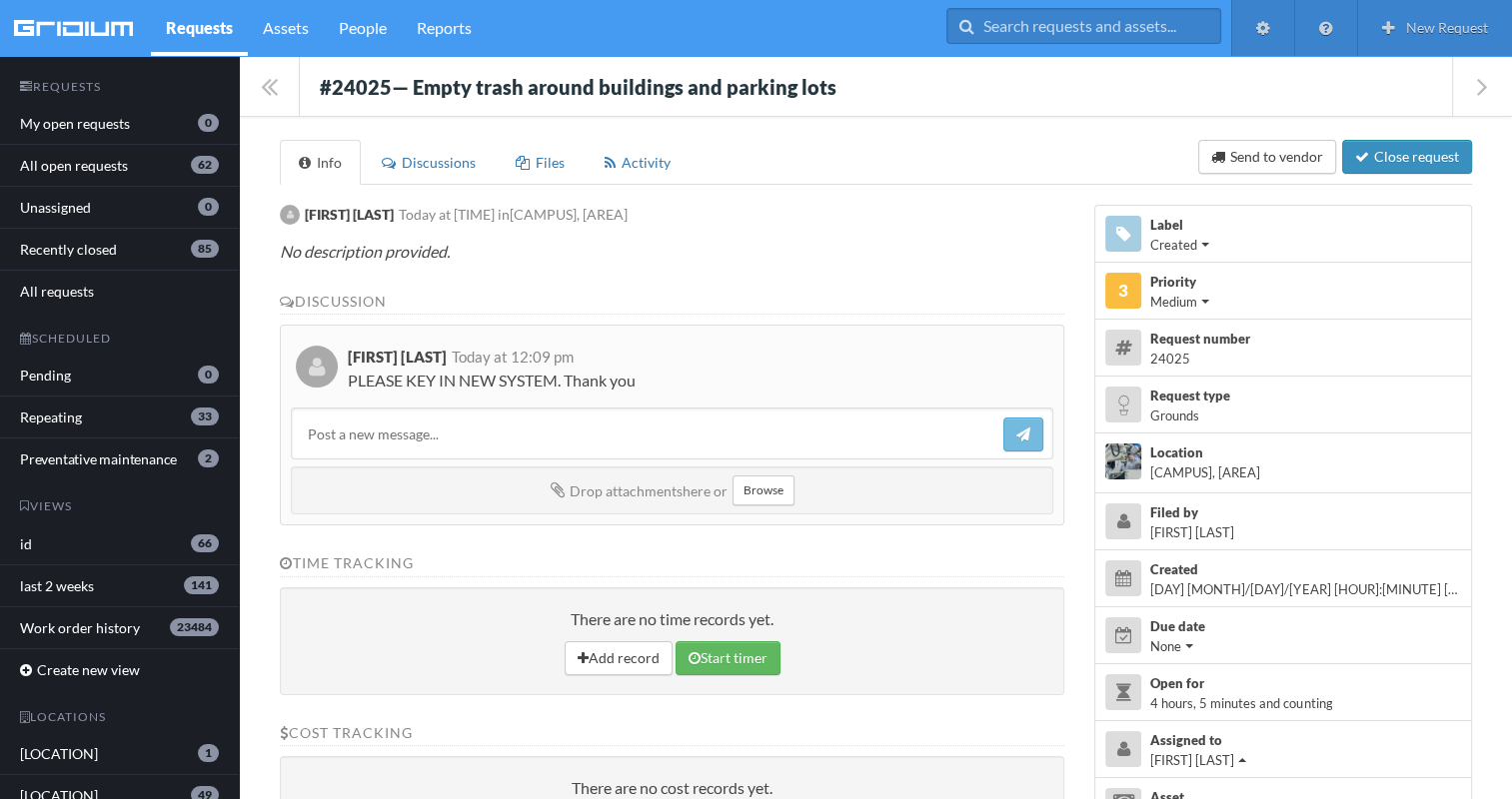 click on "Close request" at bounding box center (1407, 157) 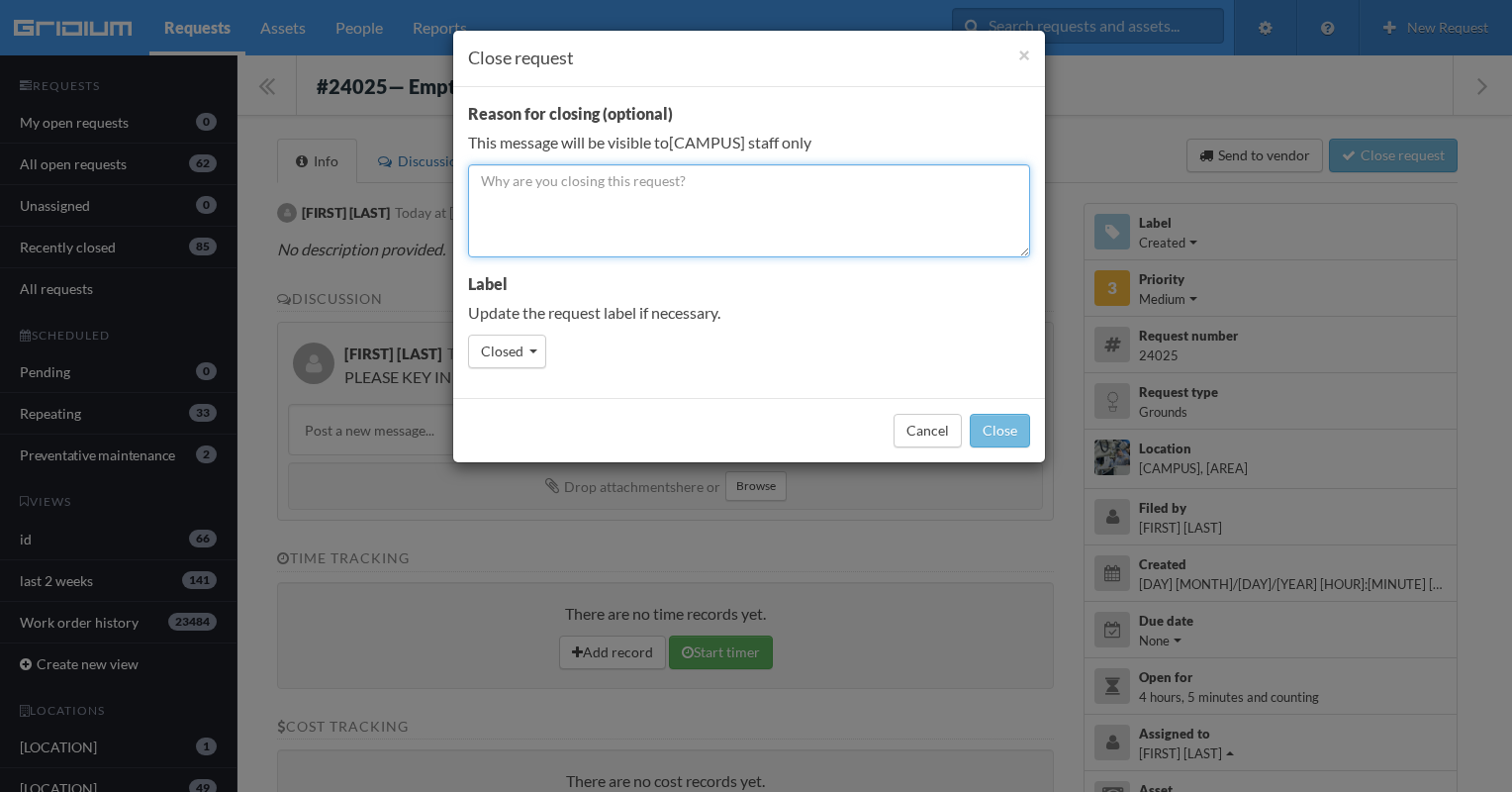 click at bounding box center (749, 211) 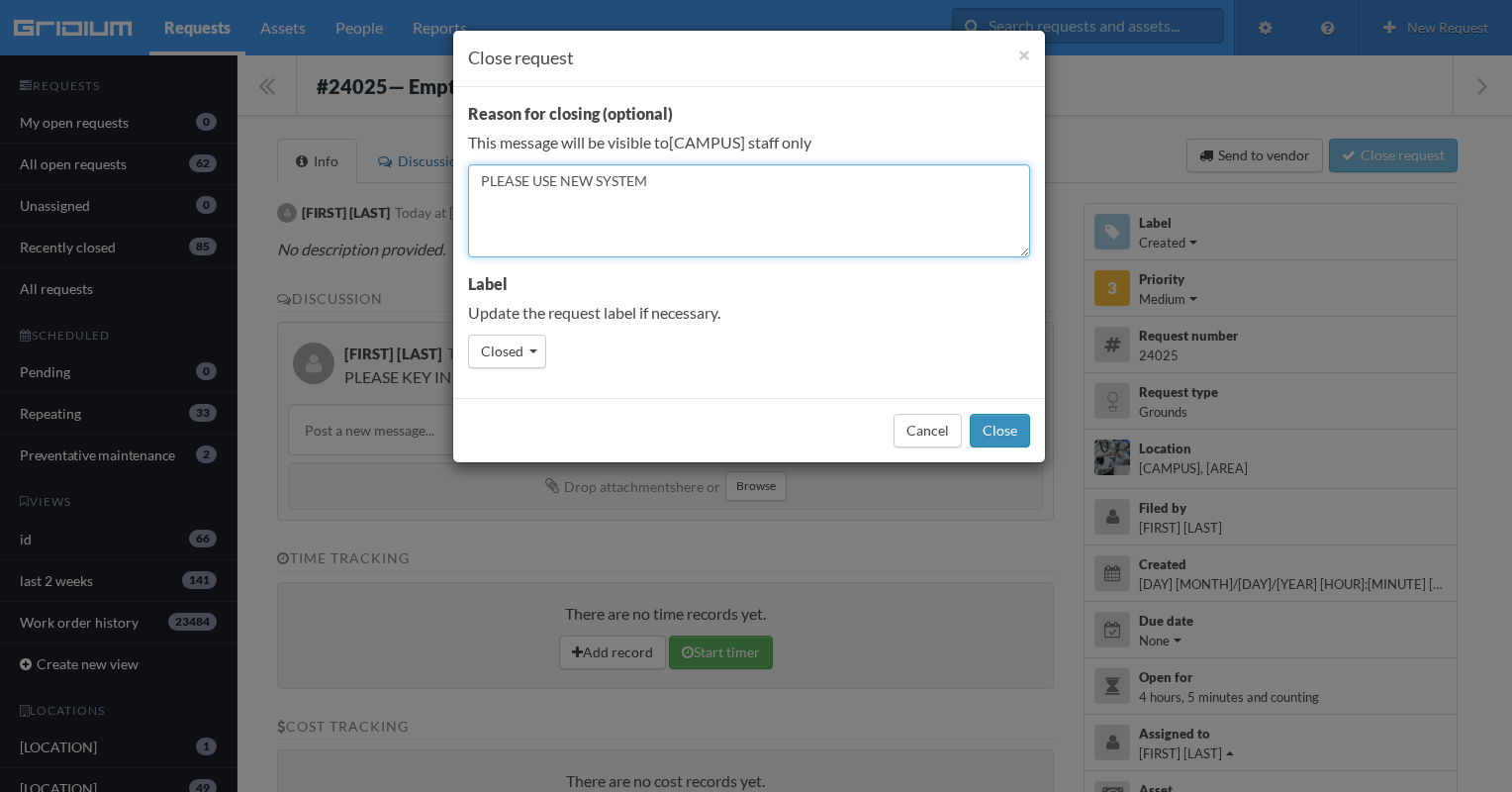 type on "PLEASE USE NEW SYSTEM" 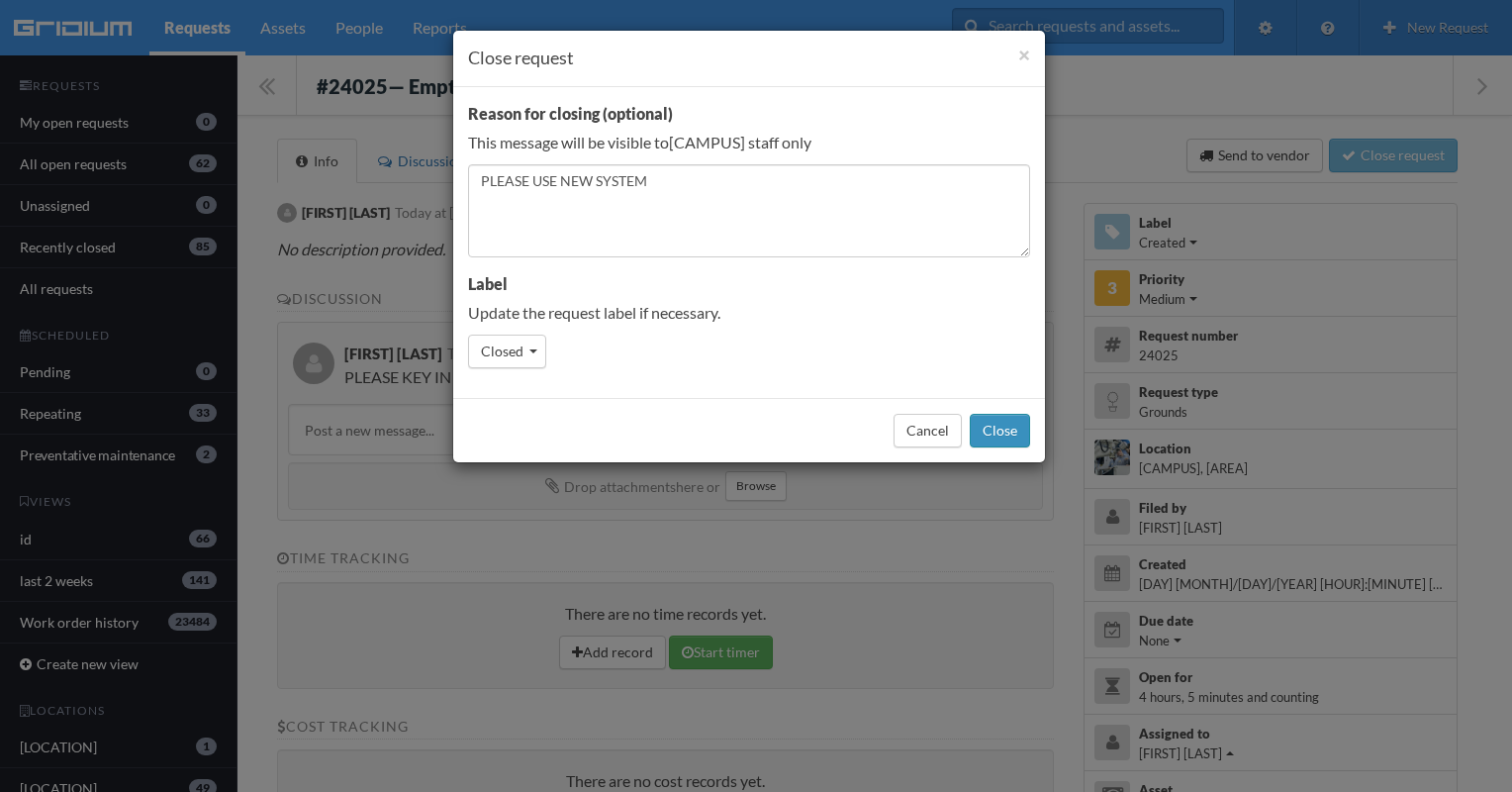 click on "Close" at bounding box center (999, 431) 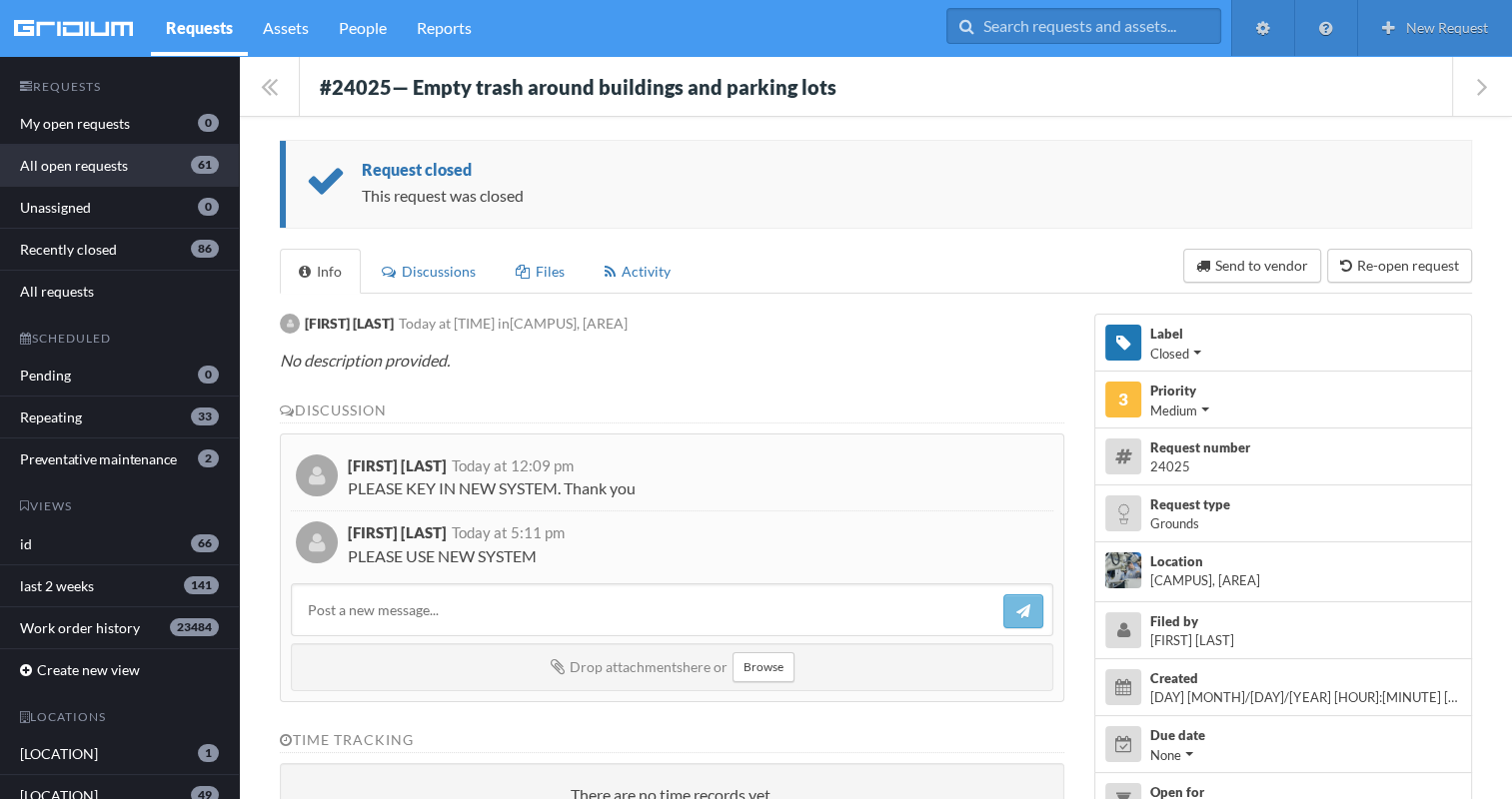 click on "All open requests  61" at bounding box center [119, 166] 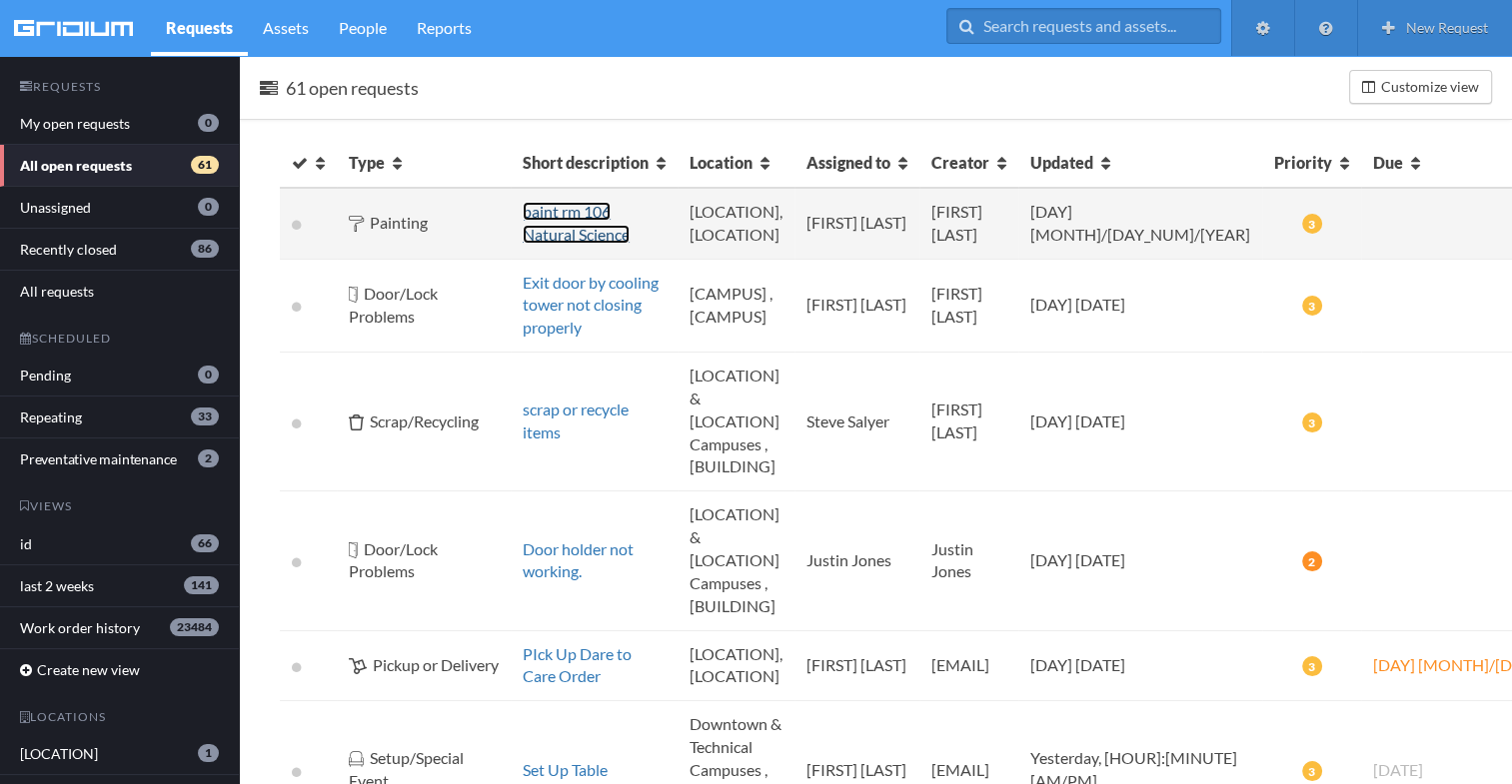 click on "paint rm 106 Natural Science" at bounding box center [576, 223] 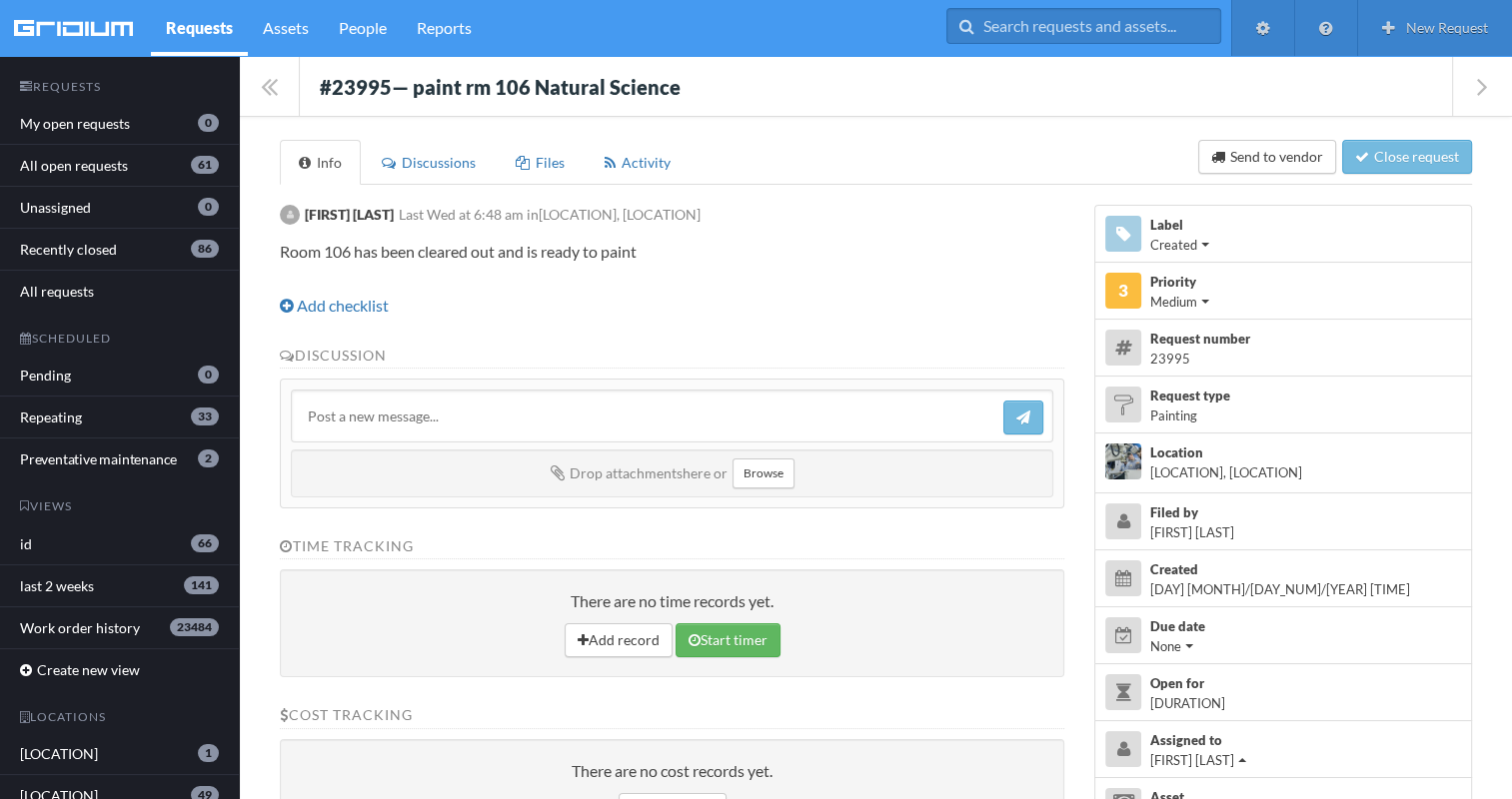 drag, startPoint x: 312, startPoint y: 80, endPoint x: 715, endPoint y: 236, distance: 432.14 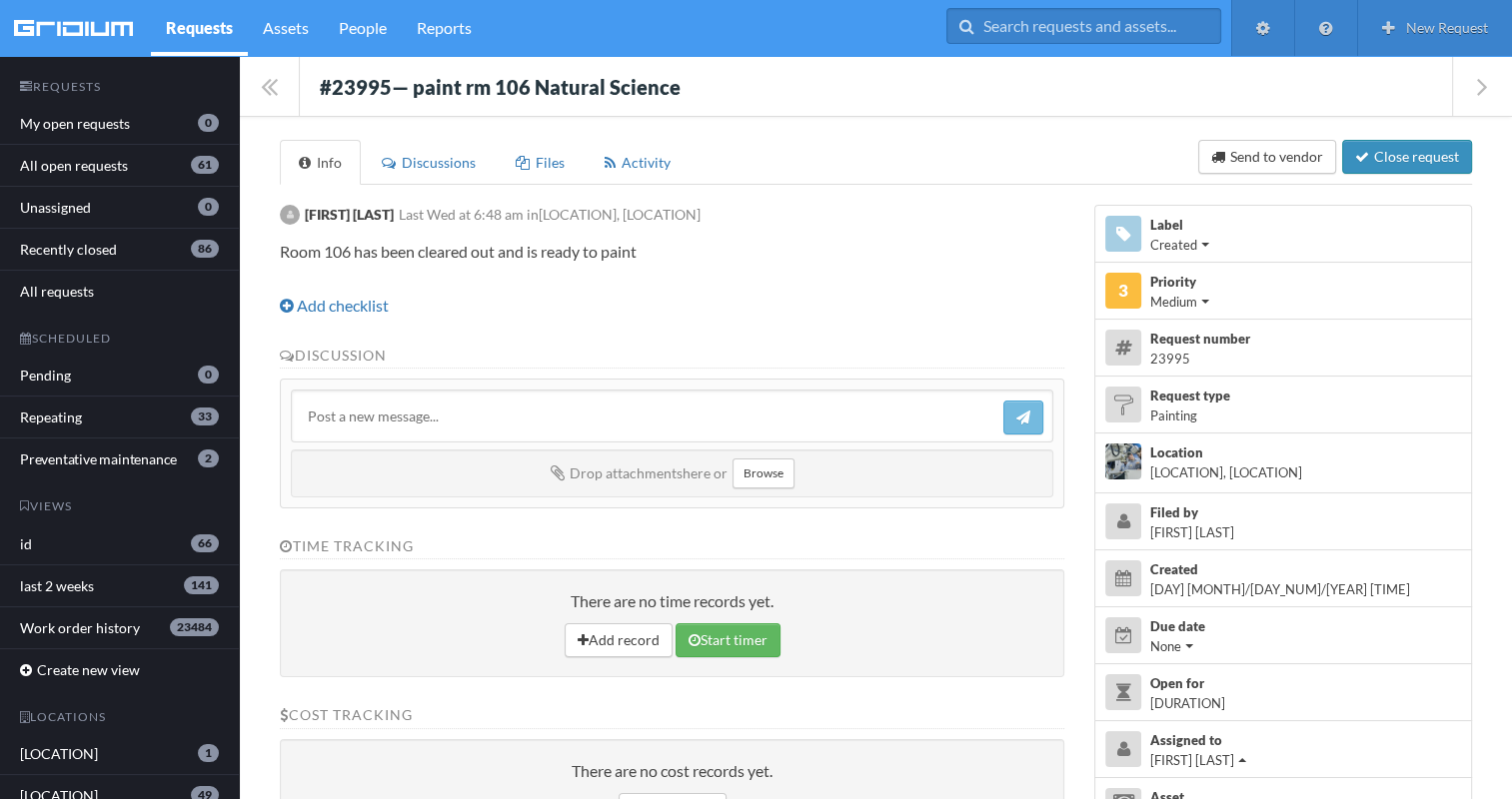 click on "Close request" at bounding box center (1407, 157) 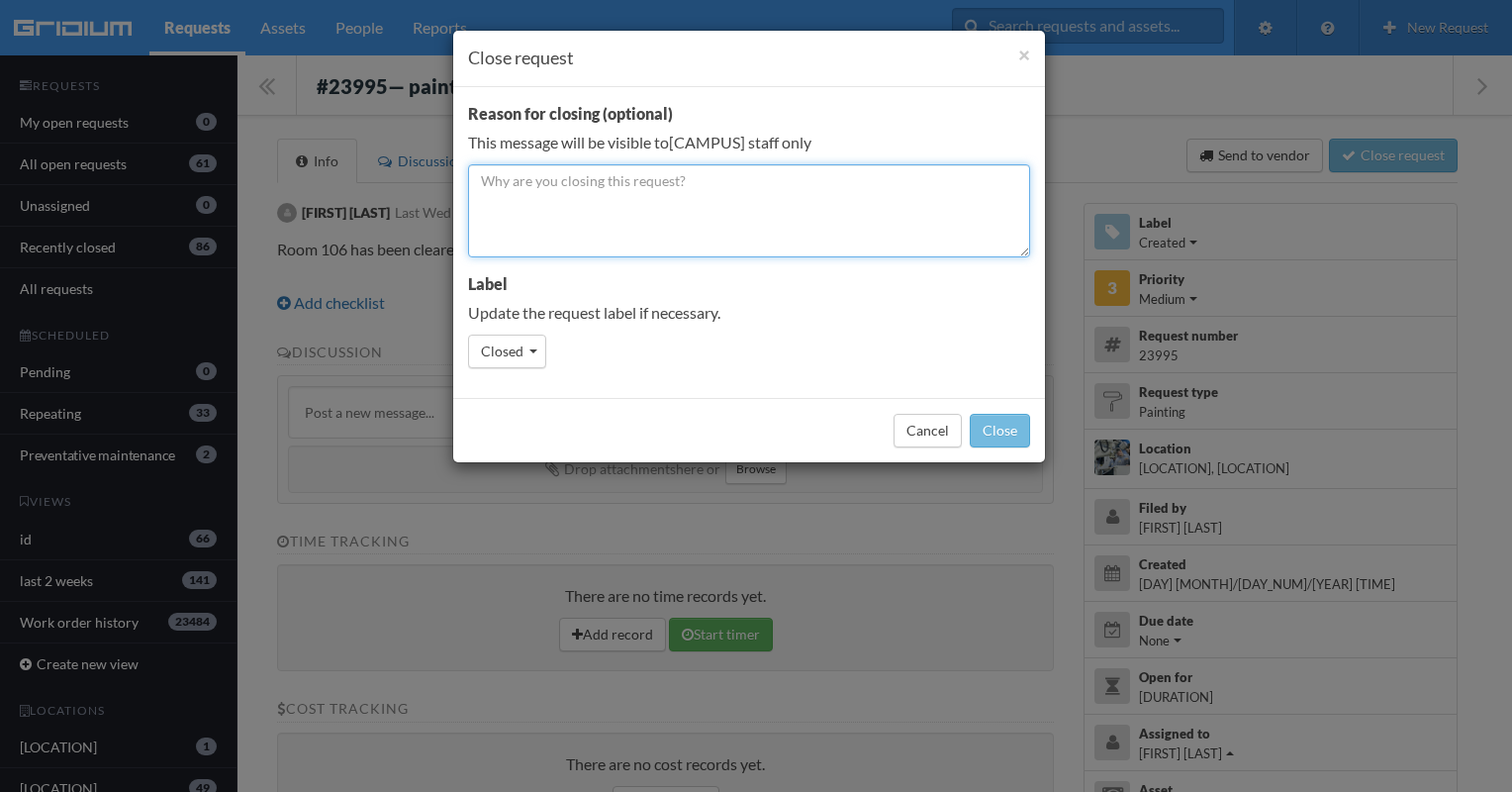 click at bounding box center (749, 211) 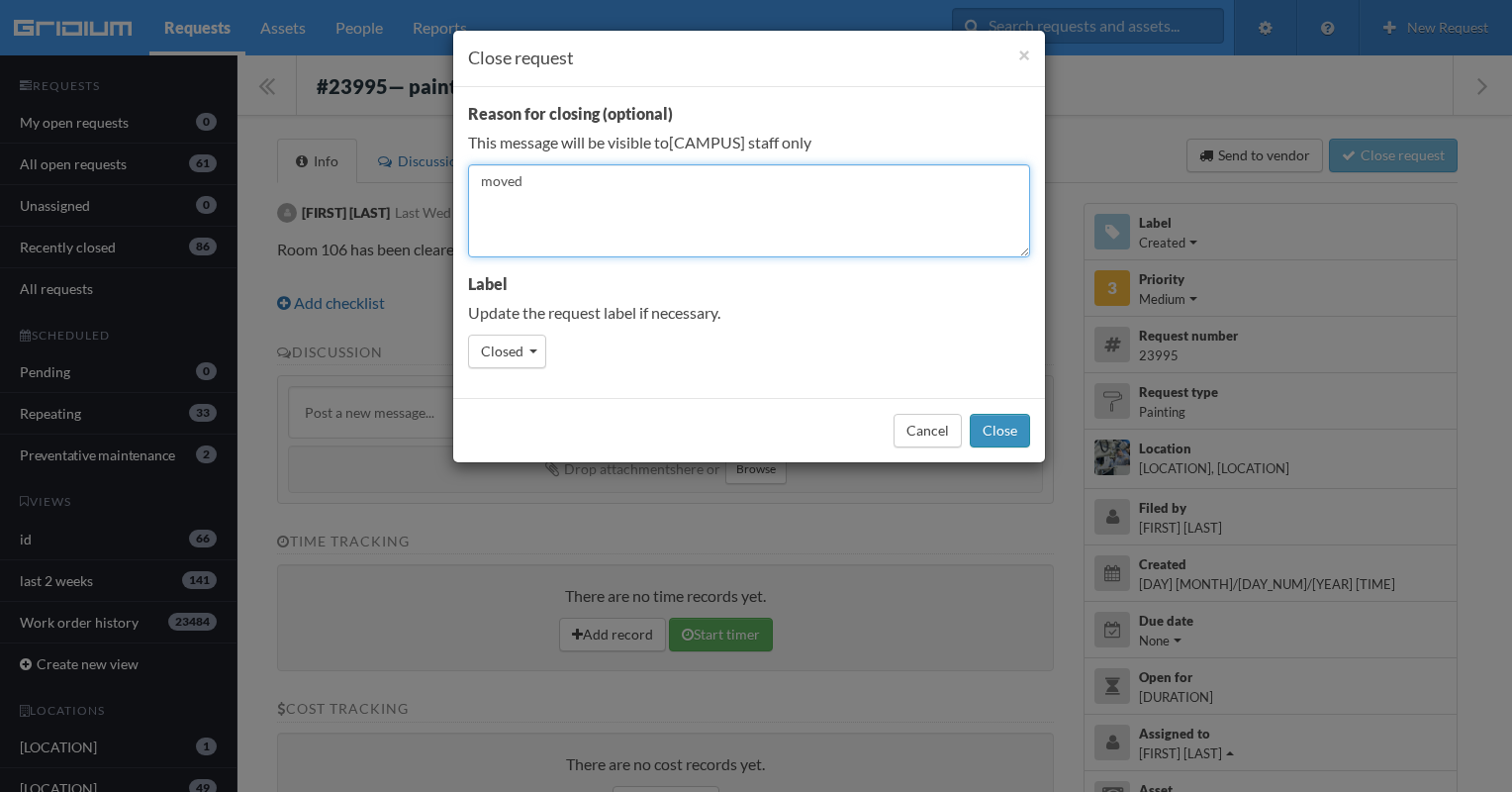 type on "moved" 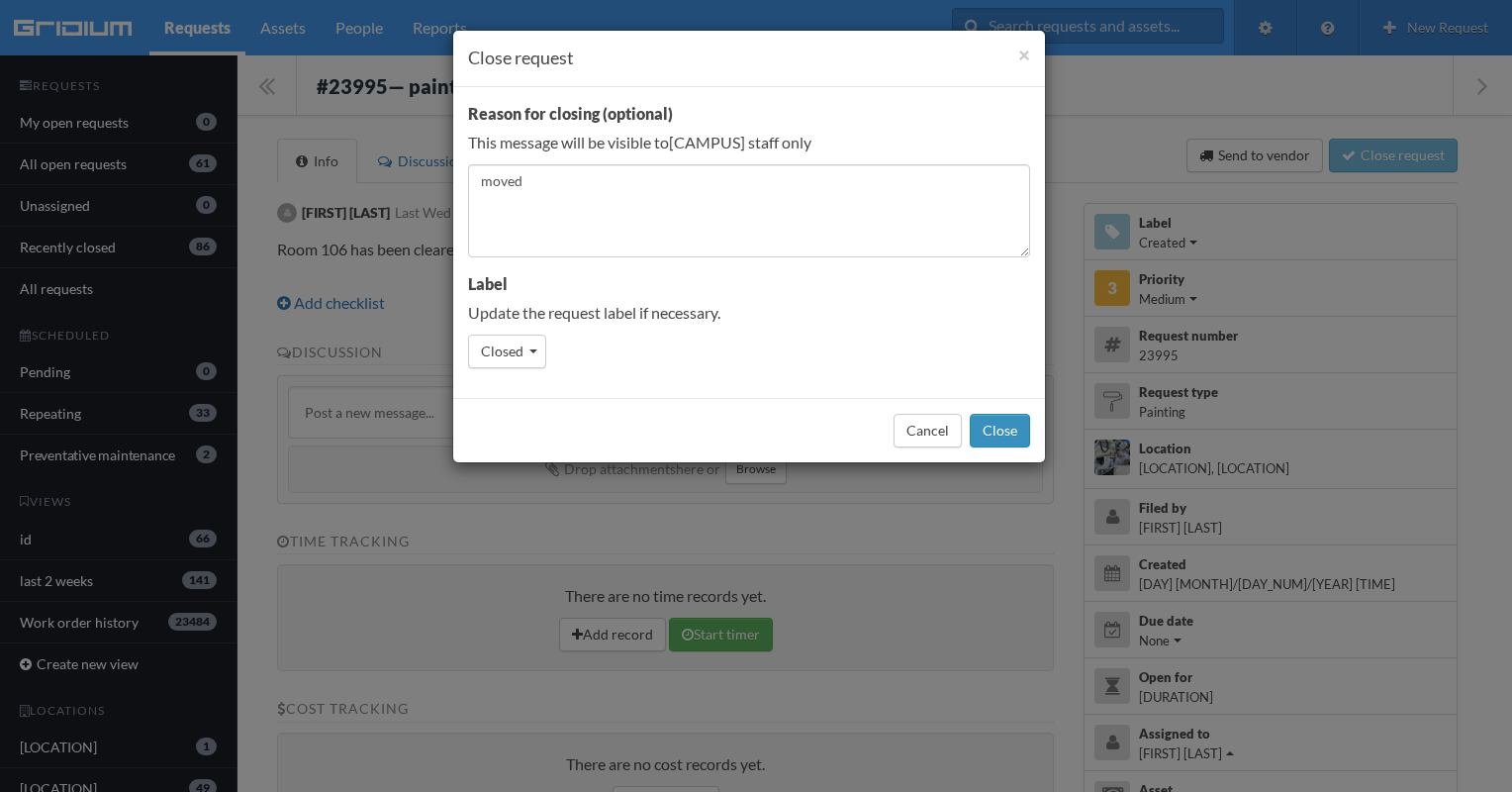 click on "Close" at bounding box center [999, 431] 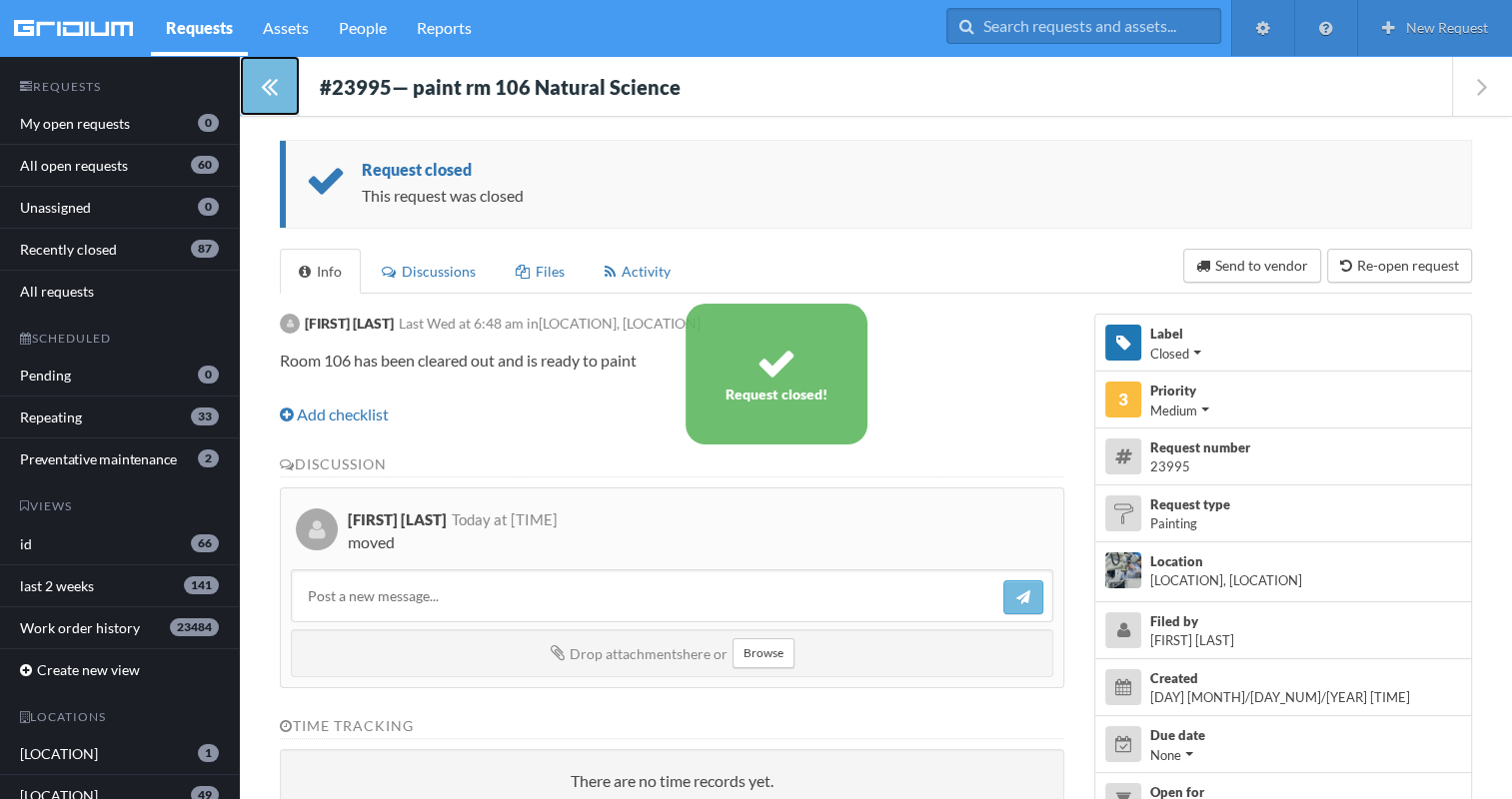 click at bounding box center [269, 86] 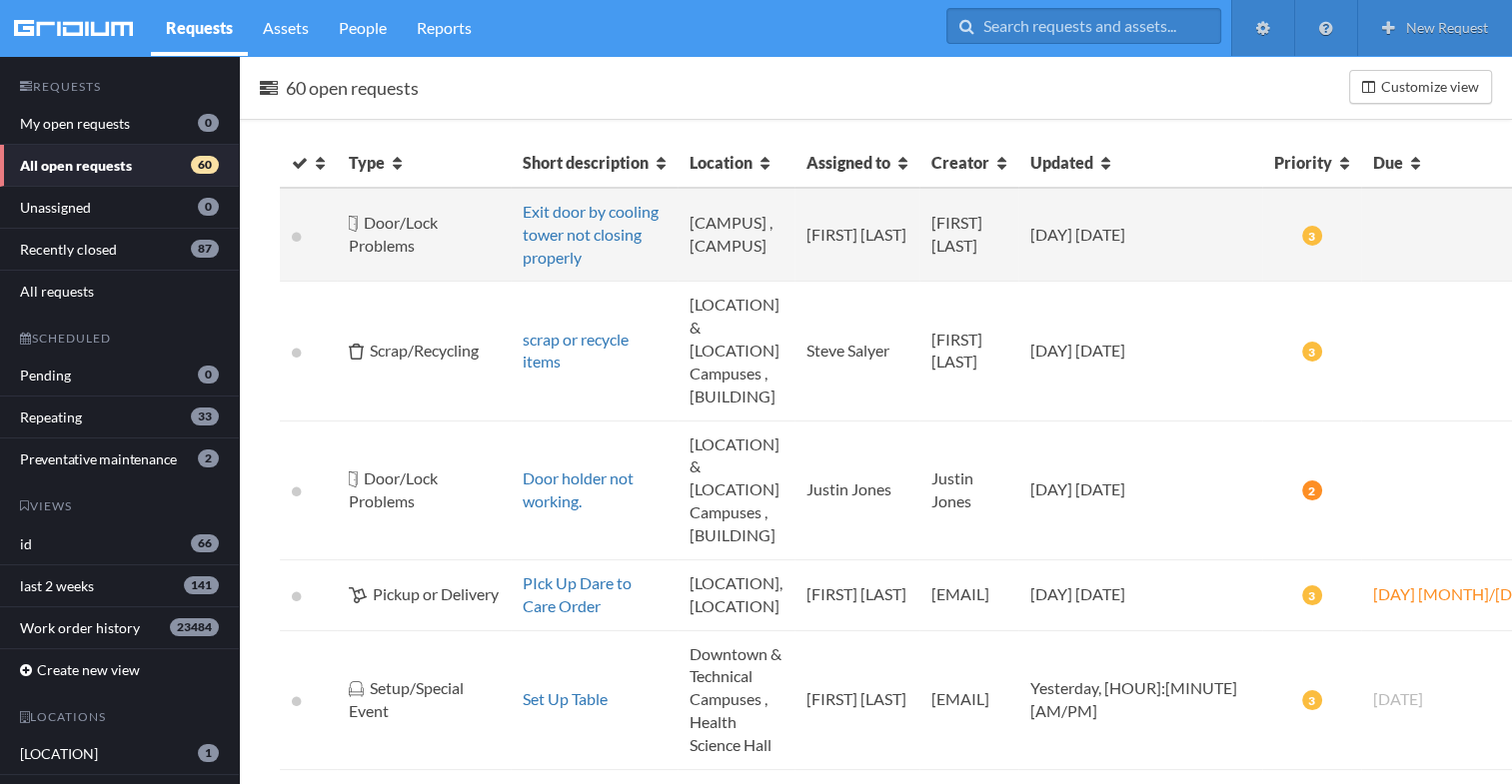 click on "Exit door by cooling tower not closing properly" at bounding box center [594, 235] 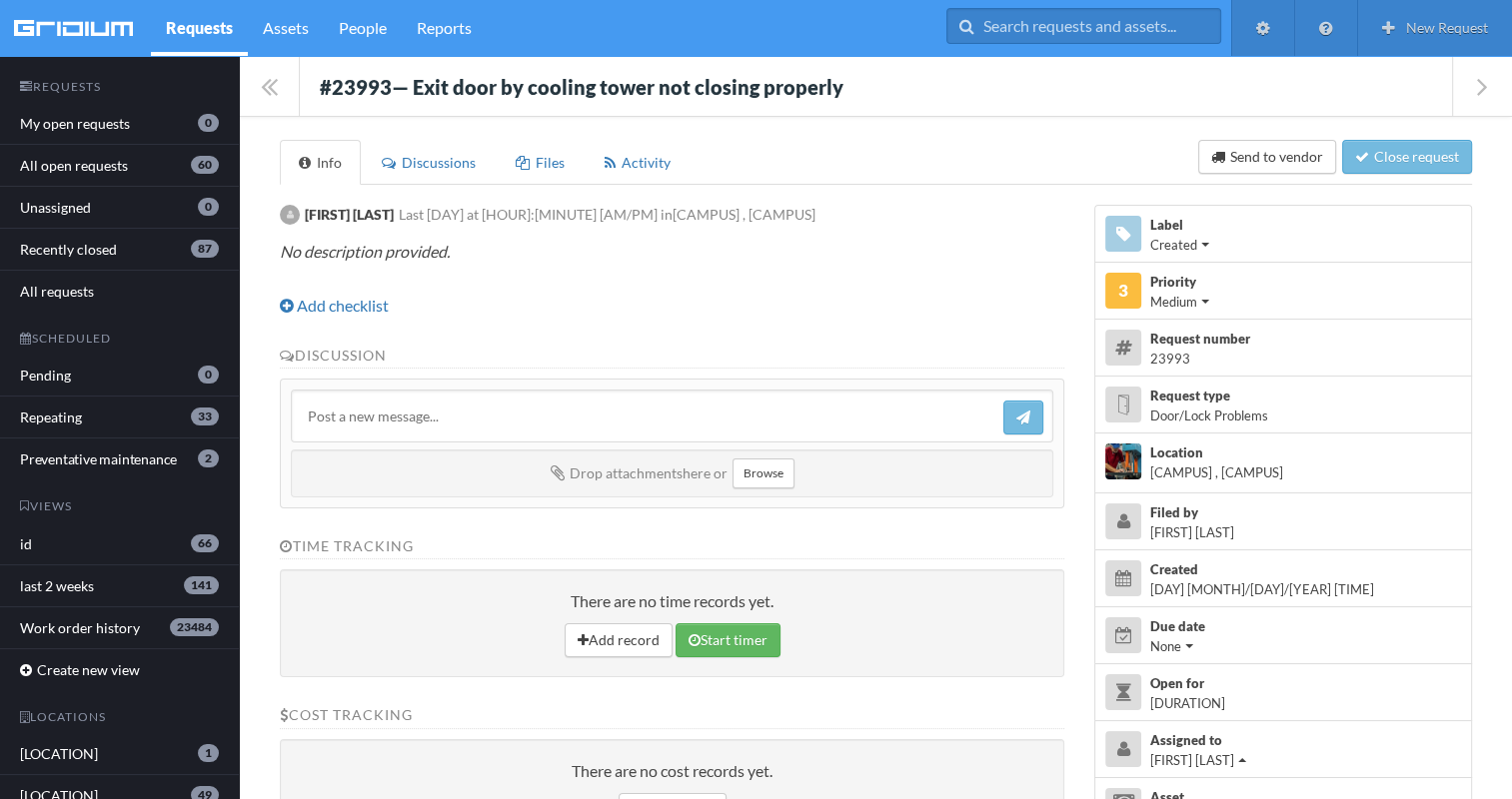 drag, startPoint x: 316, startPoint y: 71, endPoint x: 891, endPoint y: 212, distance: 592.0355 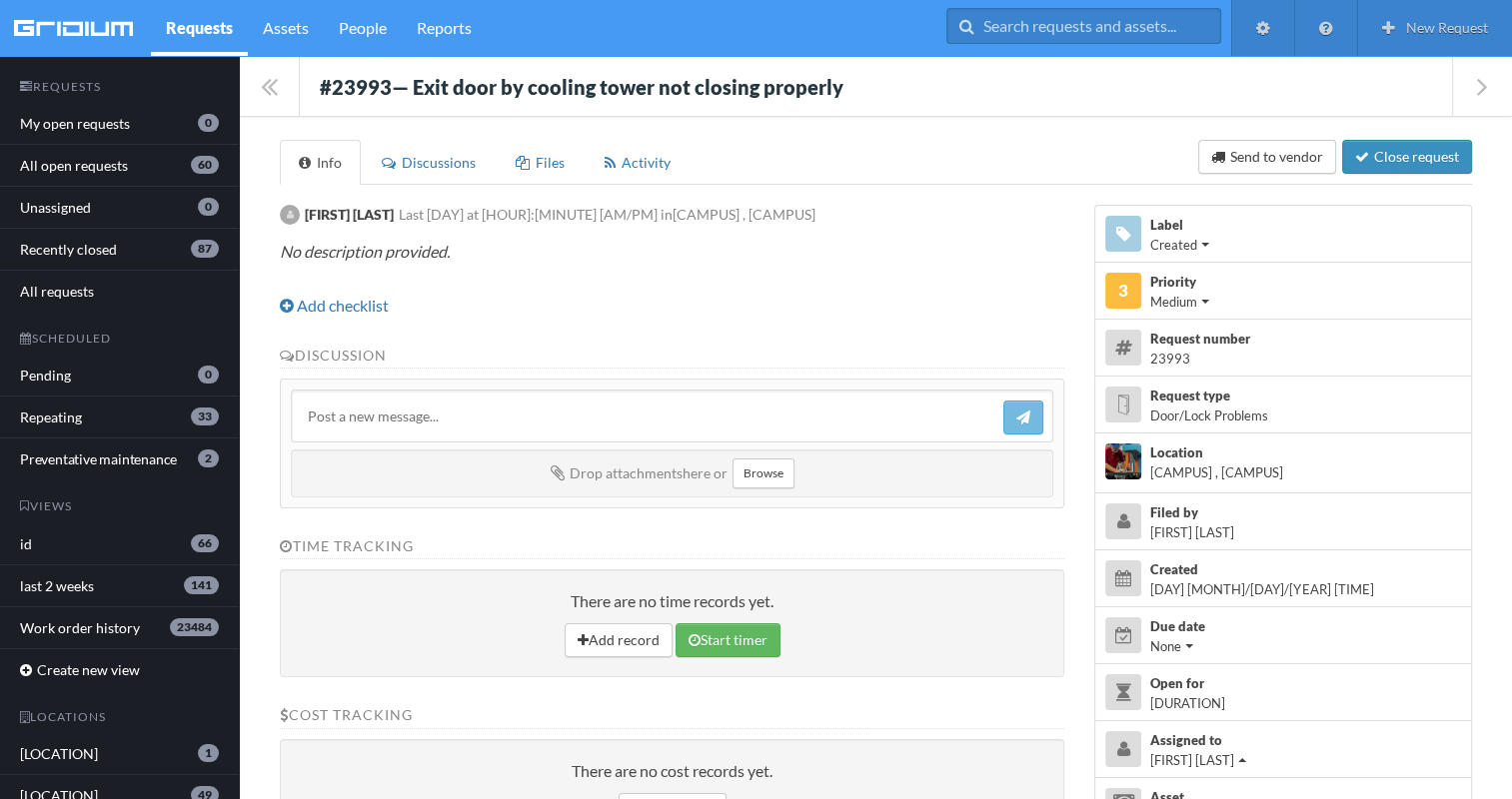 click on "Close request" at bounding box center [1407, 157] 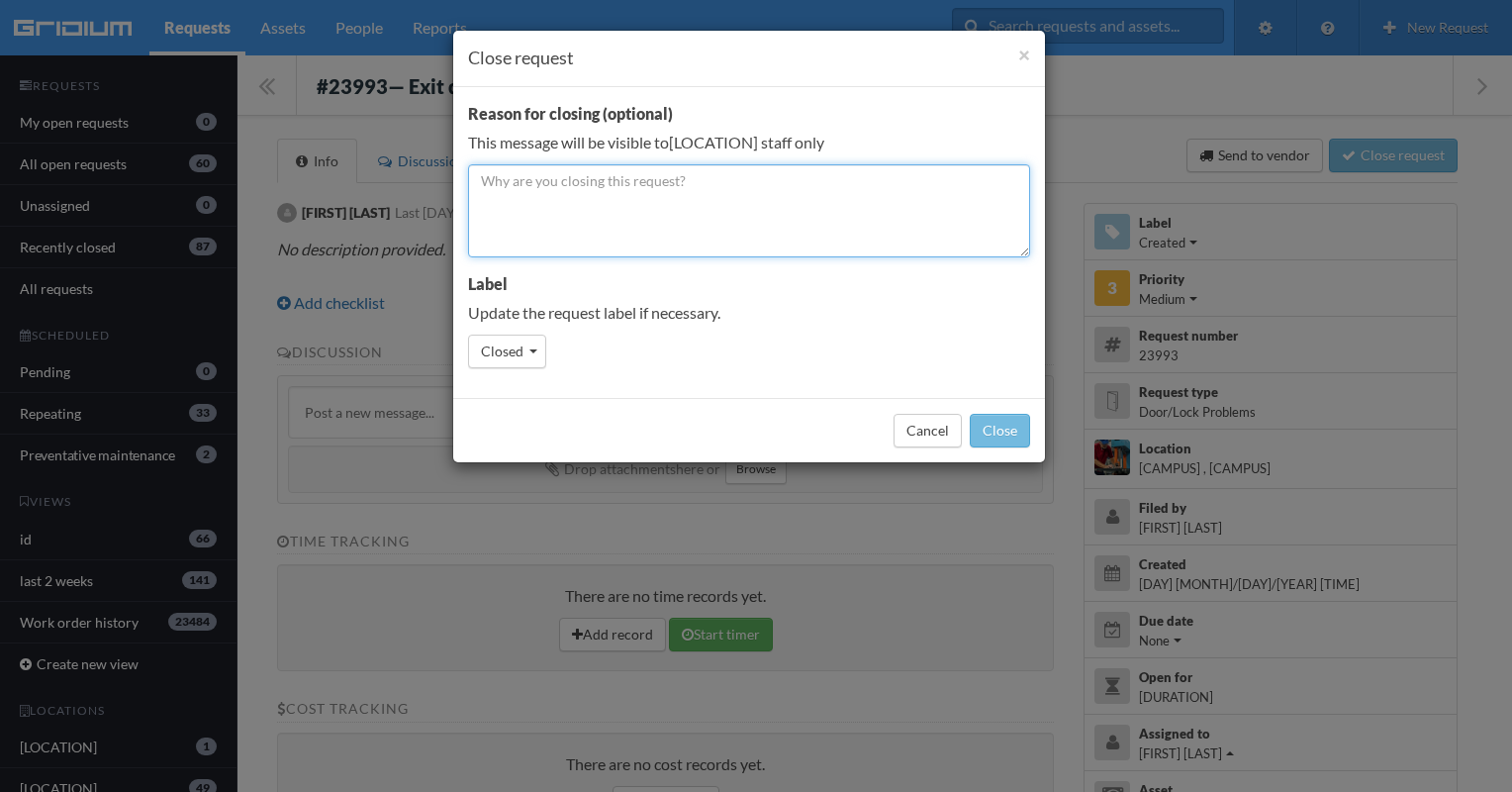 click at bounding box center [749, 211] 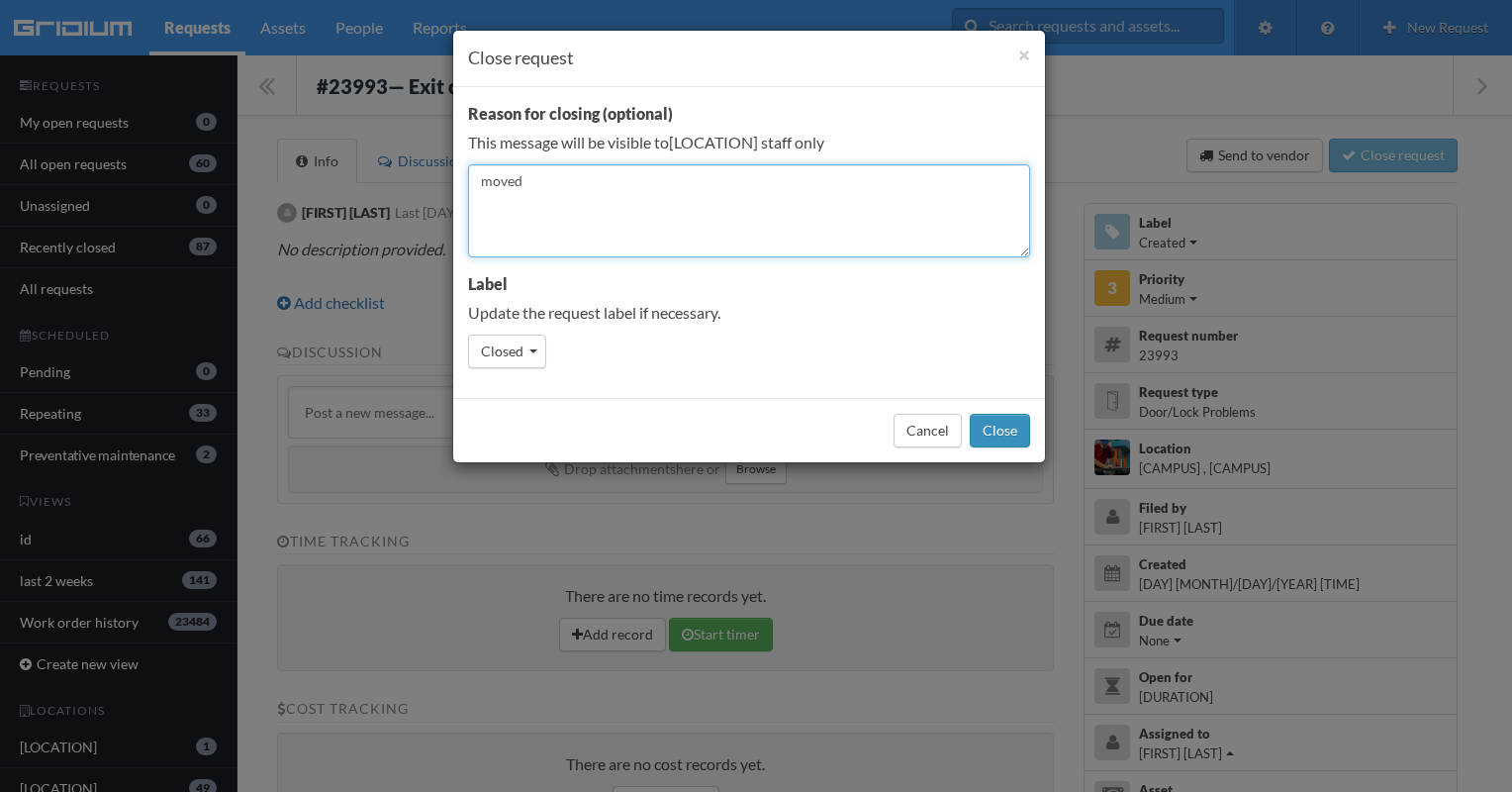 type on "moved" 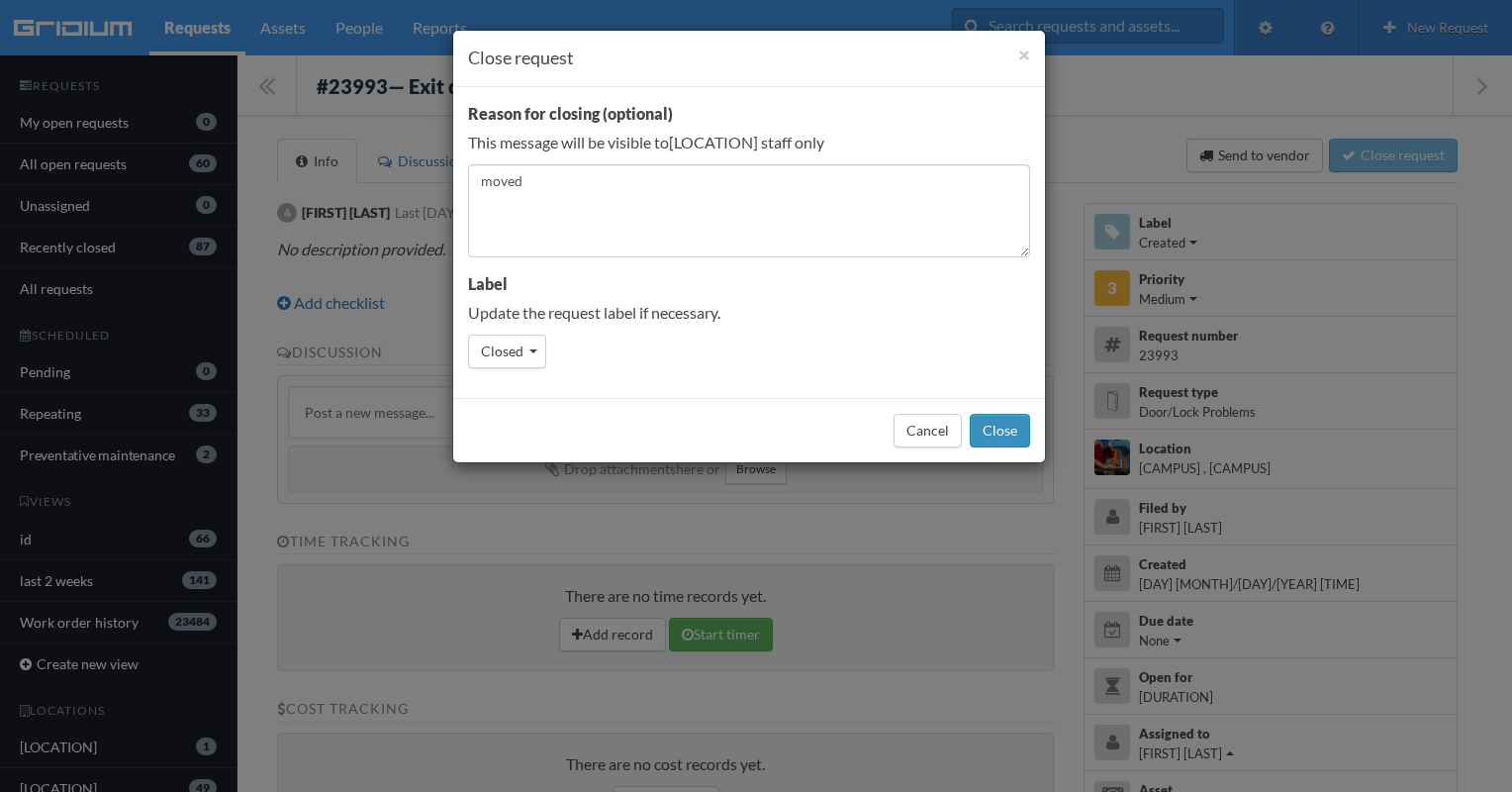 click on "Close" at bounding box center (999, 431) 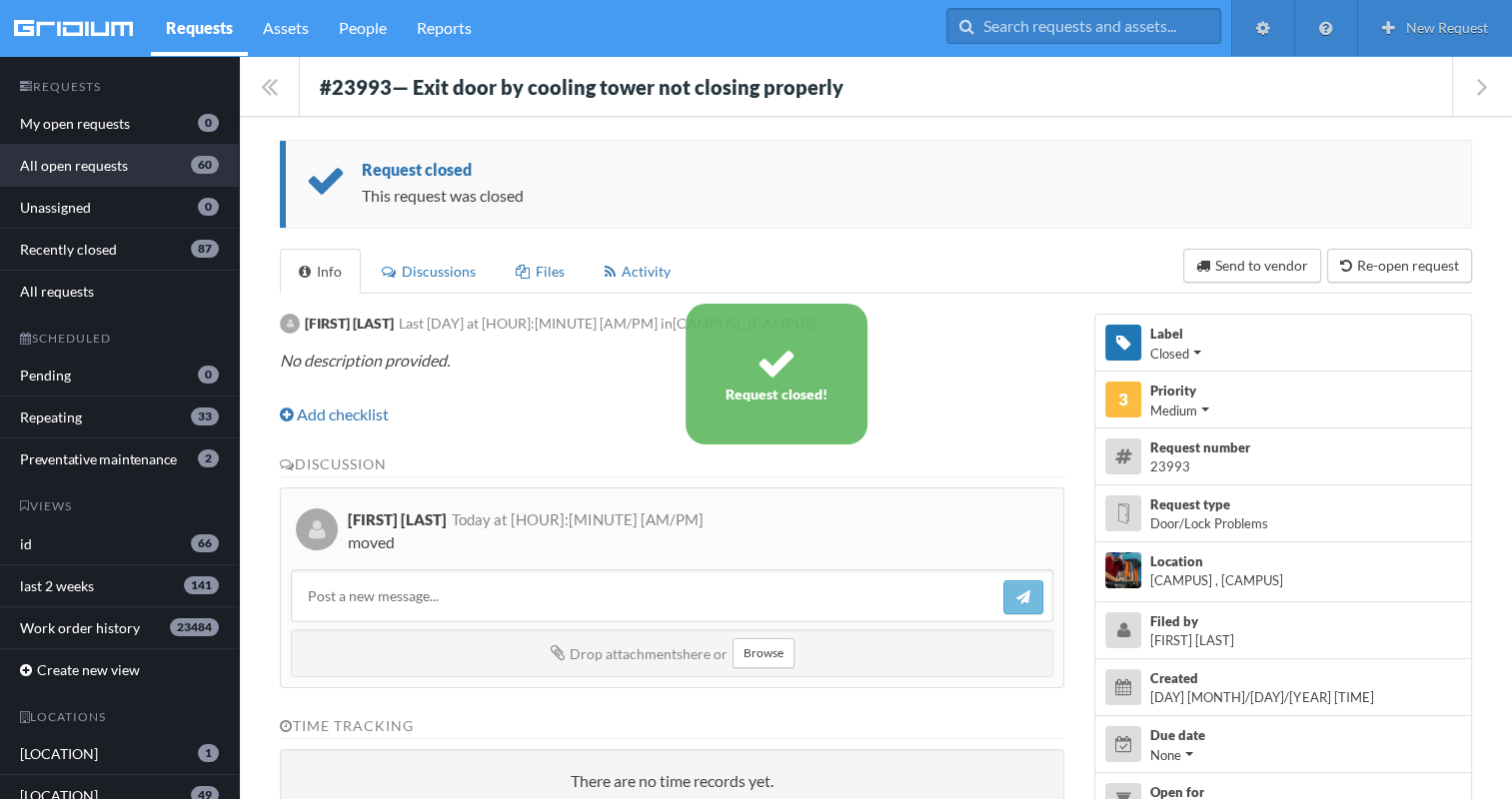 click on "All open requests  60" at bounding box center [119, 166] 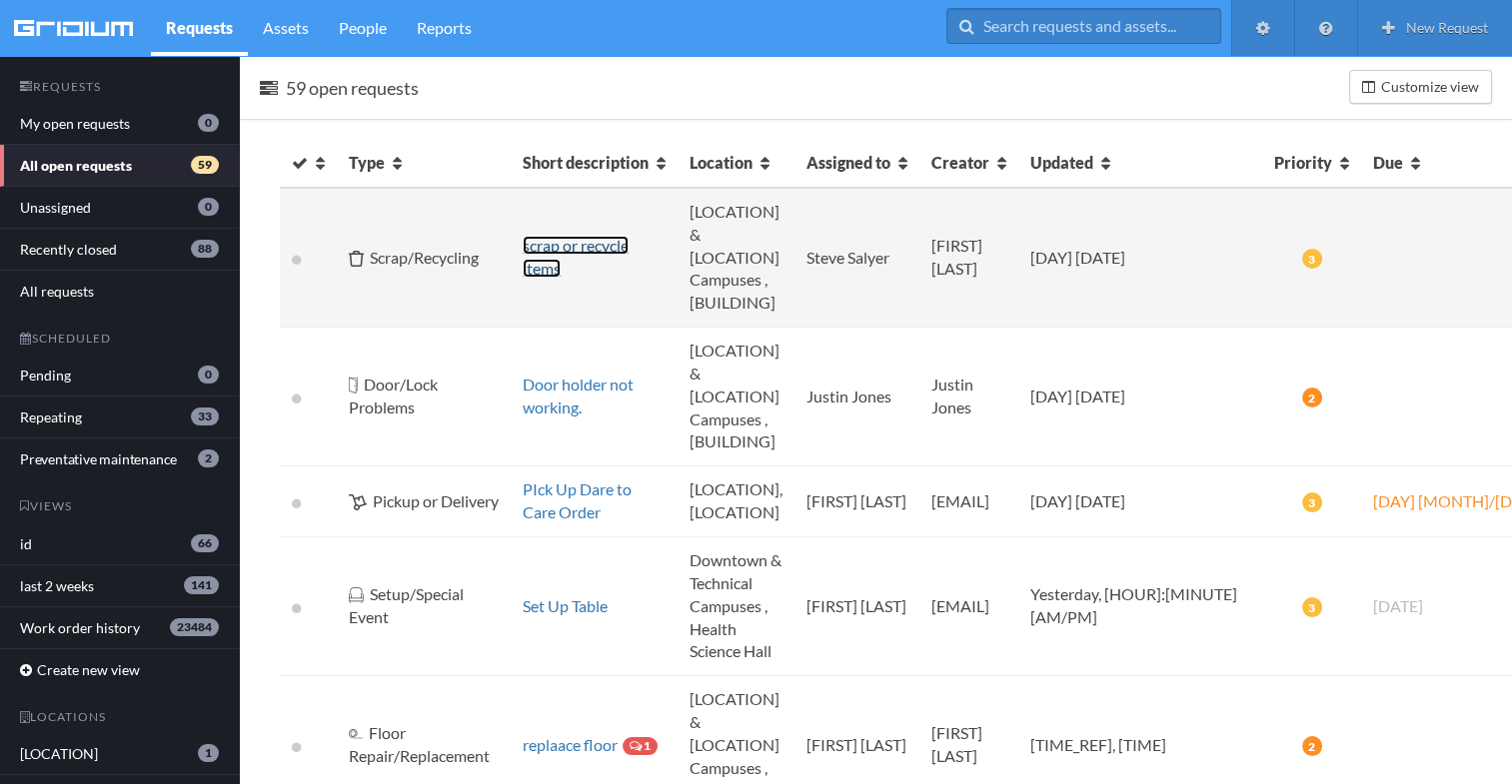 click on "scrap or recycle items" at bounding box center [576, 257] 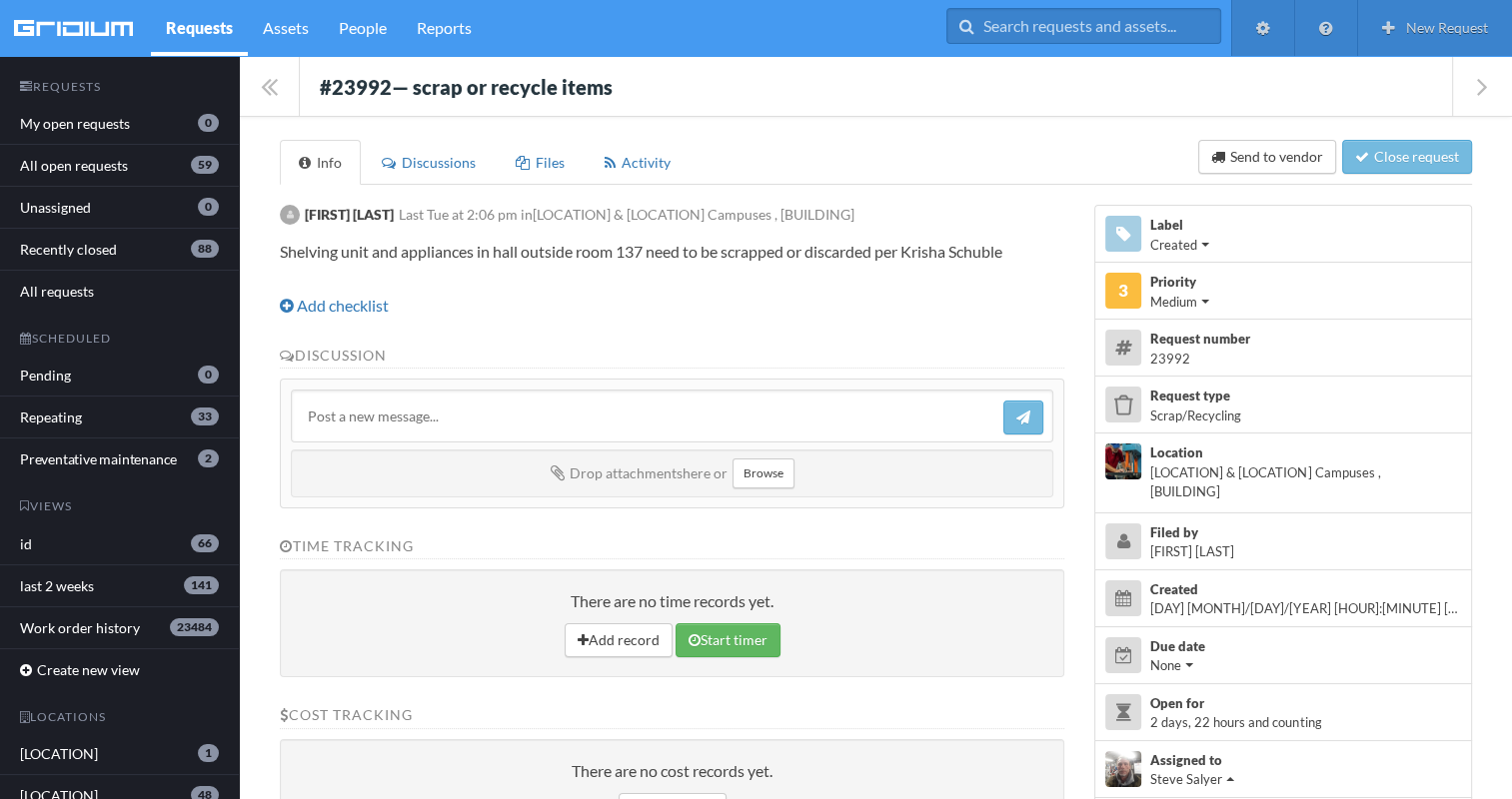 drag, startPoint x: 315, startPoint y: 69, endPoint x: 1026, endPoint y: 259, distance: 735.949 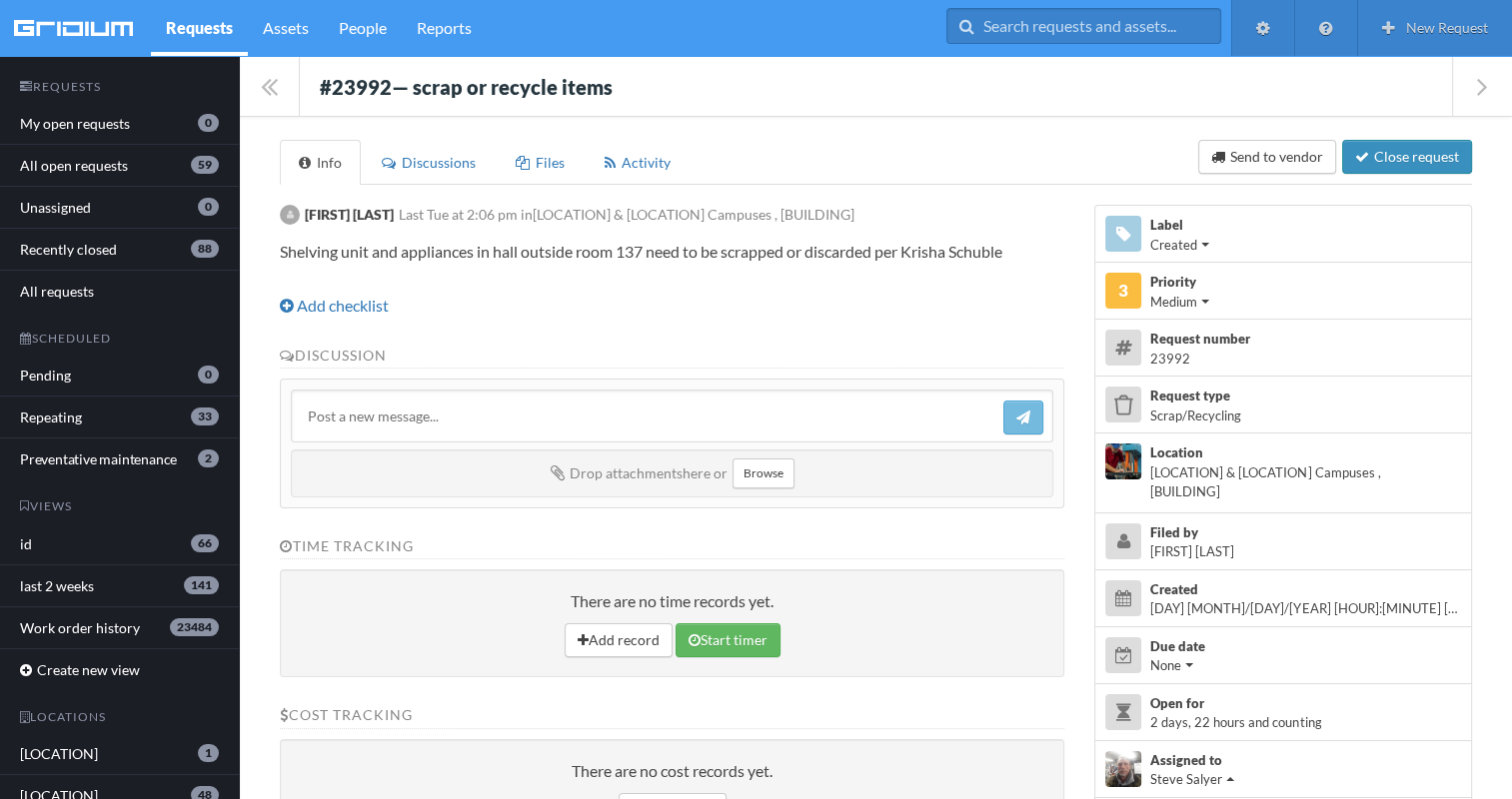 click on "Close request" at bounding box center (1407, 157) 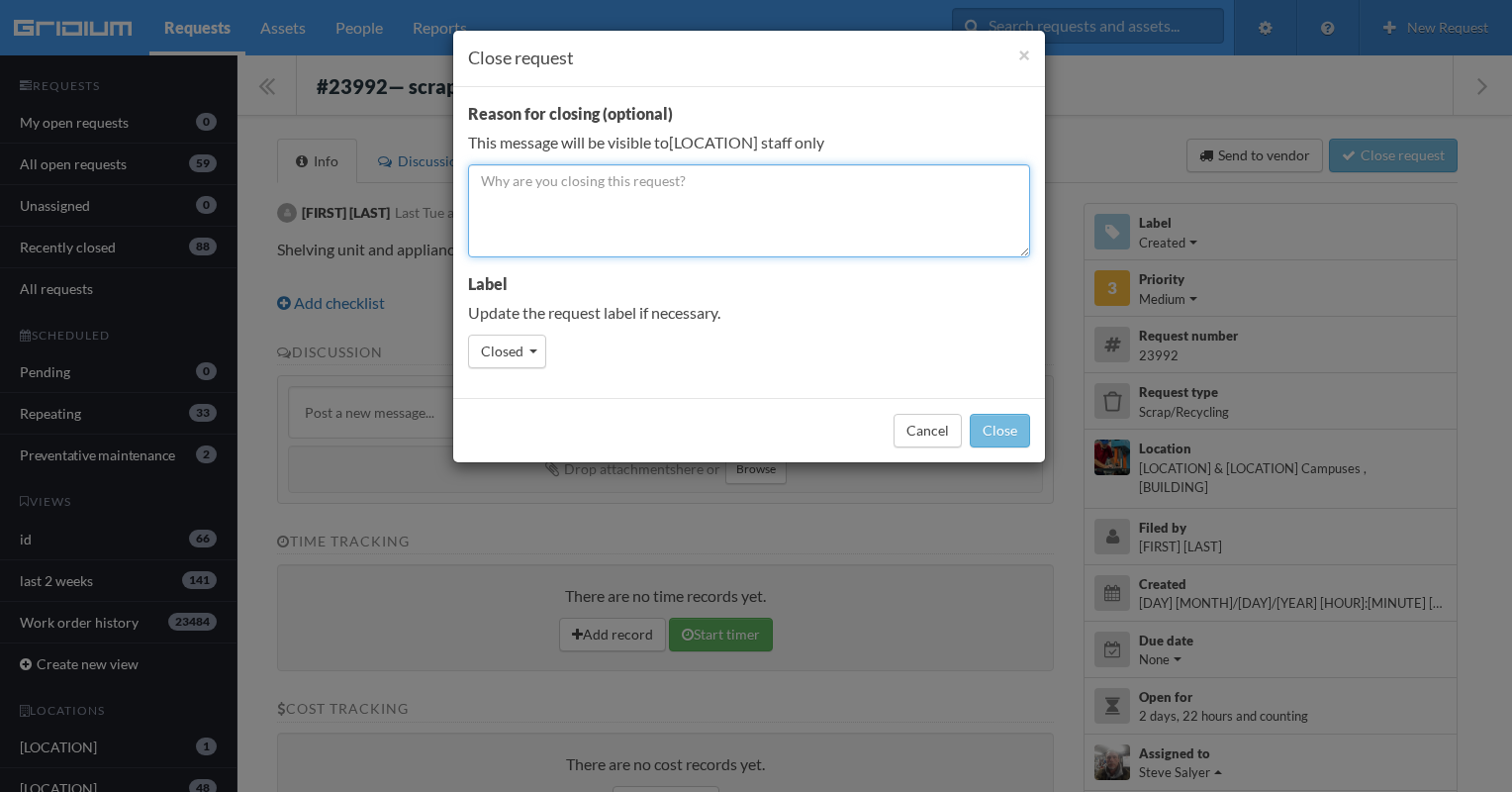 click at bounding box center [749, 211] 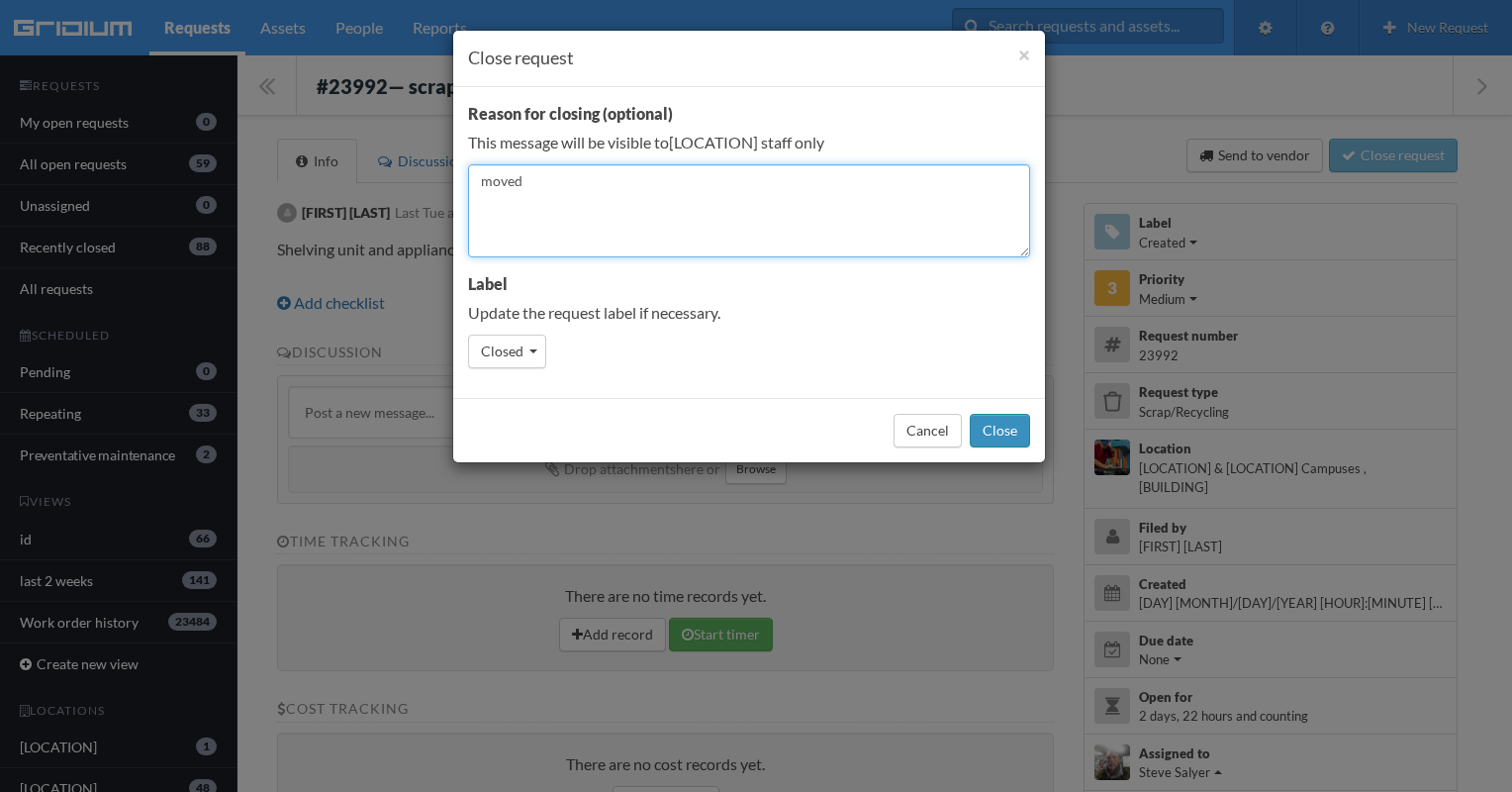 type on "moved" 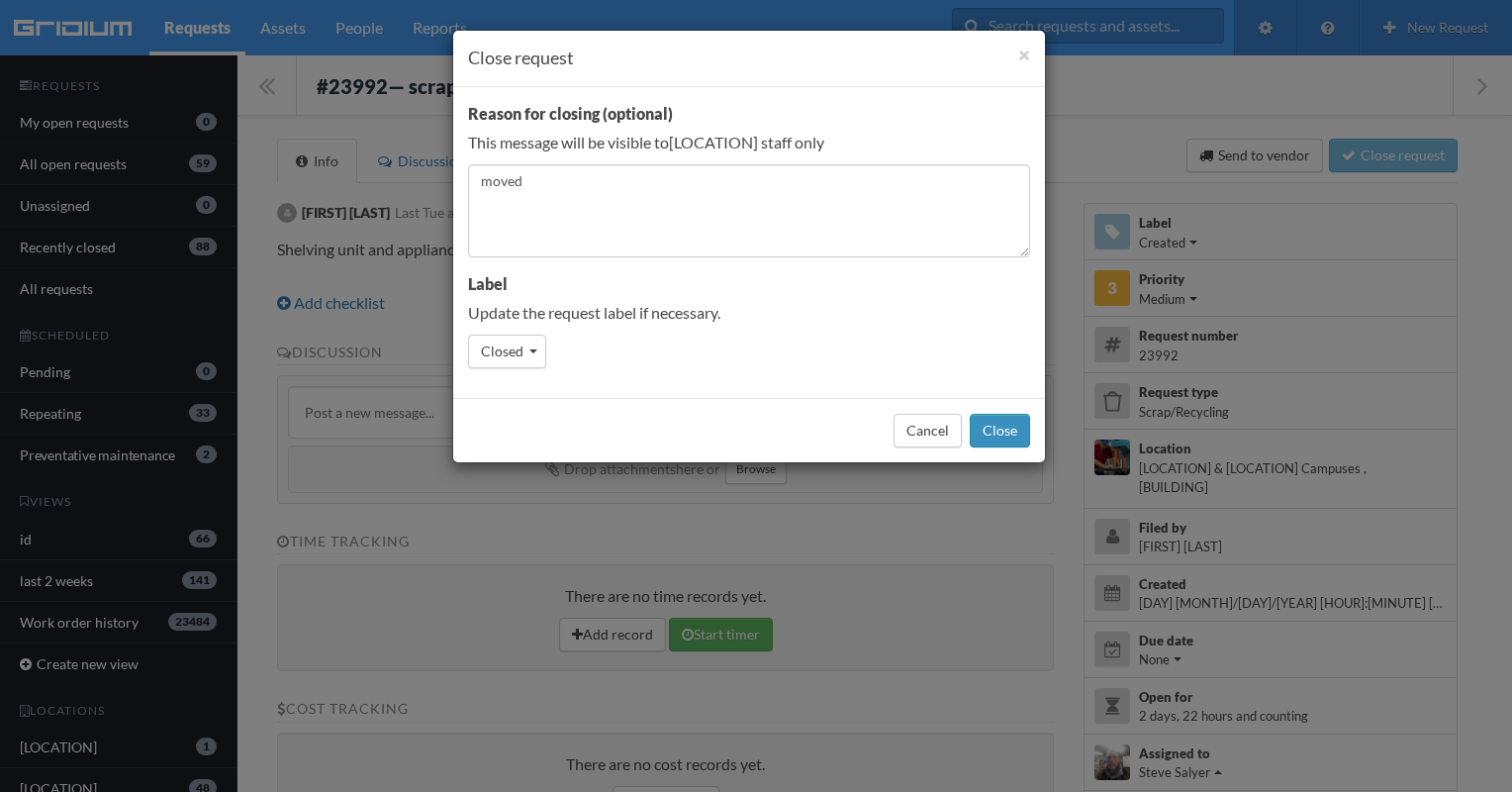 click on "Close" at bounding box center (999, 431) 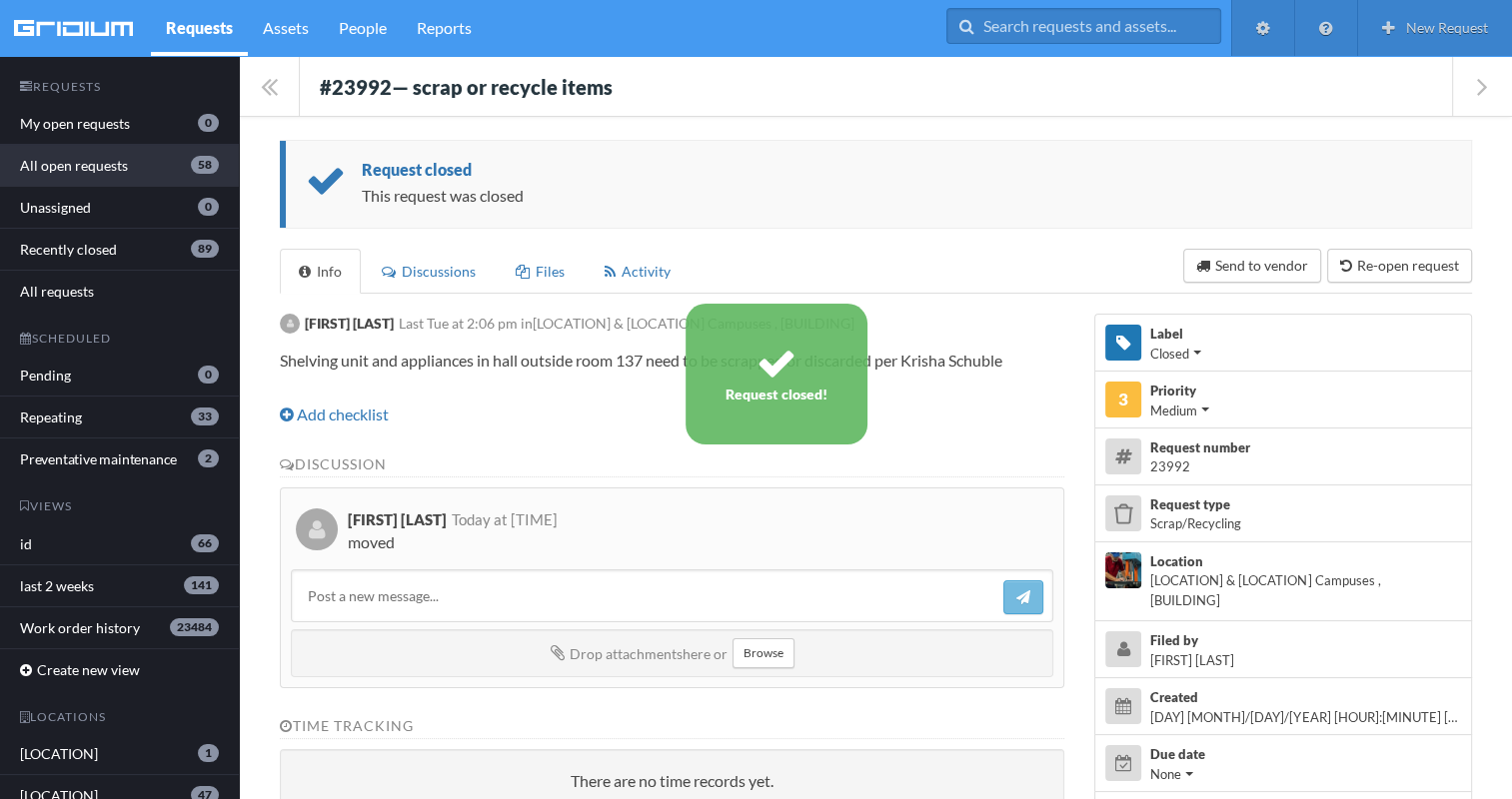 click on "All open requests [NUMBER]" at bounding box center (119, 166) 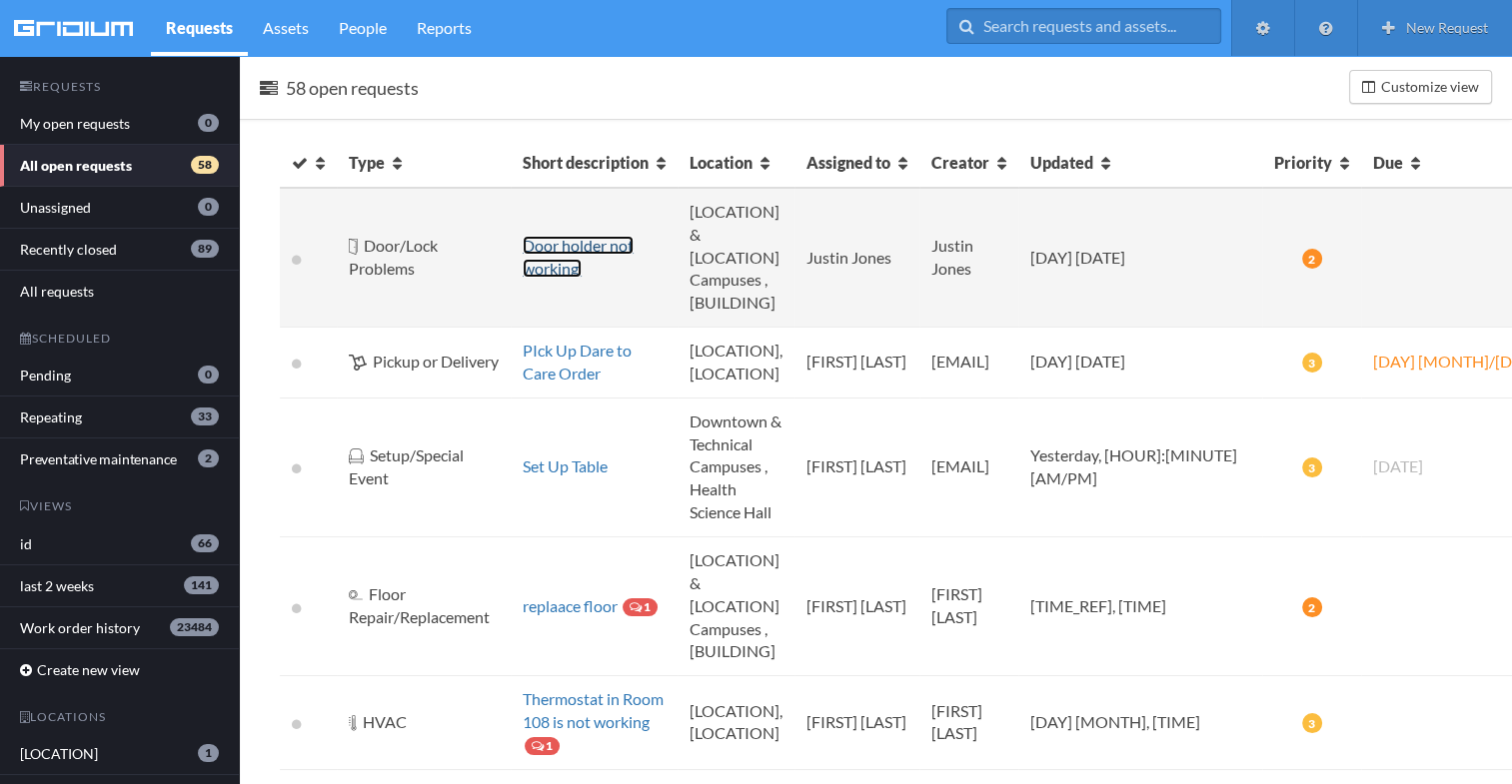 click on "Door holder not working." at bounding box center (578, 257) 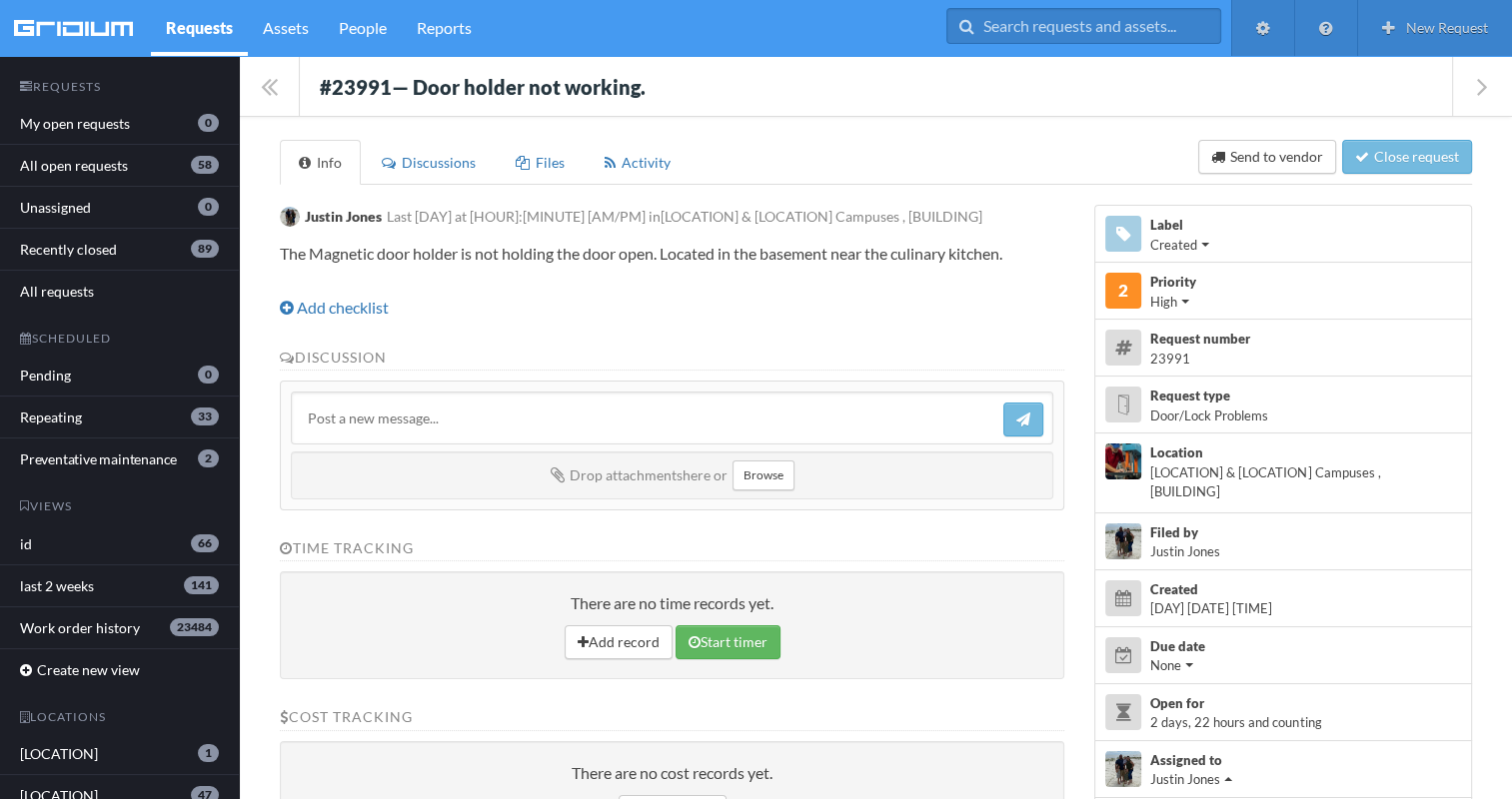 drag, startPoint x: 317, startPoint y: 63, endPoint x: 1031, endPoint y: 252, distance: 738.591 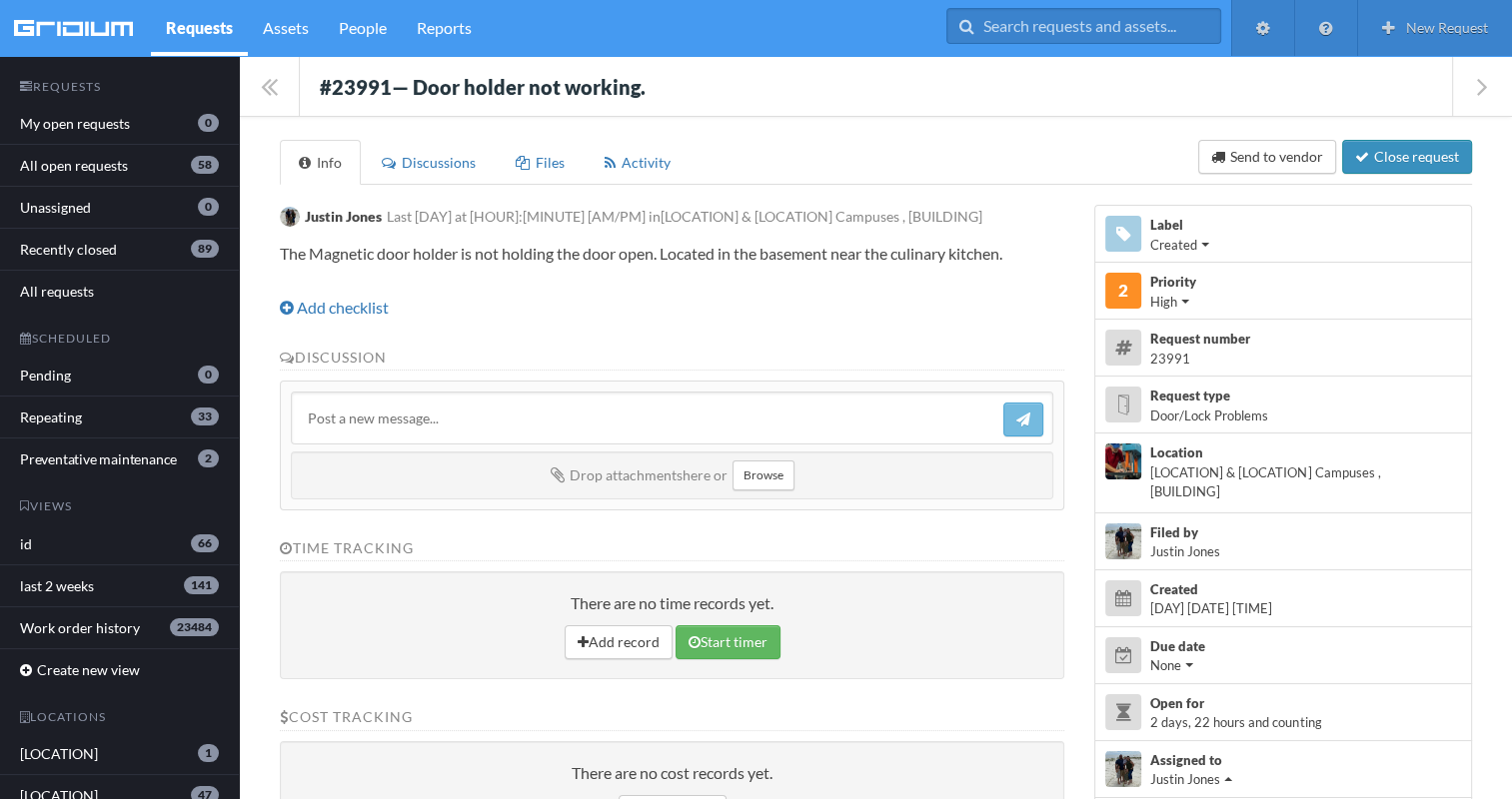 click on "Close request" at bounding box center [1407, 157] 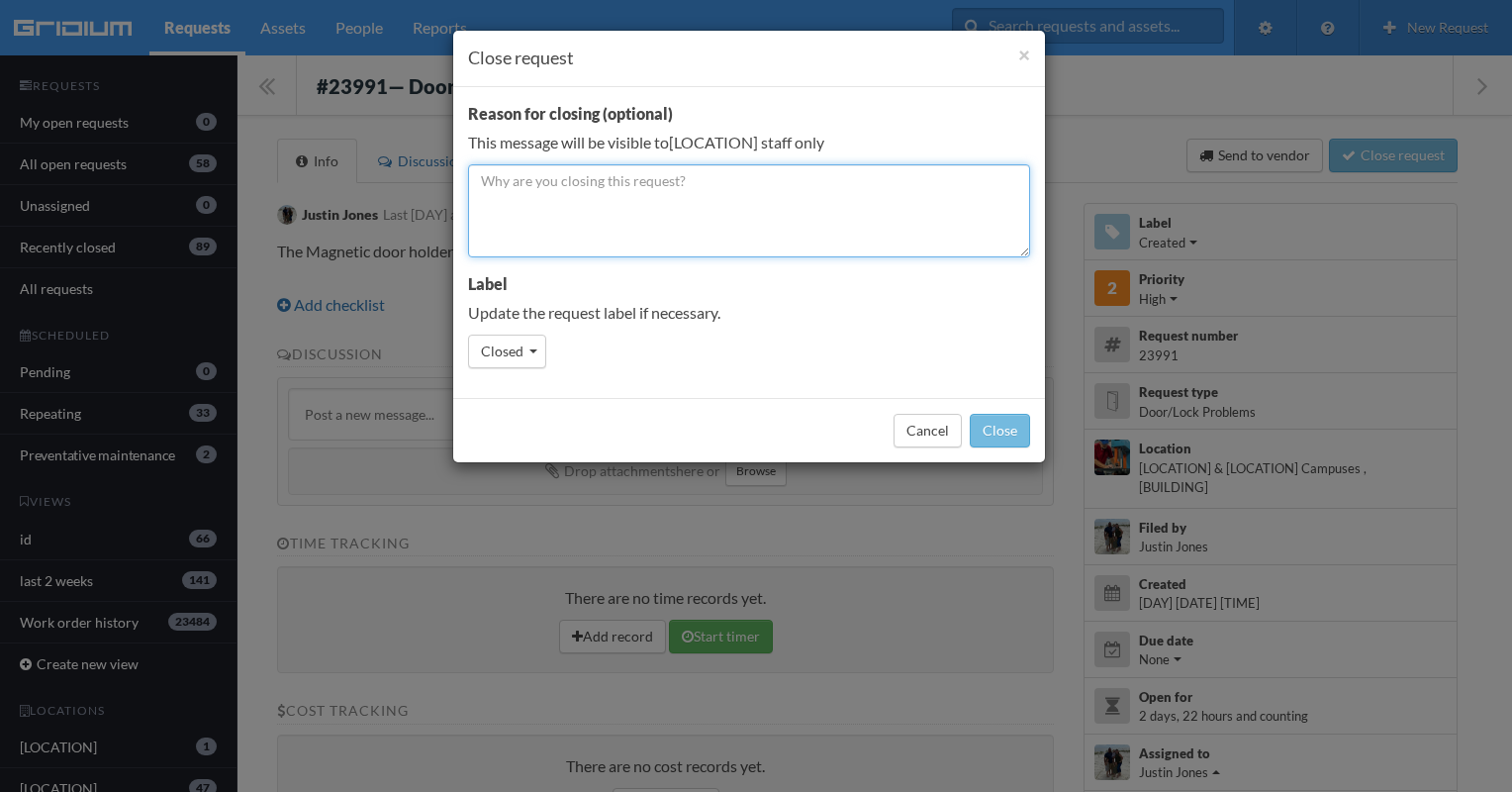 click at bounding box center (749, 211) 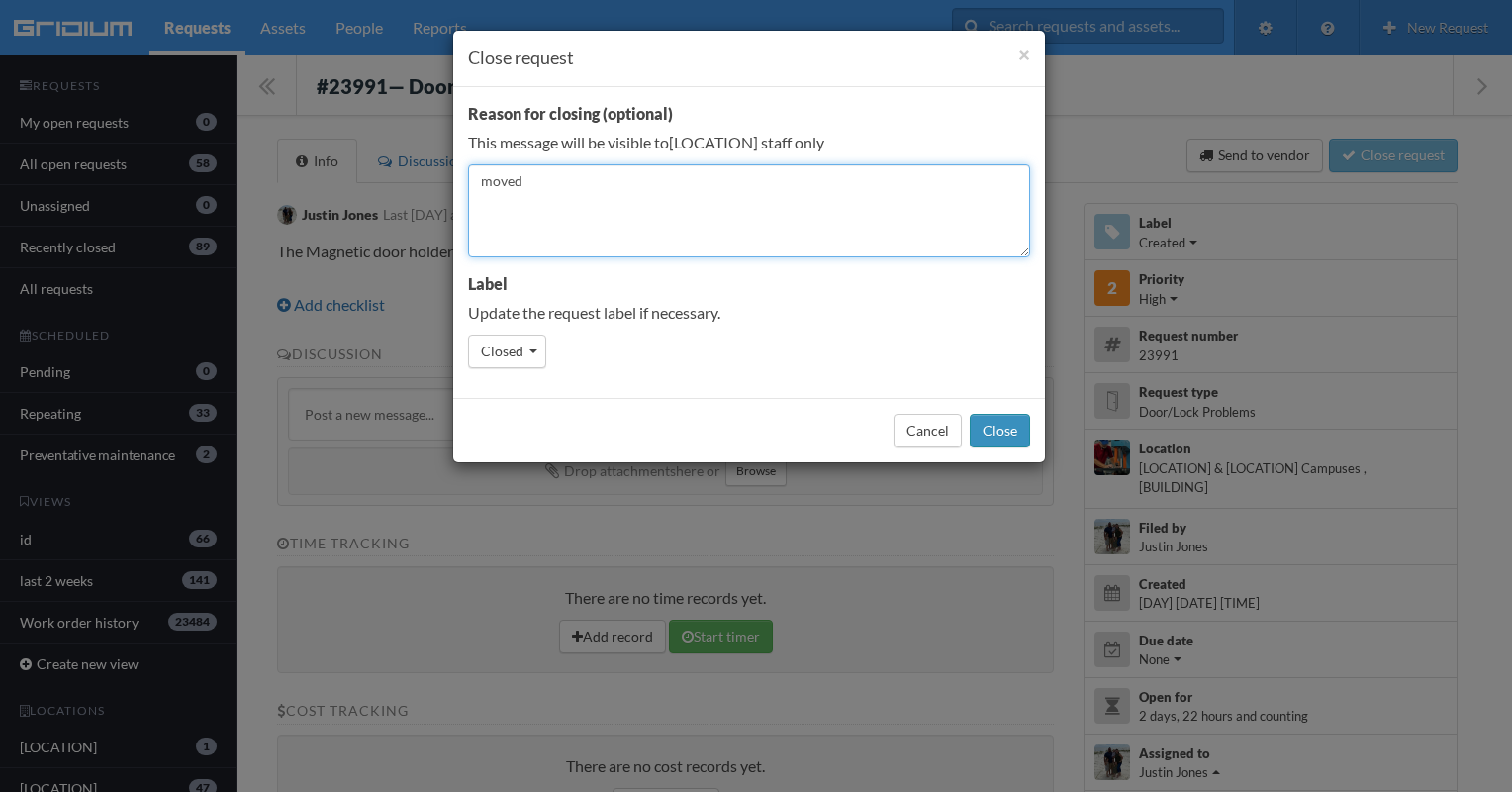 type on "moved" 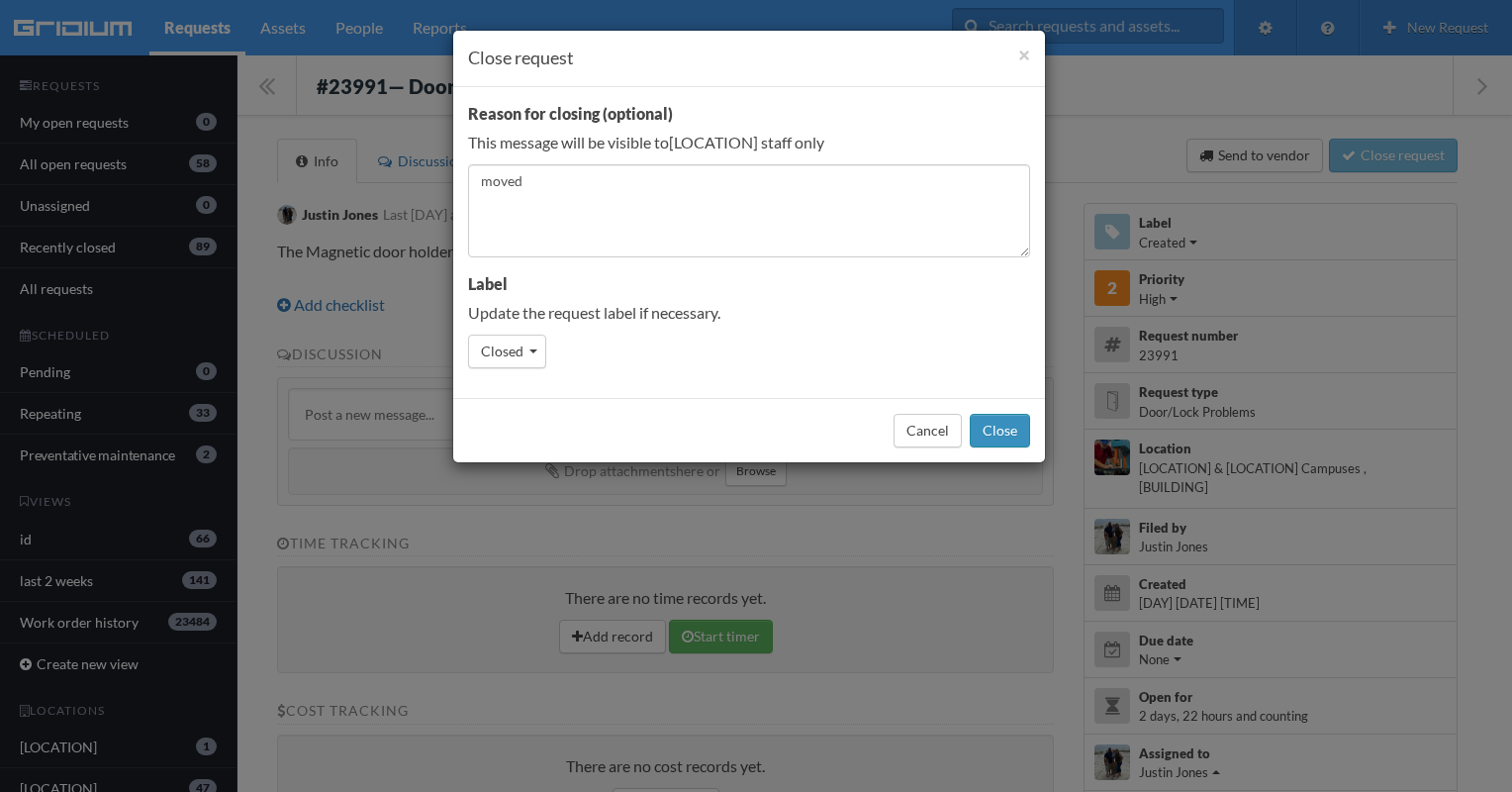 click on "Close" at bounding box center [999, 431] 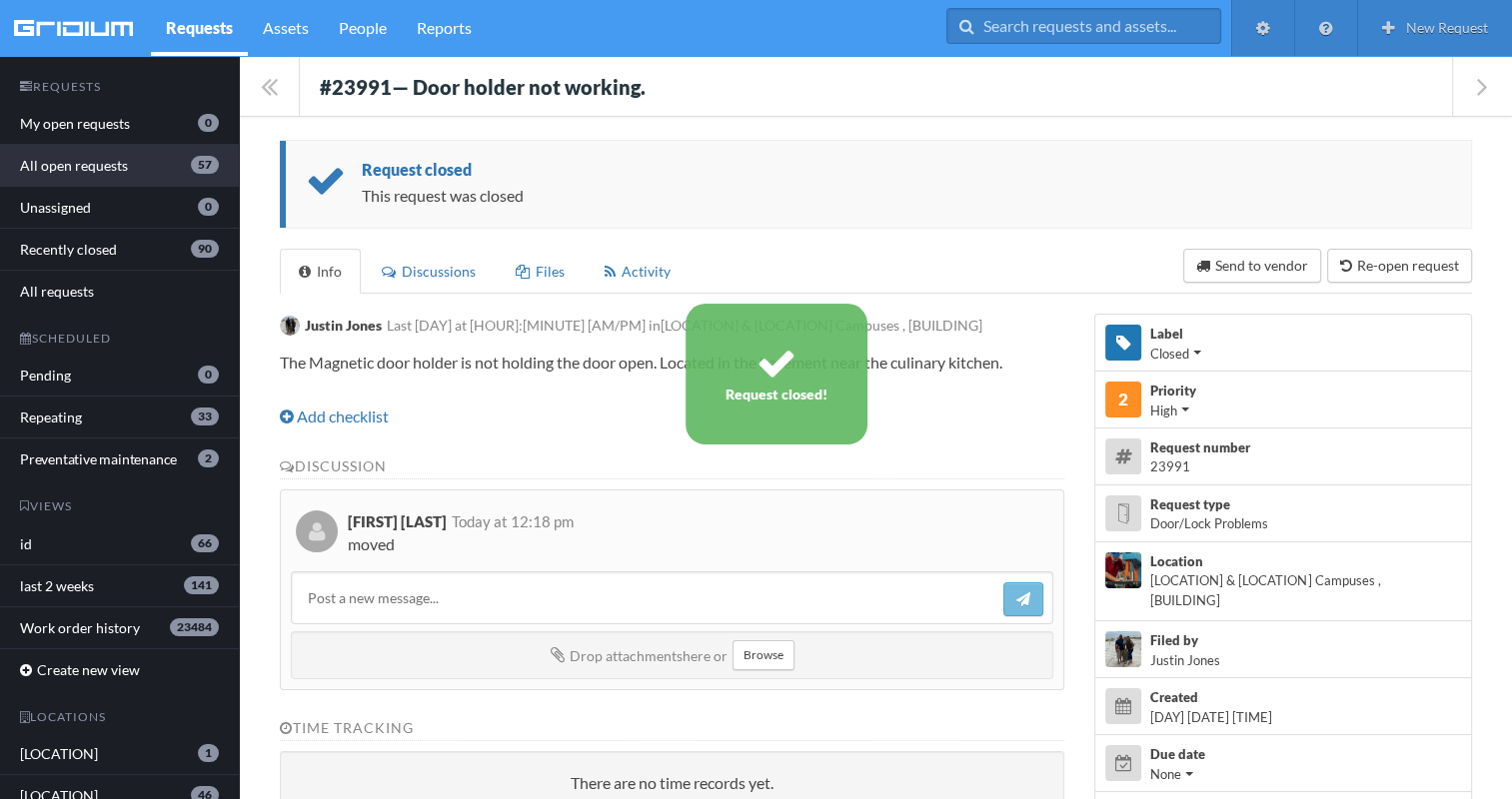 click on "All open requests  [NUMBER]" at bounding box center [119, 166] 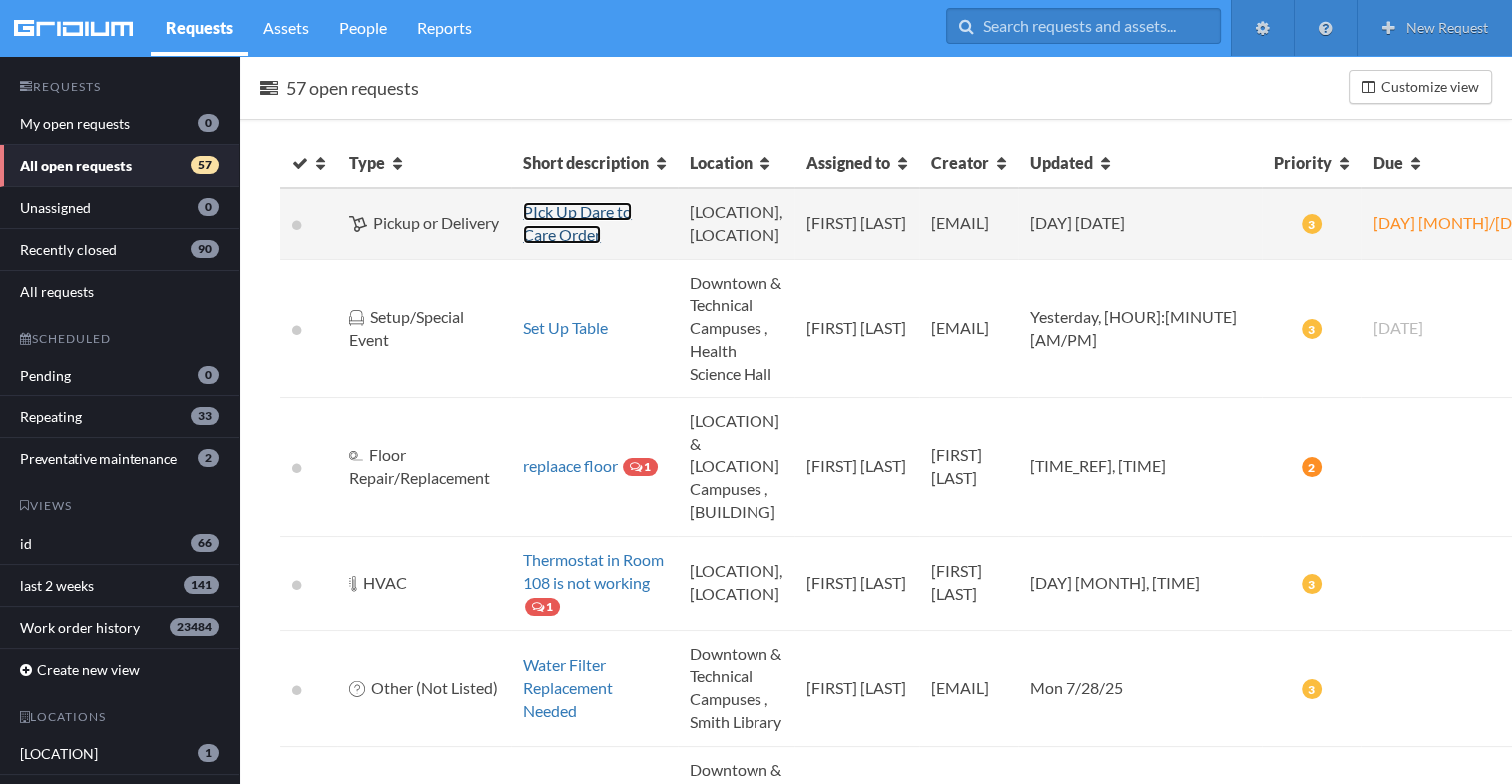 click on "PIck Up Dare to Care Order" at bounding box center (577, 223) 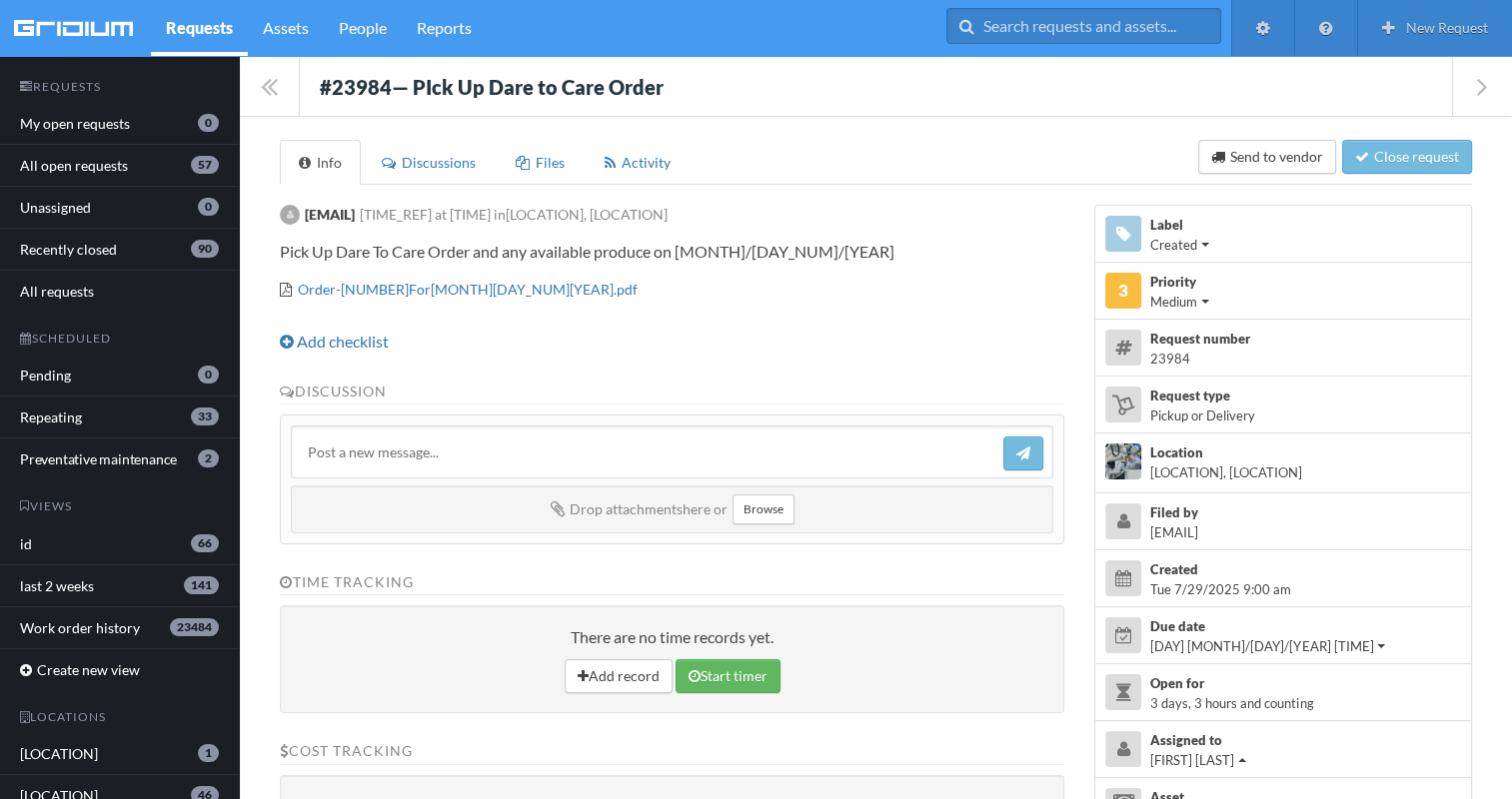 drag, startPoint x: 315, startPoint y: 66, endPoint x: 803, endPoint y: 266, distance: 527.39359 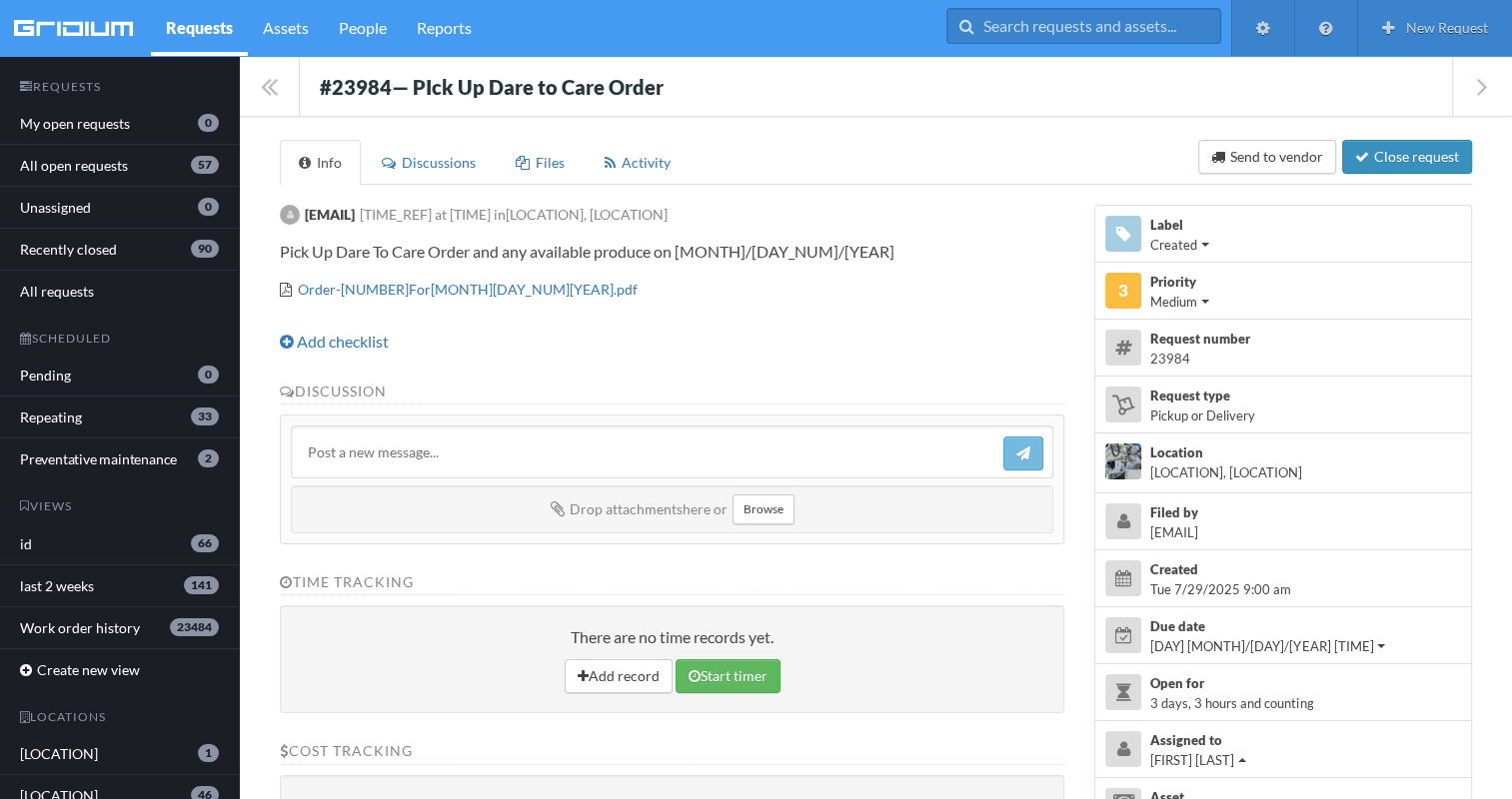 click on "Close request" at bounding box center [1407, 157] 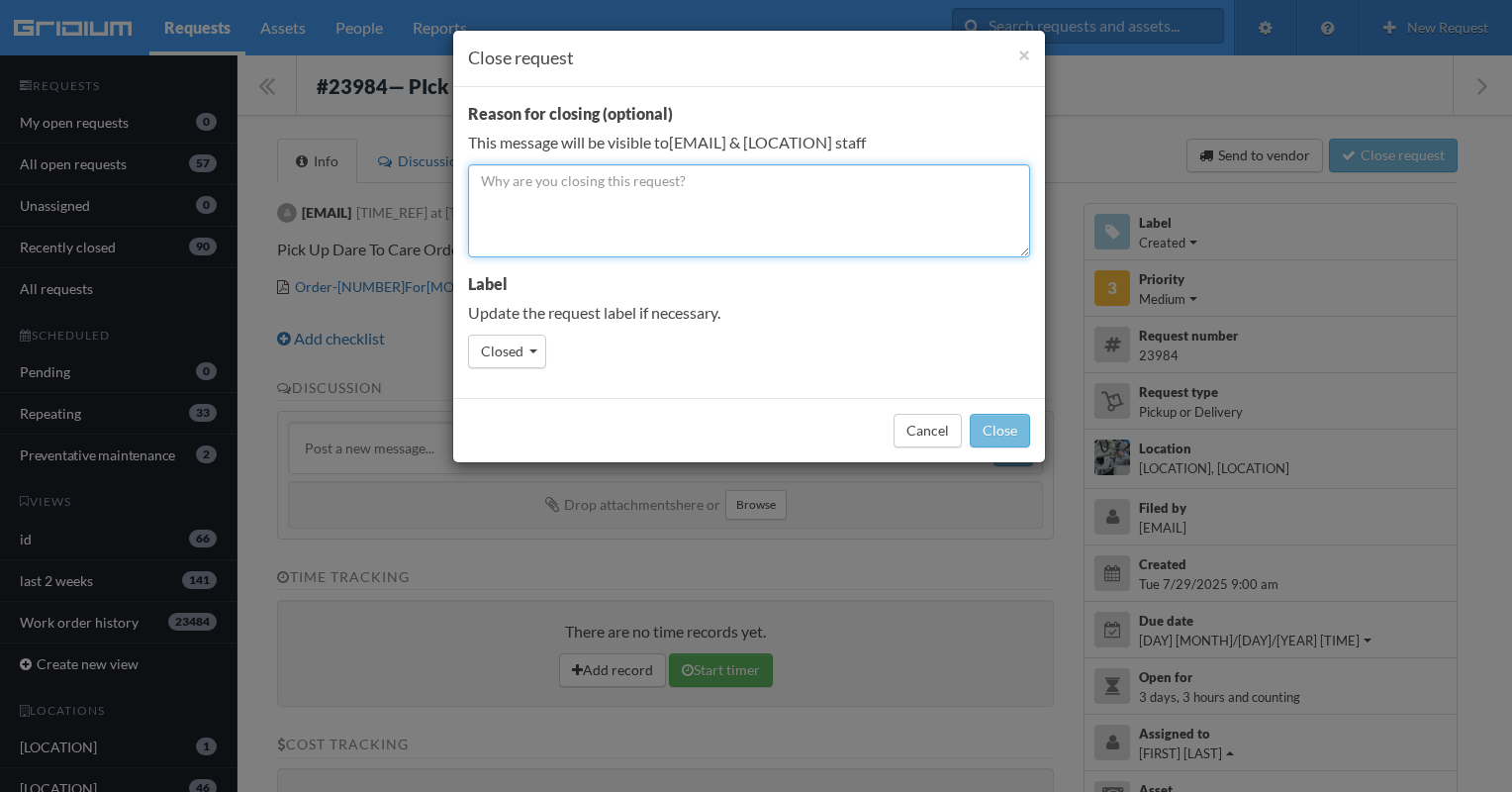 click at bounding box center [749, 211] 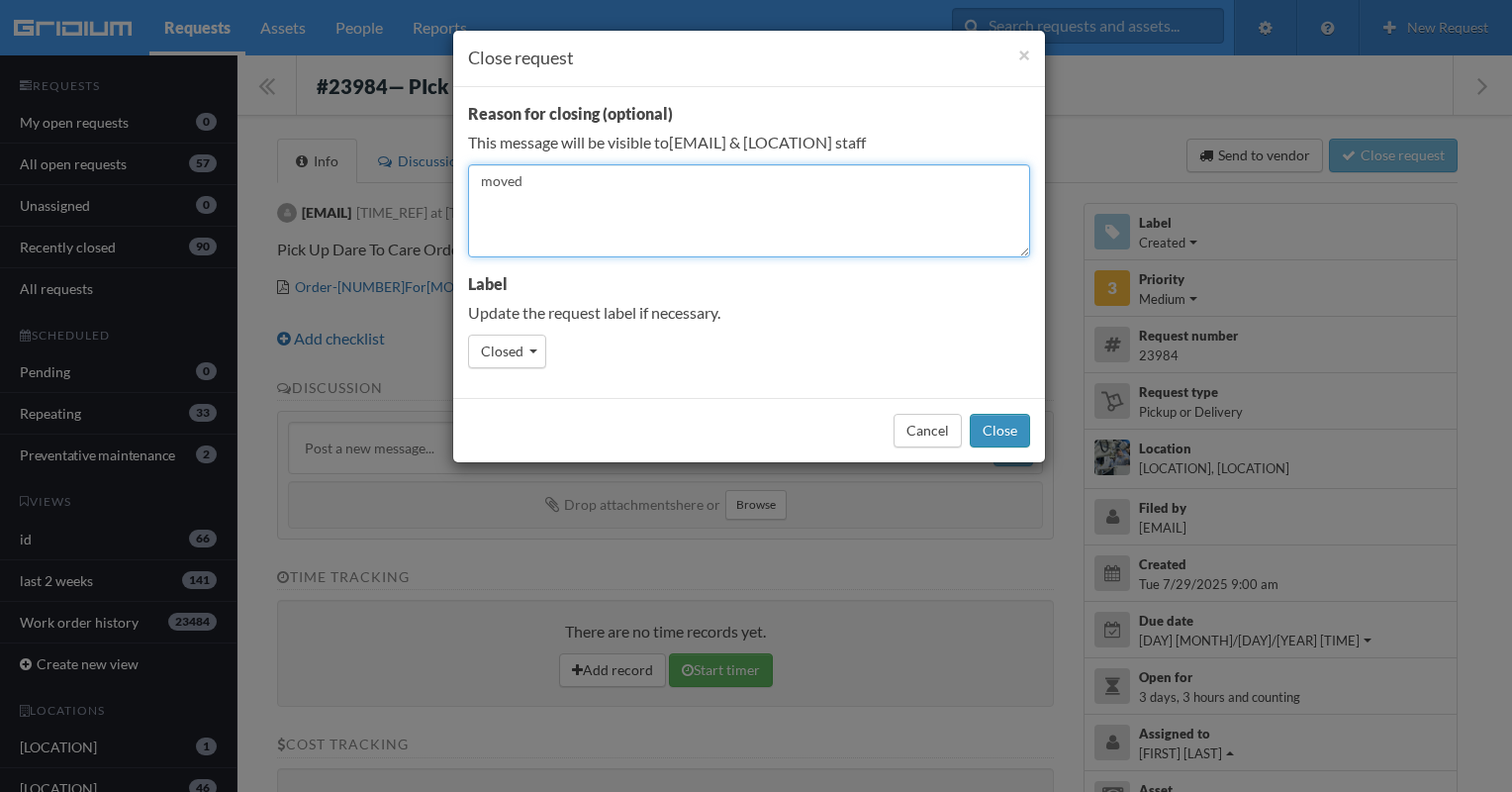 type on "moved" 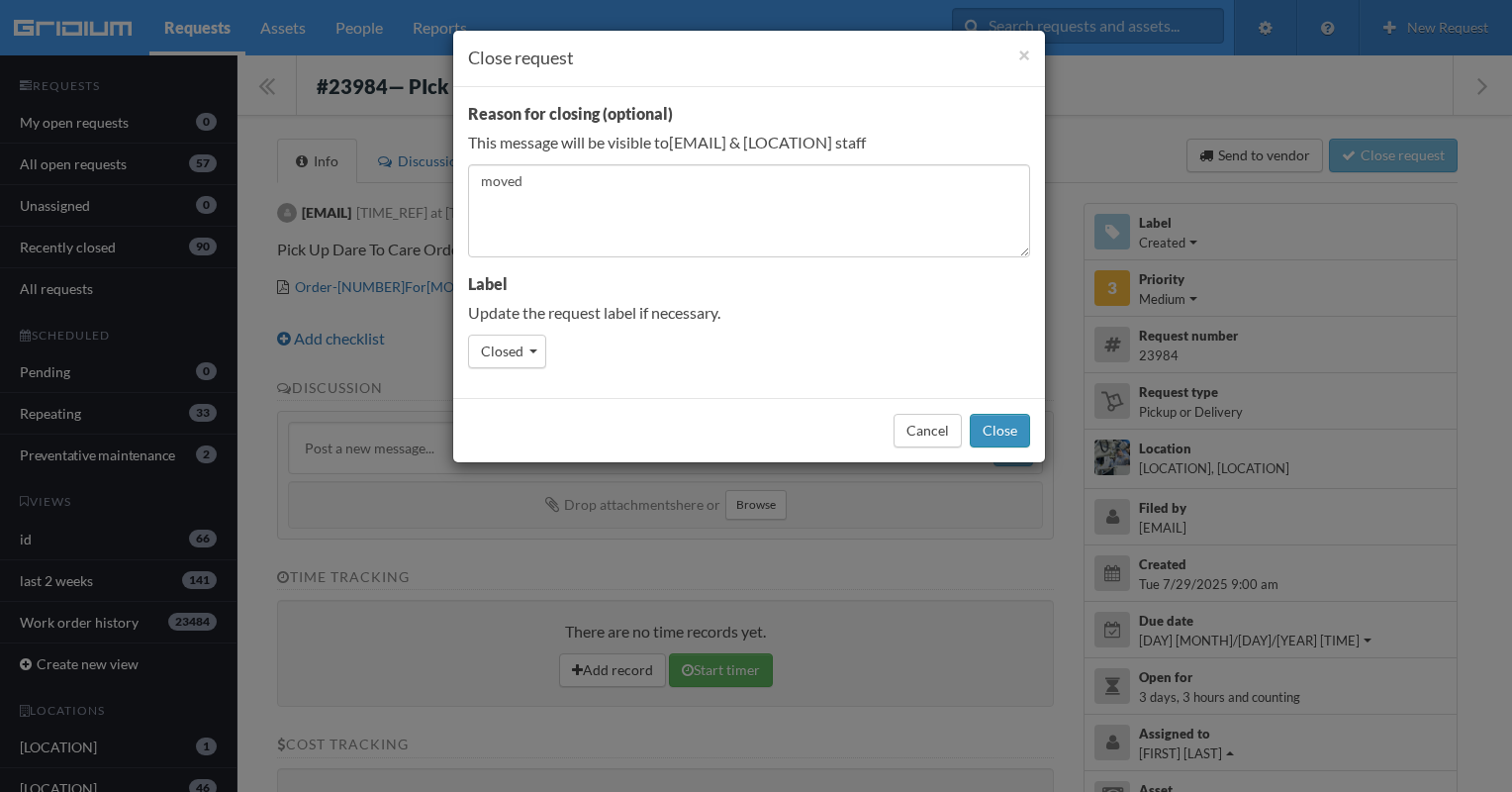 click on "Close" at bounding box center (999, 431) 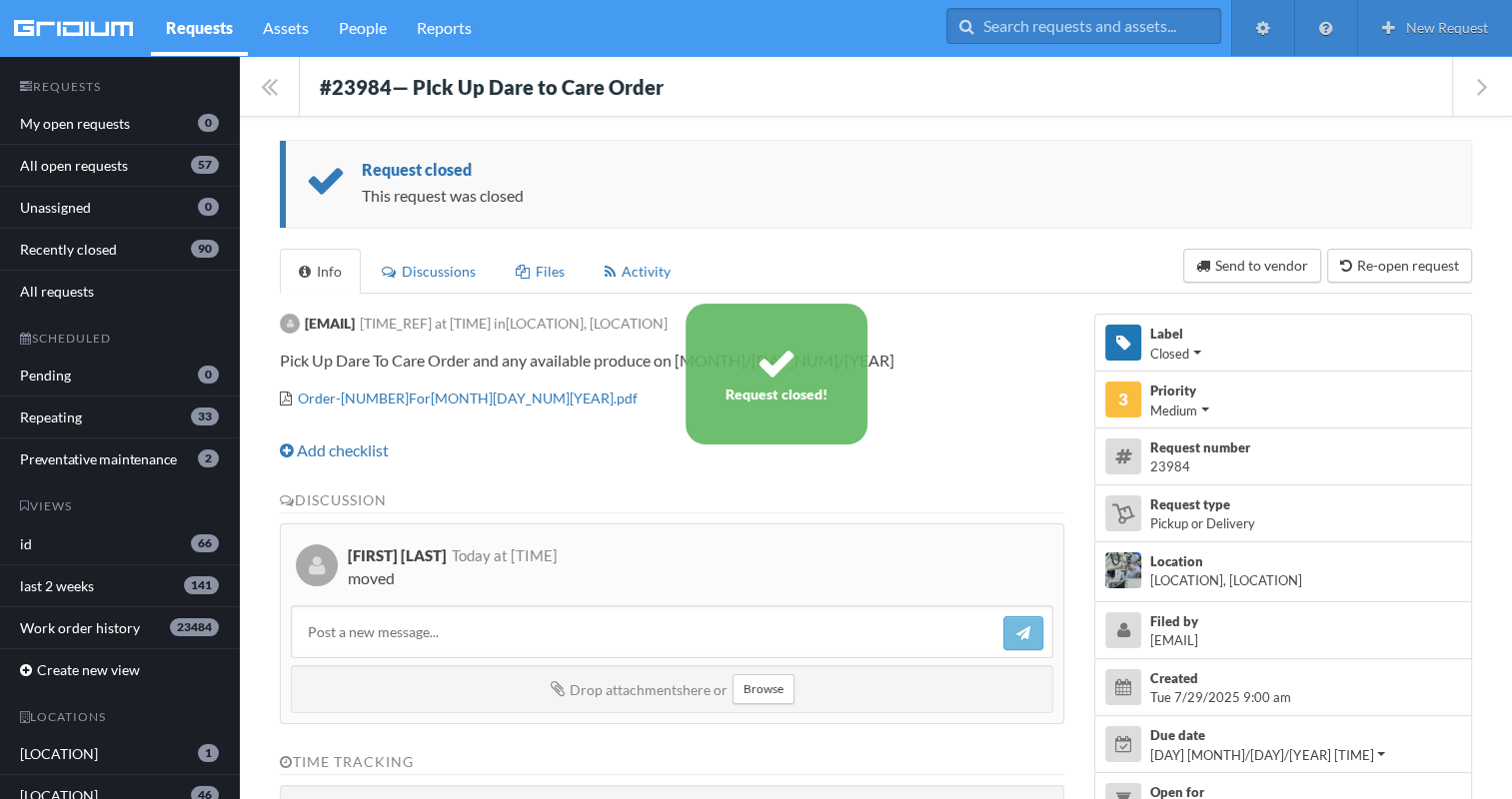 scroll, scrollTop: 76, scrollLeft: 0, axis: vertical 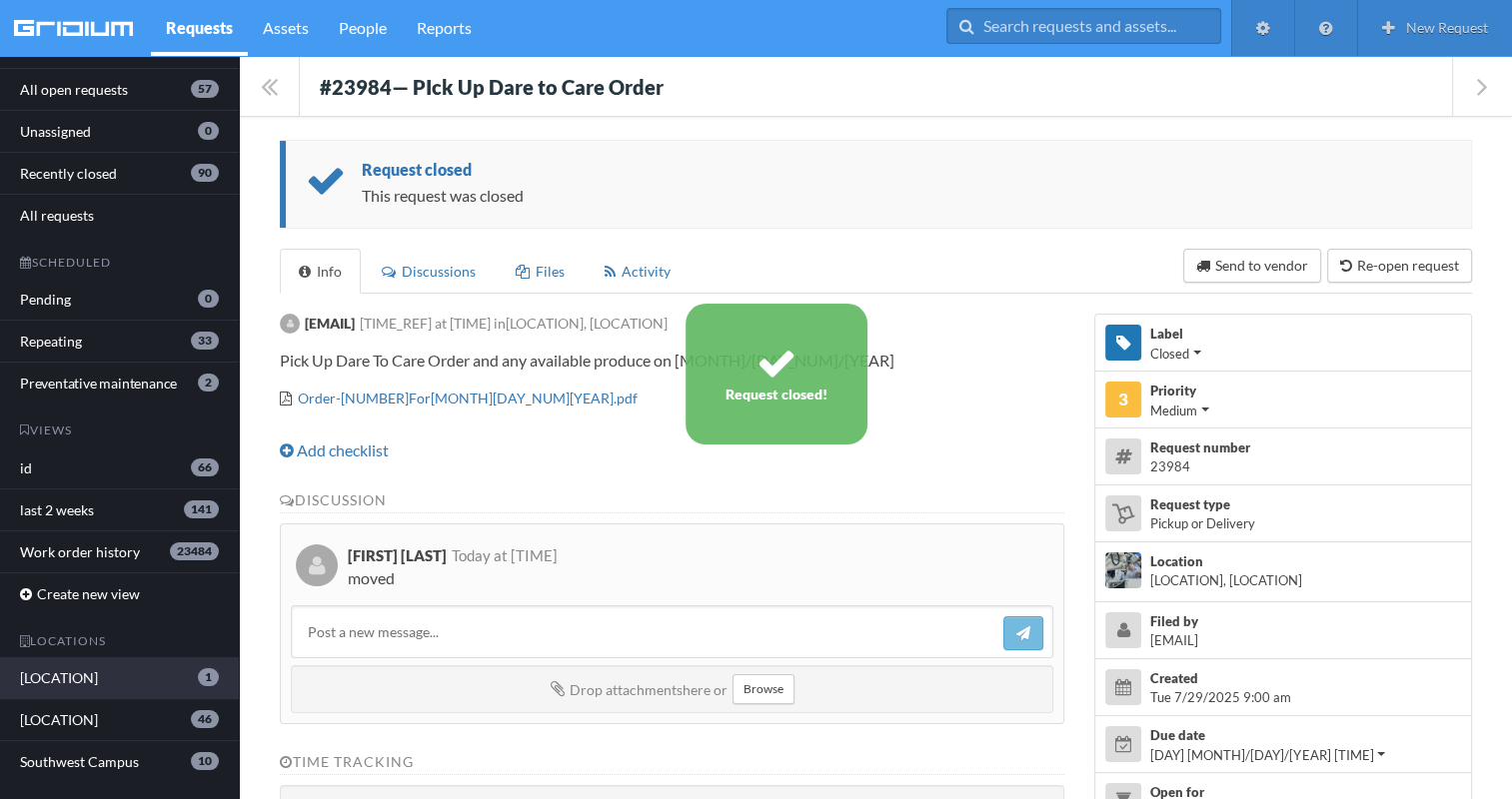 click on "[LOCATION]" at bounding box center [87, 677] 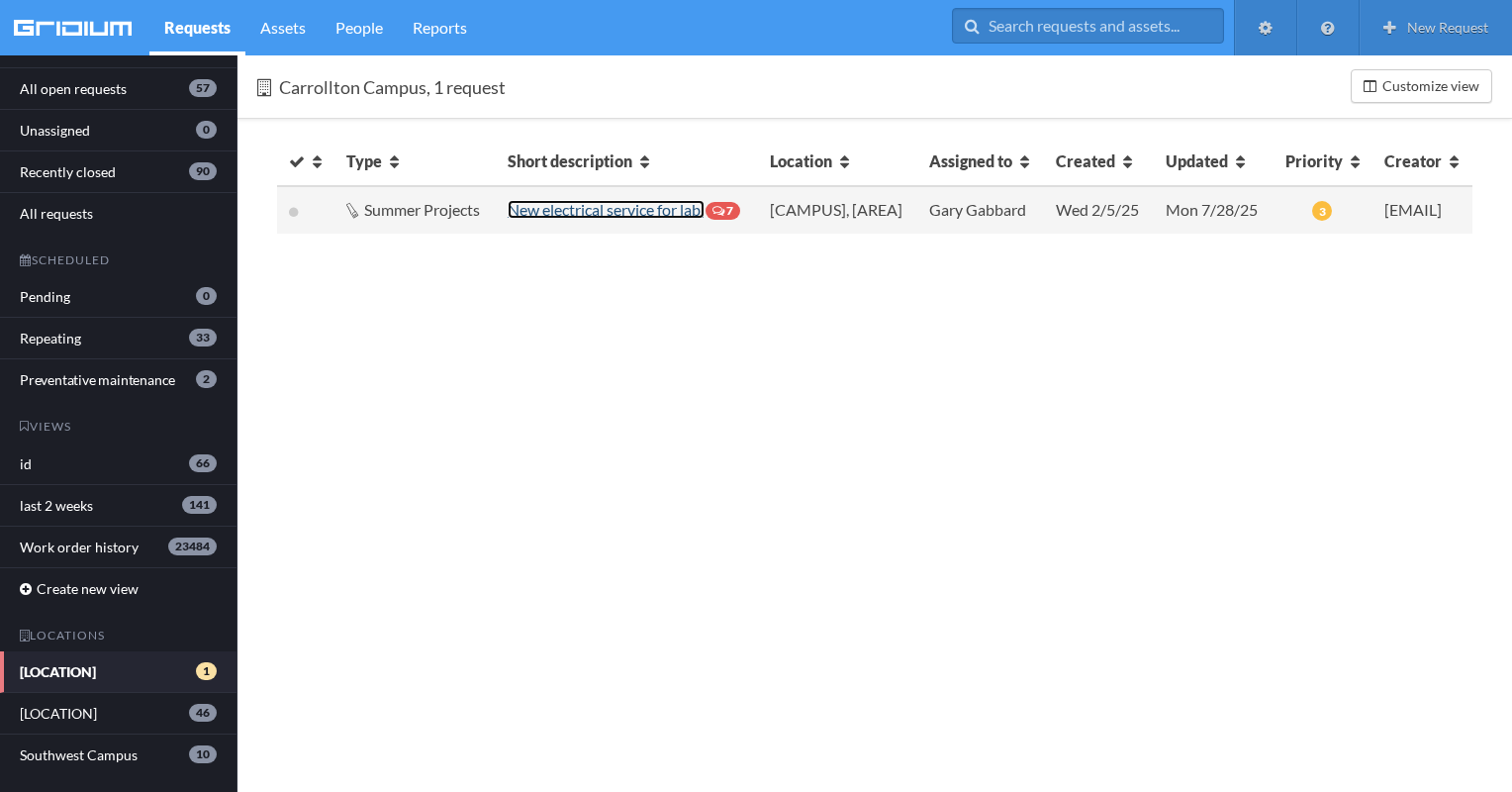 click on "New electrical service for lab" at bounding box center (606, 209) 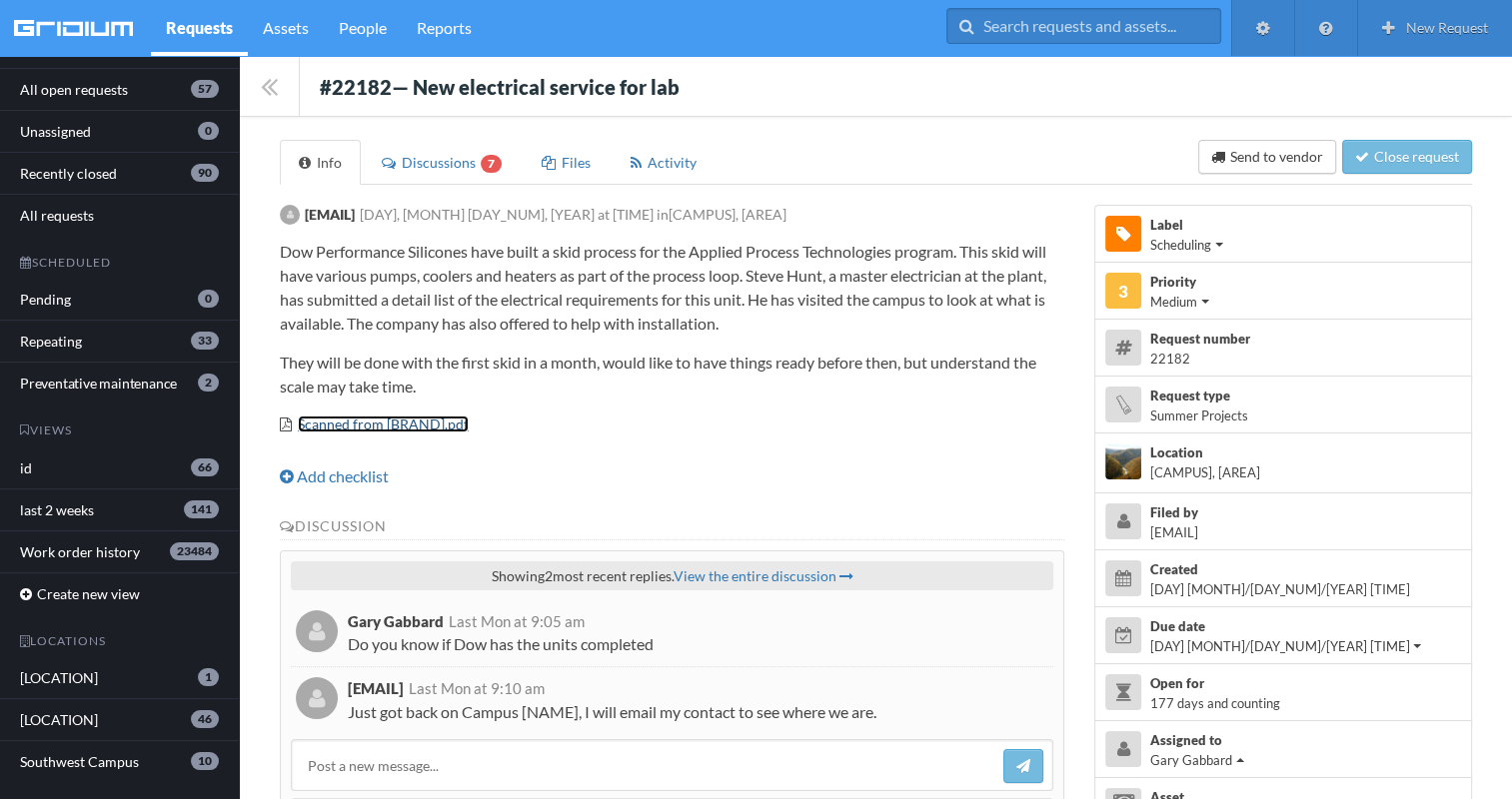click on "Scanned from [BRAND].pdf" at bounding box center [383, 423] 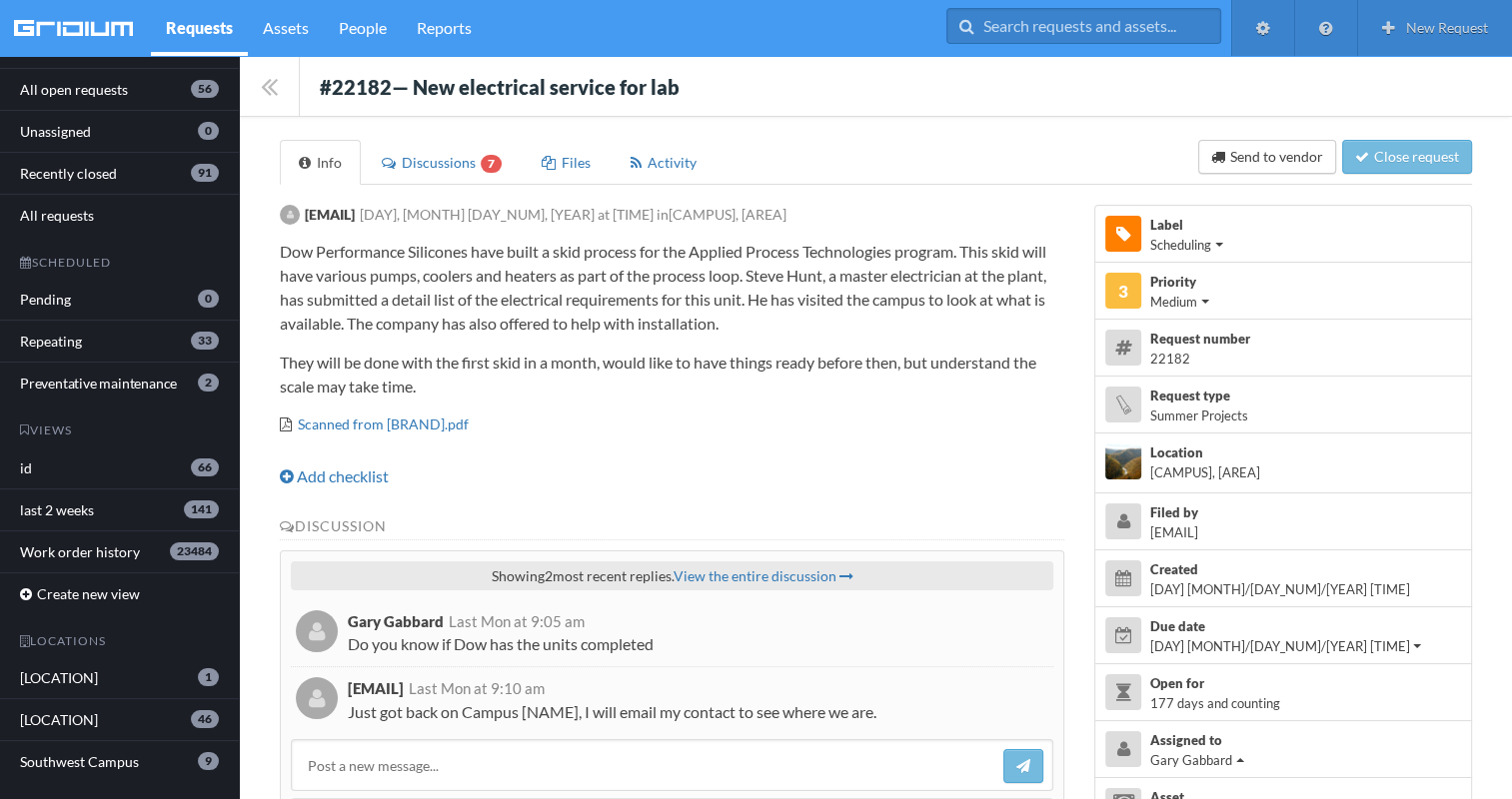 click on "donald.tiller@kctcs.edu
Wed, Feb 5, 2025 at 8:40 am
in  [CAMPUS], [AREA]
Dow Performance Silicones have built a skid process for the Applied Process Technologies program.  This skid will have various pumps, coolers and heaters as part of the process loop.  Steve Hunt, a master electrician at the plant, has visited the campus to look at what is available.  The company has also offered to help with installation.
They will be done with the first skid in a month, would like to have things ready before then, but understand the scale may take time." at bounding box center [672, 843] 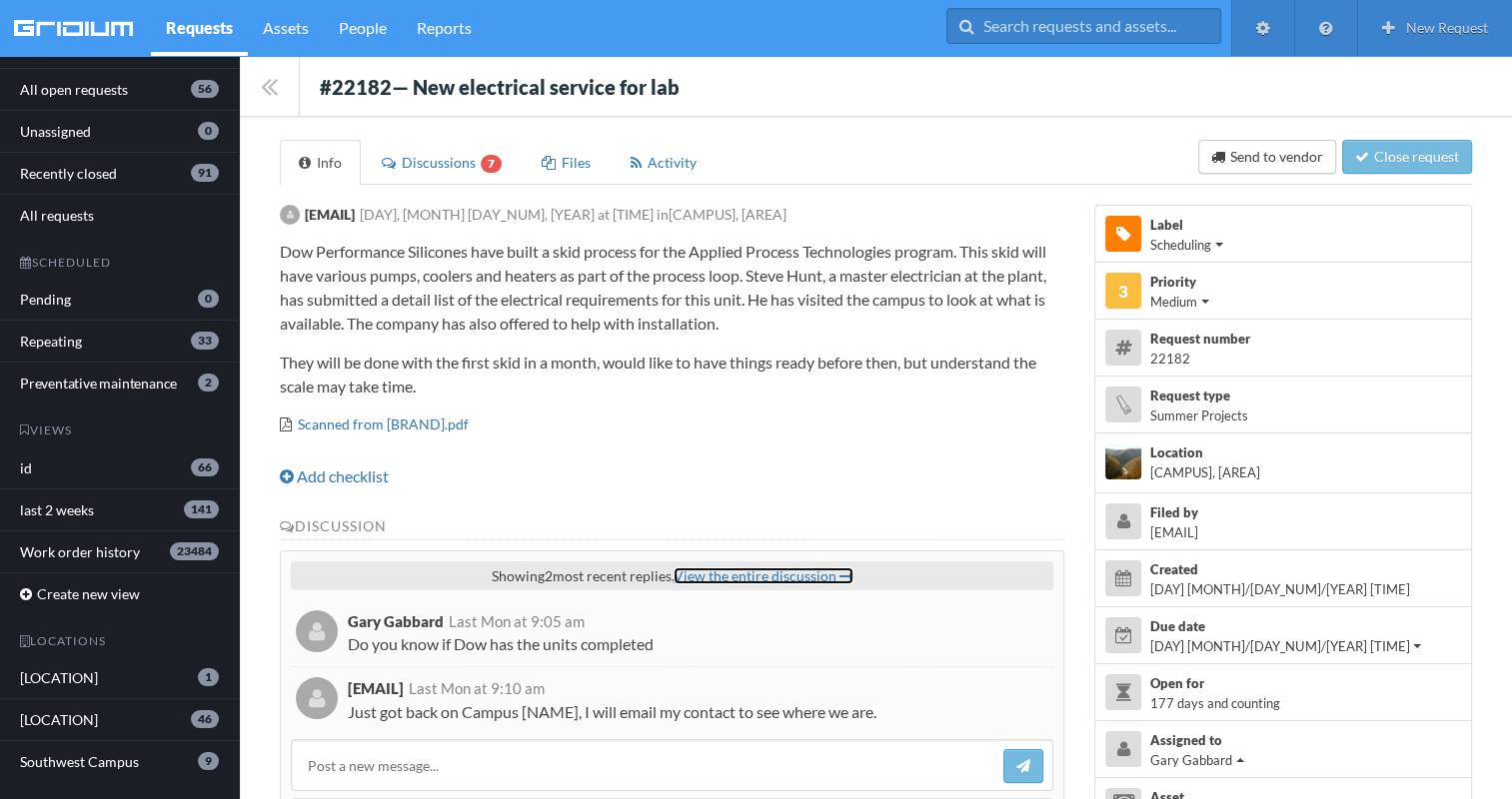 click on "View the entire discussion" at bounding box center [763, 575] 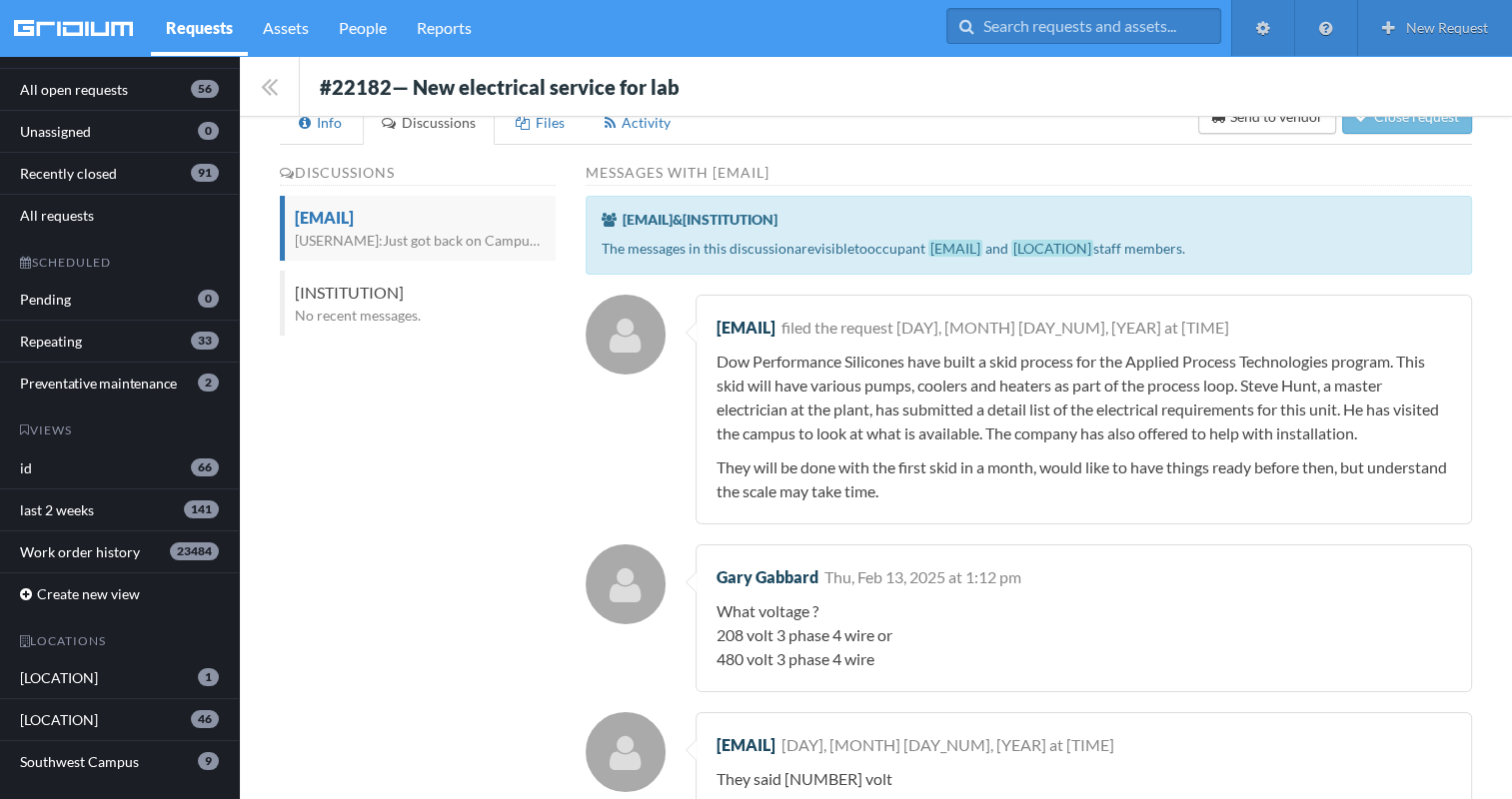 scroll, scrollTop: 0, scrollLeft: 0, axis: both 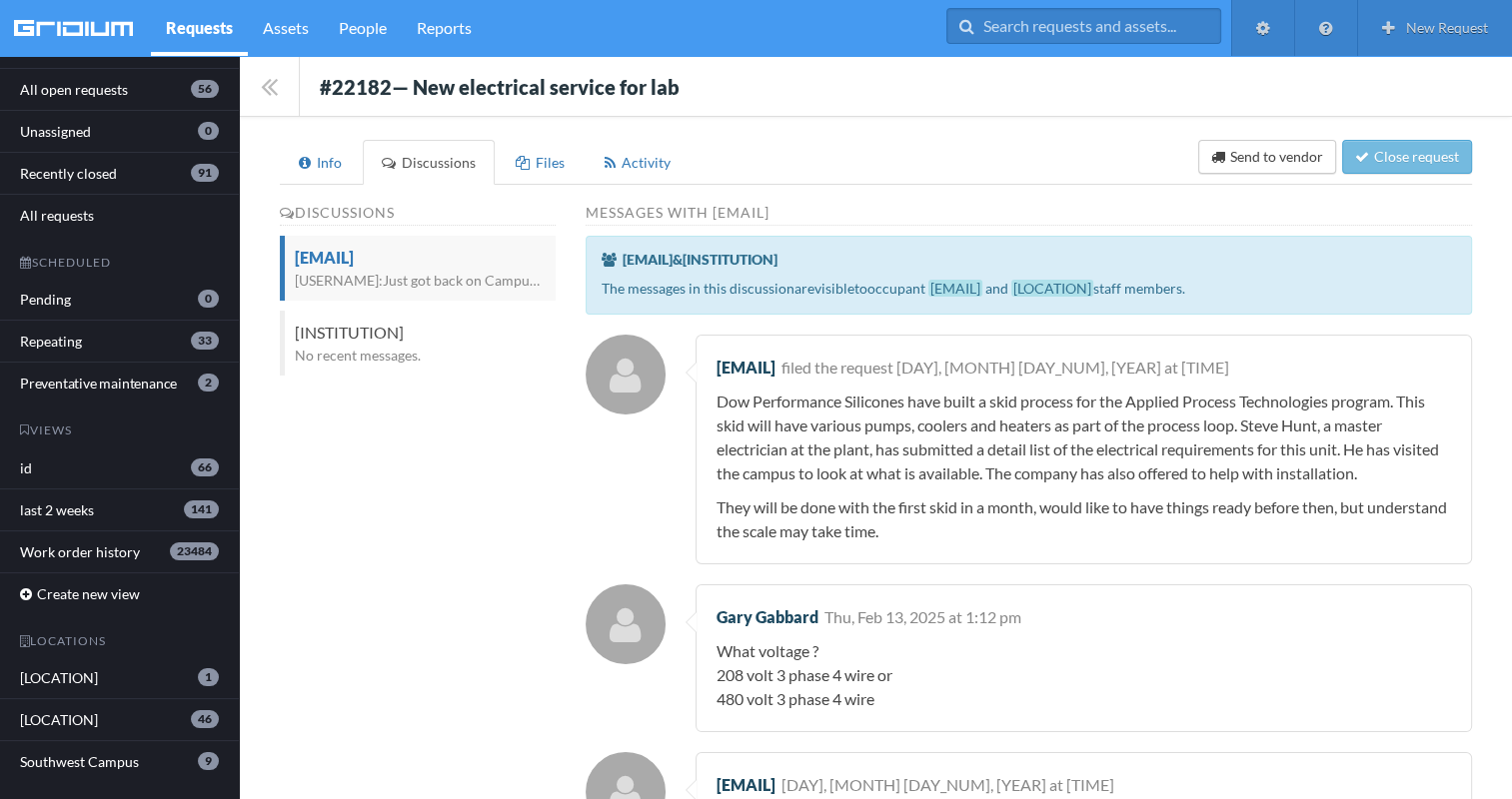 drag, startPoint x: 318, startPoint y: 63, endPoint x: 1530, endPoint y: 818, distance: 1427.9247 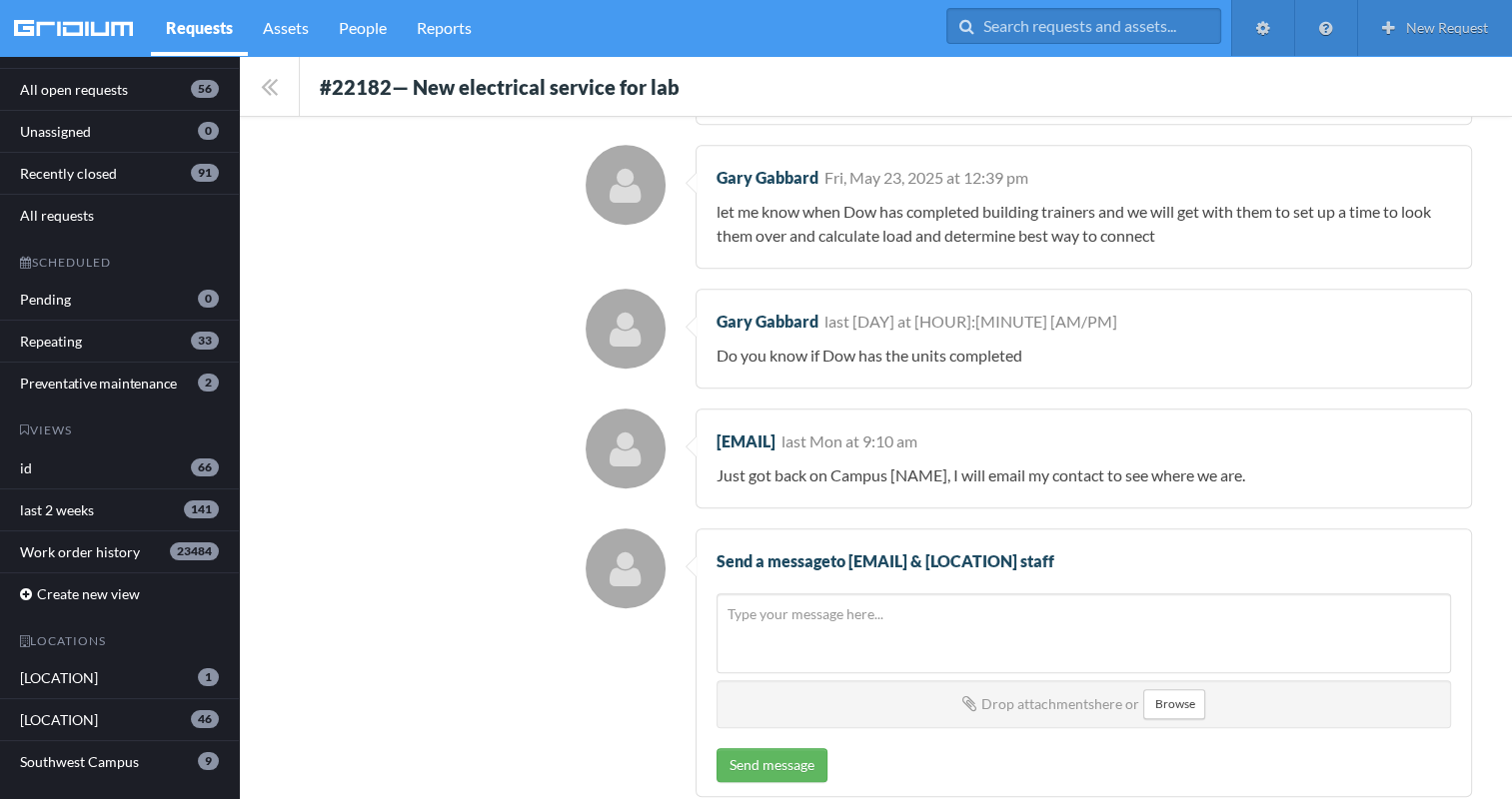 scroll, scrollTop: 1324, scrollLeft: 0, axis: vertical 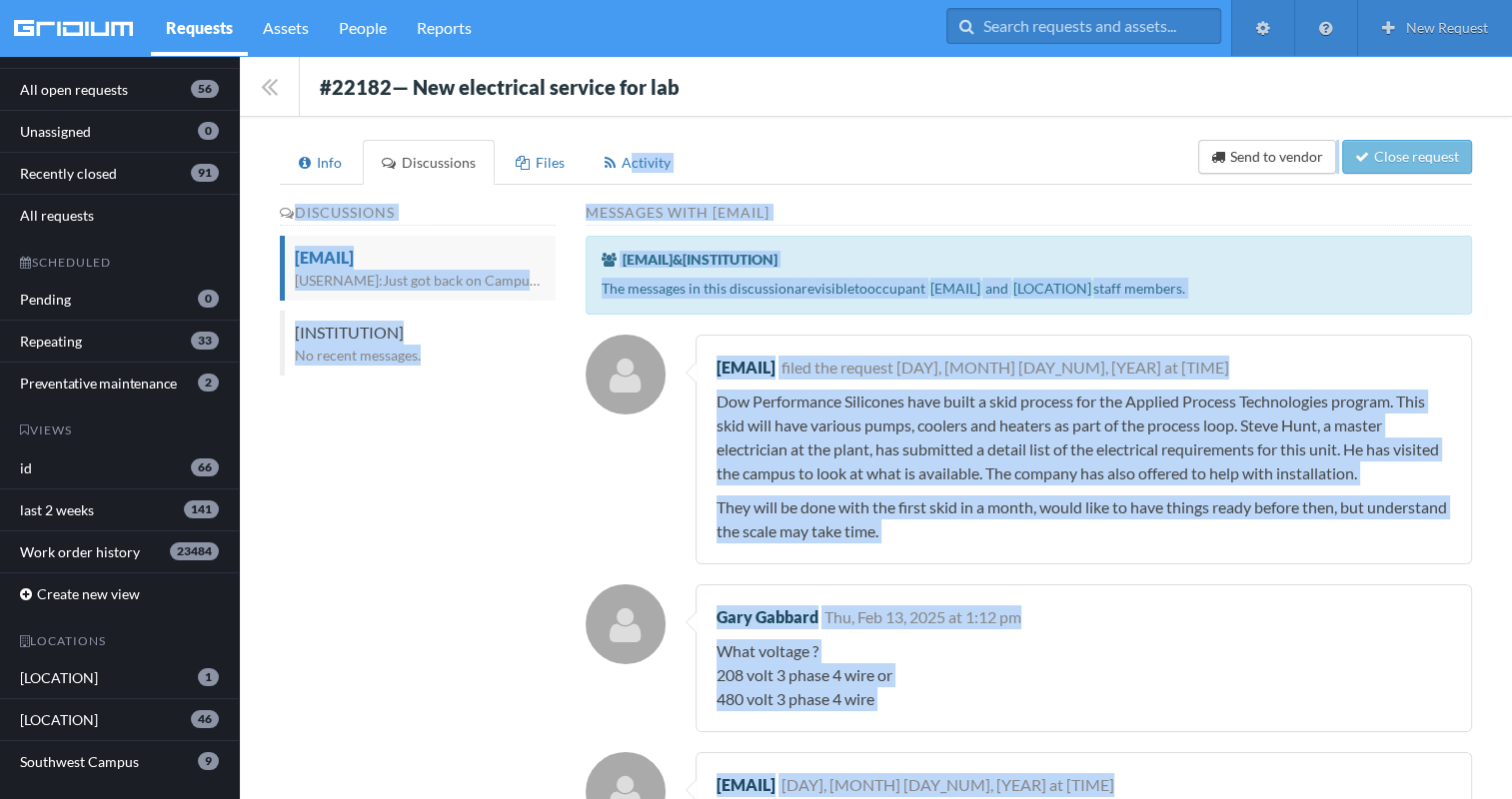 drag, startPoint x: 1290, startPoint y: 478, endPoint x: 308, endPoint y: 93, distance: 1054.7744 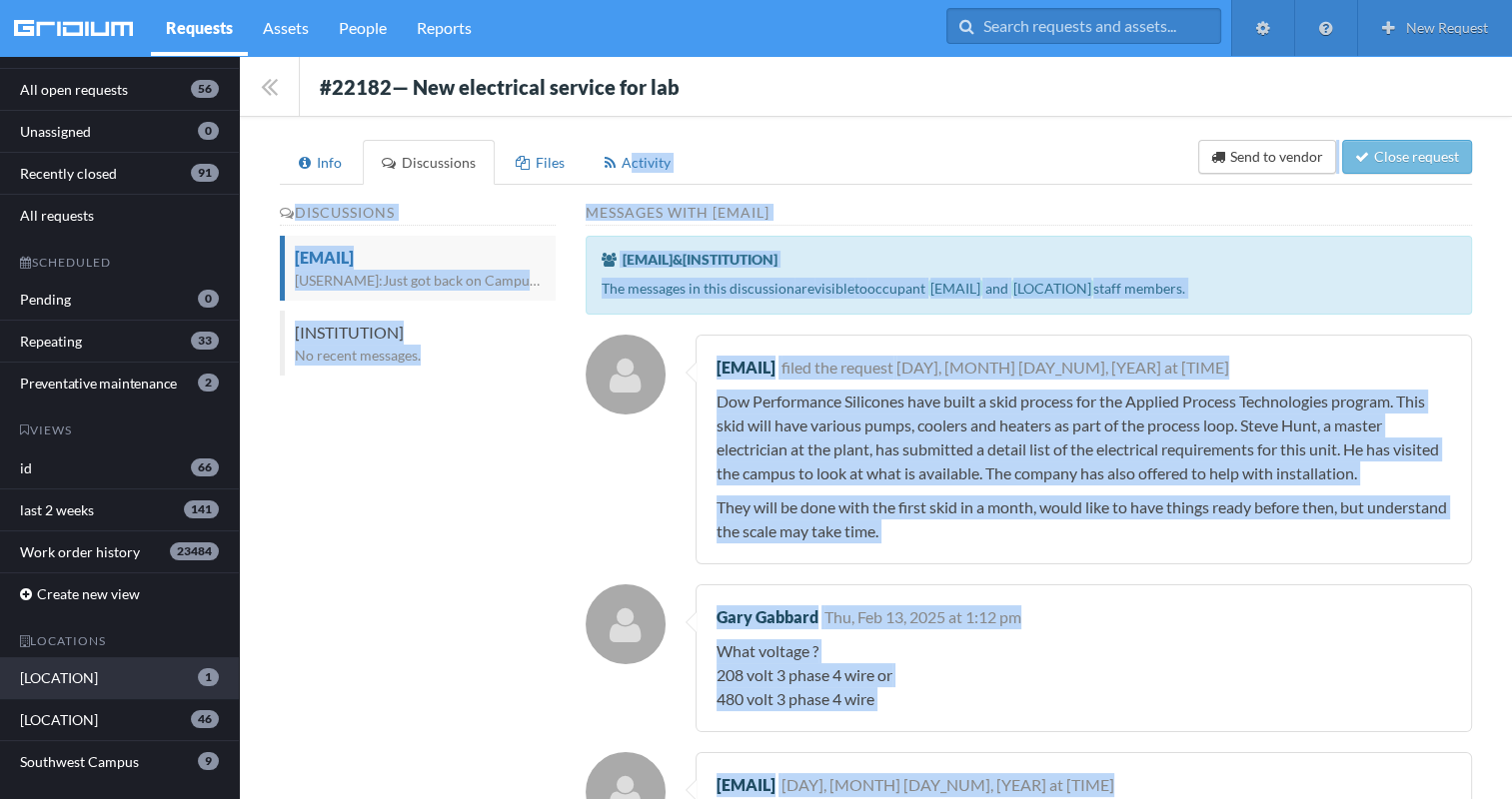 click on "[LOCATION]" at bounding box center [87, 677] 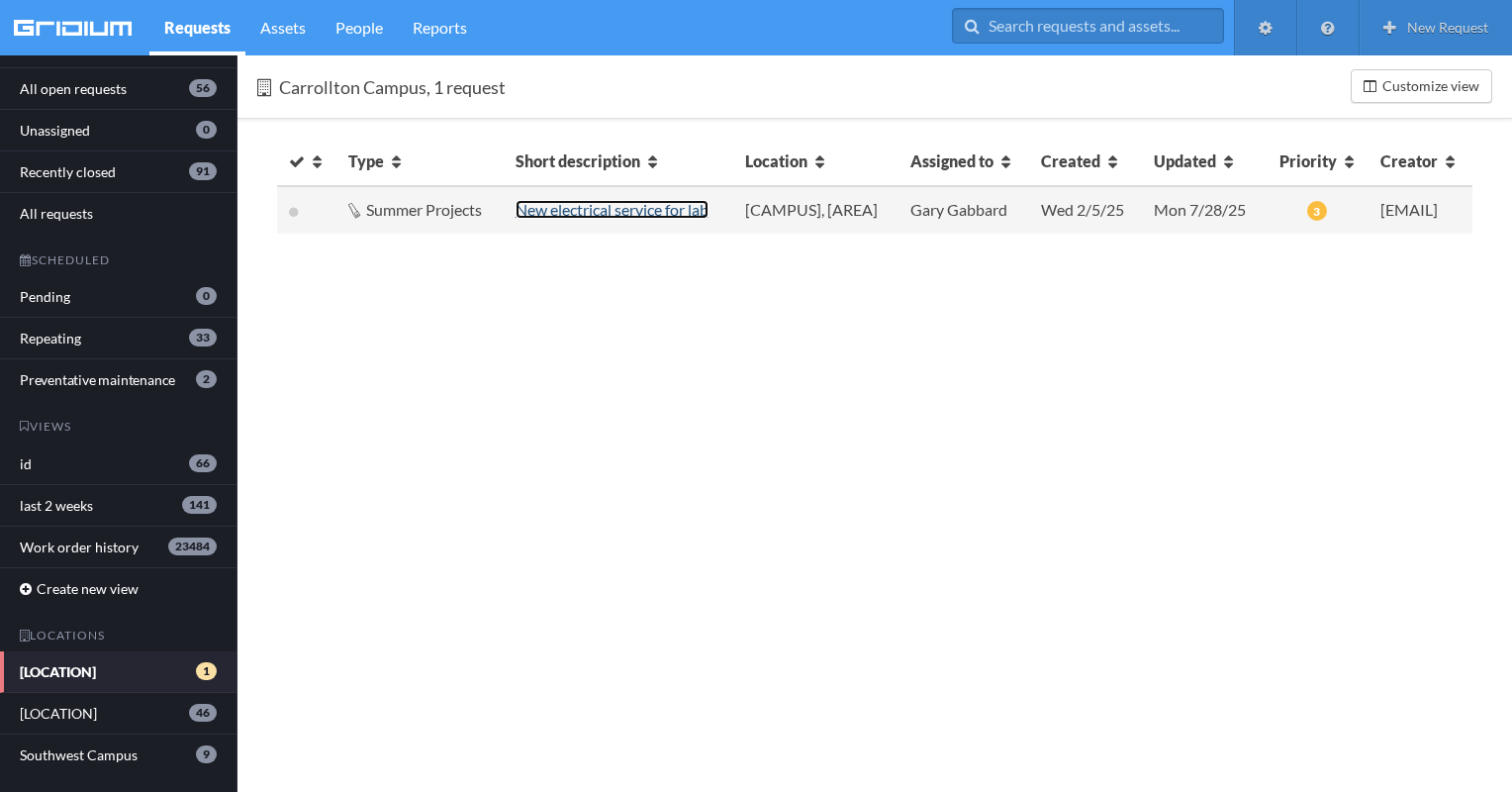 click on "New electrical service for lab" at bounding box center (612, 209) 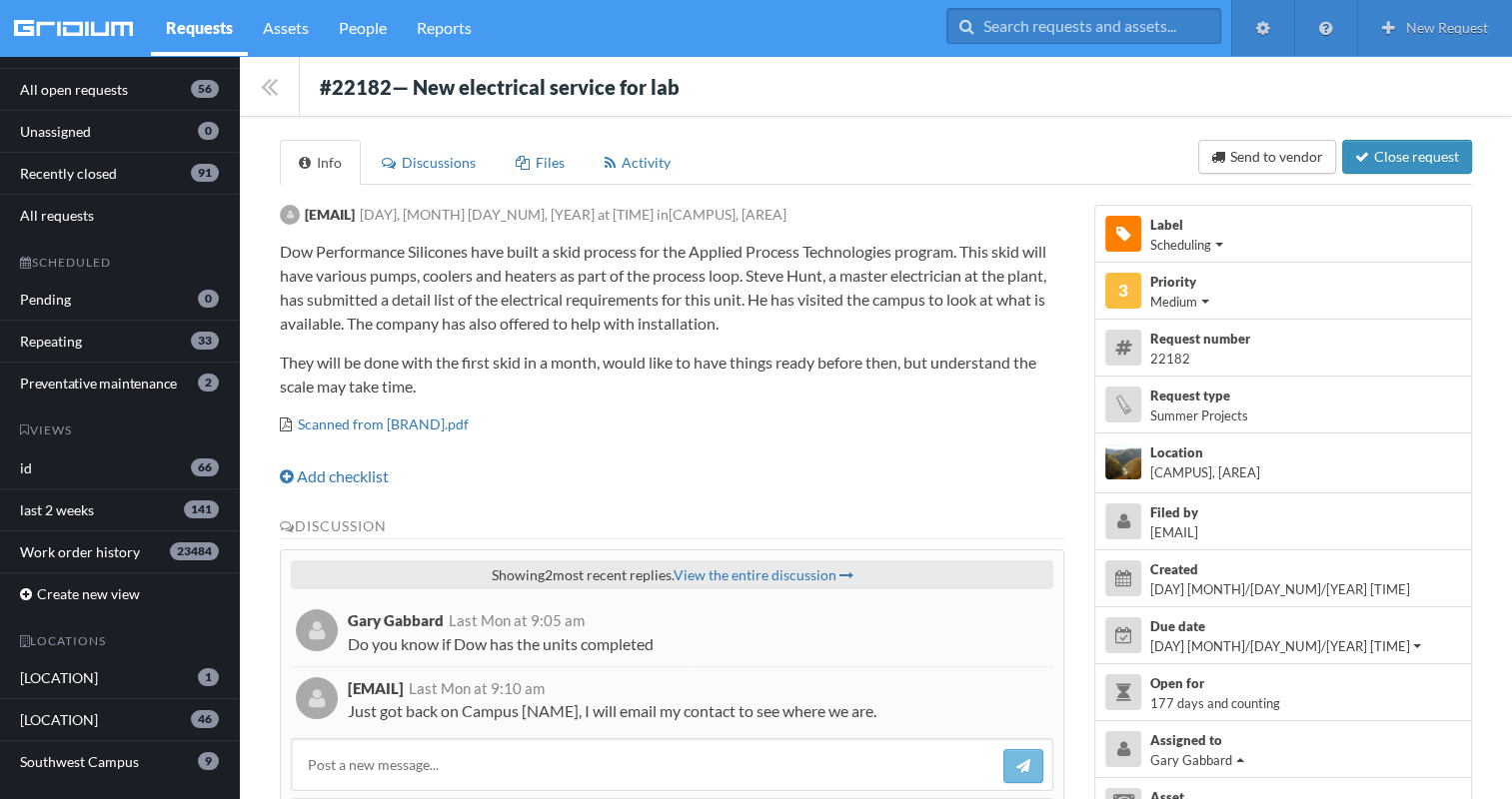 click on "Close request" at bounding box center (1407, 157) 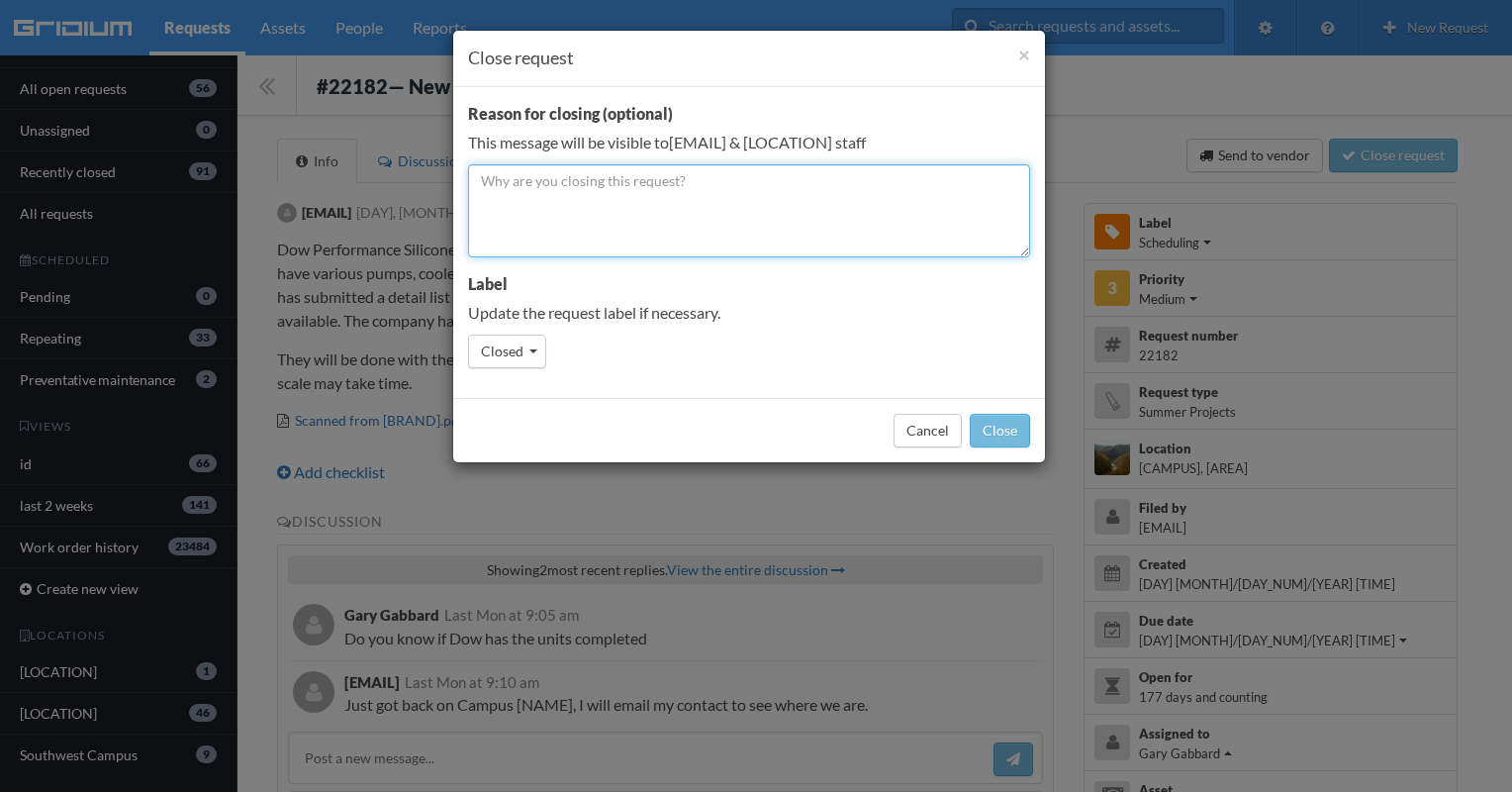 click at bounding box center [749, 211] 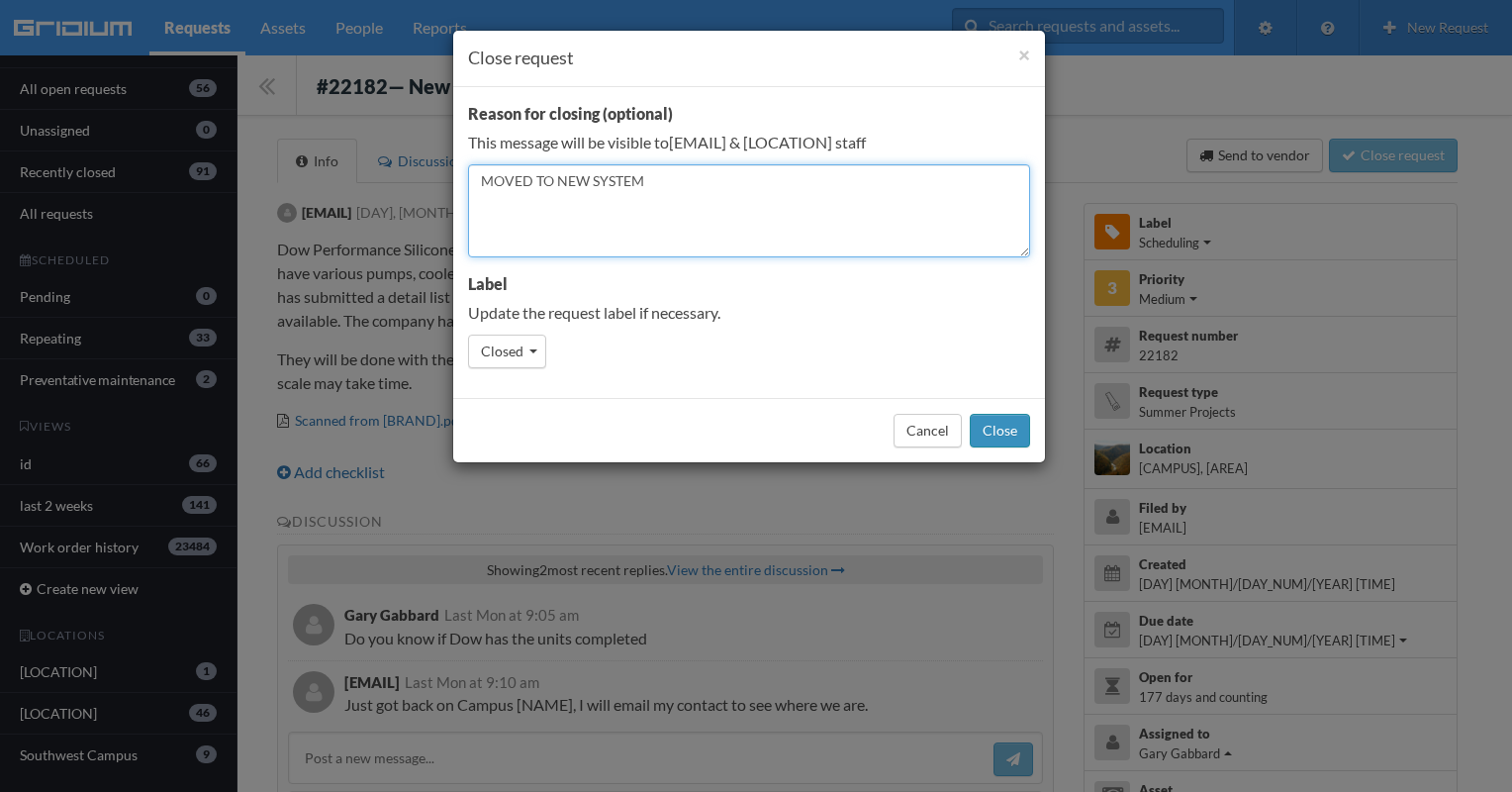 type on "MOVED TO NEW SYSTEM" 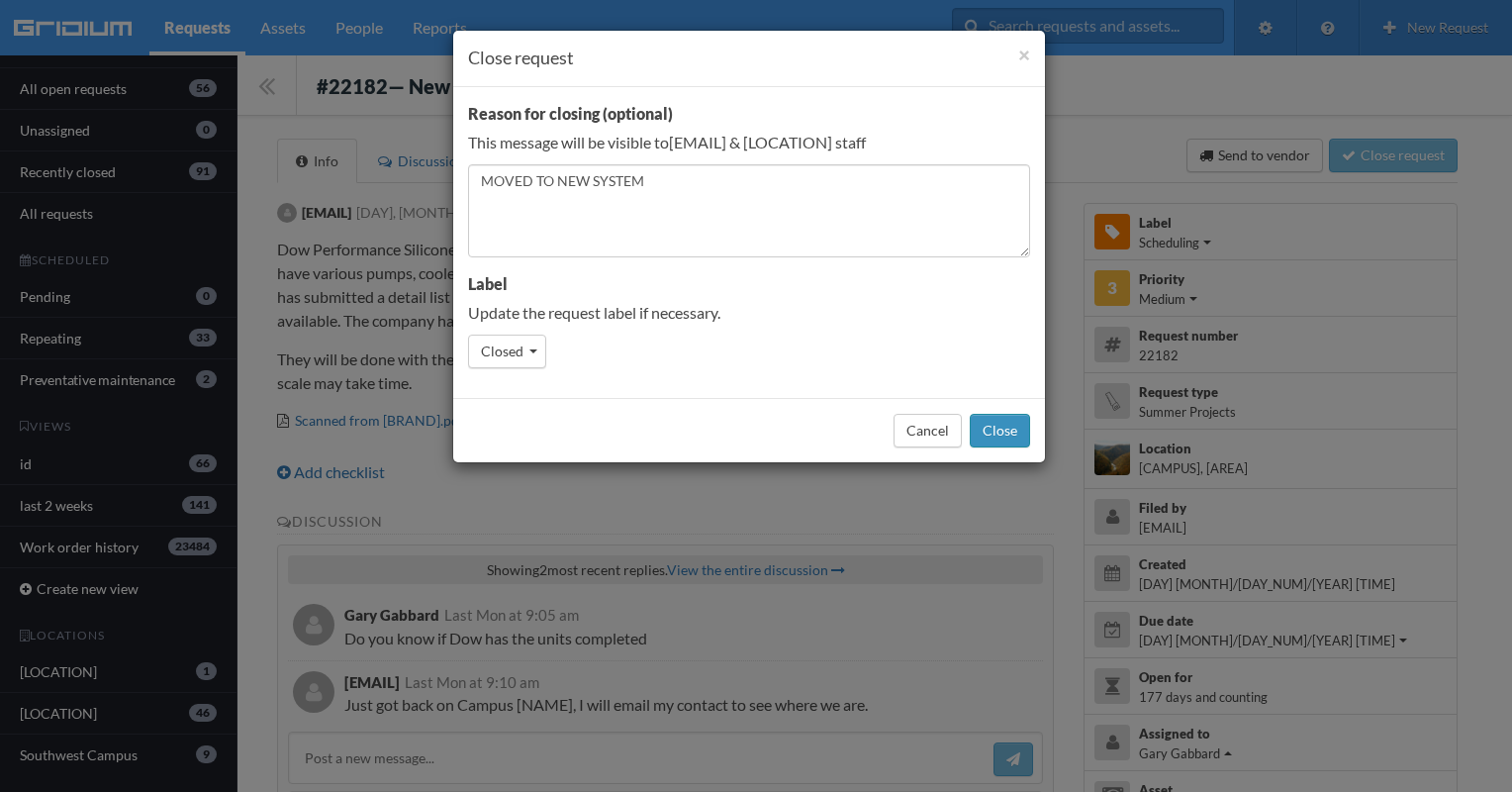 click on "Close" at bounding box center [999, 431] 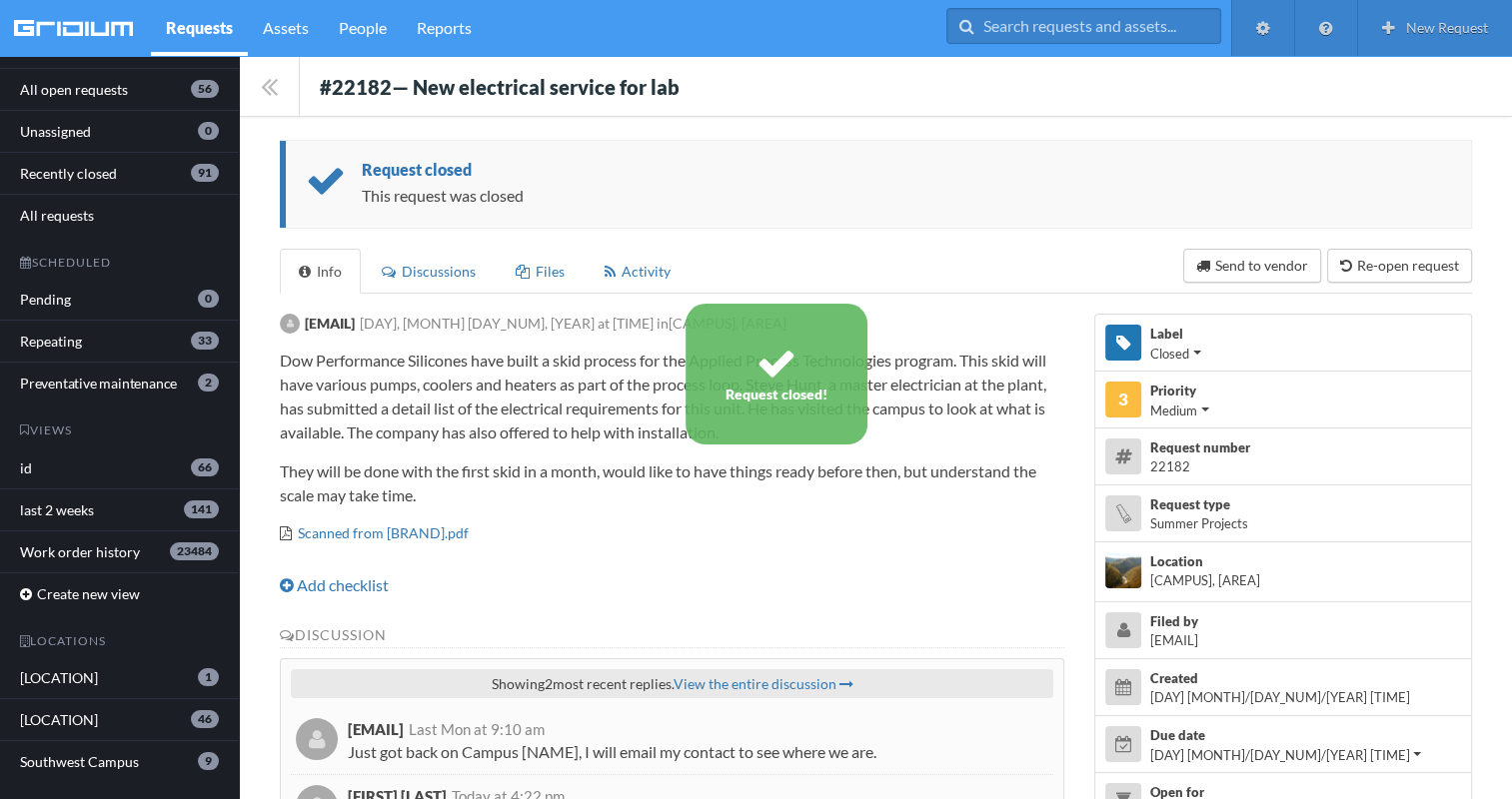 scroll, scrollTop: 35, scrollLeft: 0, axis: vertical 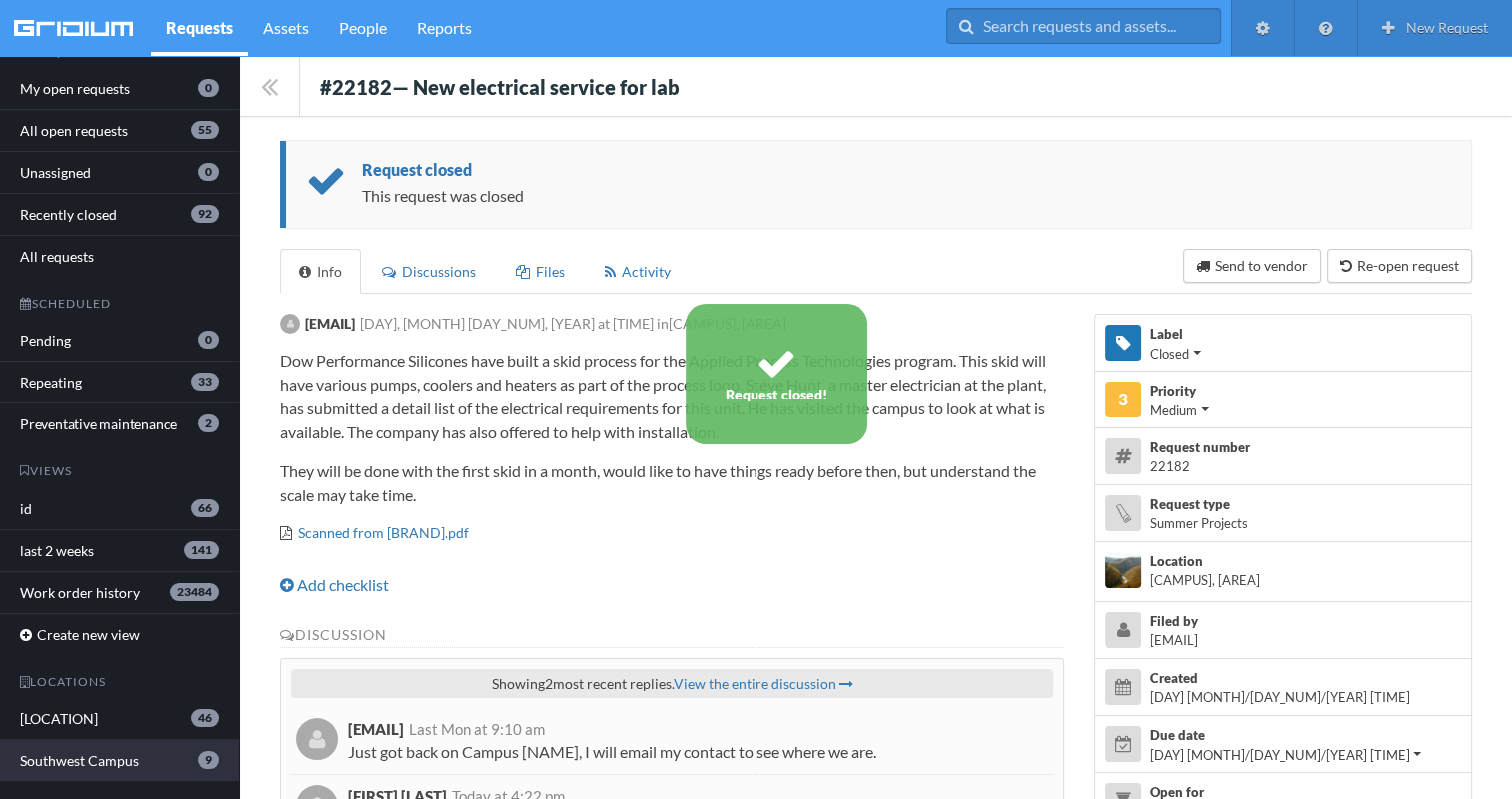 click on "[CAMPUS]
9" at bounding box center [119, 760] 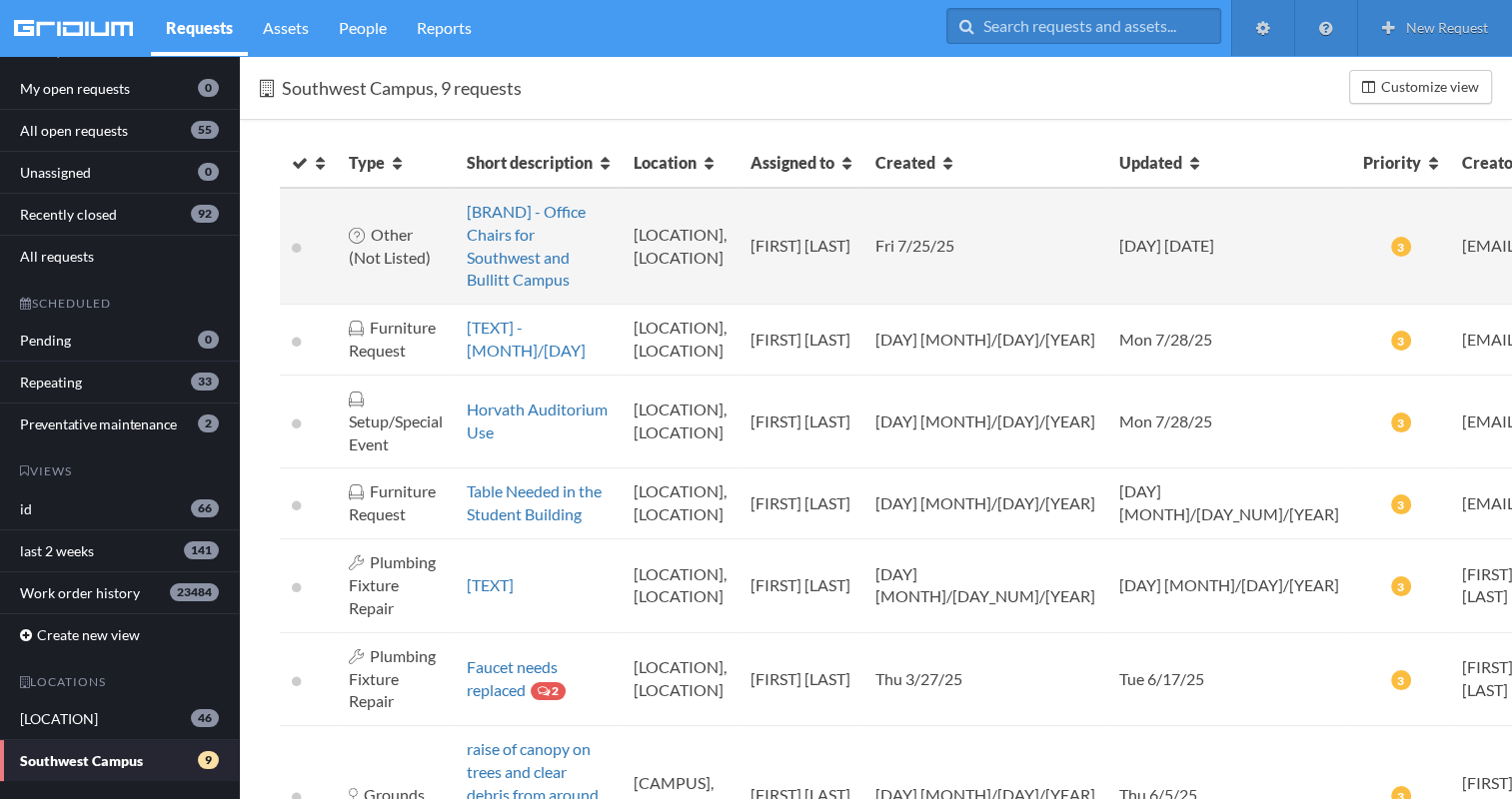click on "[BRAND] - Office Chairs for Southwest and Bullitt Campus" at bounding box center [538, 246] 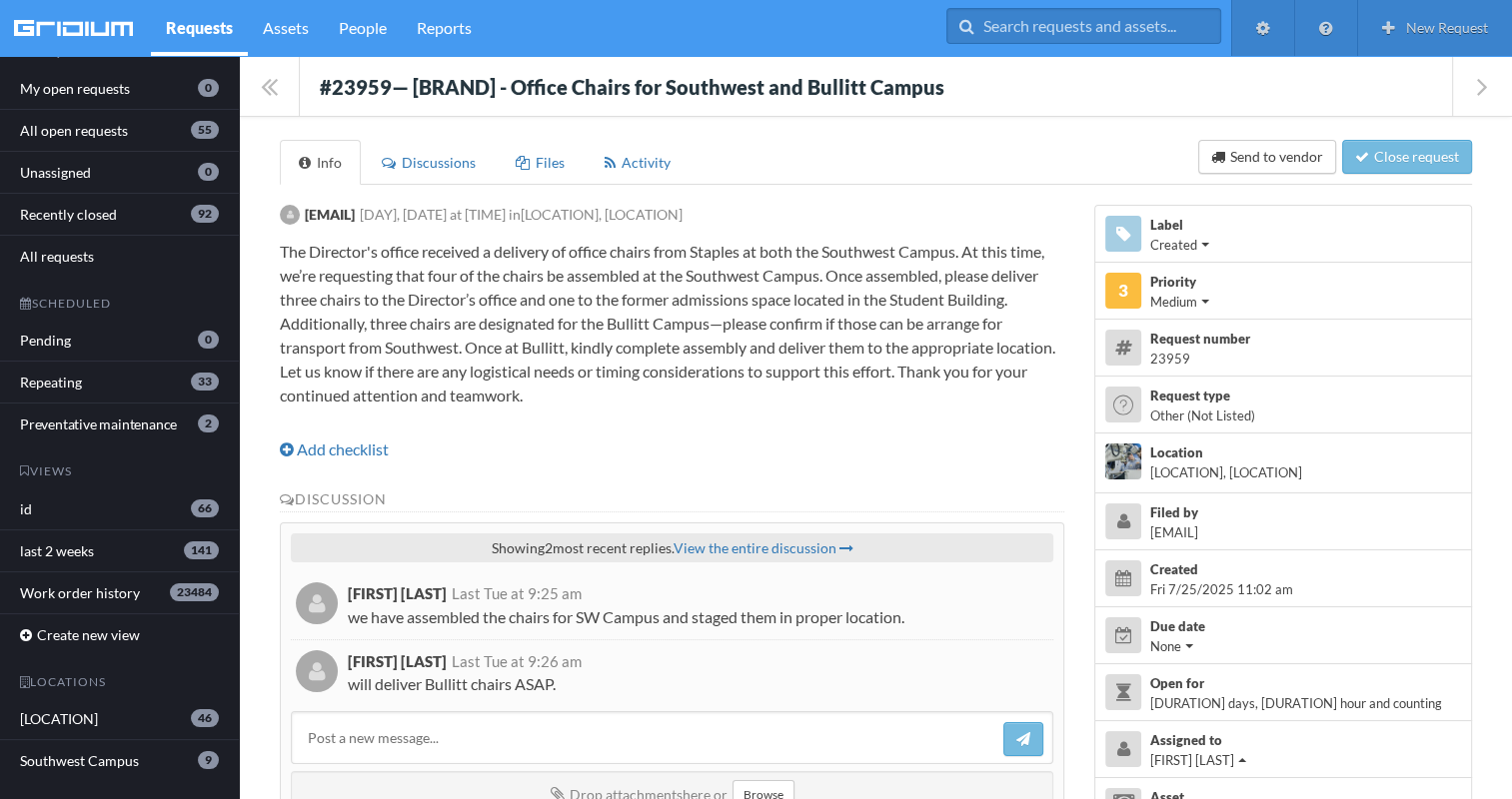 drag, startPoint x: 308, startPoint y: 72, endPoint x: 740, endPoint y: 702, distance: 763.88743 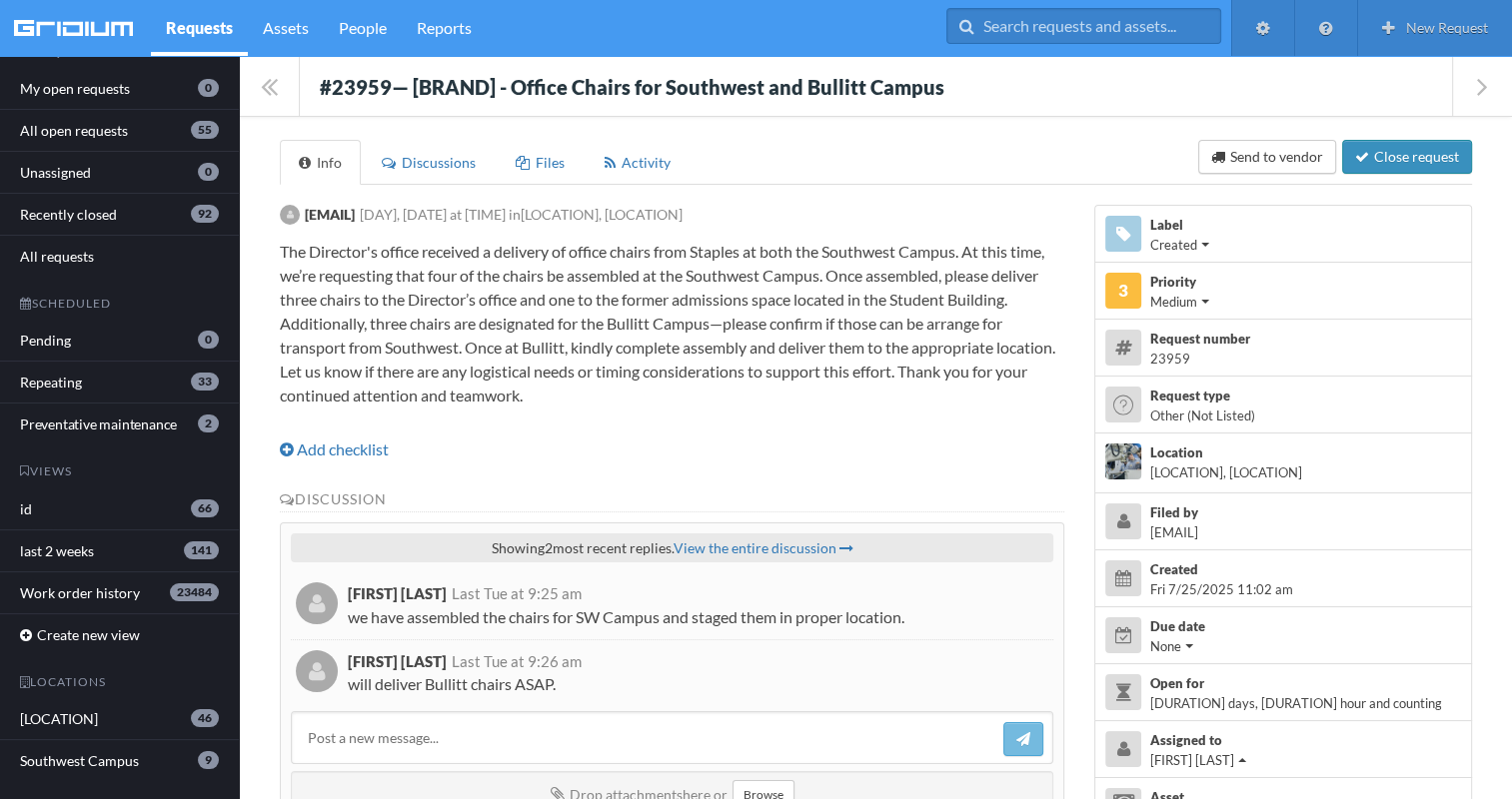 click on "Close request" at bounding box center [1407, 157] 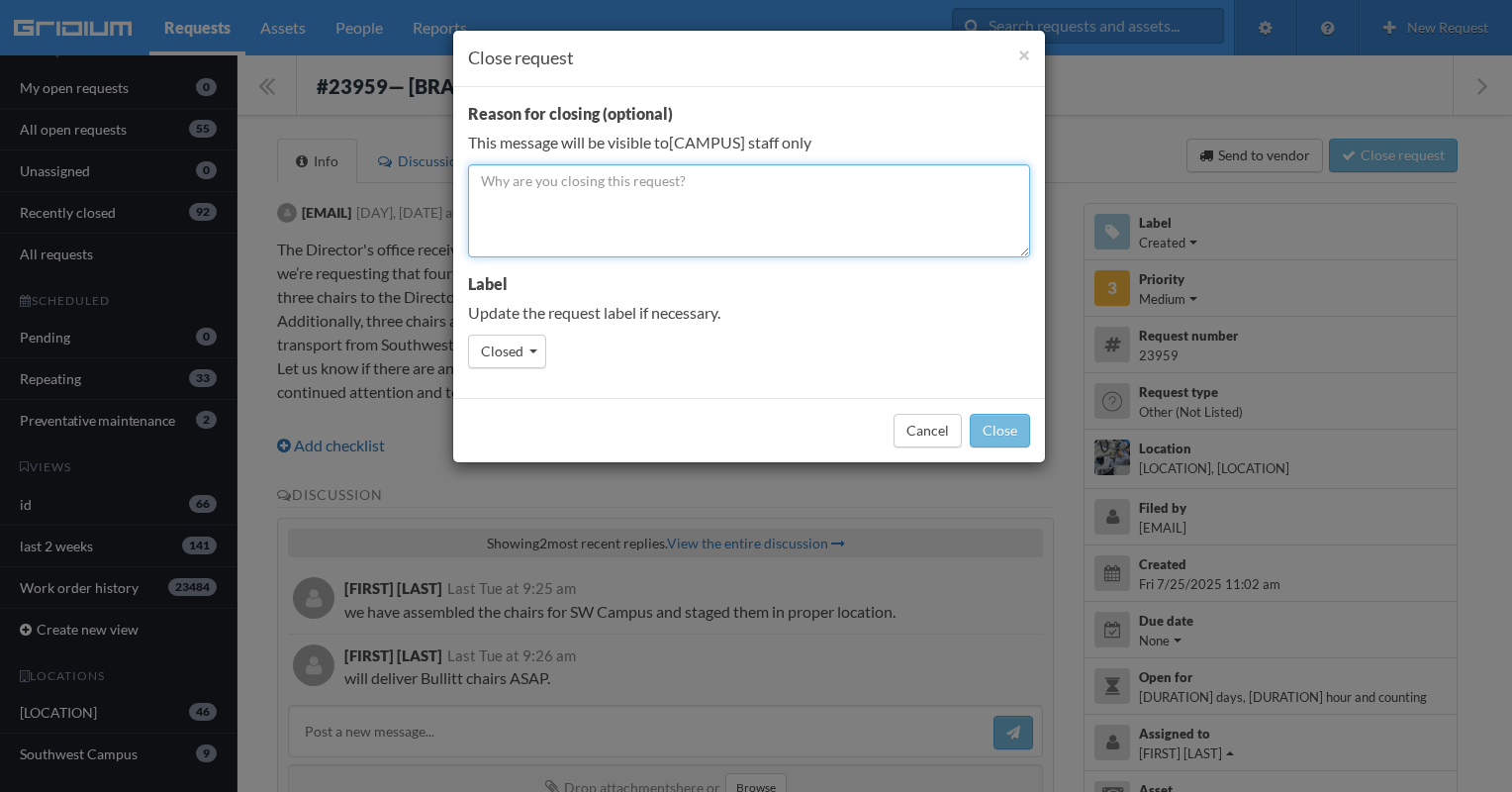 click at bounding box center (749, 211) 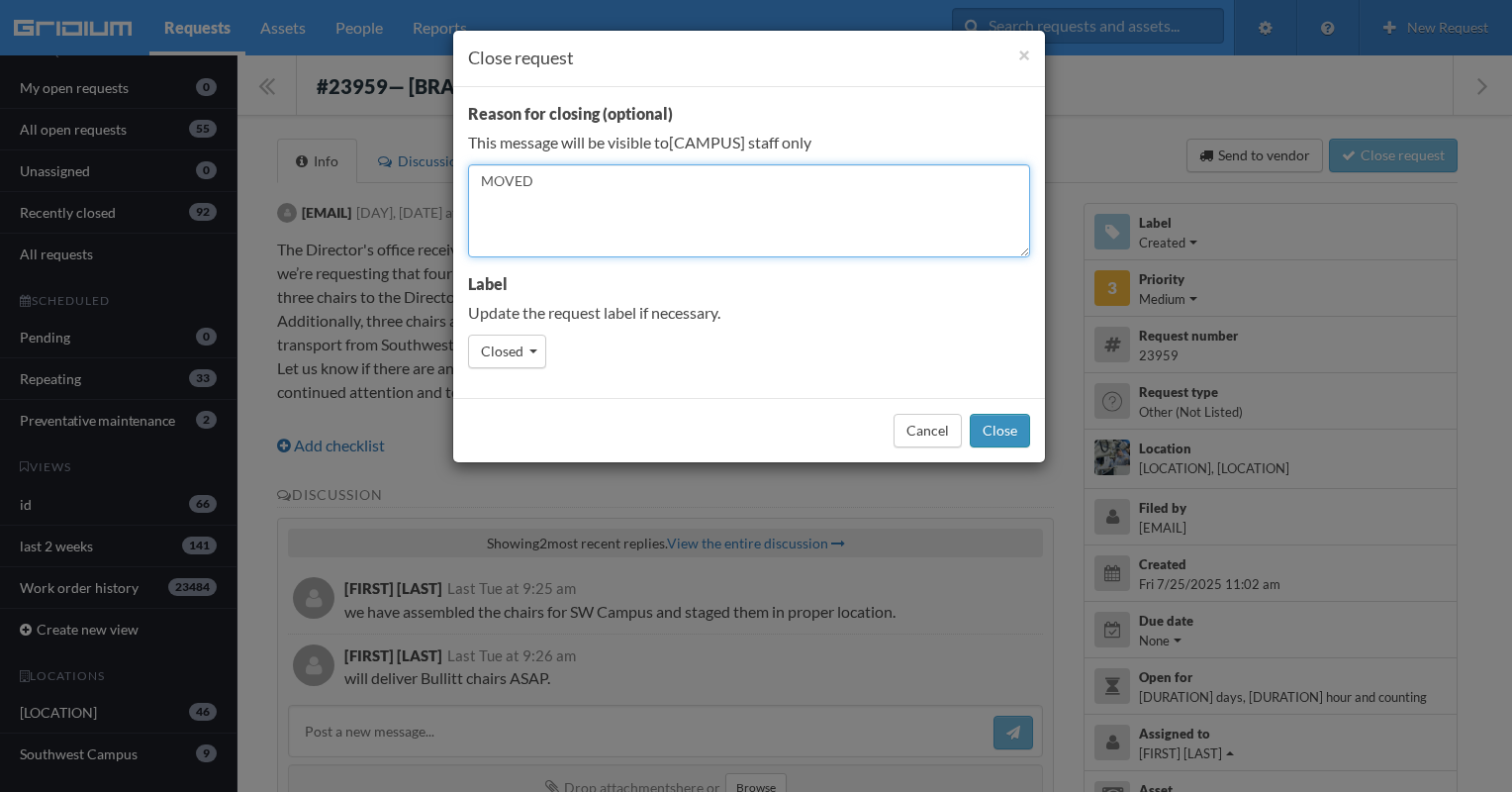 type on "MOVED" 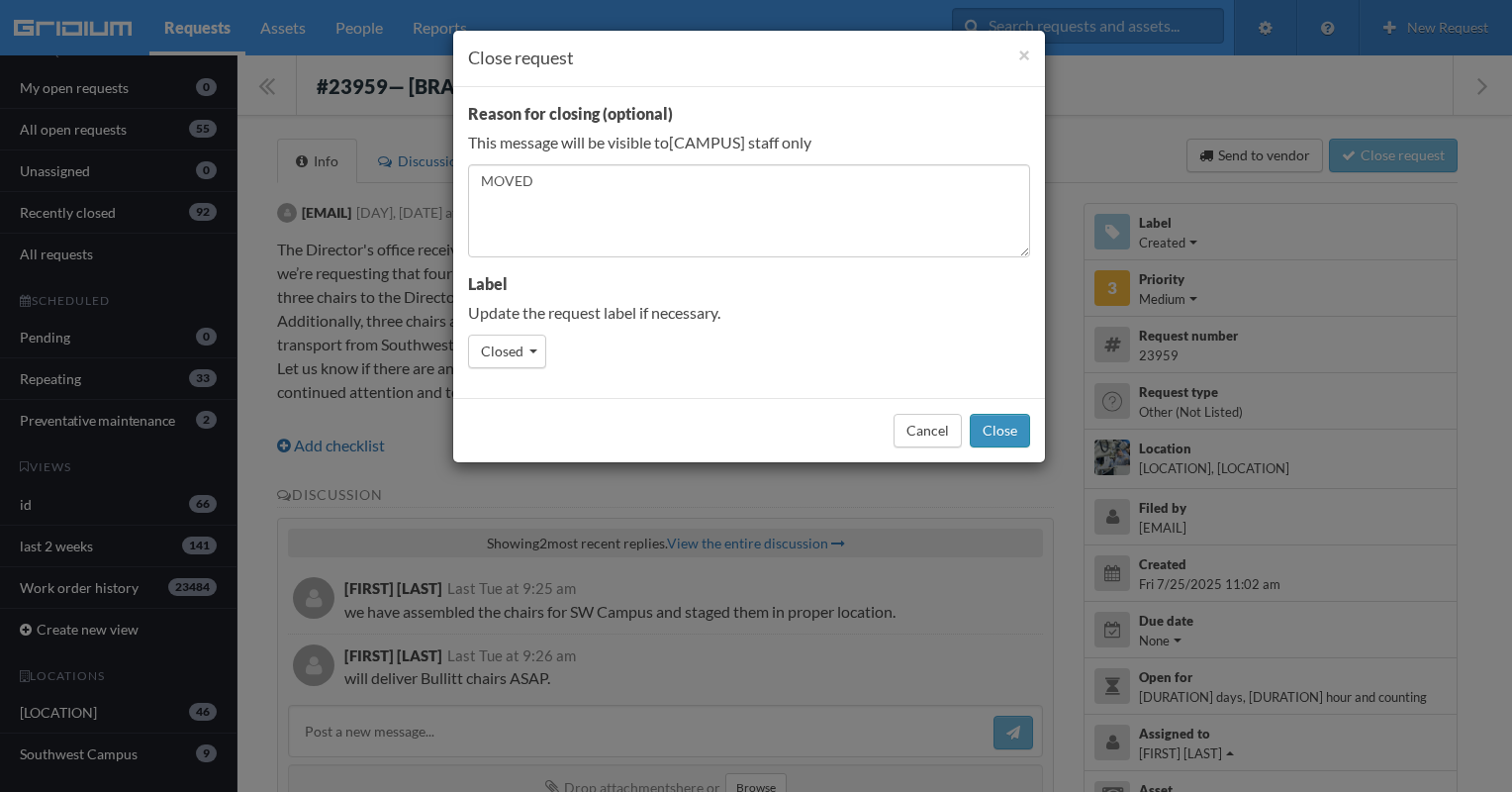 click on "Close" at bounding box center [999, 431] 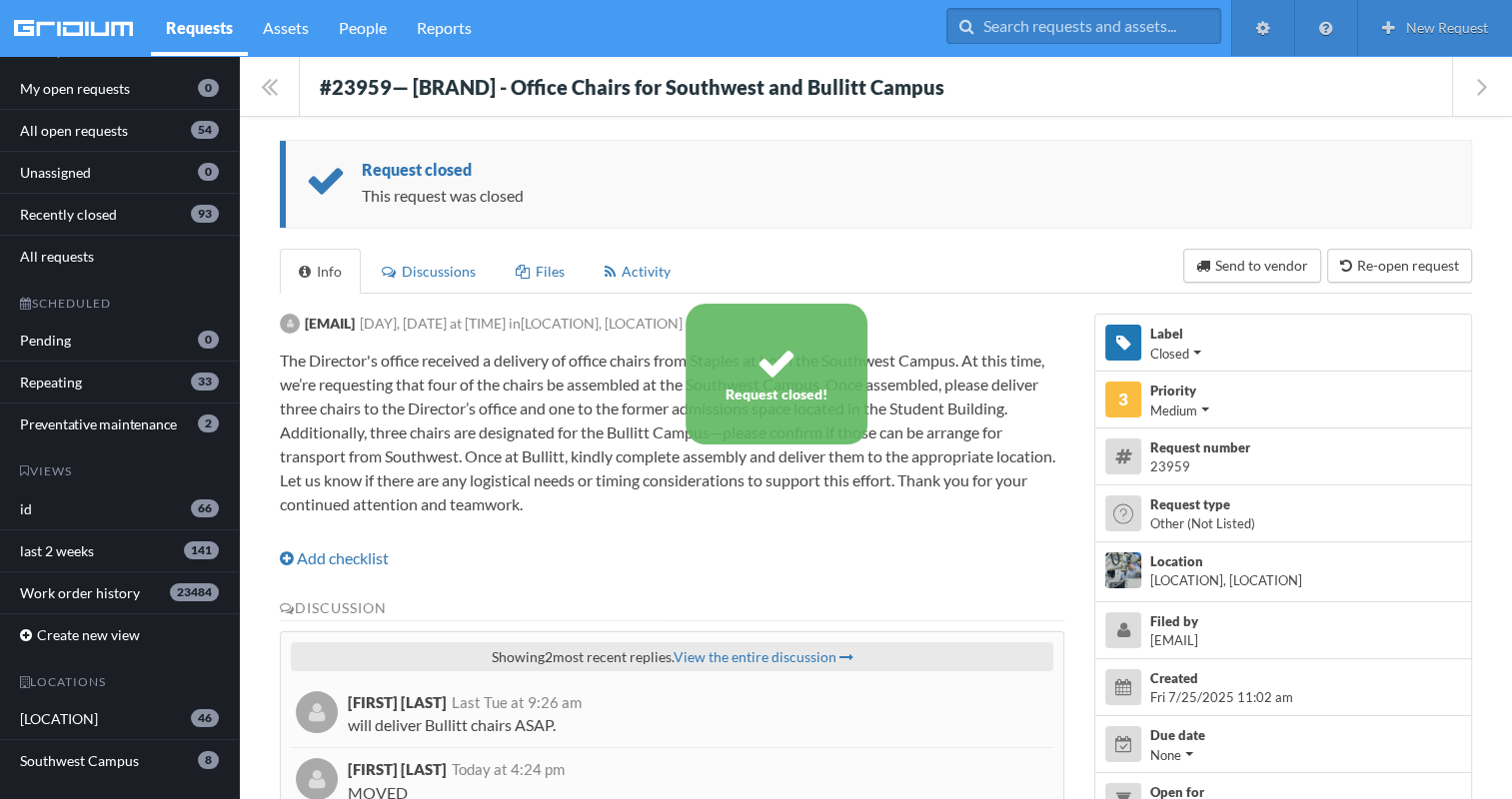 click on "[CAMPUS]
8" at bounding box center (119, 760) 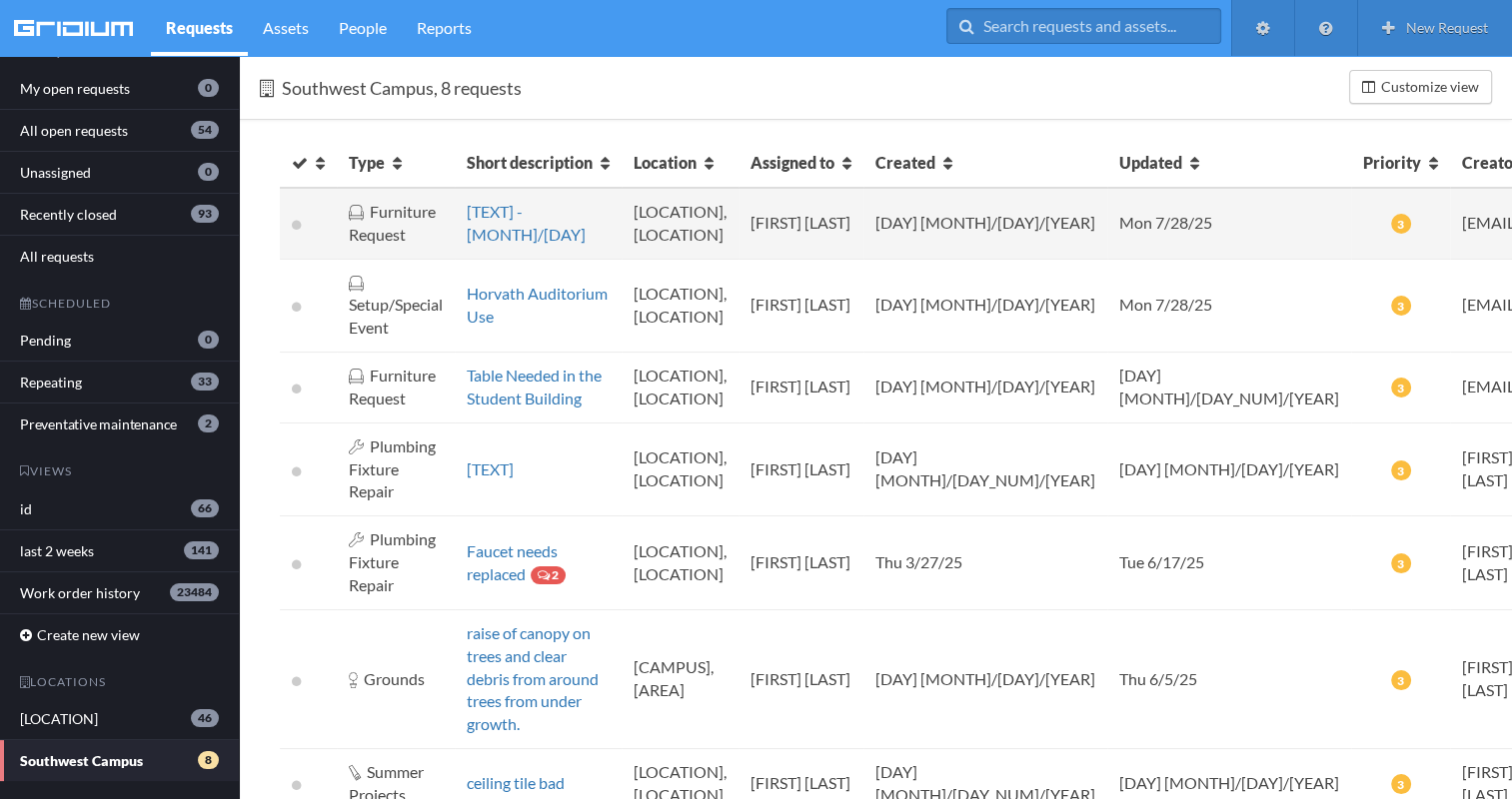 click on "[TEXT] - [MONTH]/[DAY]" at bounding box center (538, 224) 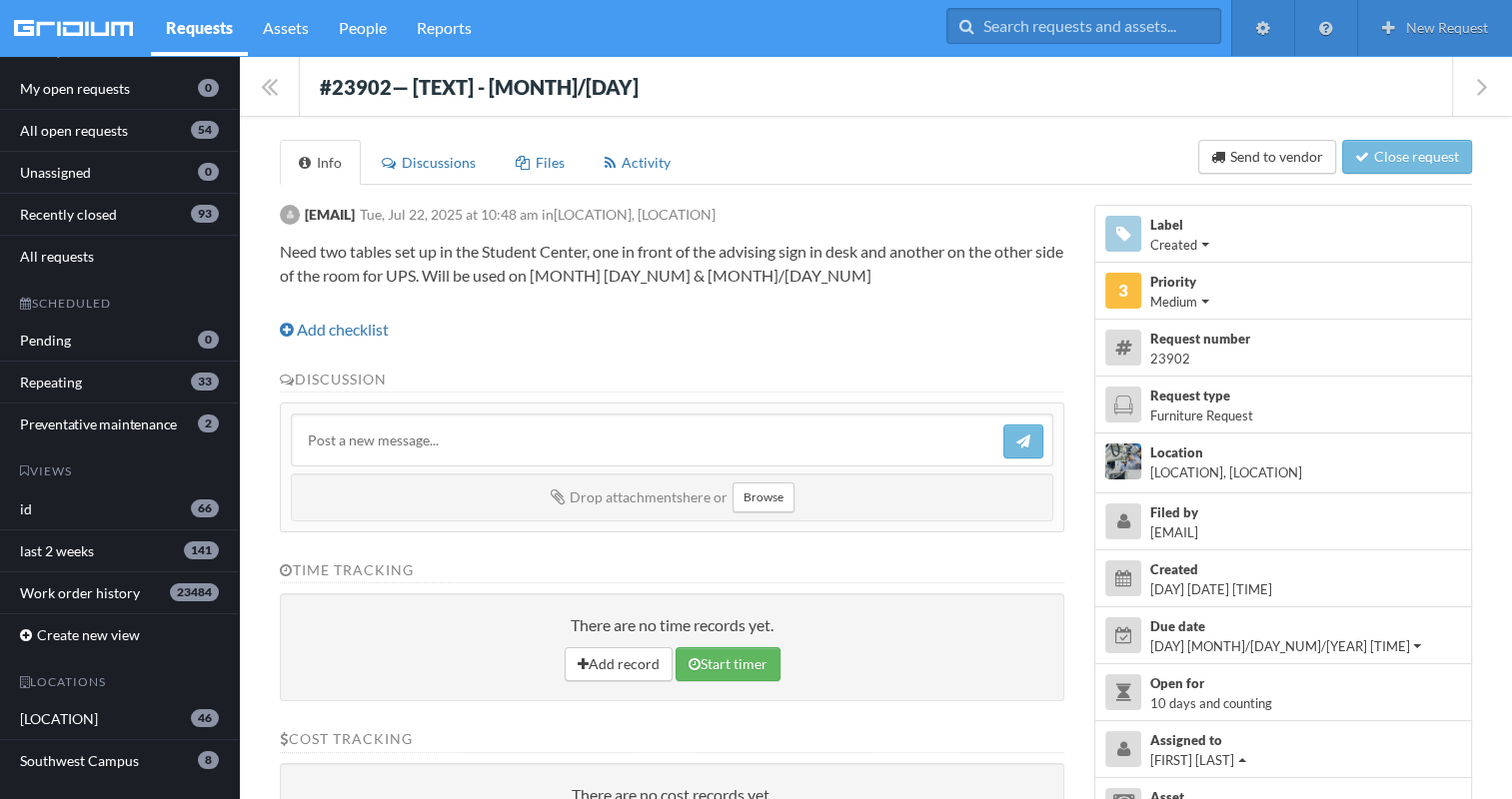 drag, startPoint x: 320, startPoint y: 72, endPoint x: 887, endPoint y: 274, distance: 601.9078 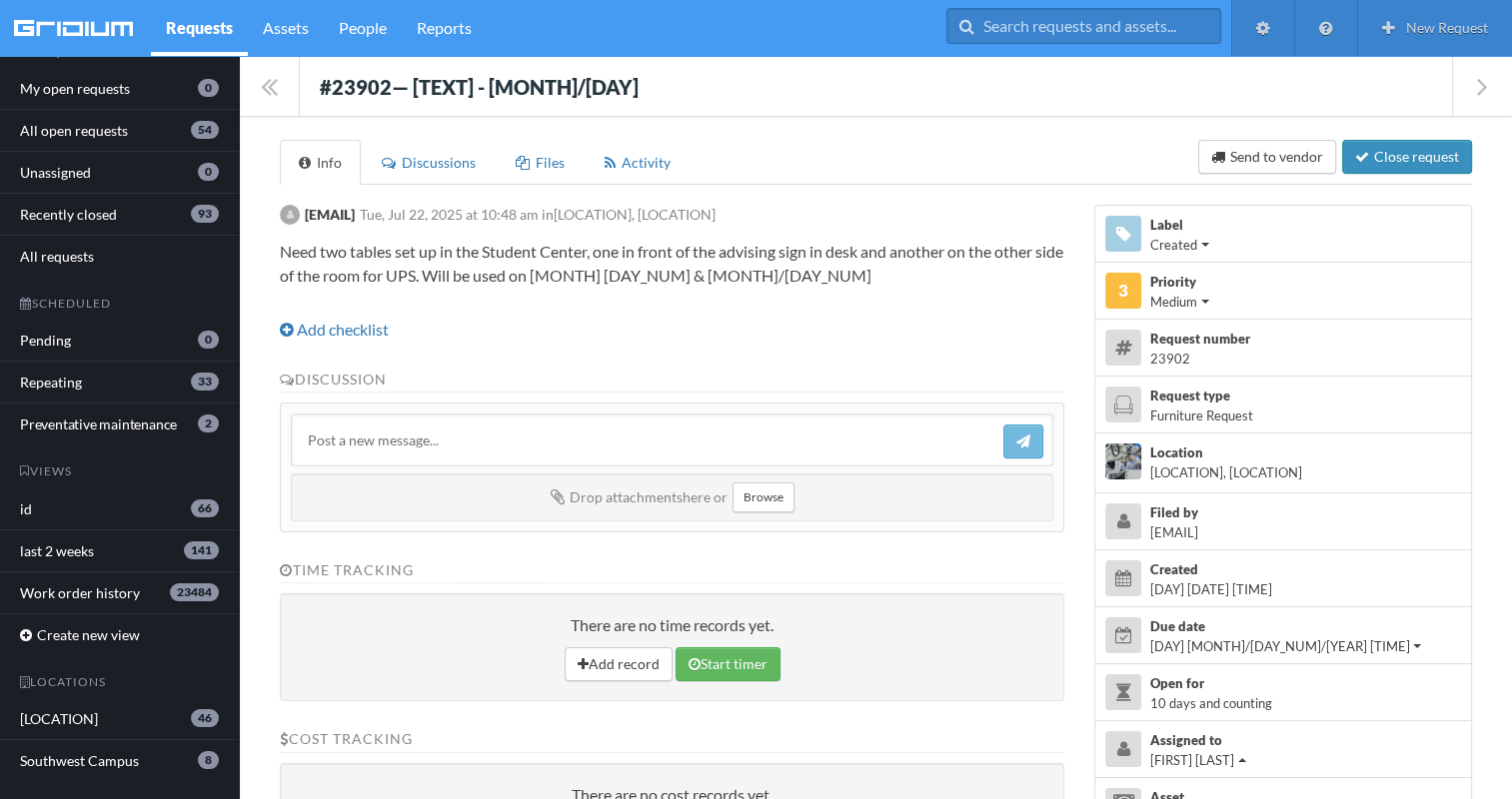click on "Close request" at bounding box center [1407, 157] 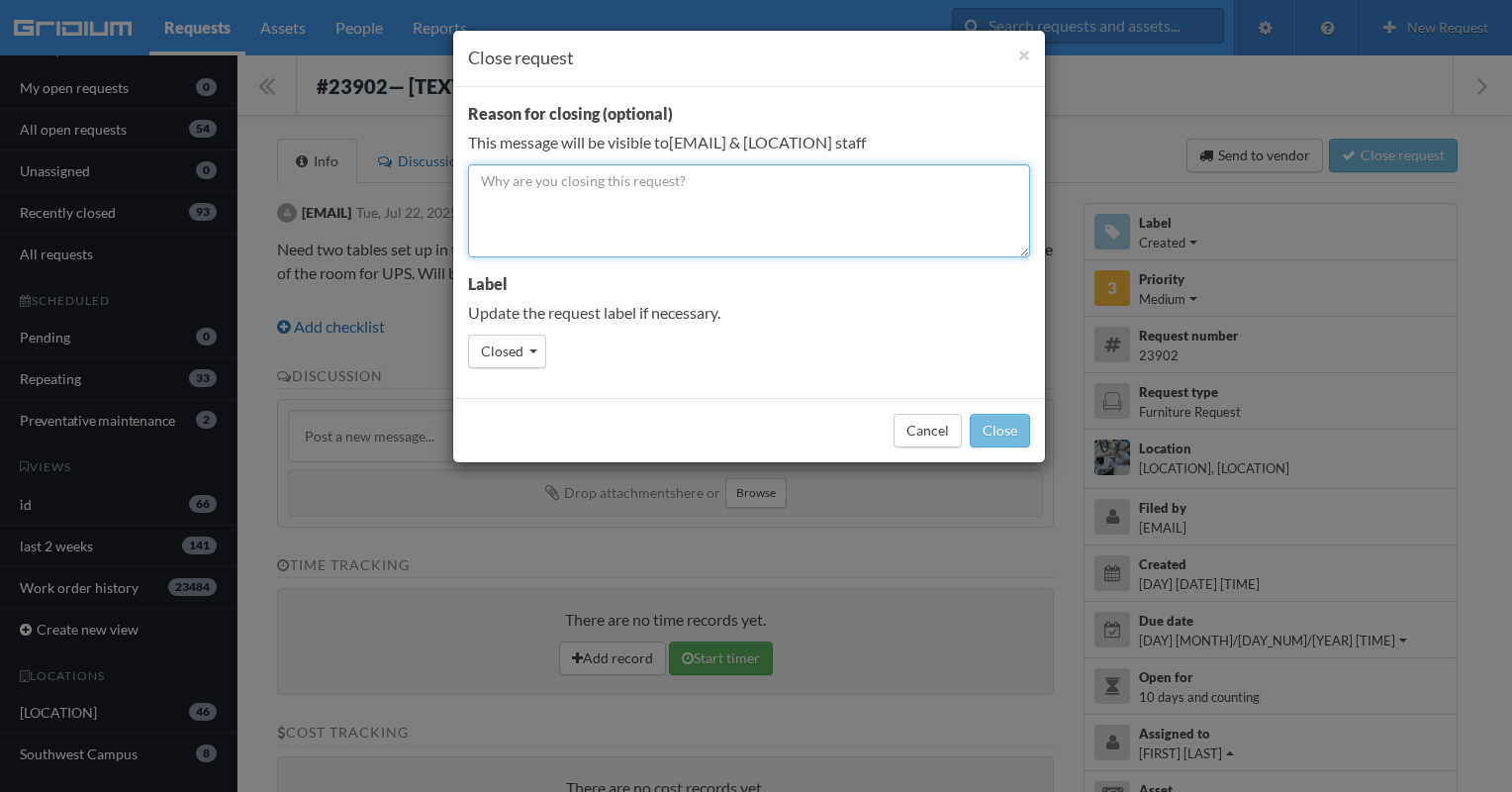 click at bounding box center [749, 211] 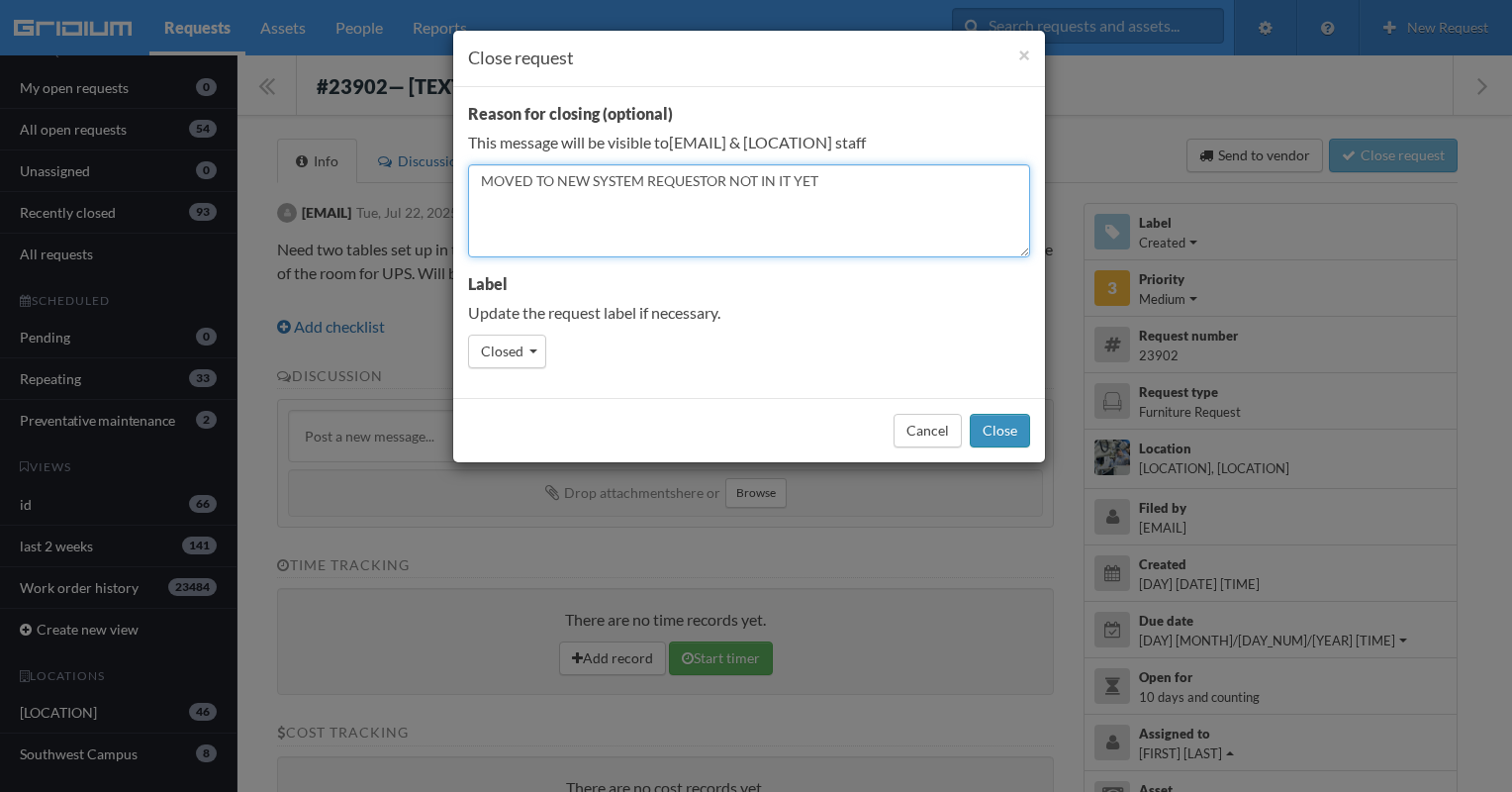 type on "MOVED TO NEW SYSTEM REQUESTOR NOT IN IT YET" 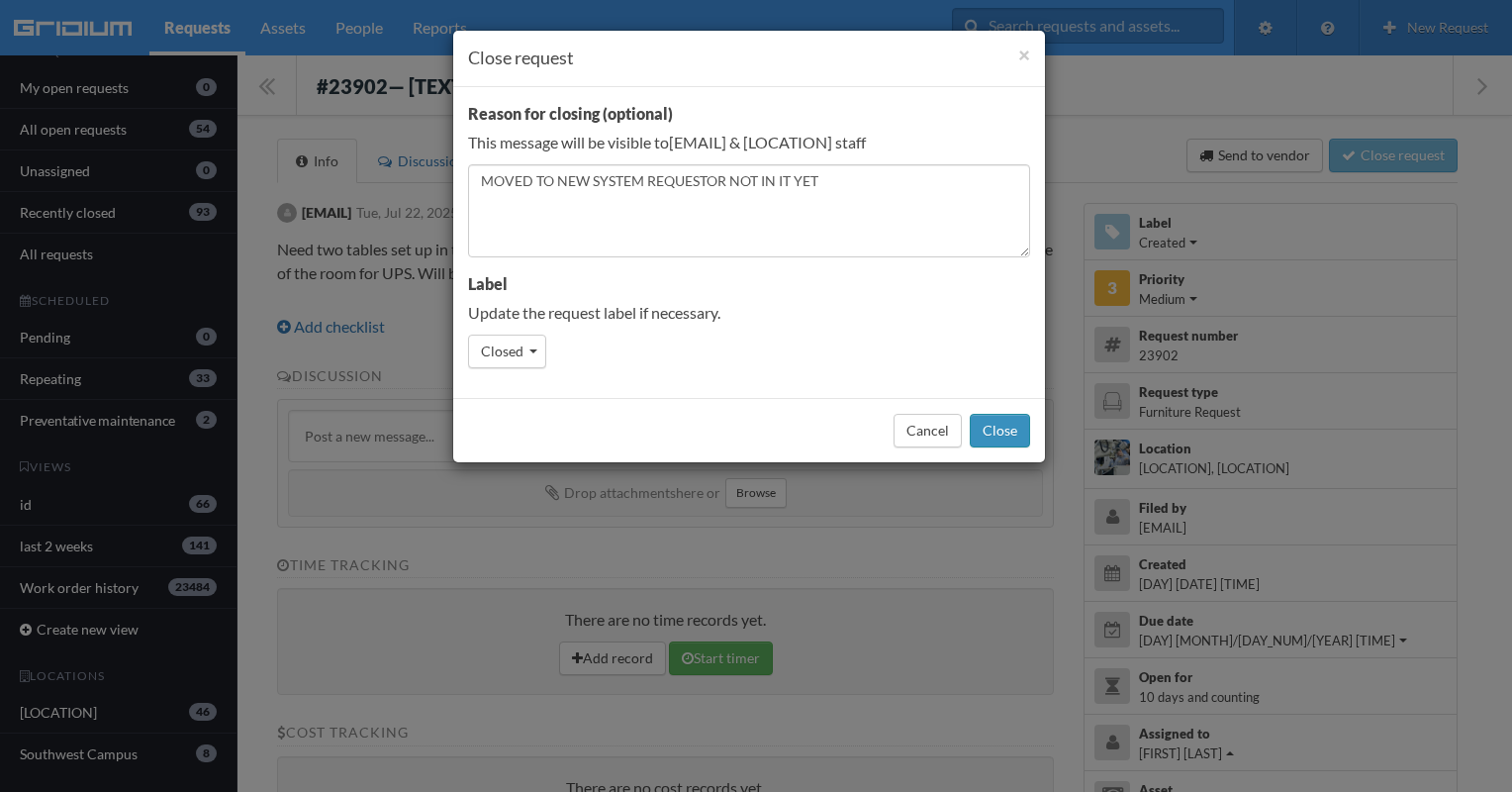click on "Close" at bounding box center (999, 431) 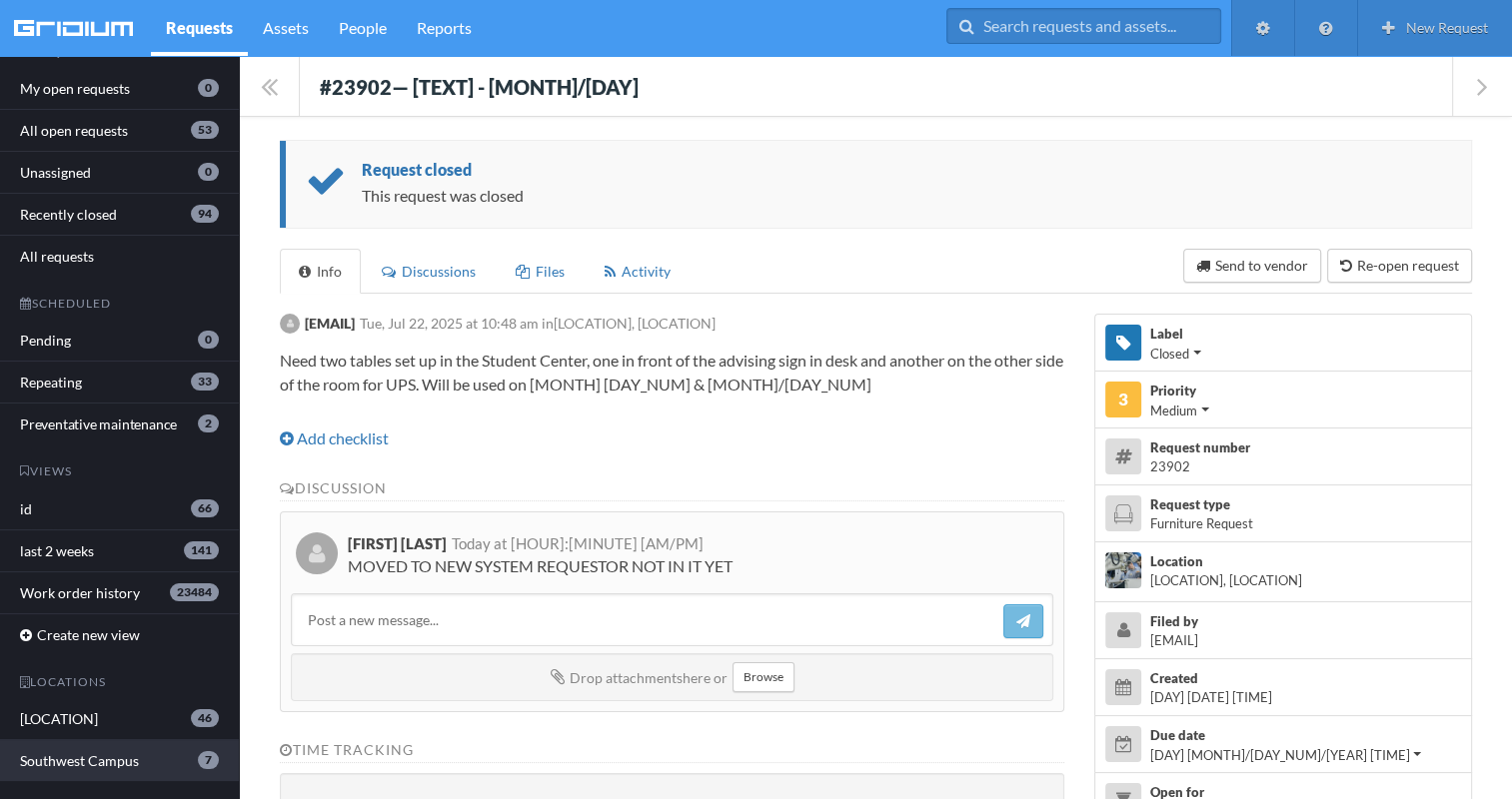 click on "Southwest Campus" at bounding box center [87, 760] 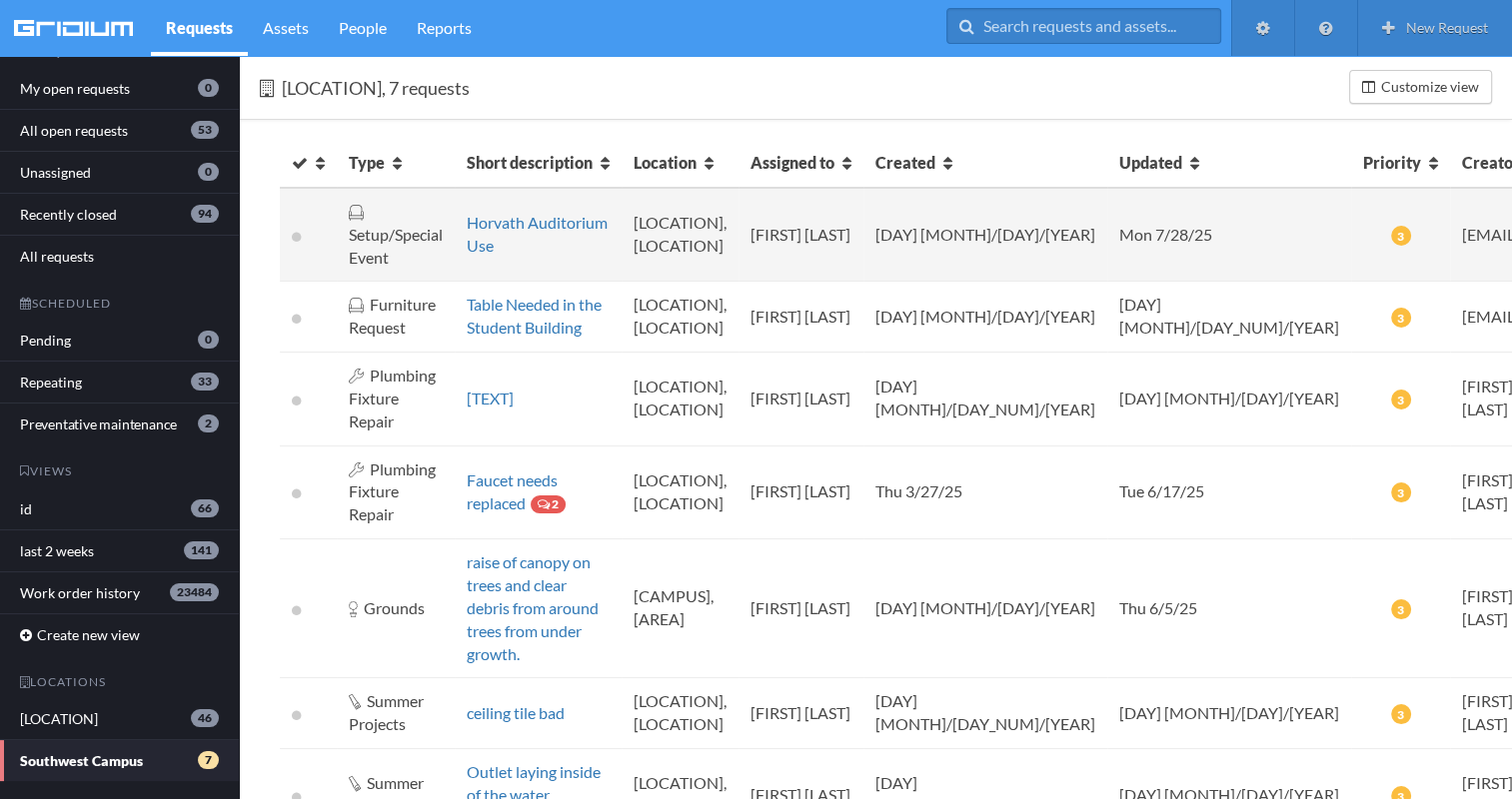 click on "Horvath Auditorium Use" at bounding box center [538, 235] 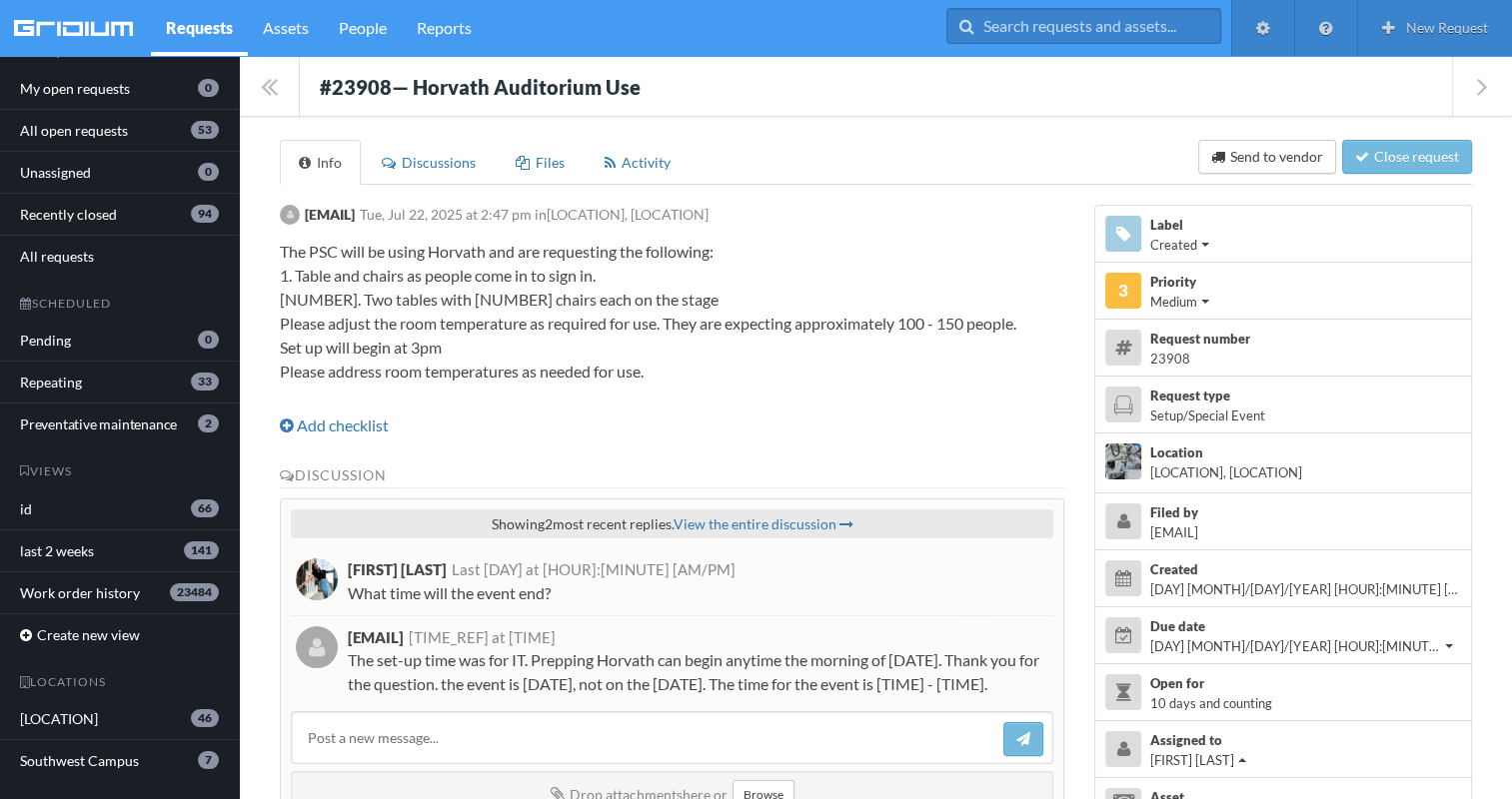drag, startPoint x: 312, startPoint y: 73, endPoint x: 1039, endPoint y: 689, distance: 952.8825 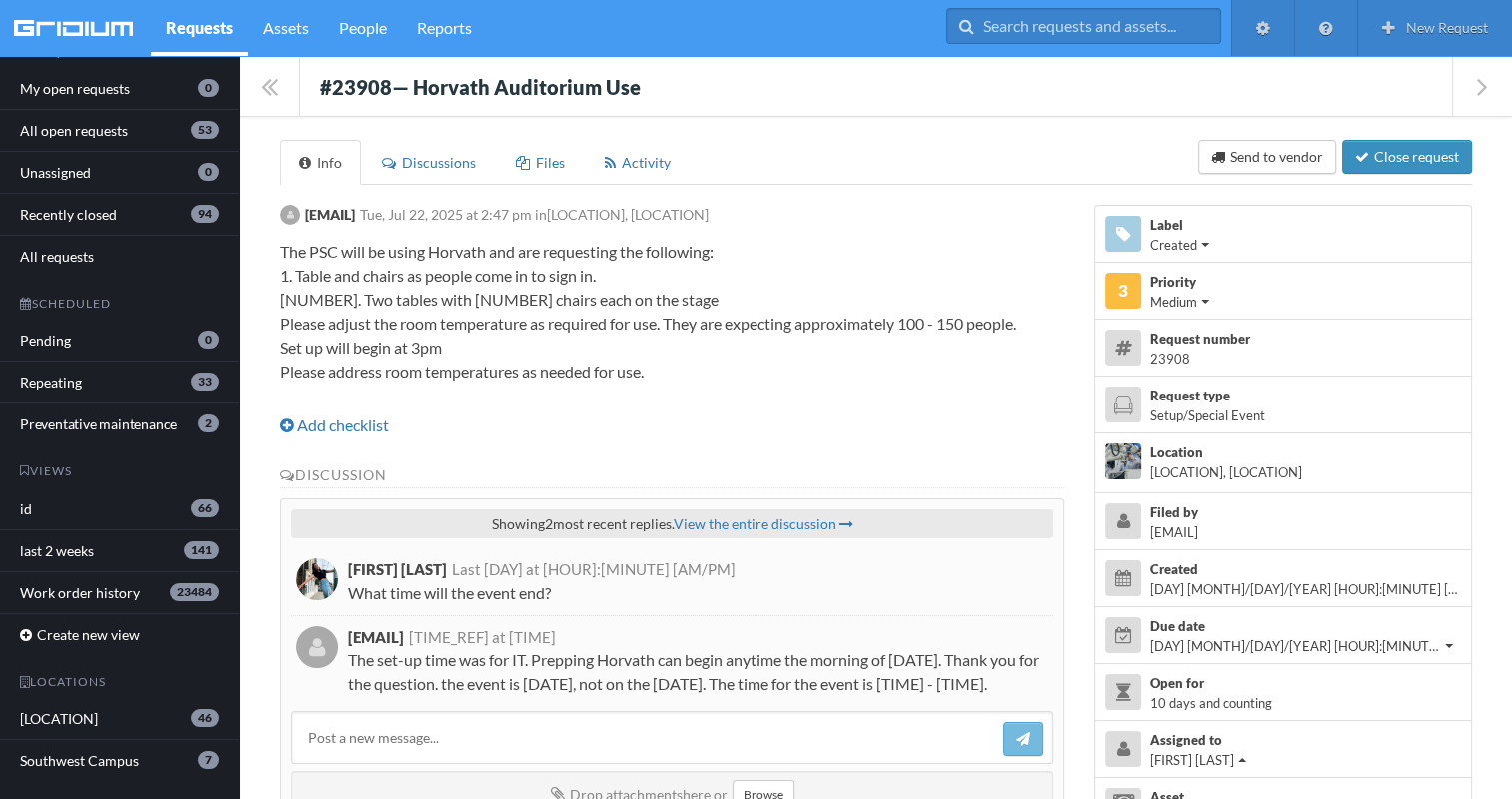 click on "Close request" at bounding box center (1407, 157) 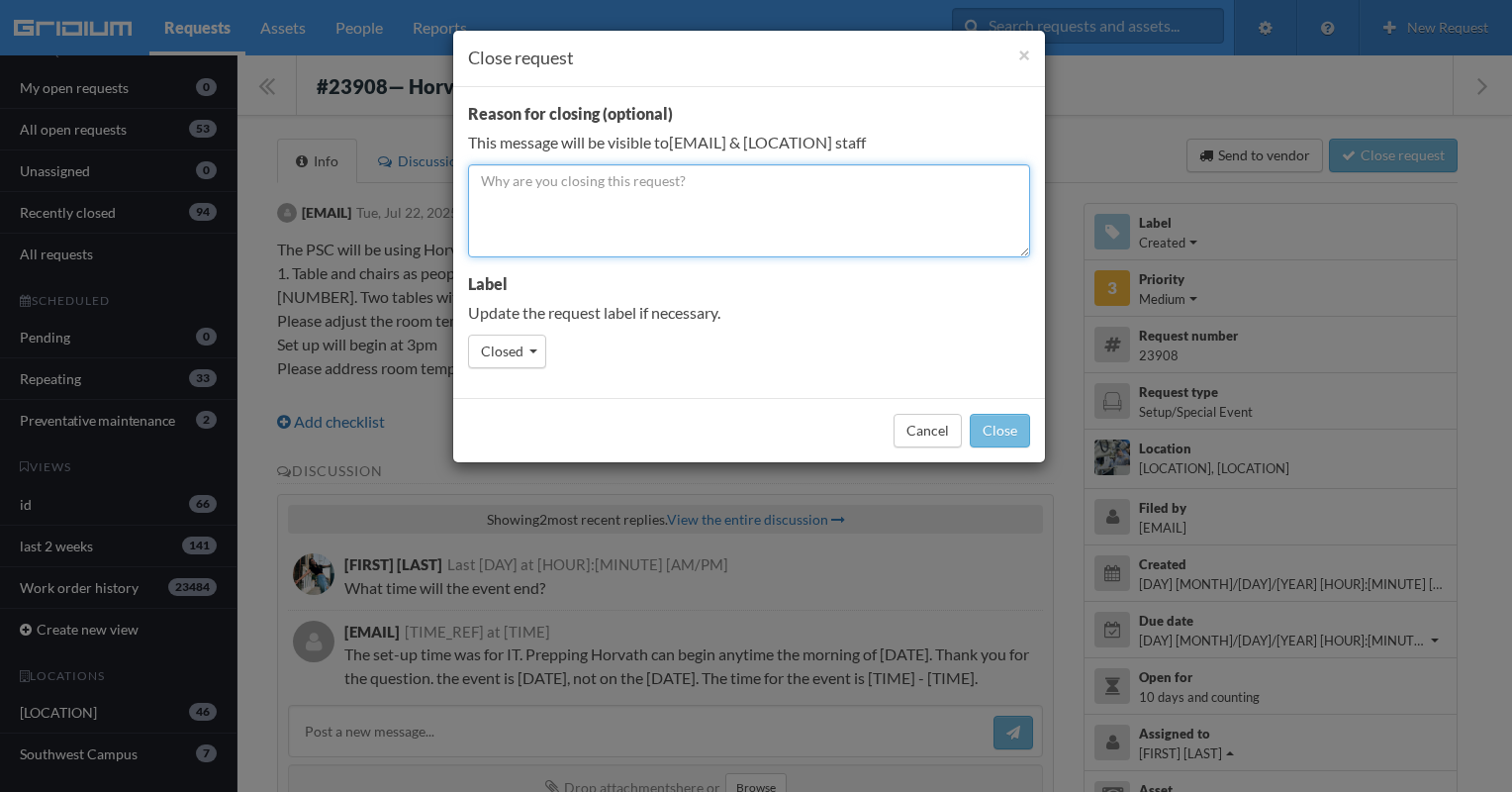 click at bounding box center (749, 211) 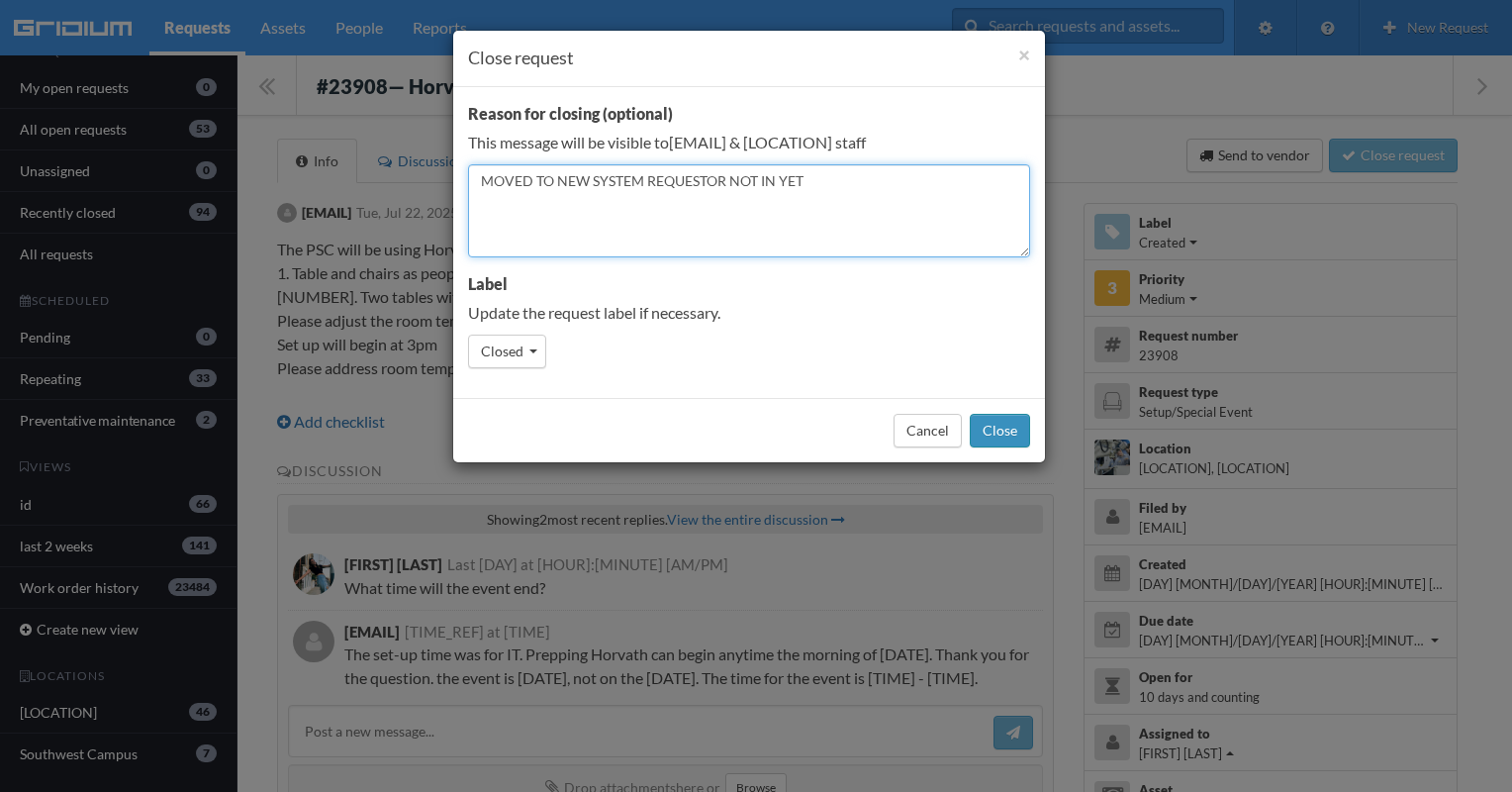 type on "MOVED TO NEW SYSTEM REQUESTOR NOT IN YET" 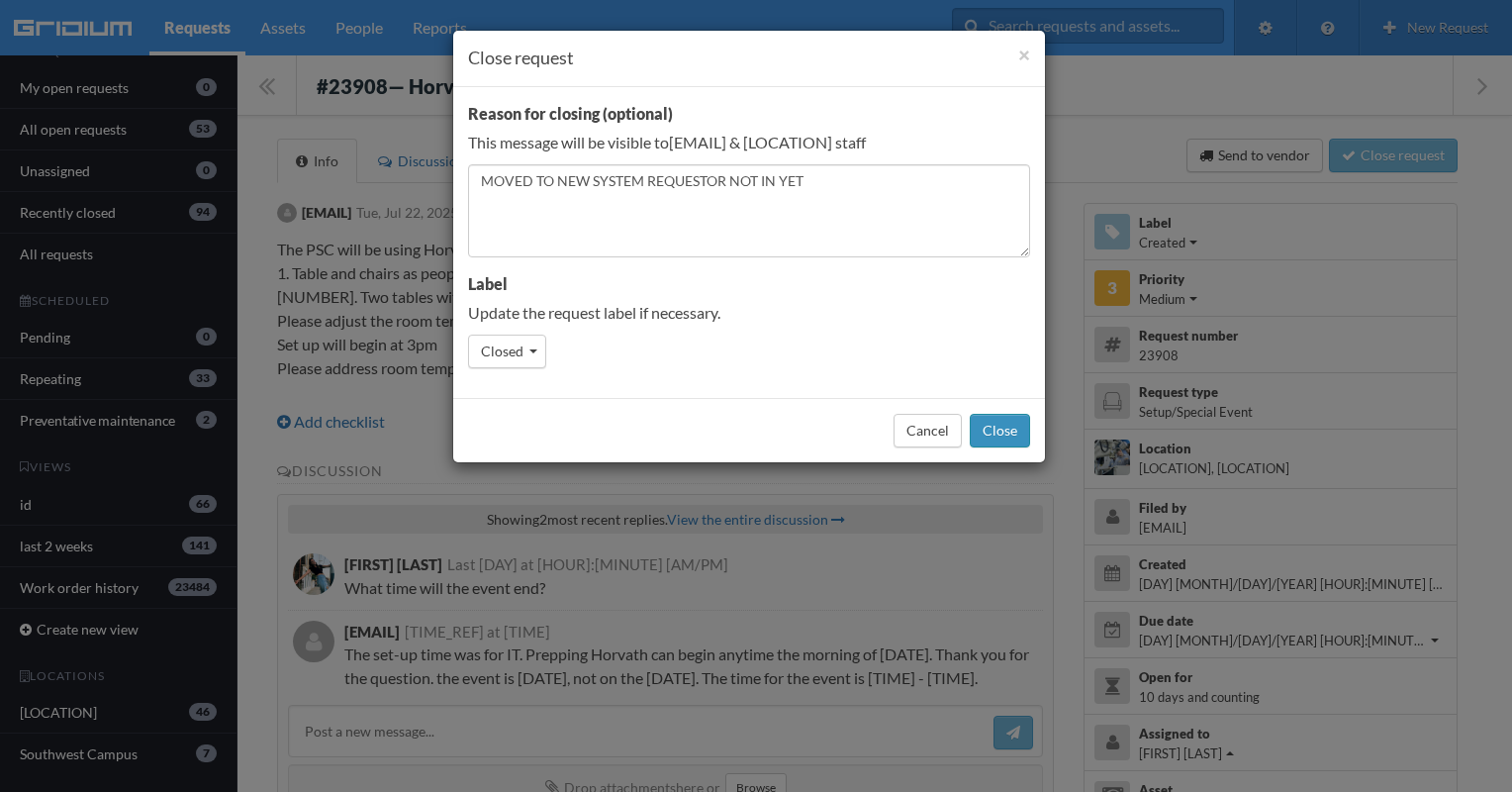 click on "Close" at bounding box center (999, 431) 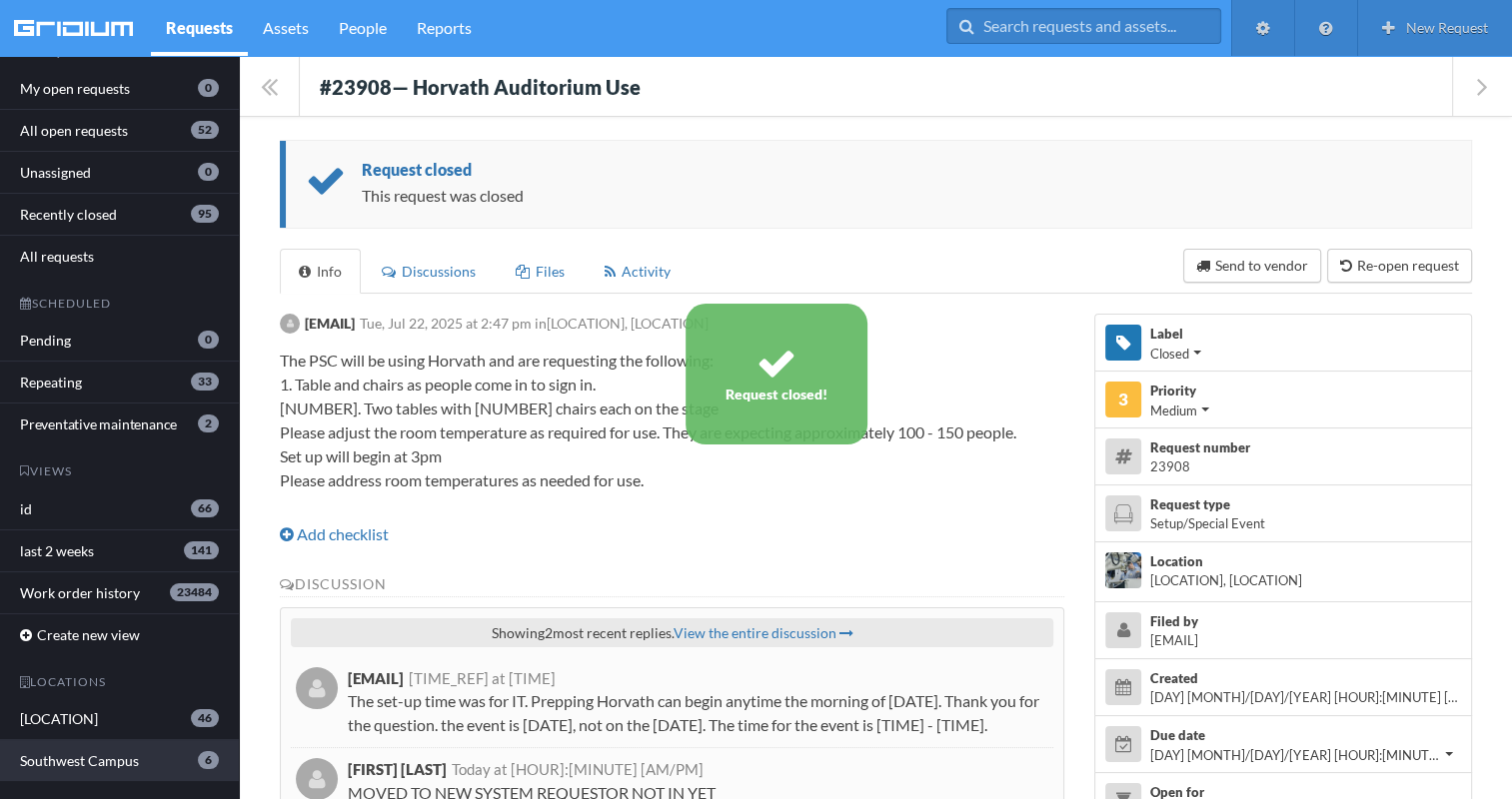click on "Southwest Campus" at bounding box center (87, 760) 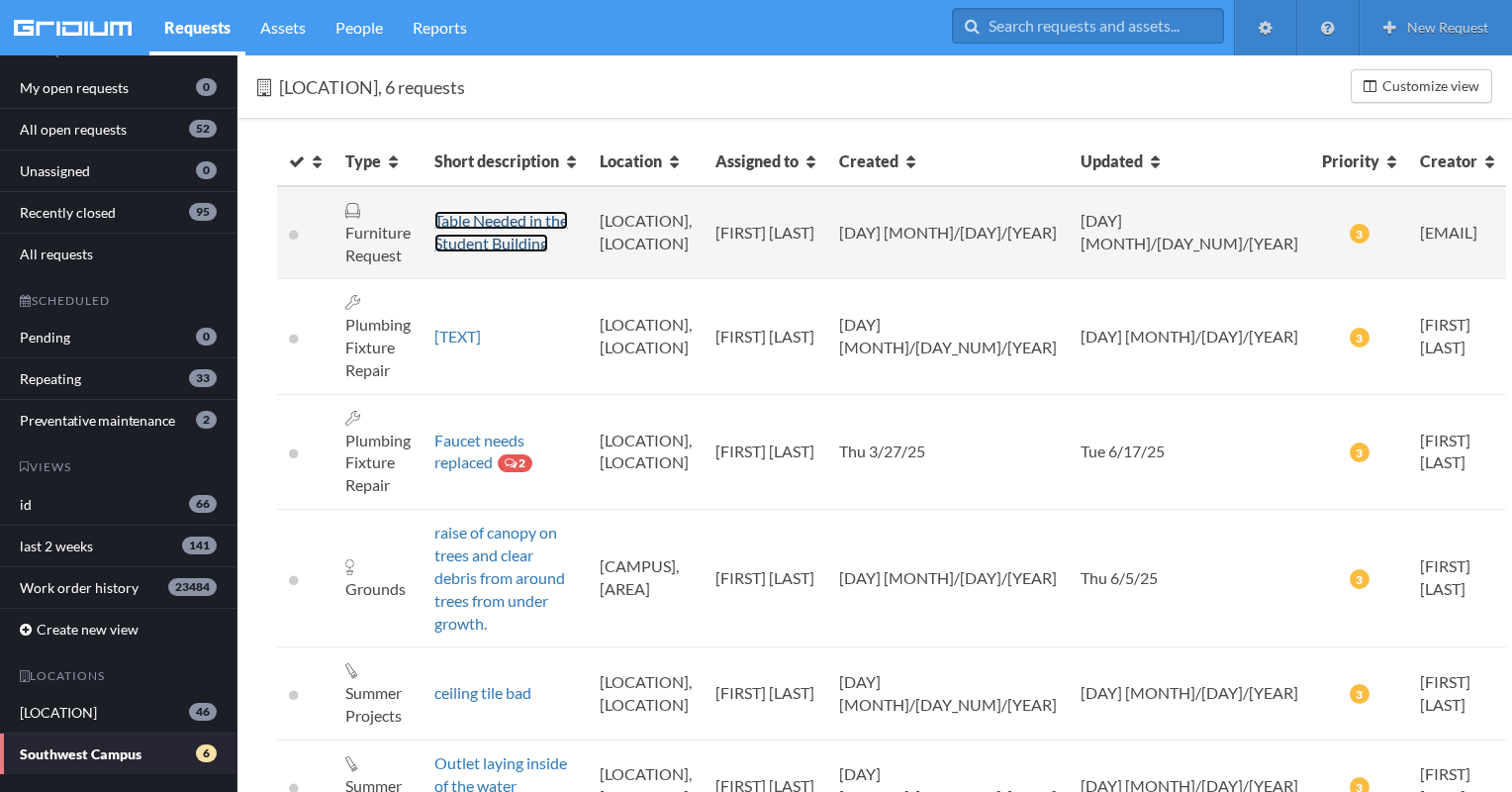 click on "Table Needed in the Student Building" at bounding box center [501, 232] 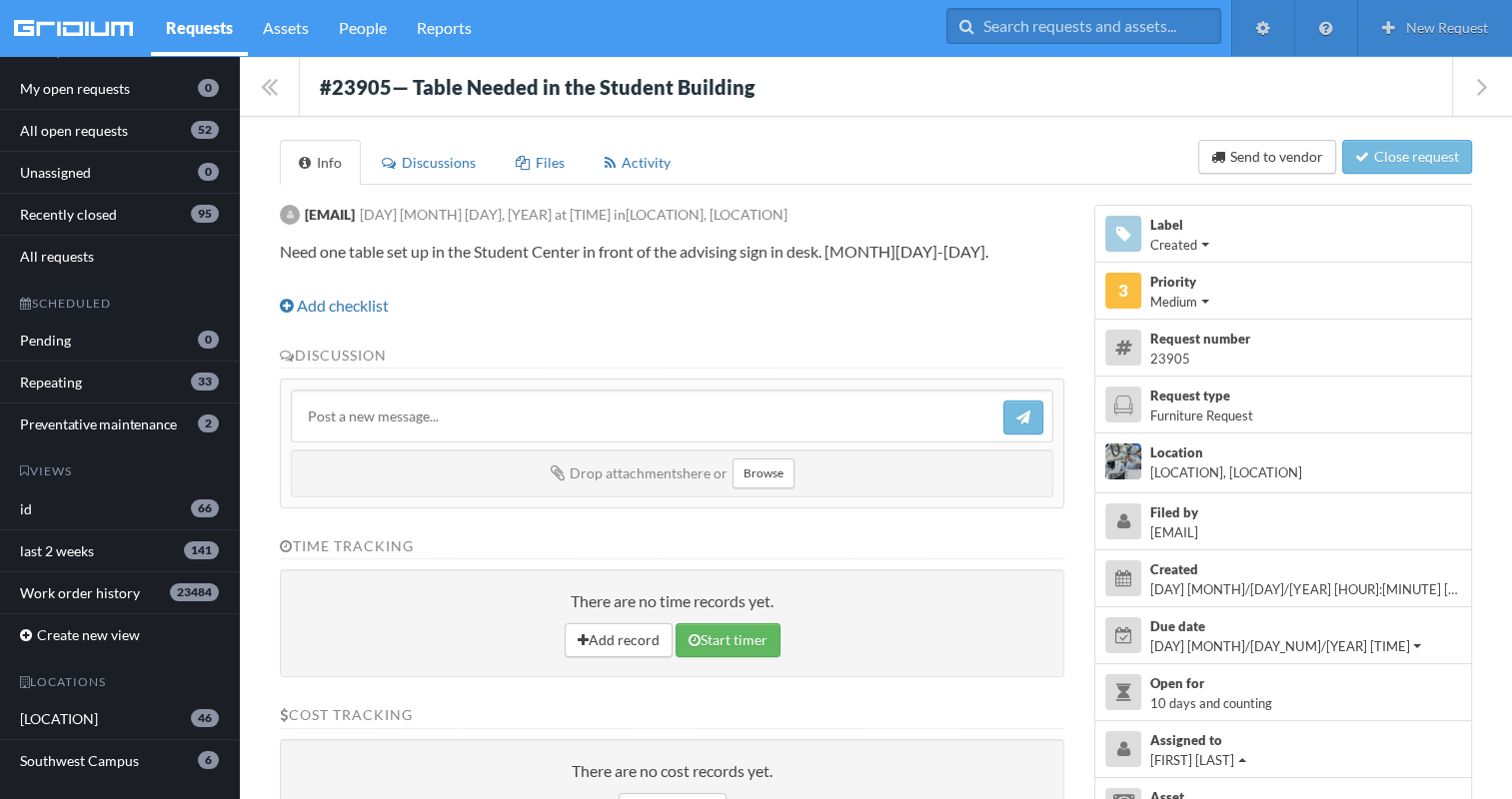 drag, startPoint x: 312, startPoint y: 79, endPoint x: 953, endPoint y: 252, distance: 663.93524 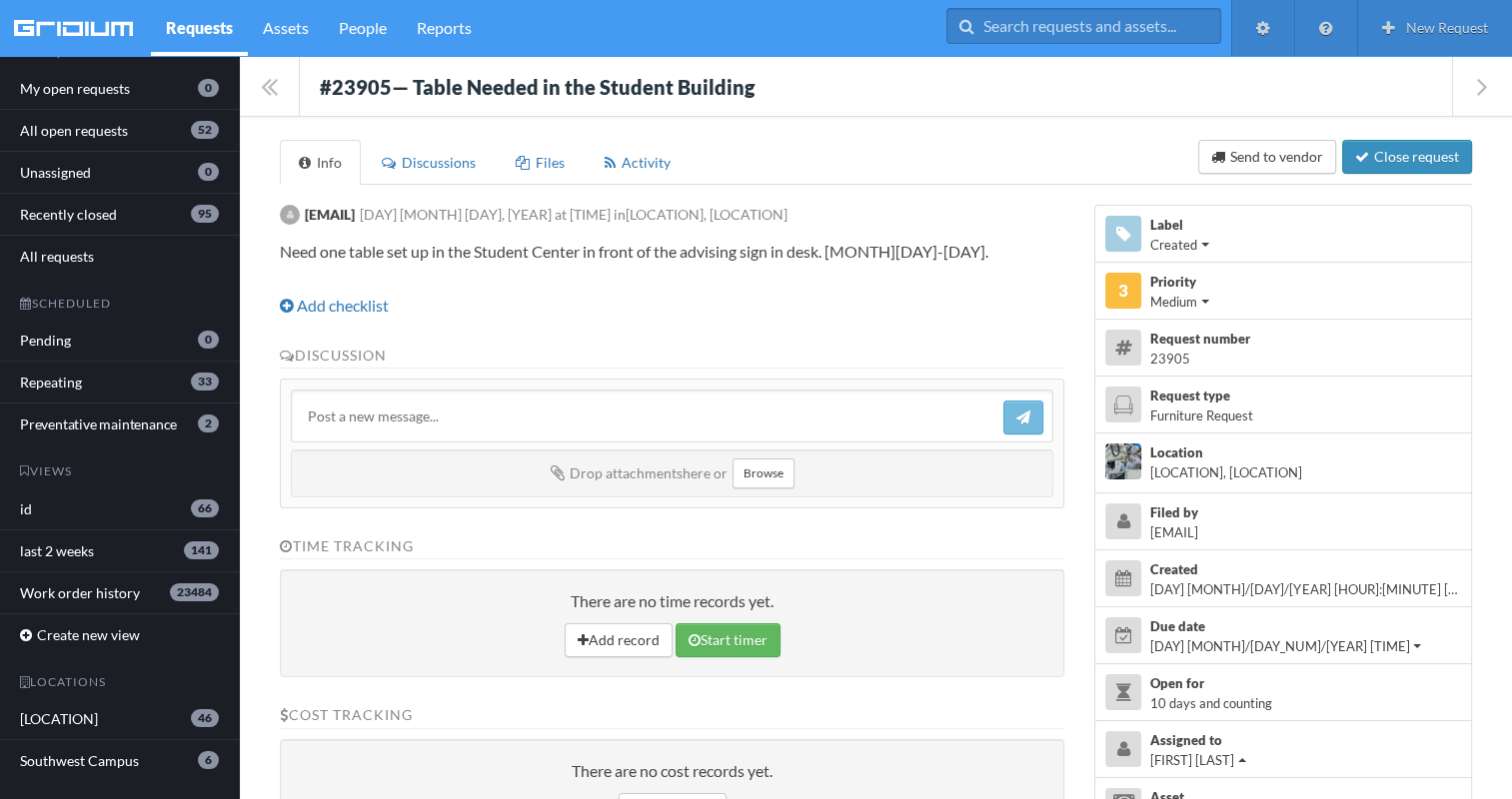 click on "Close request" at bounding box center [1407, 157] 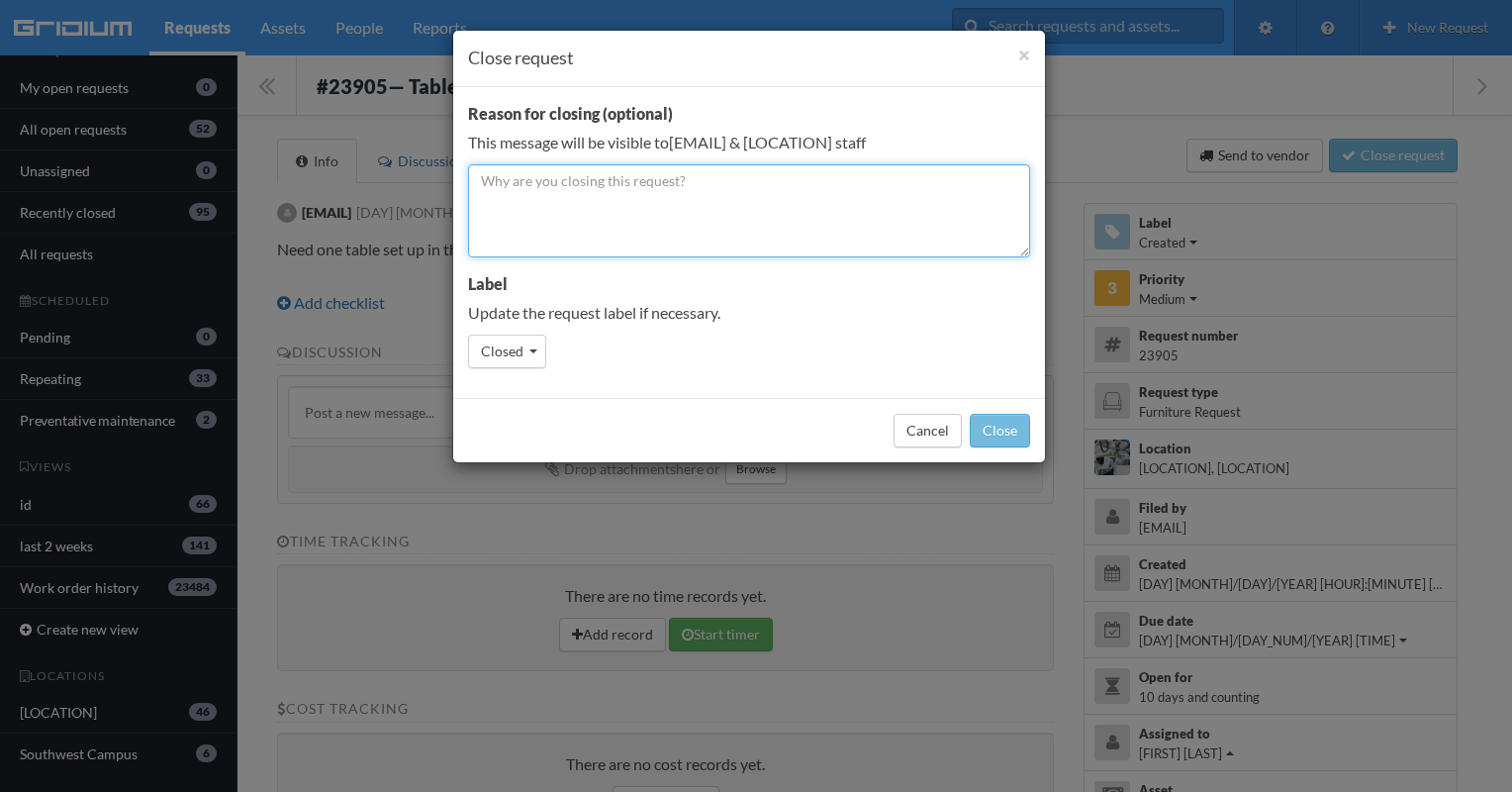 click at bounding box center [749, 211] 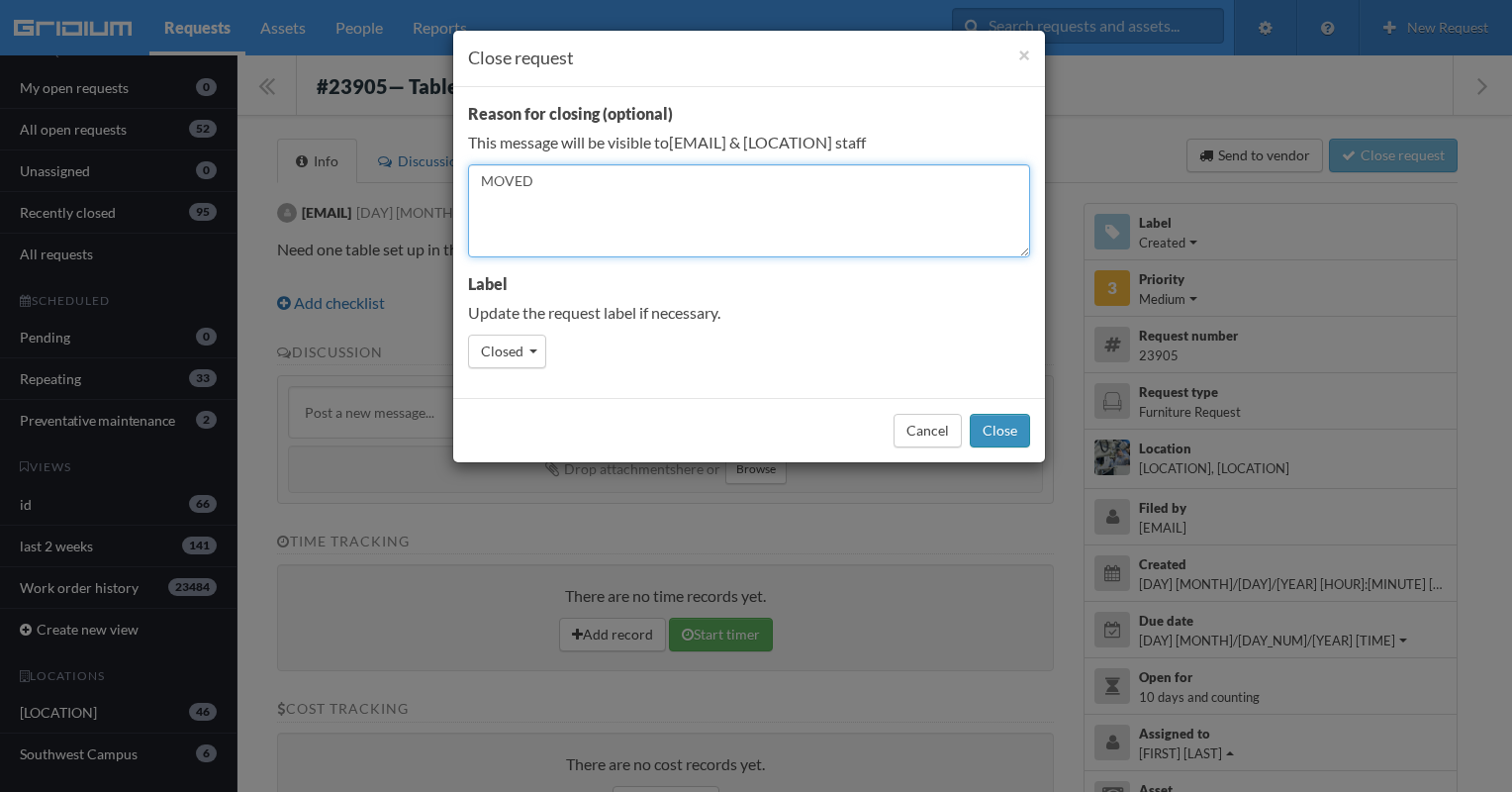 type on "MOVED" 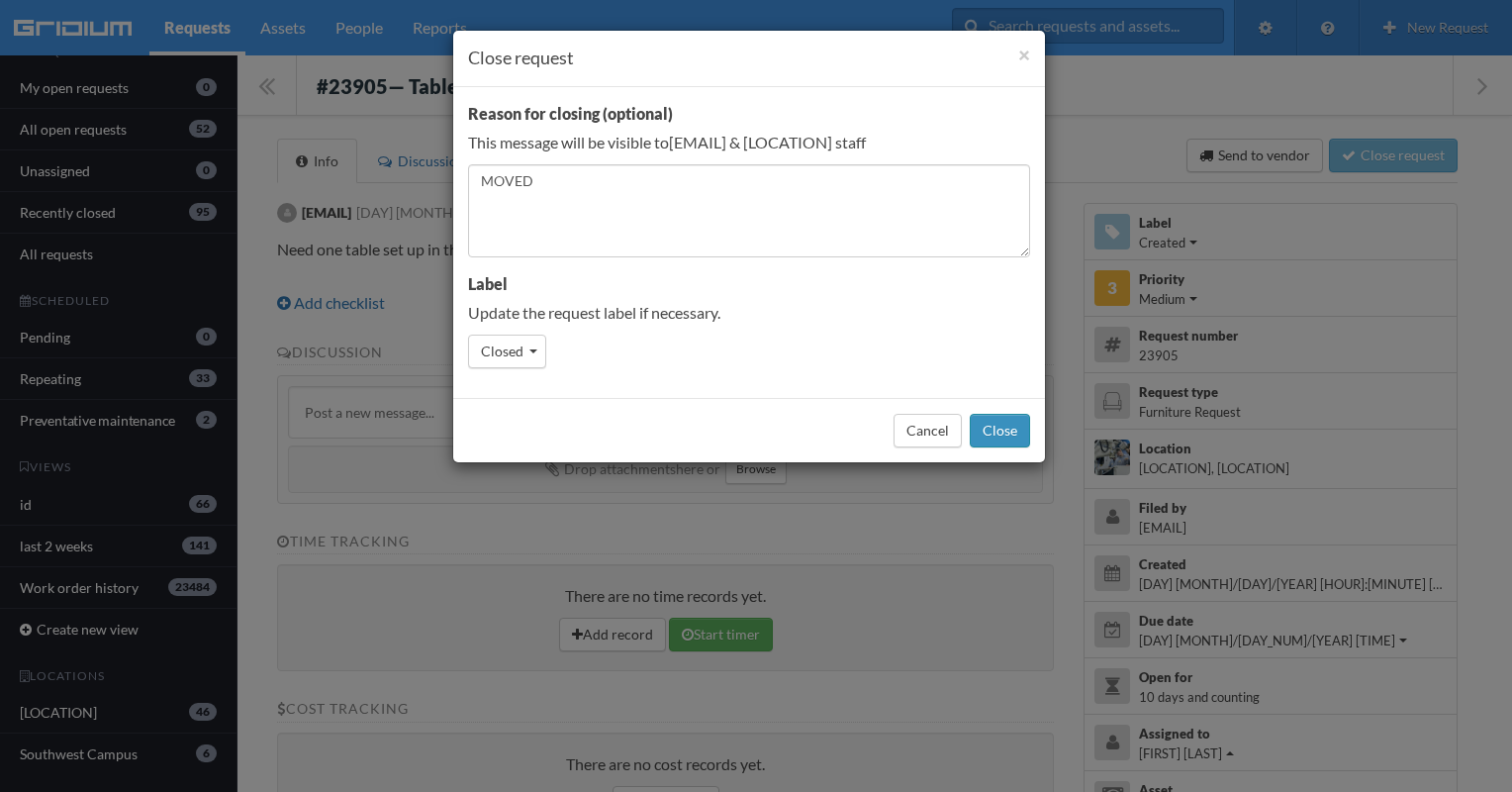 click on "Close" at bounding box center [999, 431] 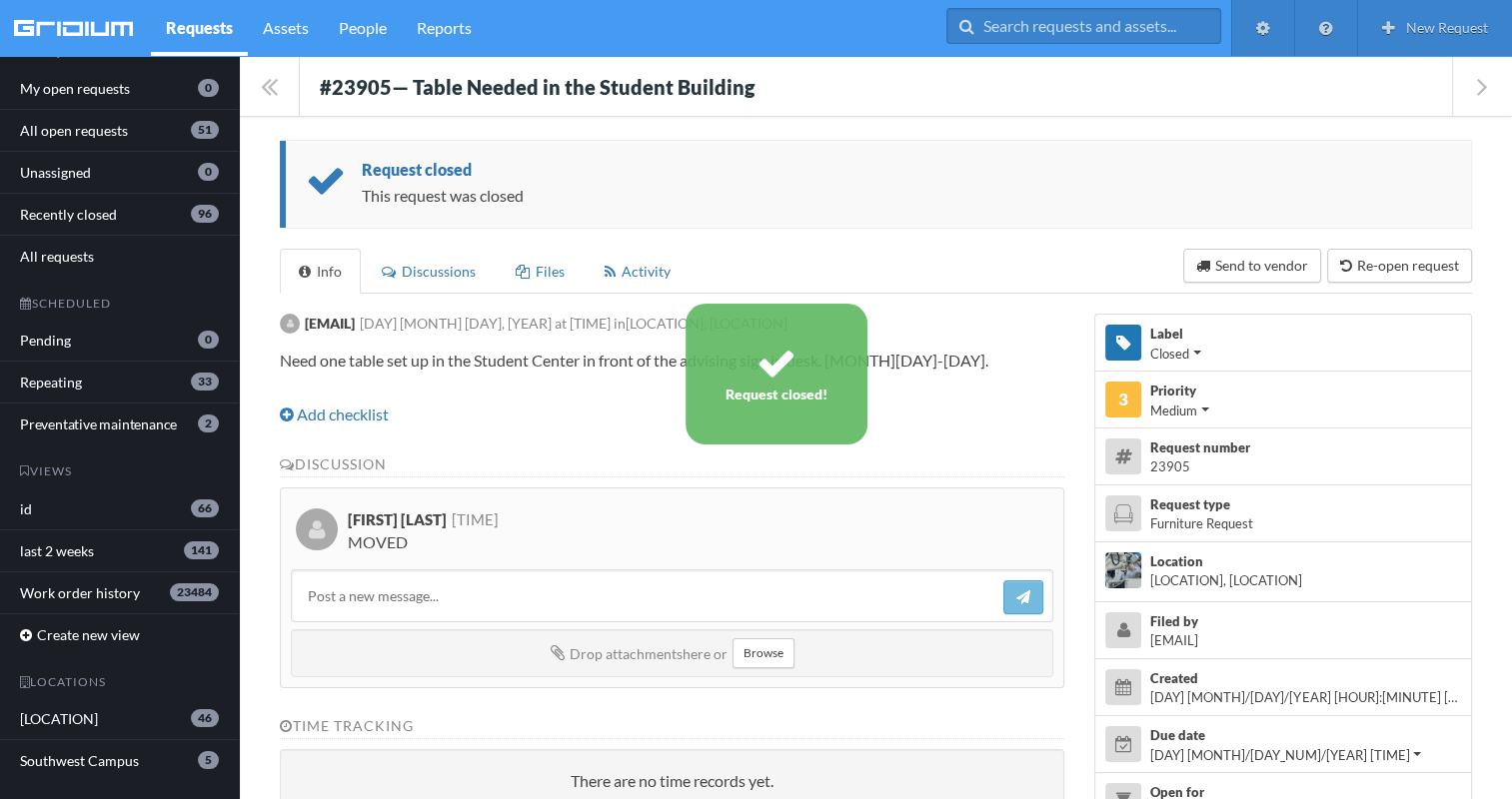 click on "Southwest Campus" at bounding box center (87, 760) 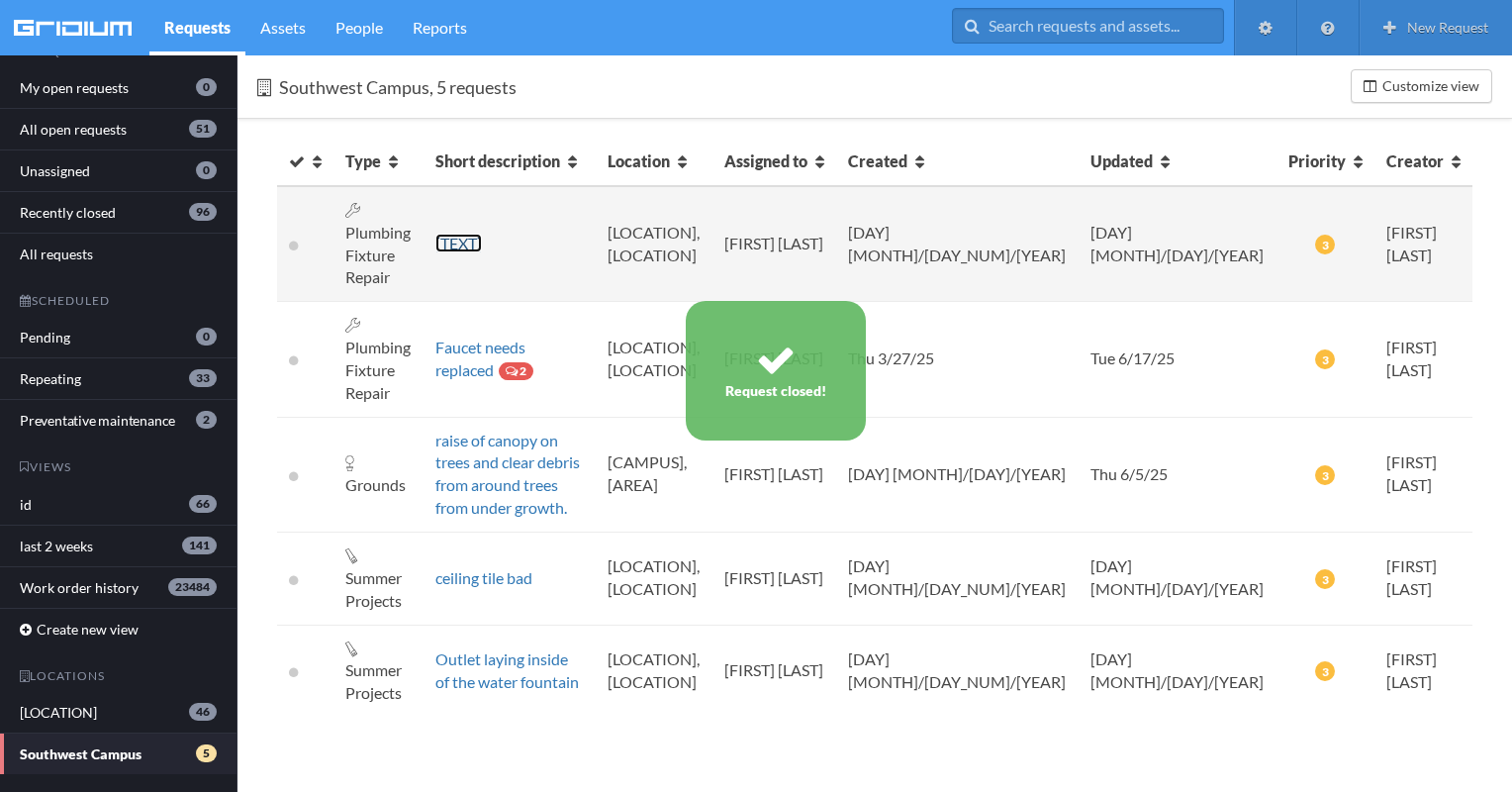 click on "[TEXT]" at bounding box center [458, 243] 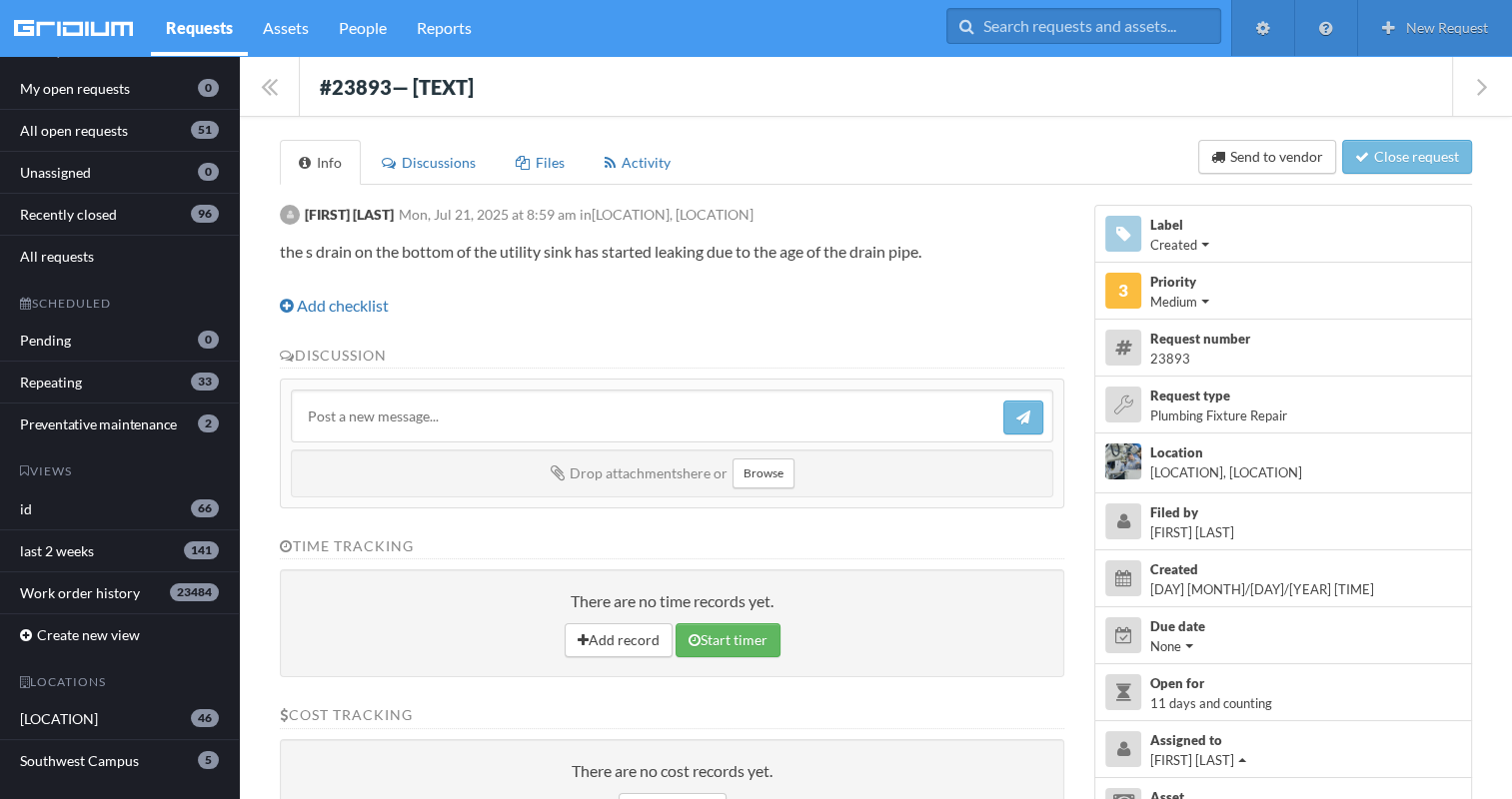 drag, startPoint x: 312, startPoint y: 69, endPoint x: 947, endPoint y: 249, distance: 660.0189 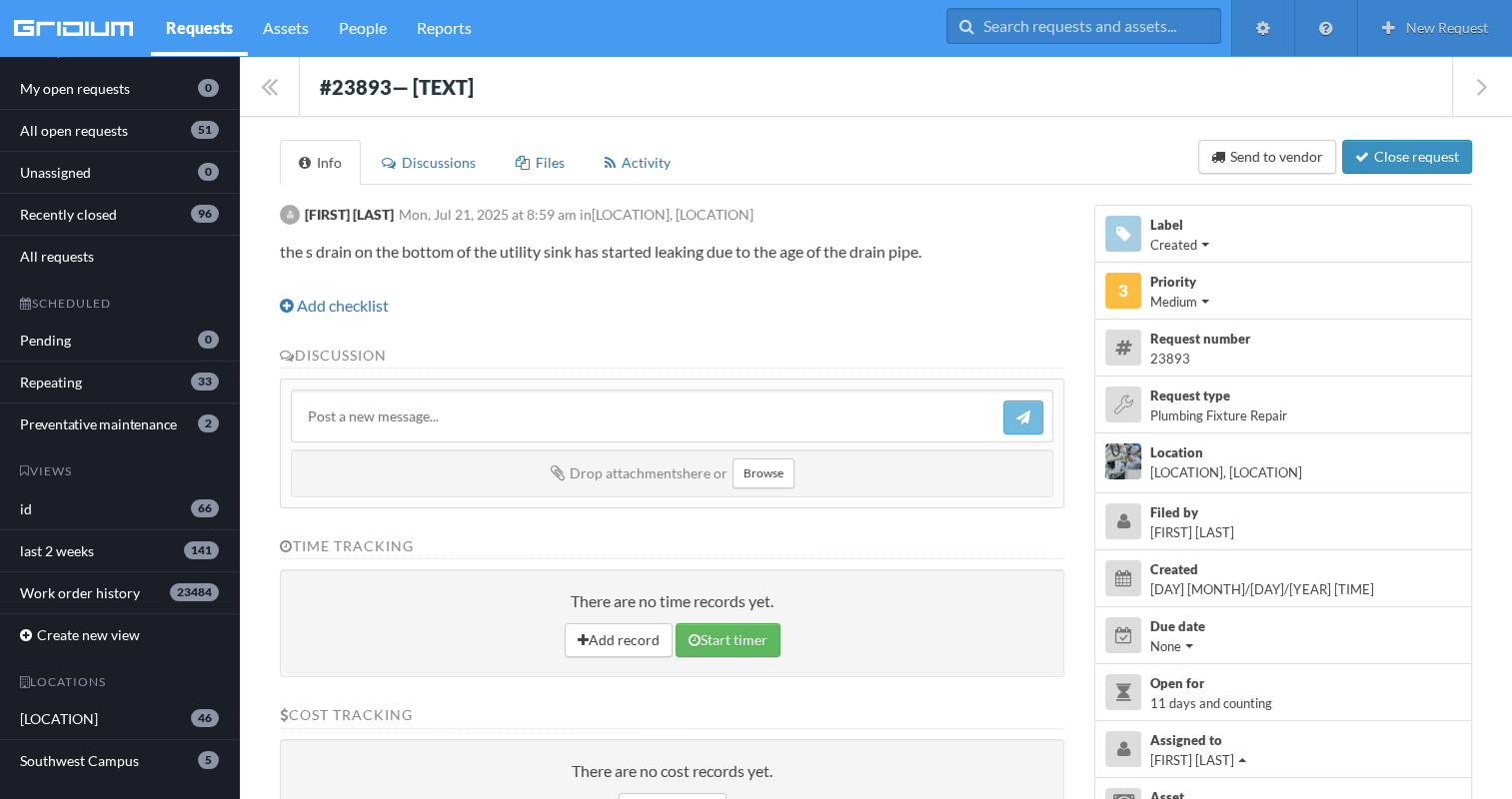 click on "Close request" at bounding box center (1407, 157) 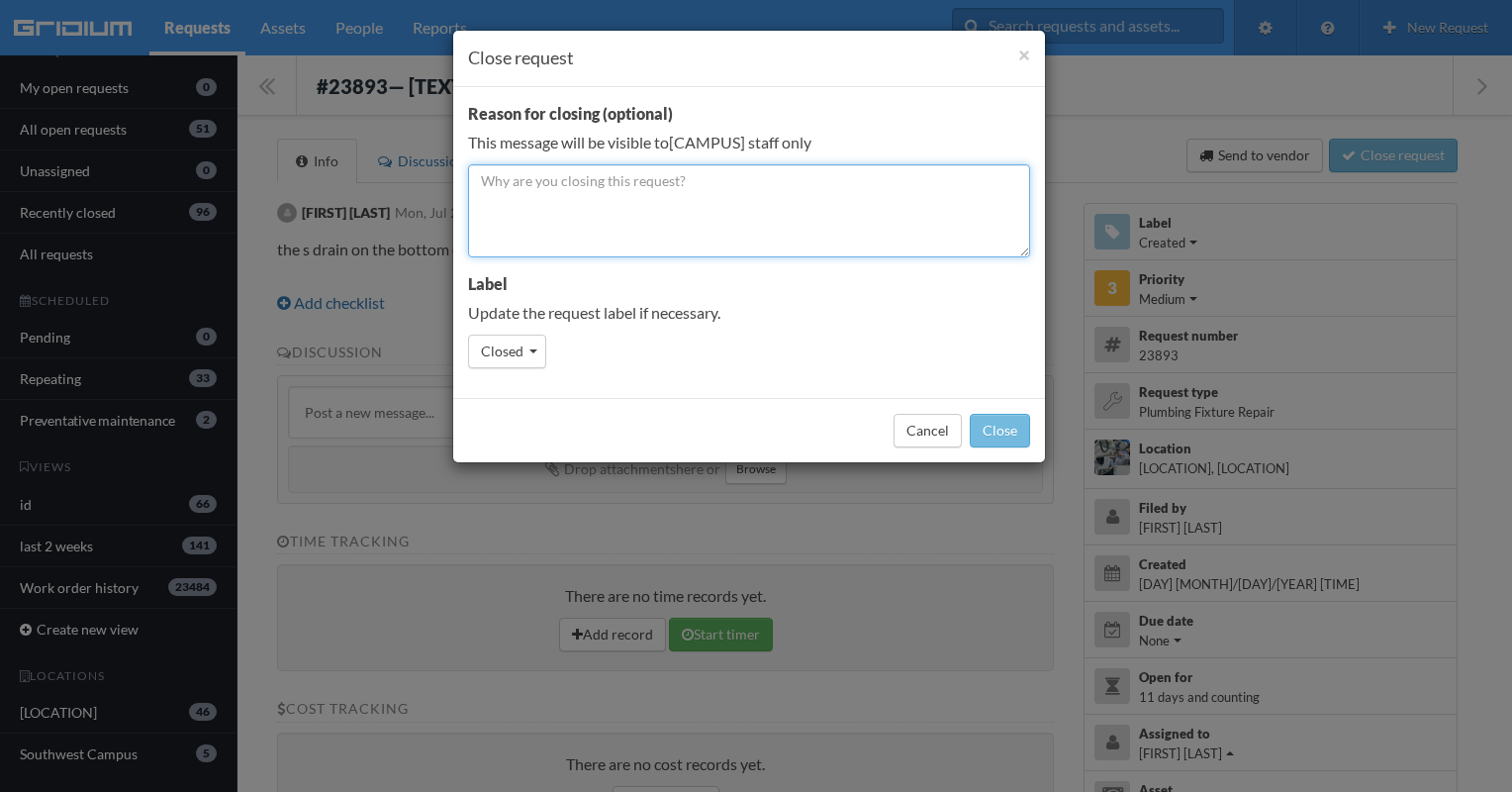 click at bounding box center [749, 211] 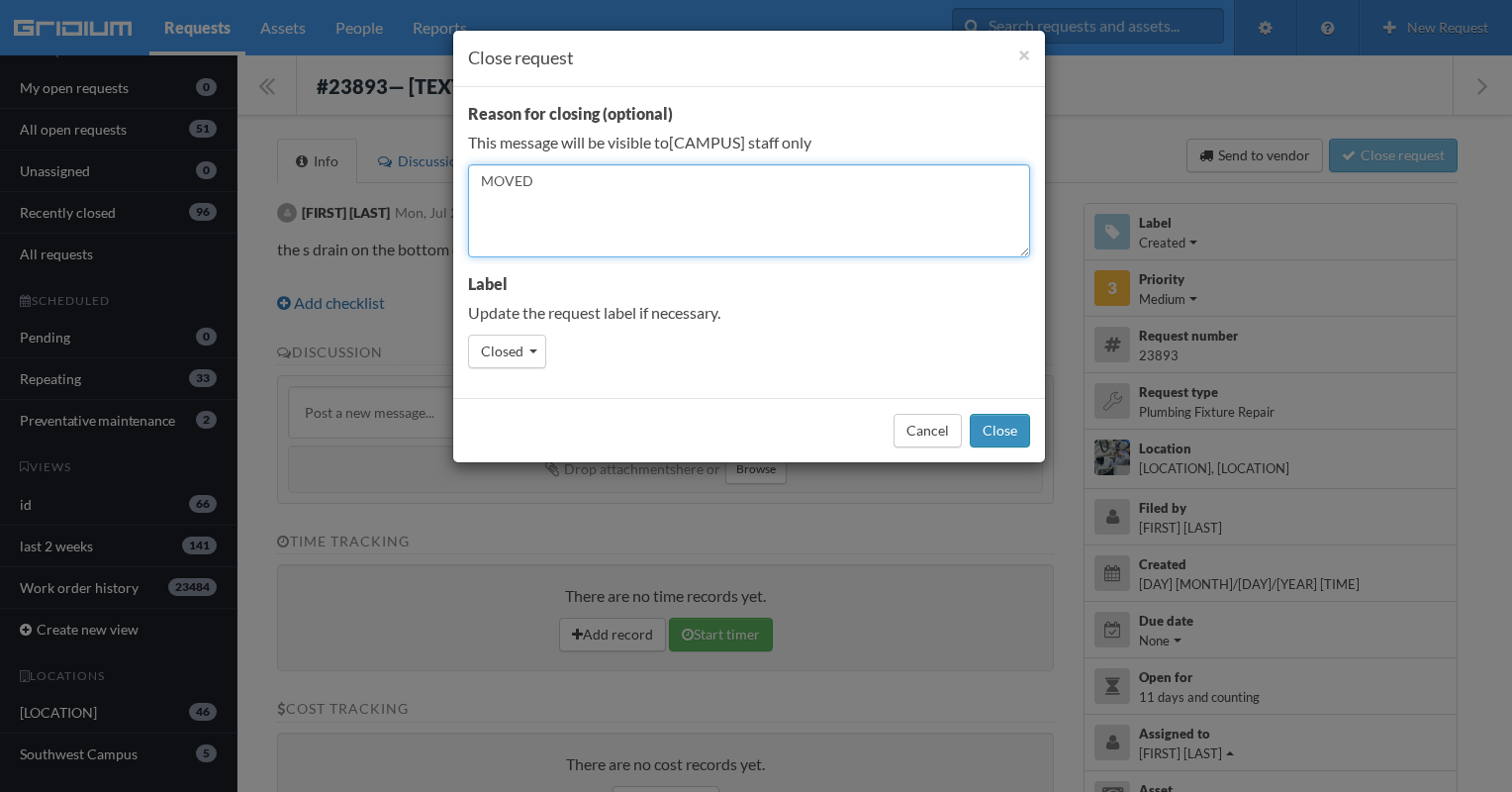 type on "MOVED" 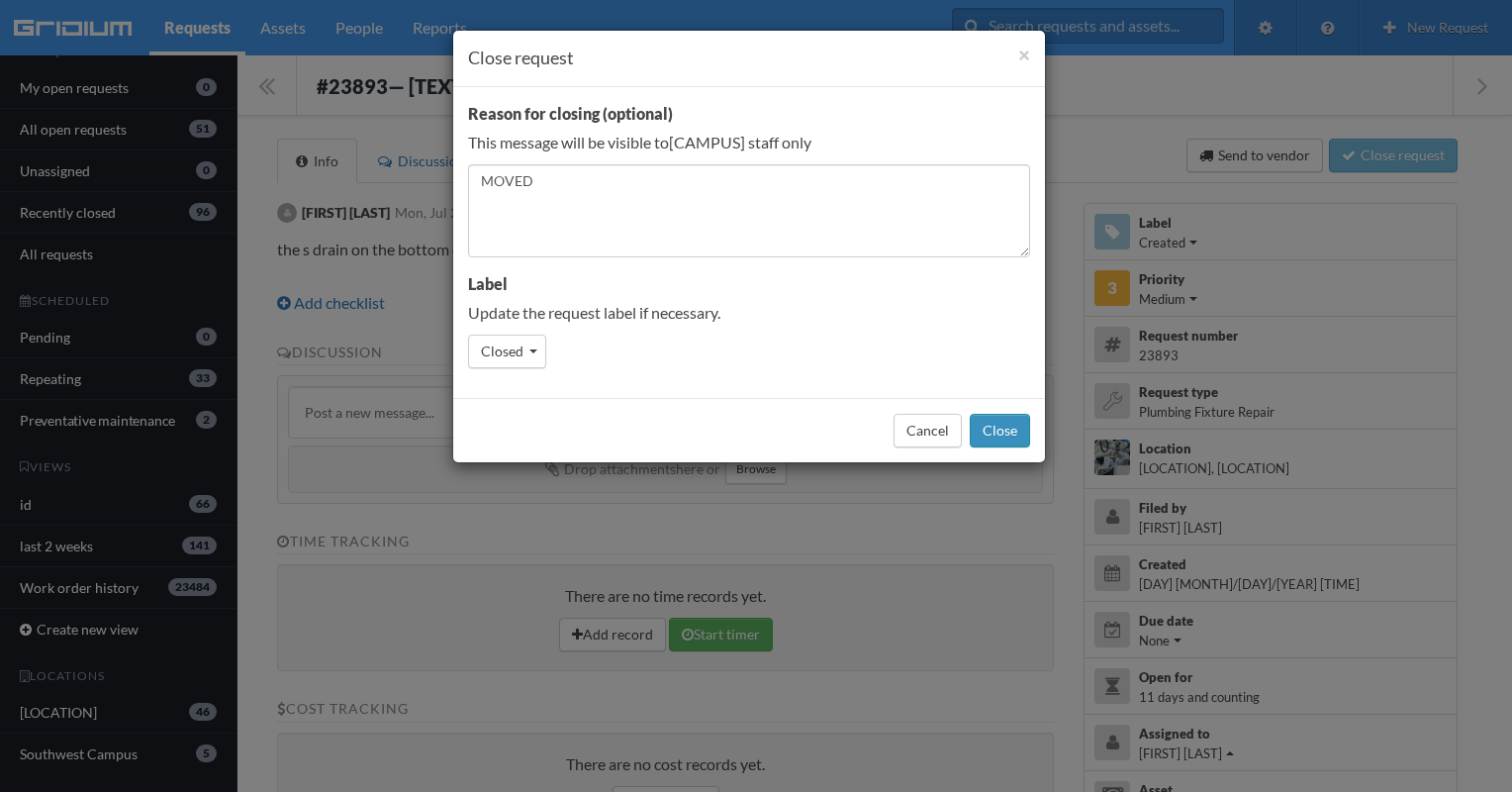 click on "Close" at bounding box center [999, 431] 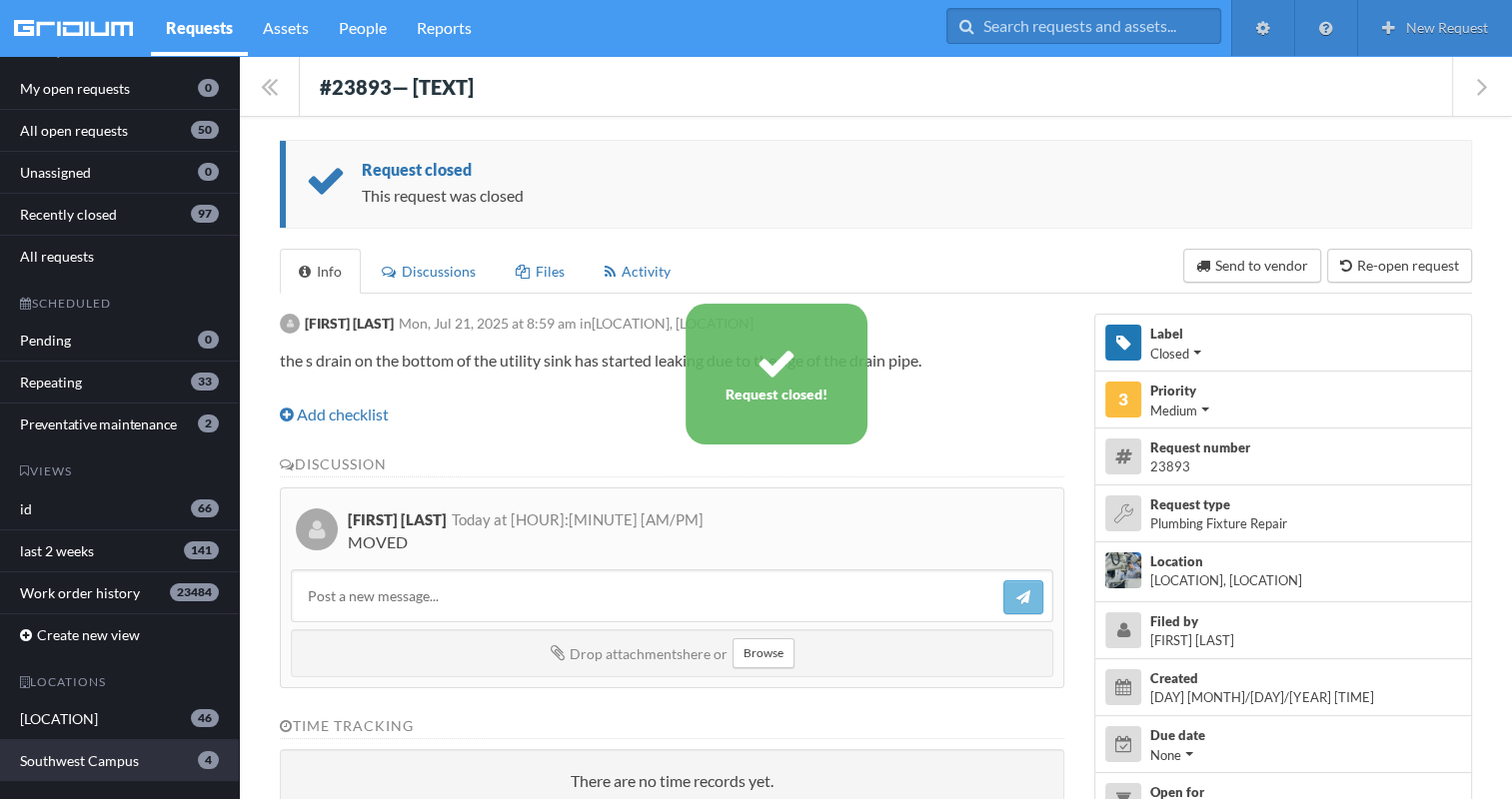 click on "Southwest Campus" at bounding box center [87, 760] 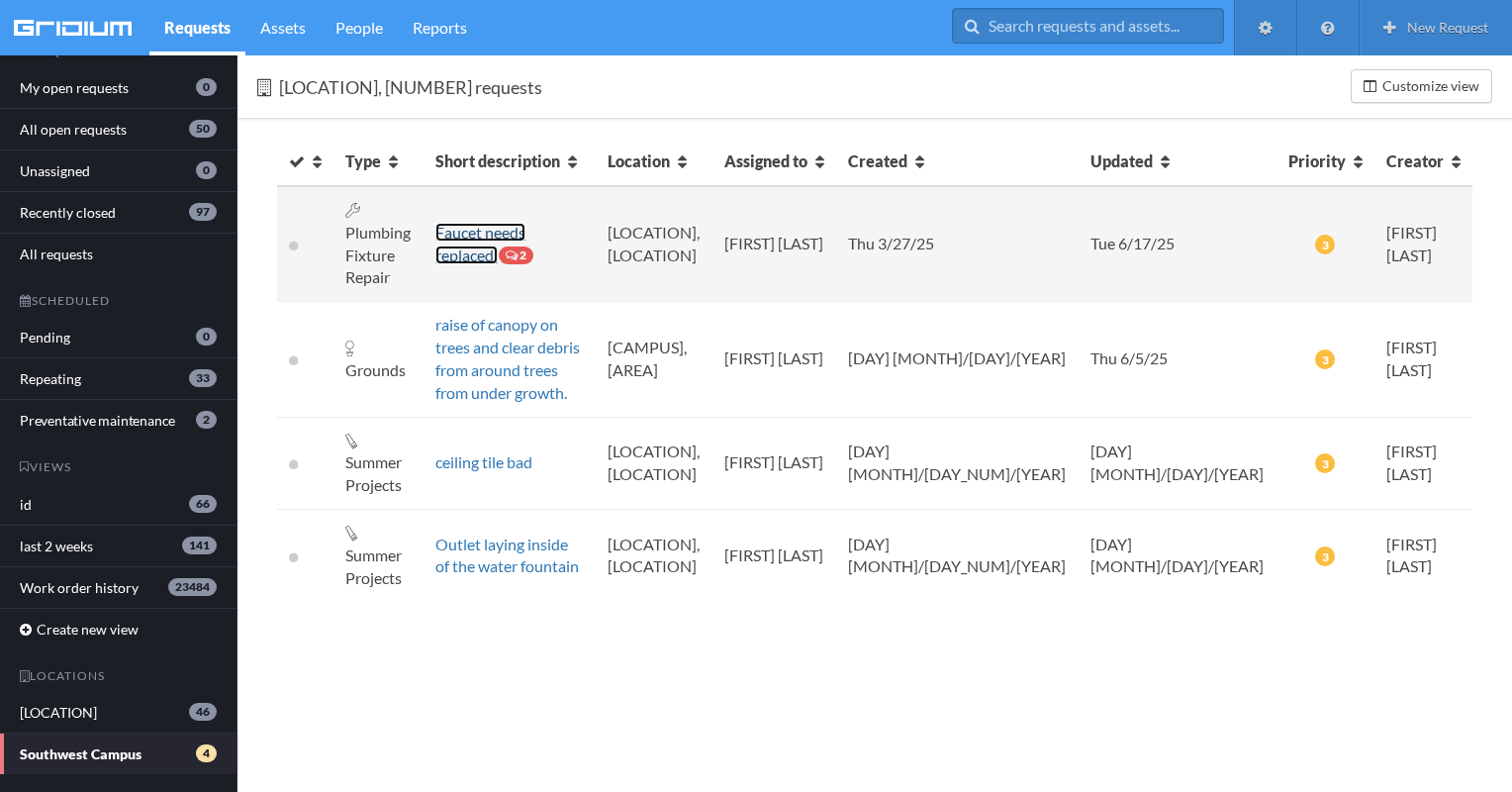 click on "Faucet needs replaced" at bounding box center [480, 244] 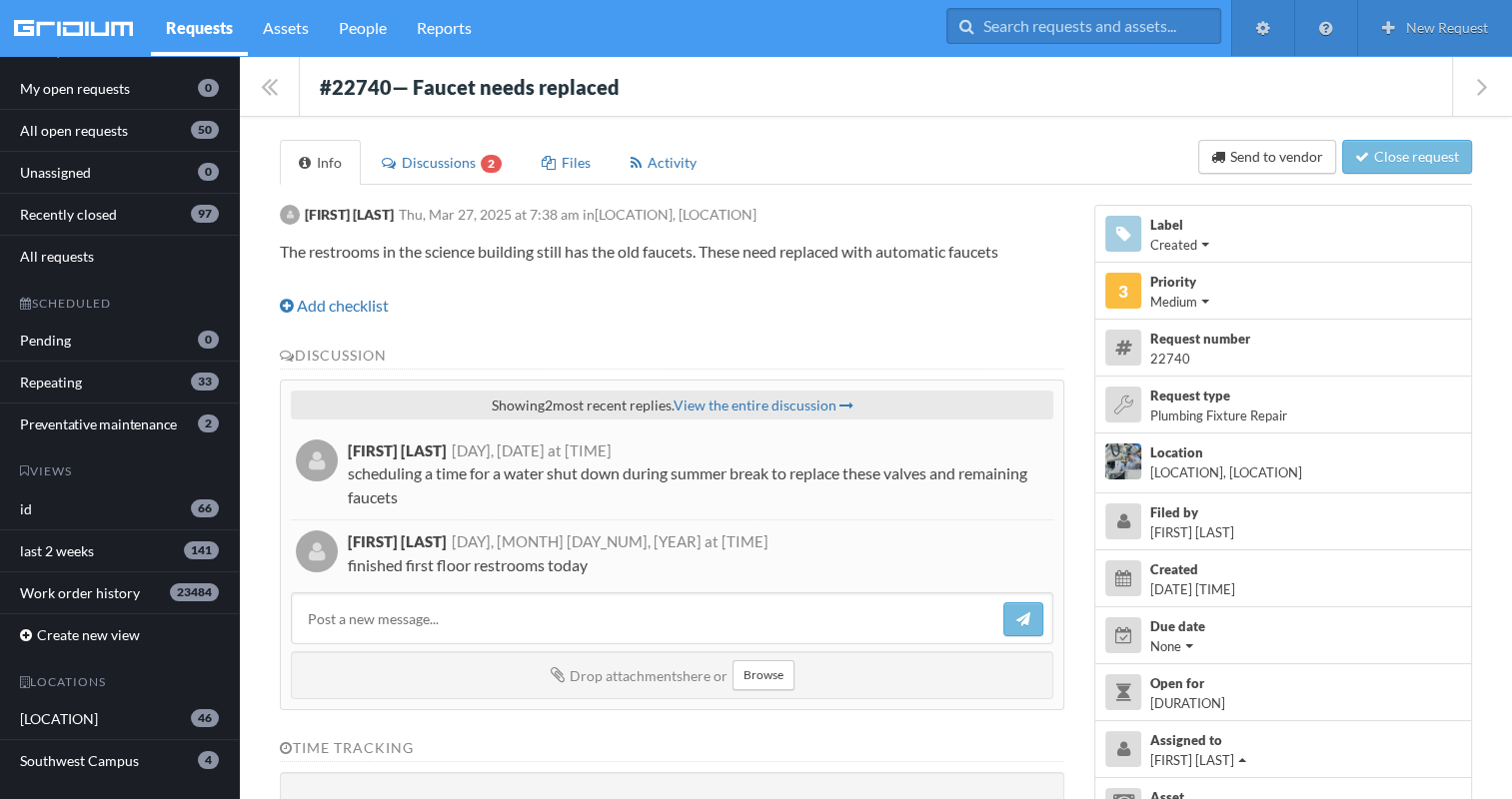 drag, startPoint x: 311, startPoint y: 72, endPoint x: 676, endPoint y: 568, distance: 615.82546 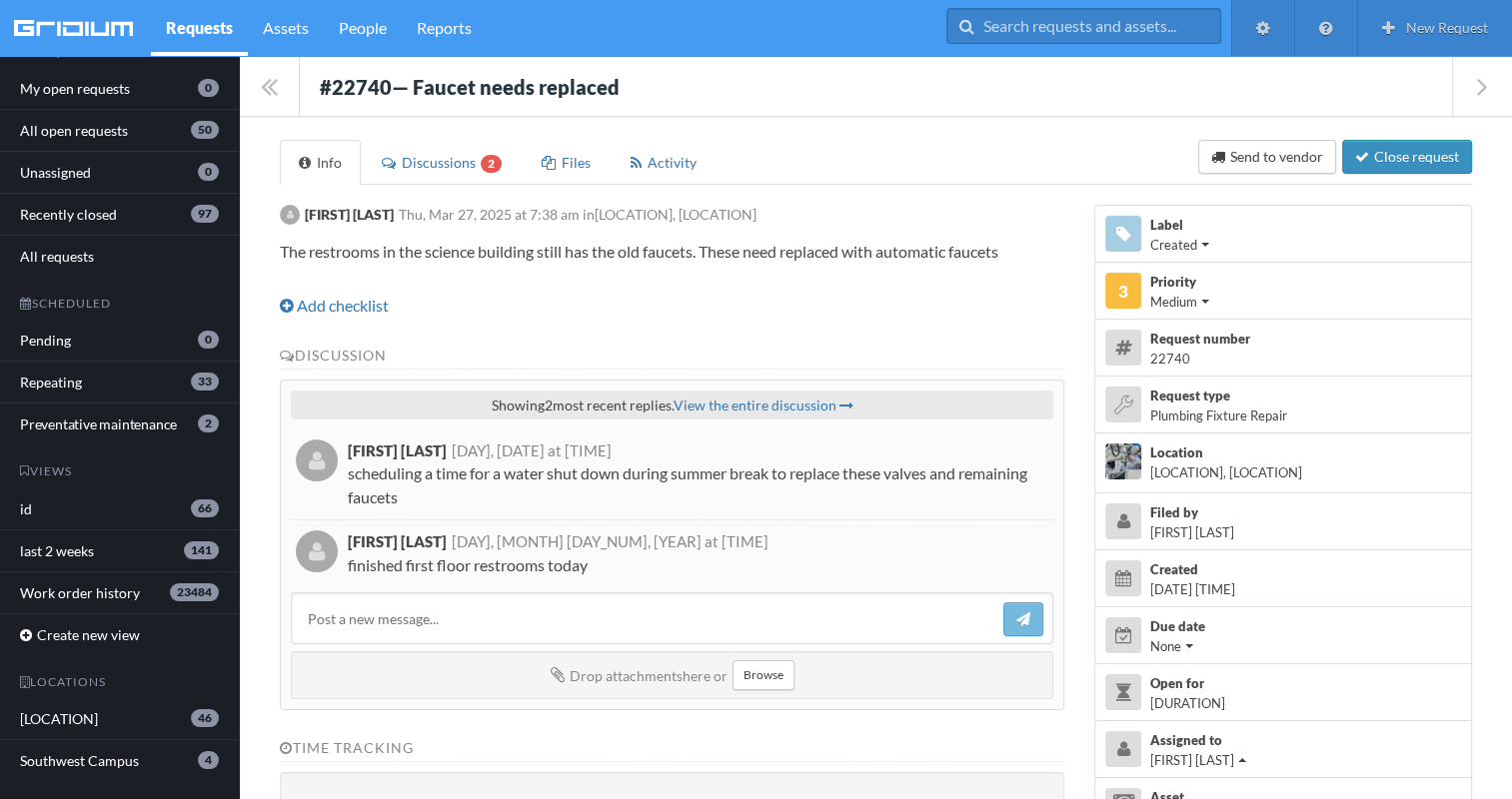click on "Close request" at bounding box center [1407, 157] 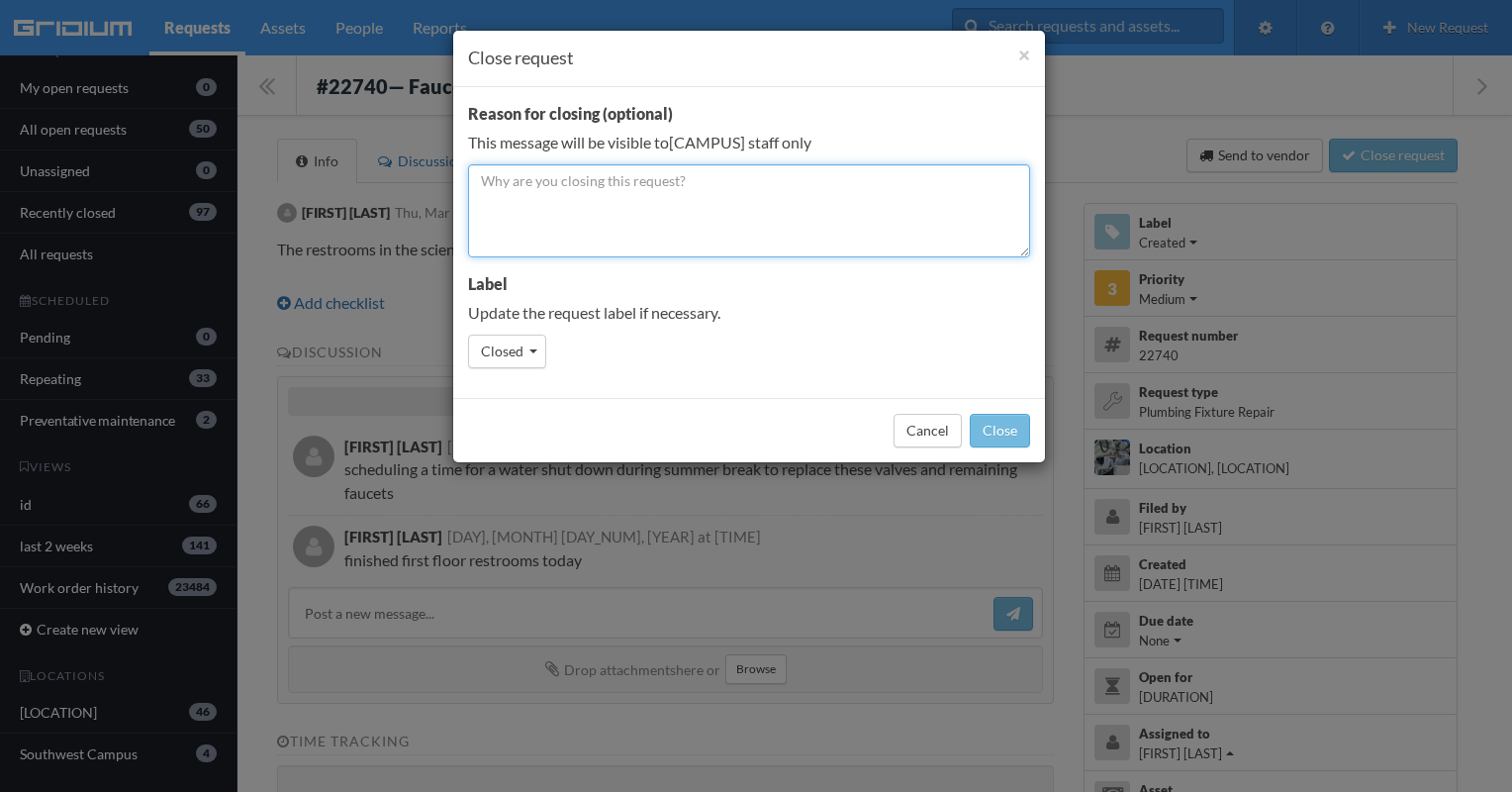 click at bounding box center (749, 211) 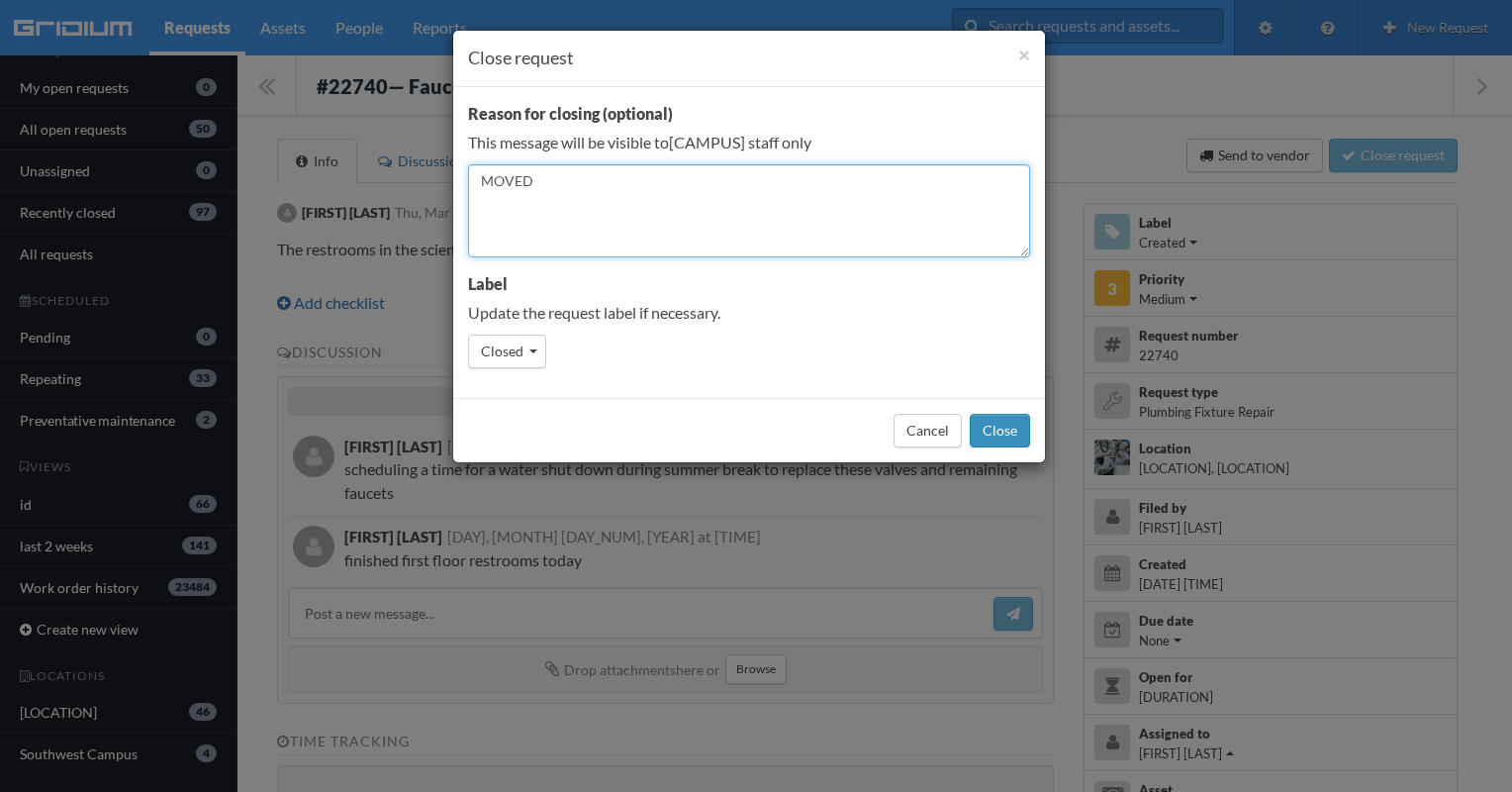 type on "MOVED" 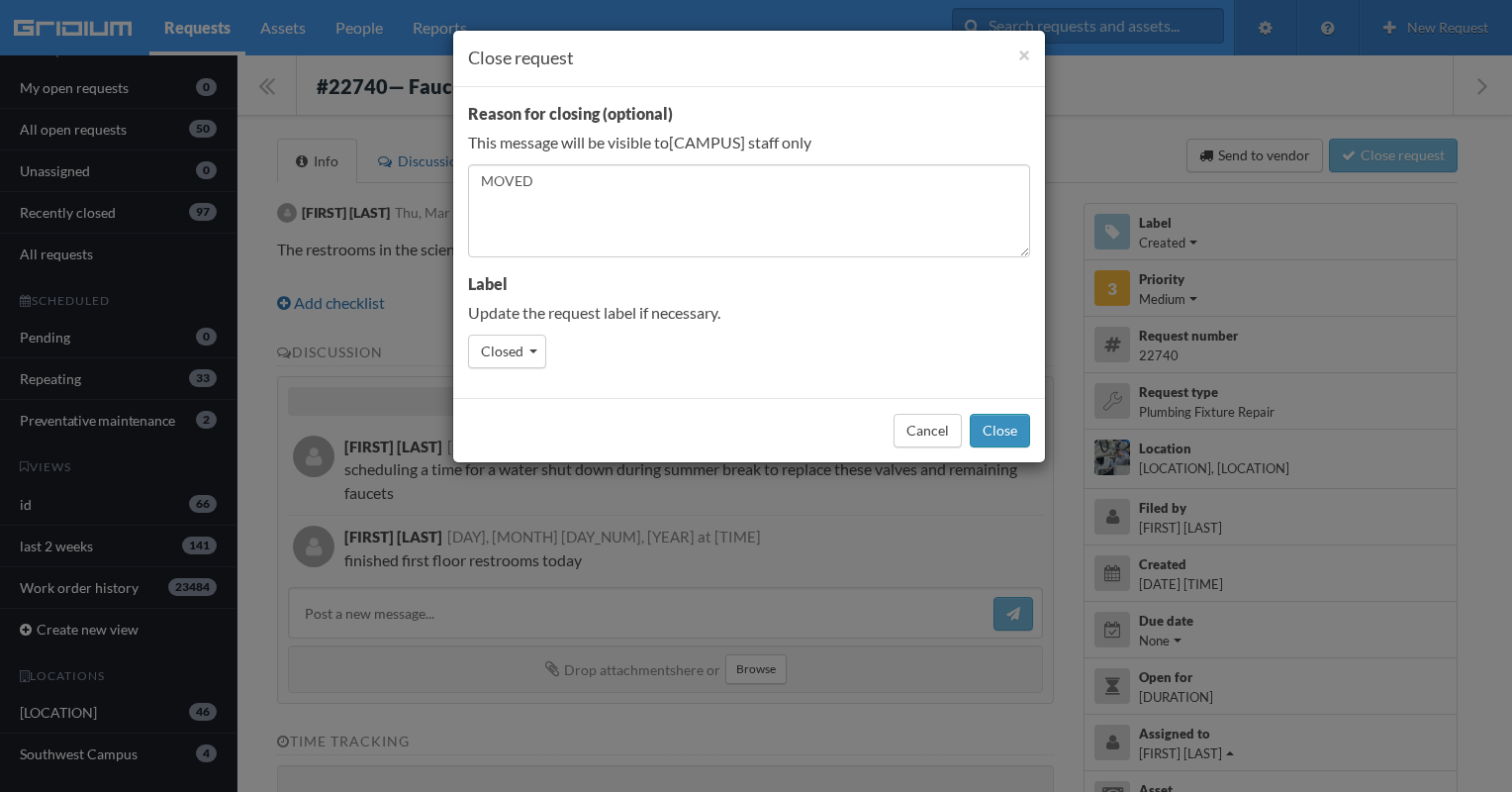 click on "Close" at bounding box center [999, 431] 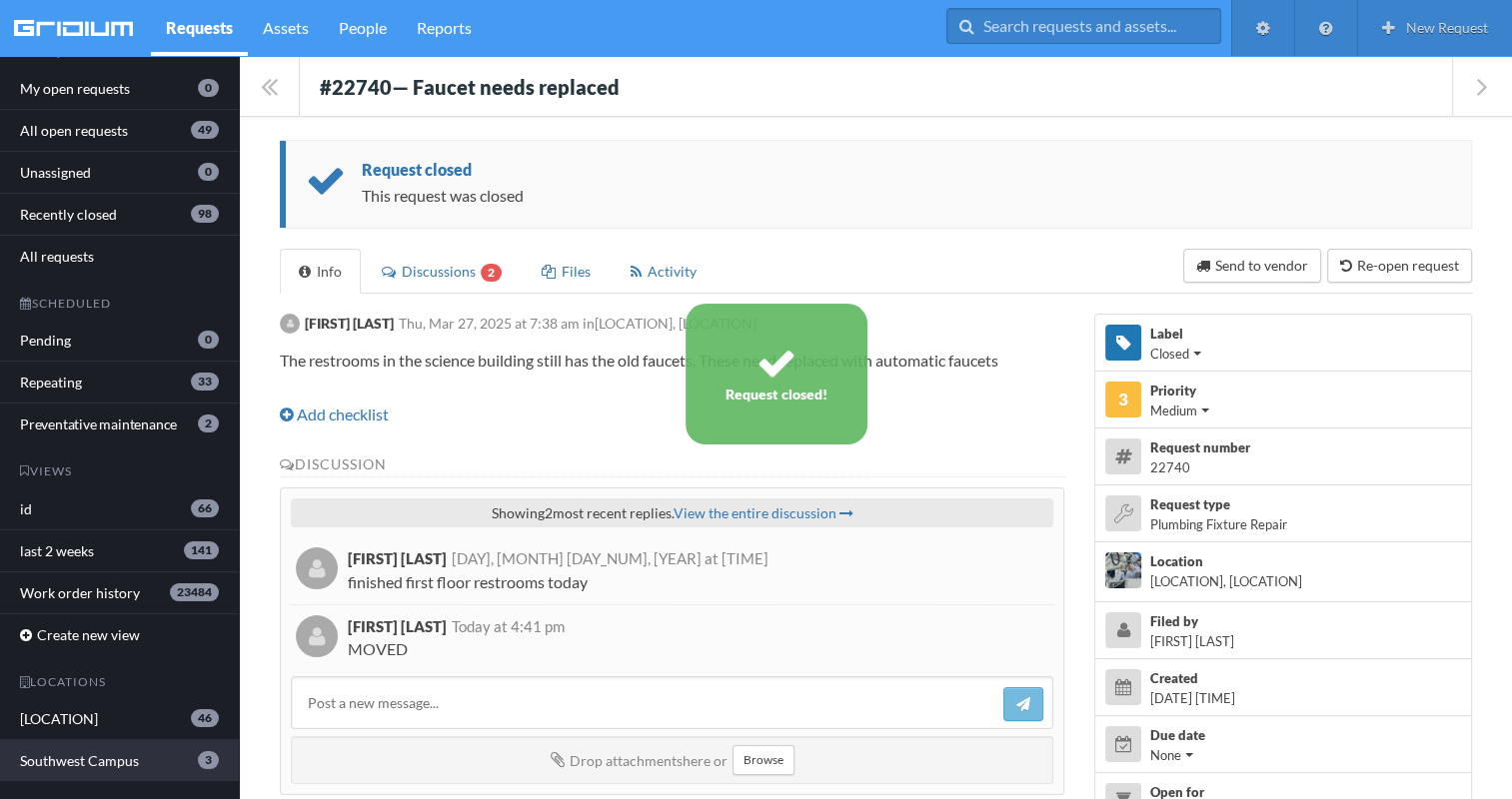 click on "Southwest Campus" at bounding box center [87, 760] 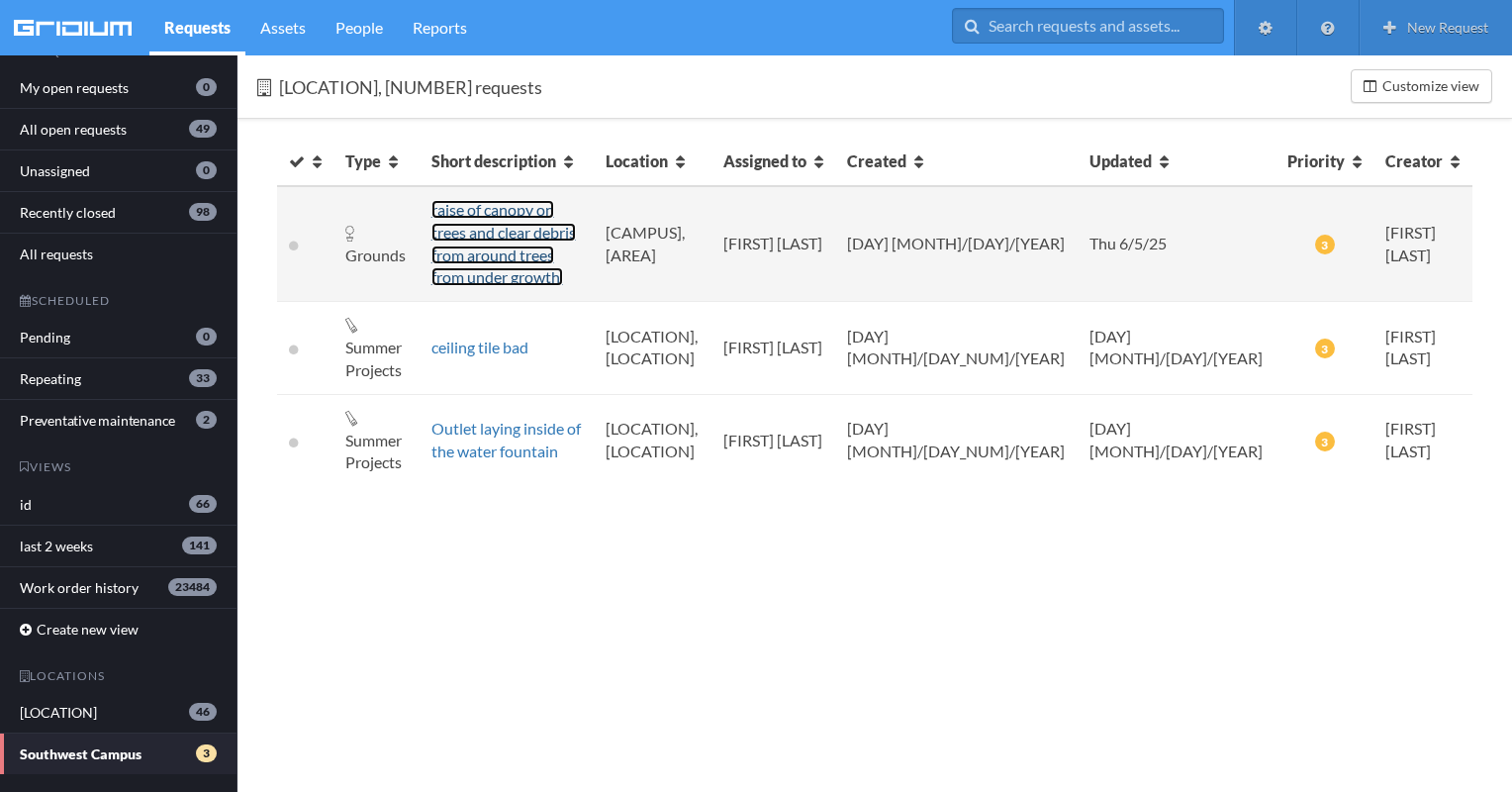 click on "raise of canopy on trees and clear debris from around trees from under growth." at bounding box center [504, 244] 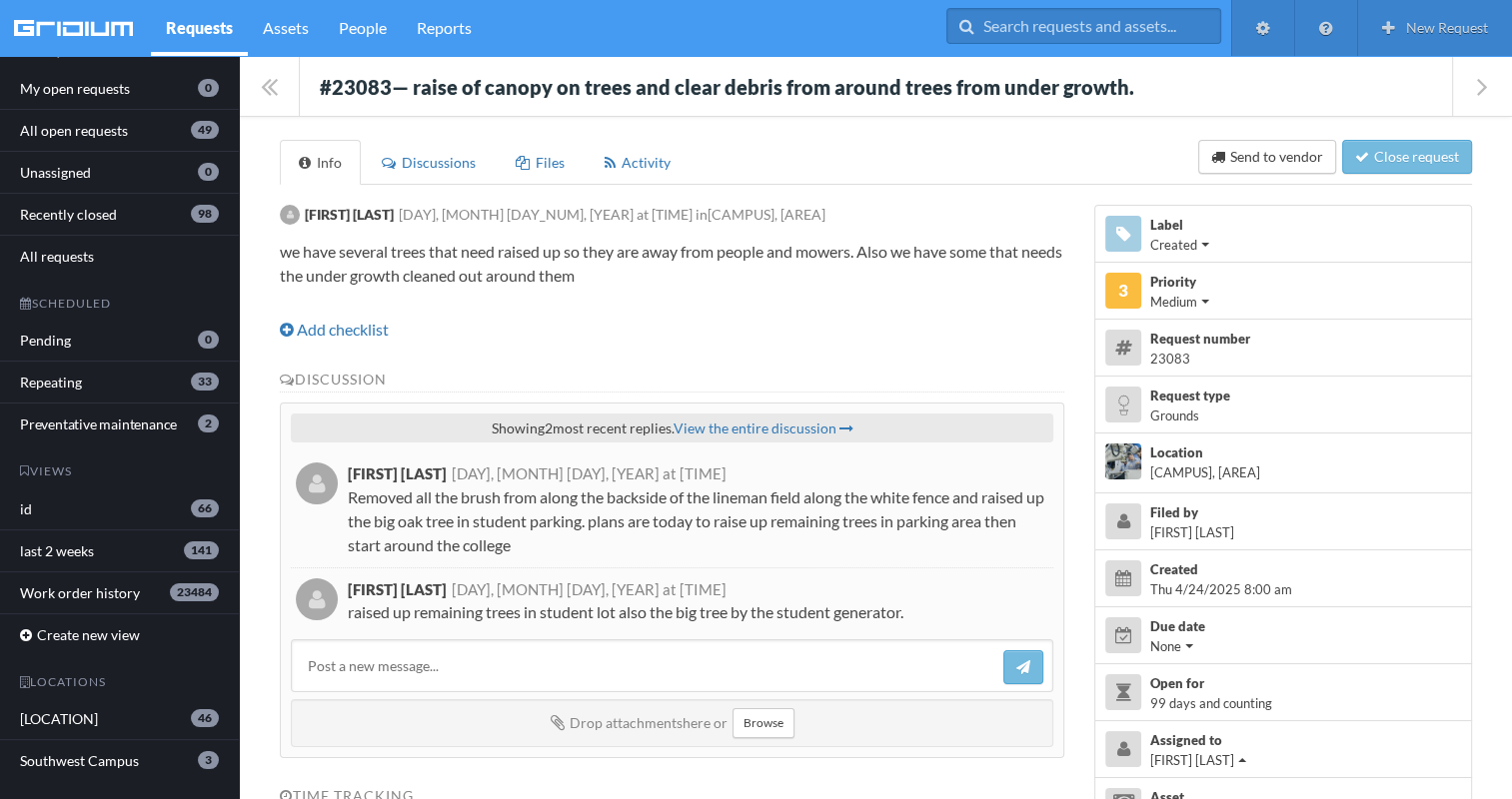drag, startPoint x: 312, startPoint y: 78, endPoint x: 1007, endPoint y: 627, distance: 885.6783 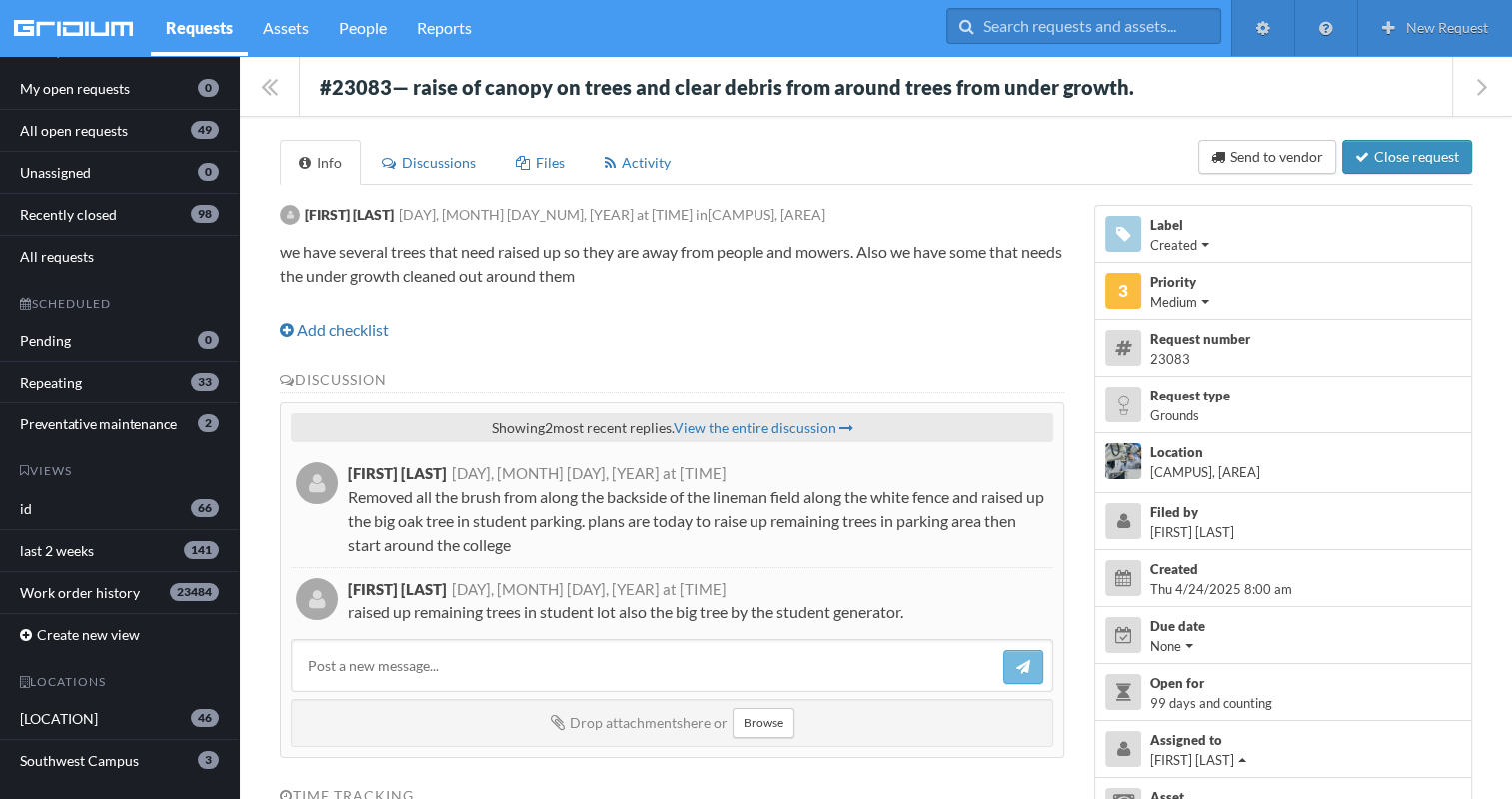 click on "Close request" at bounding box center (1407, 157) 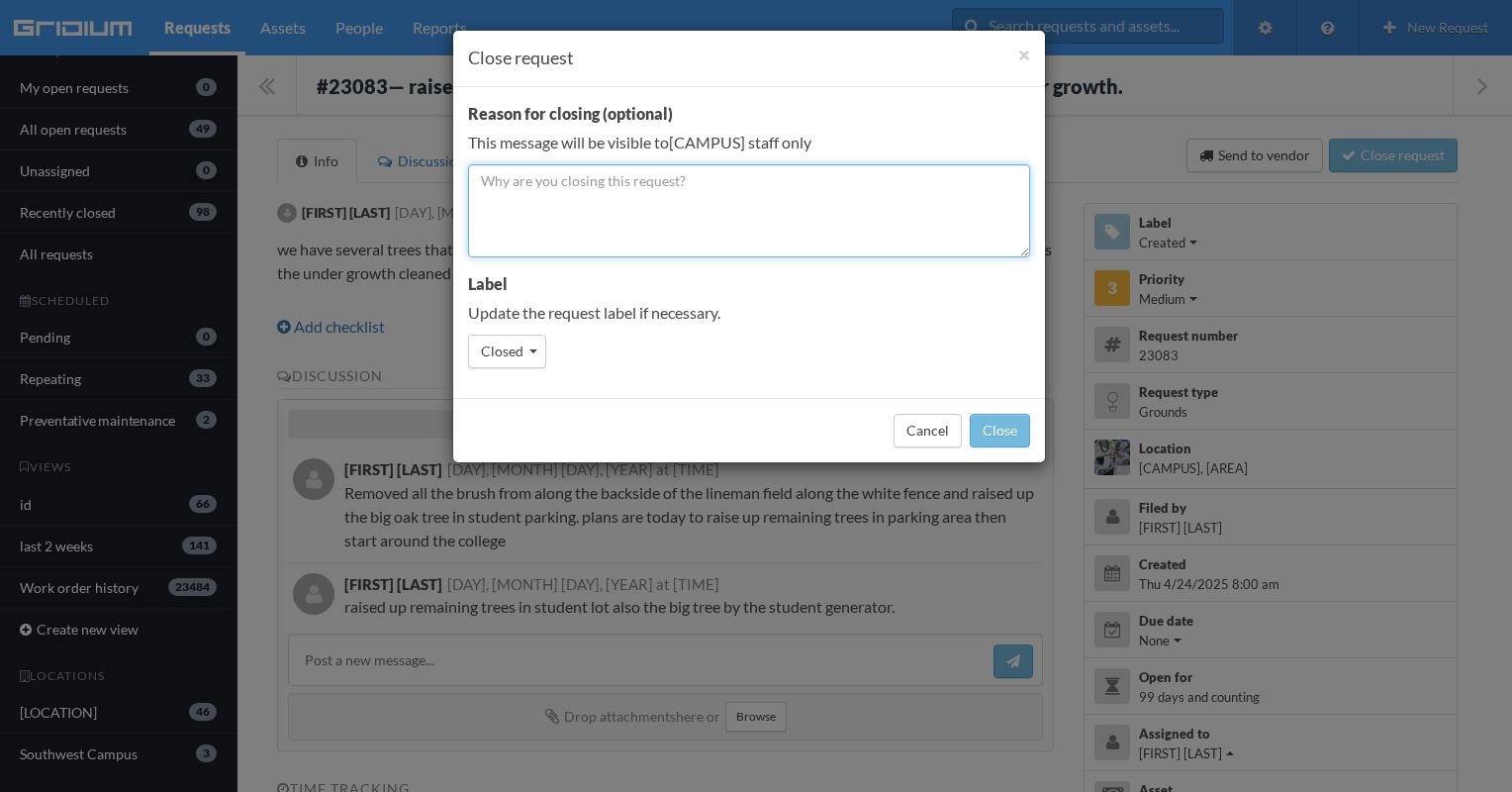 click at bounding box center (749, 211) 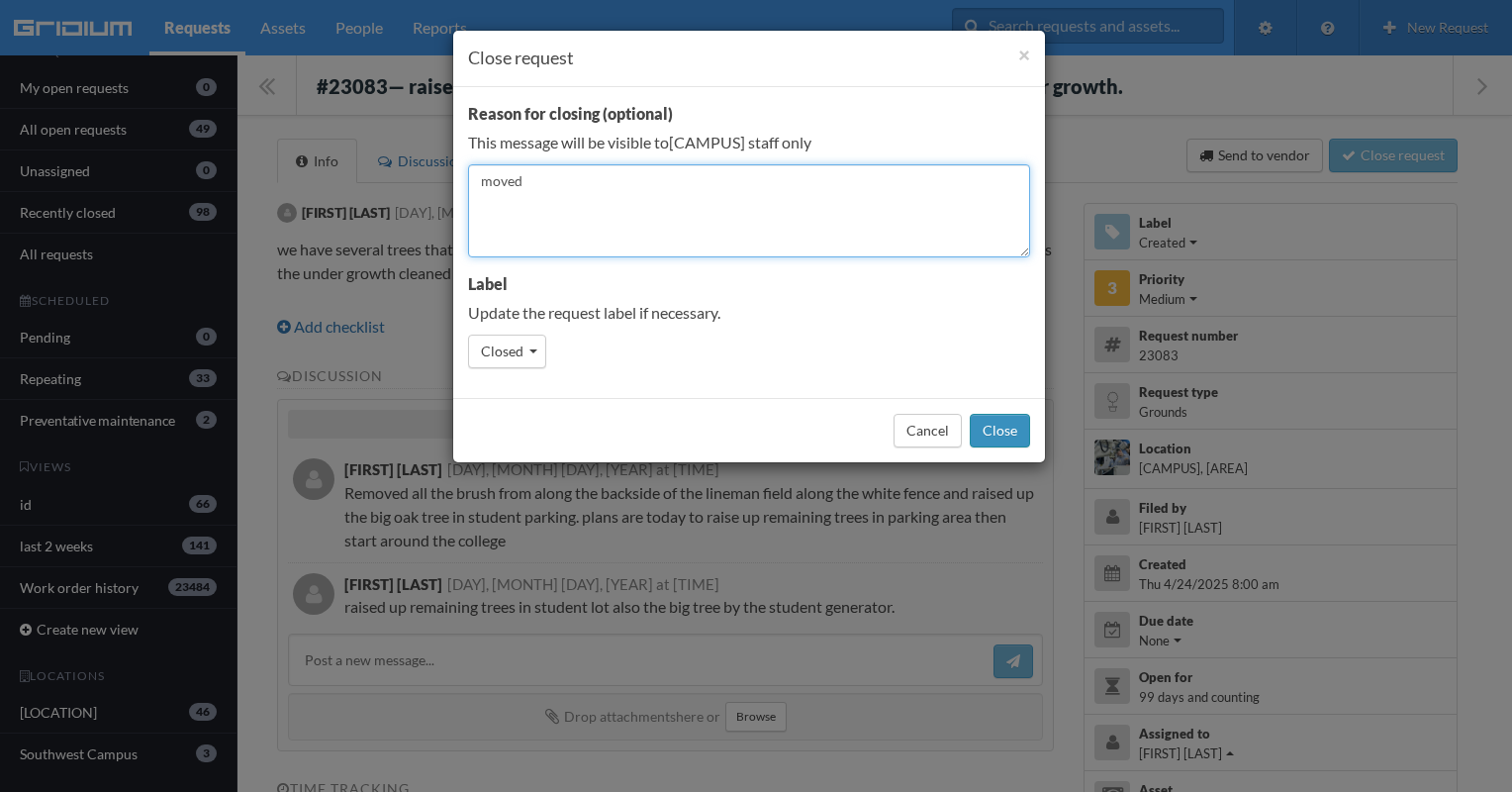 type on "moved" 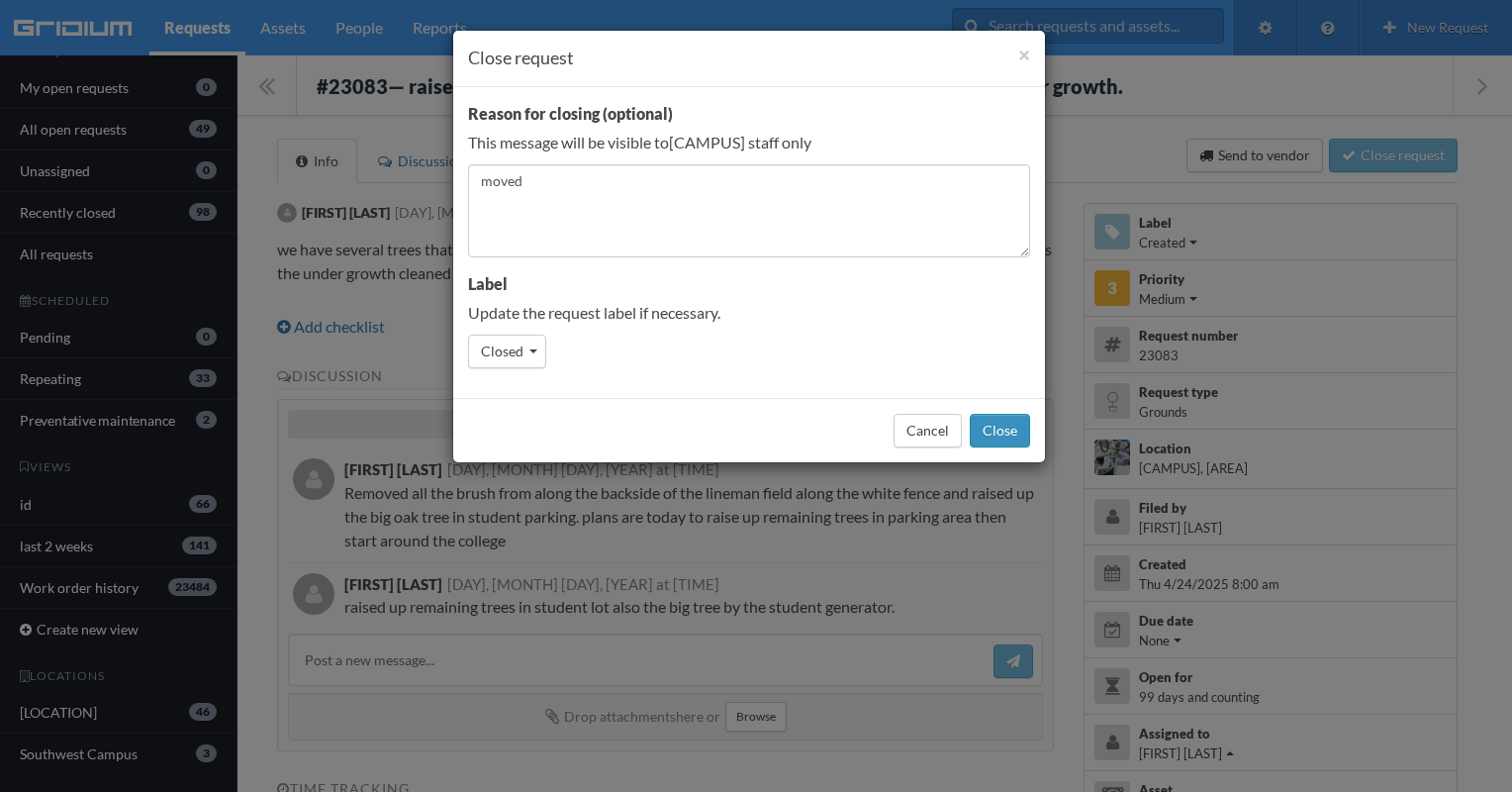 click on "Close" at bounding box center [999, 431] 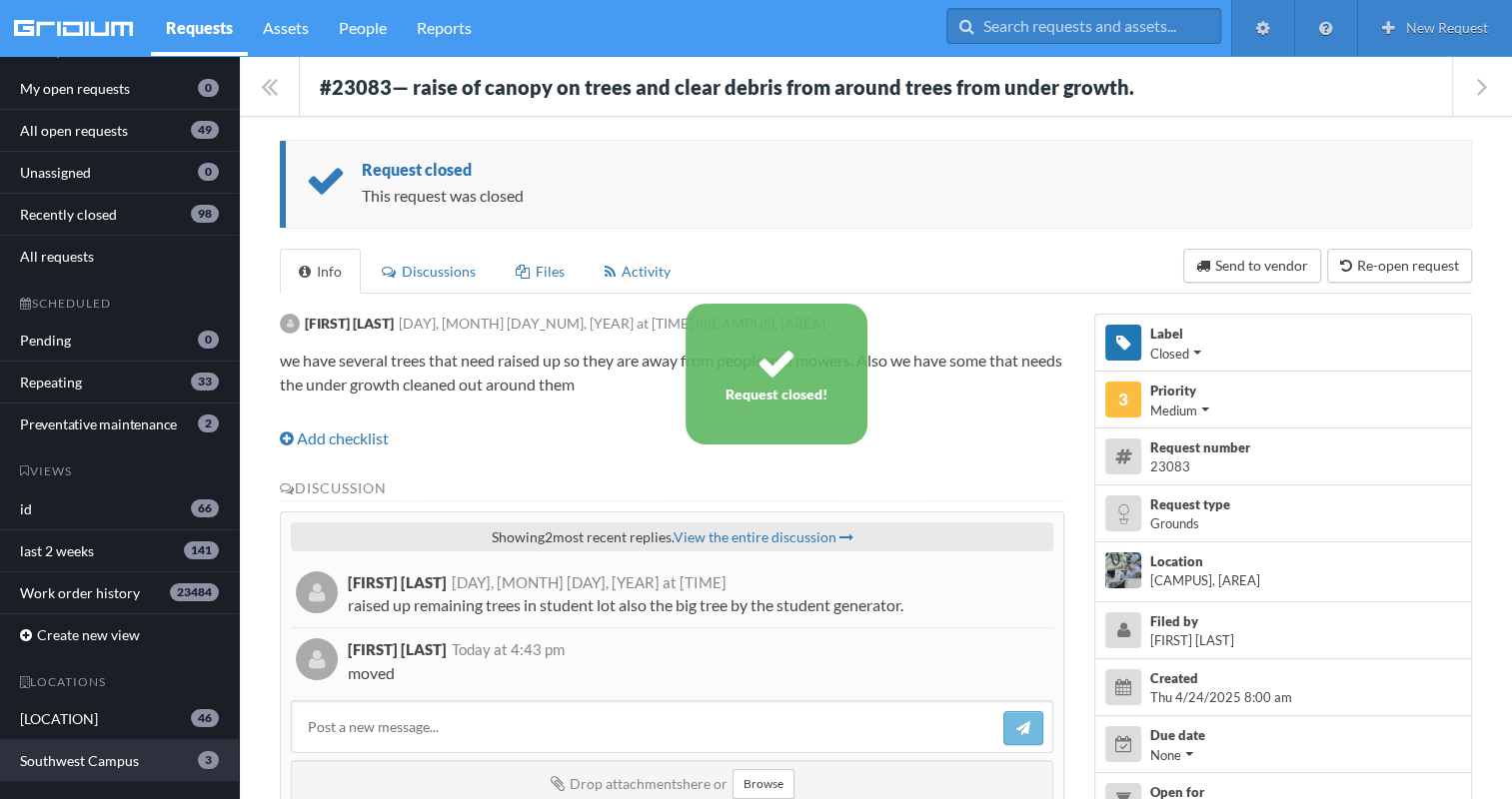 click on "Southwest Campus" at bounding box center [87, 760] 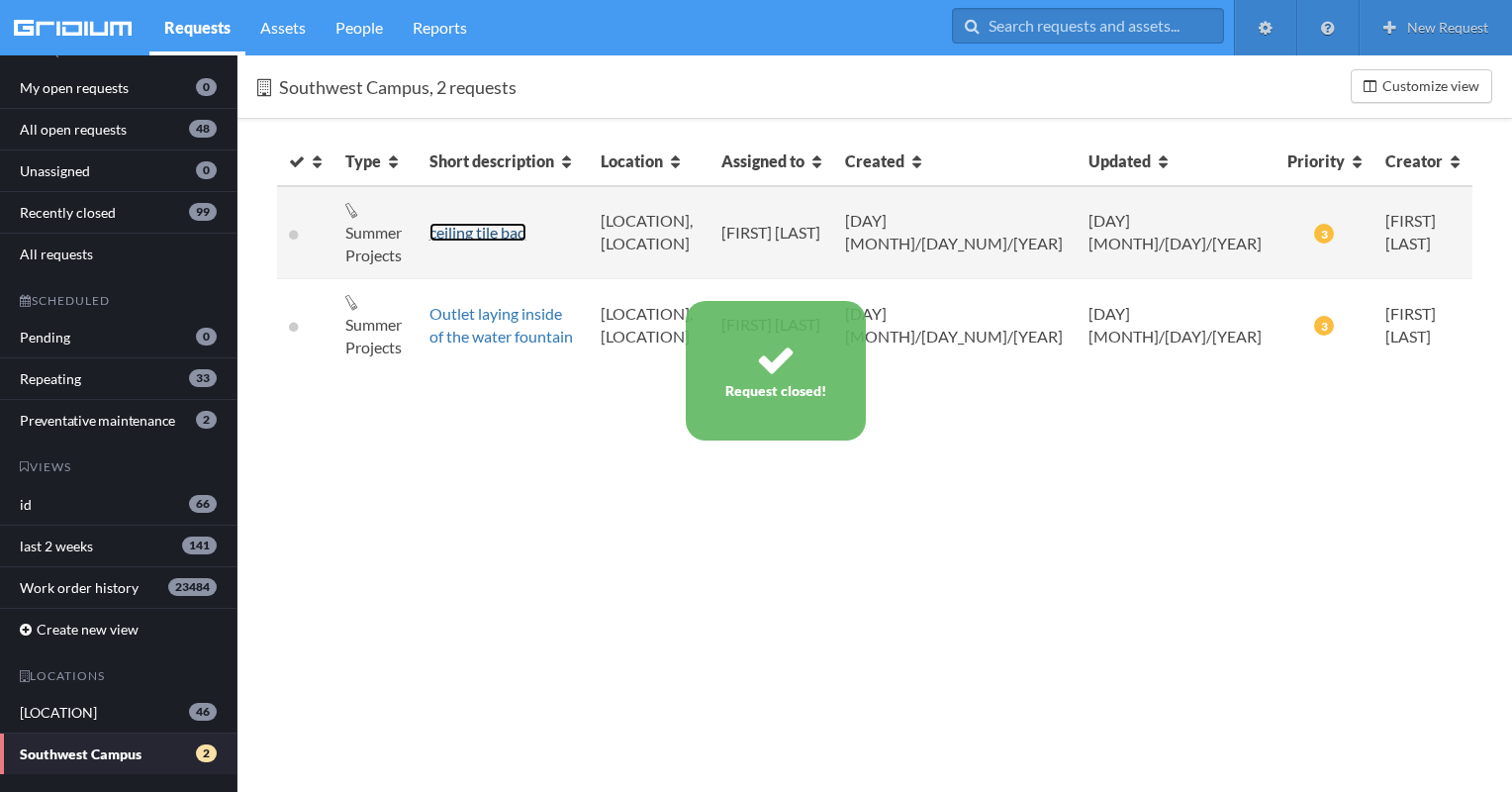 click on "ceiling tile bad" at bounding box center (478, 232) 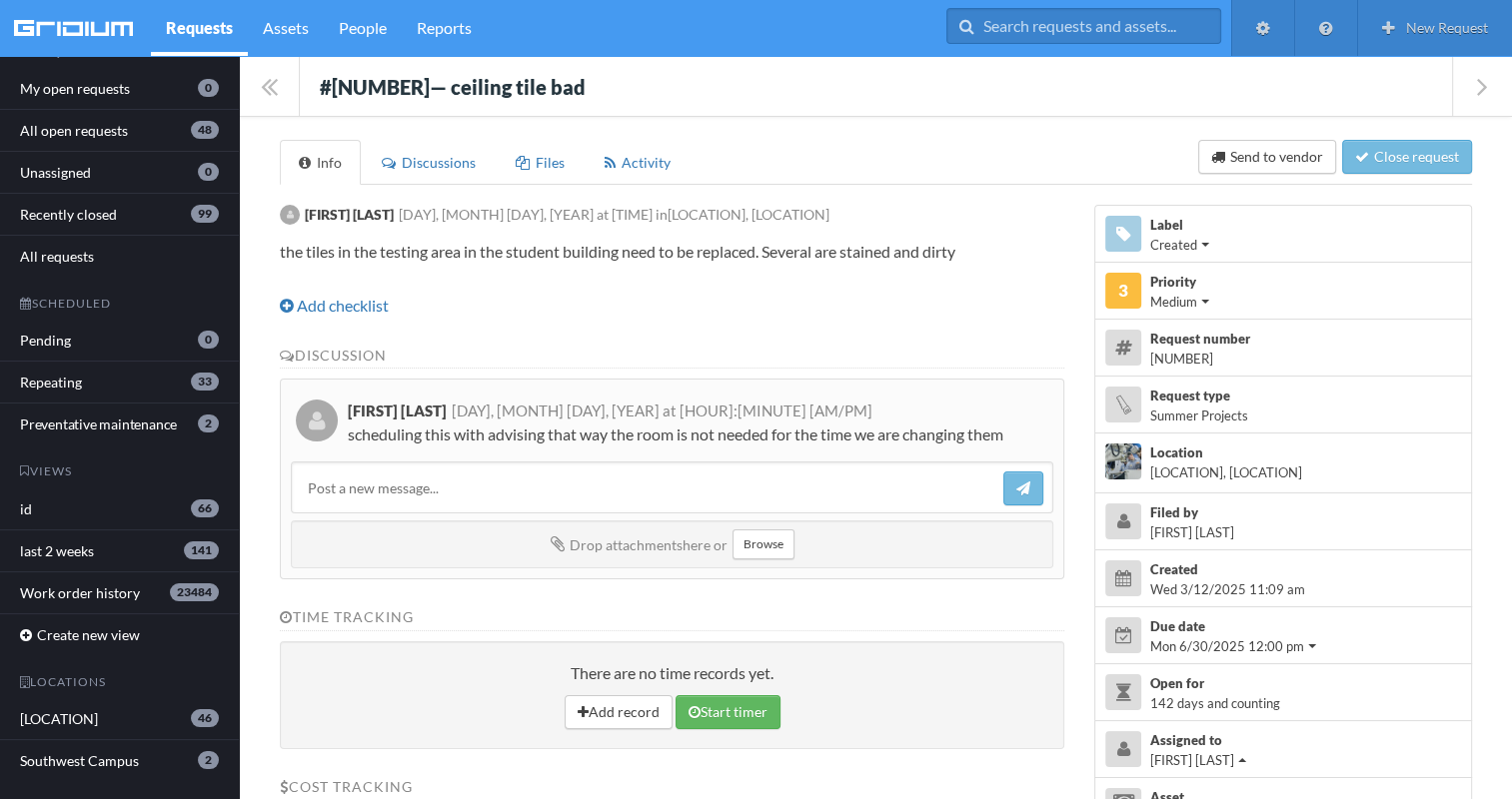 drag, startPoint x: 312, startPoint y: 70, endPoint x: 1056, endPoint y: 432, distance: 827.3935 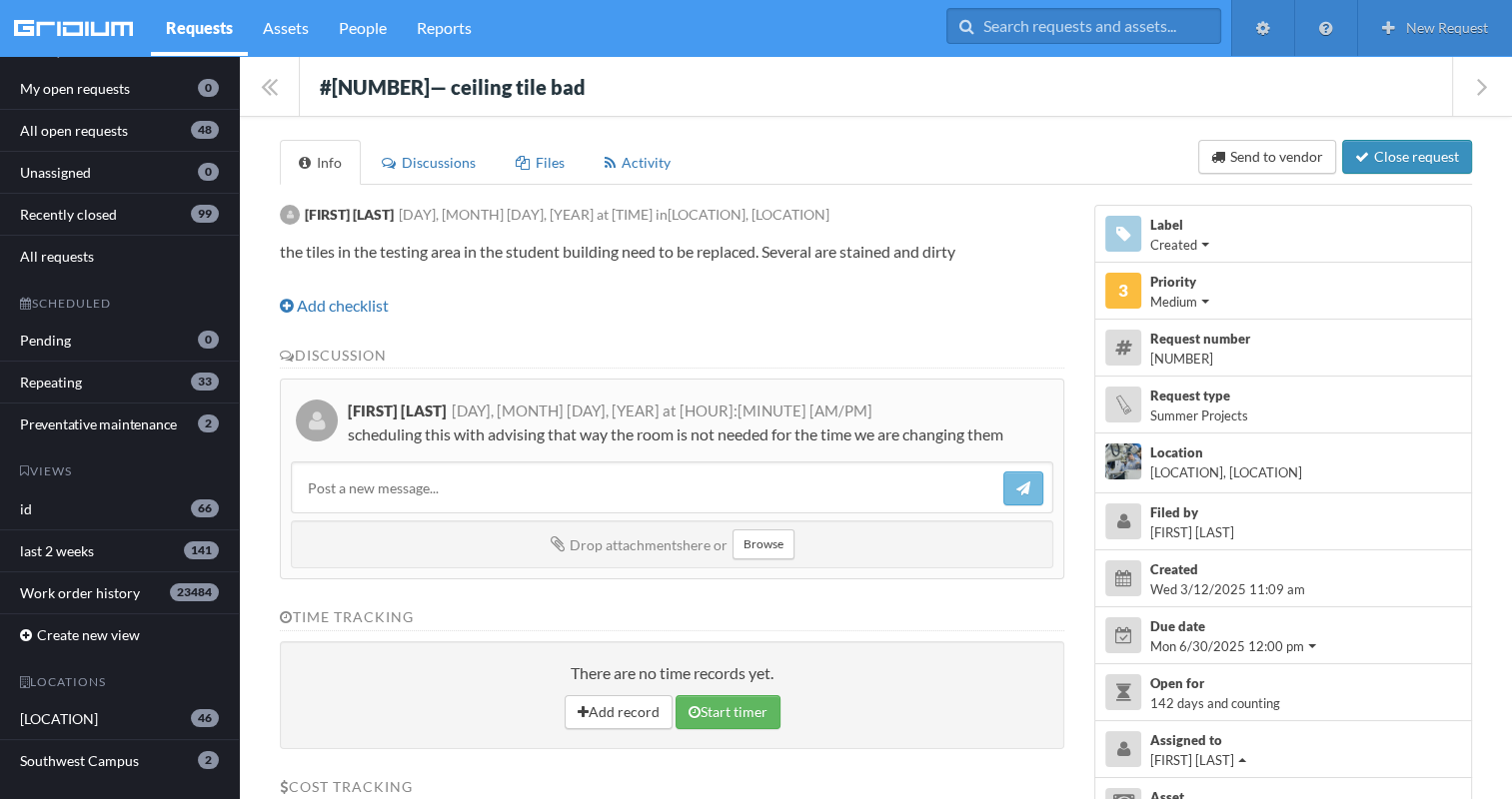 click on "Close request" at bounding box center [1407, 157] 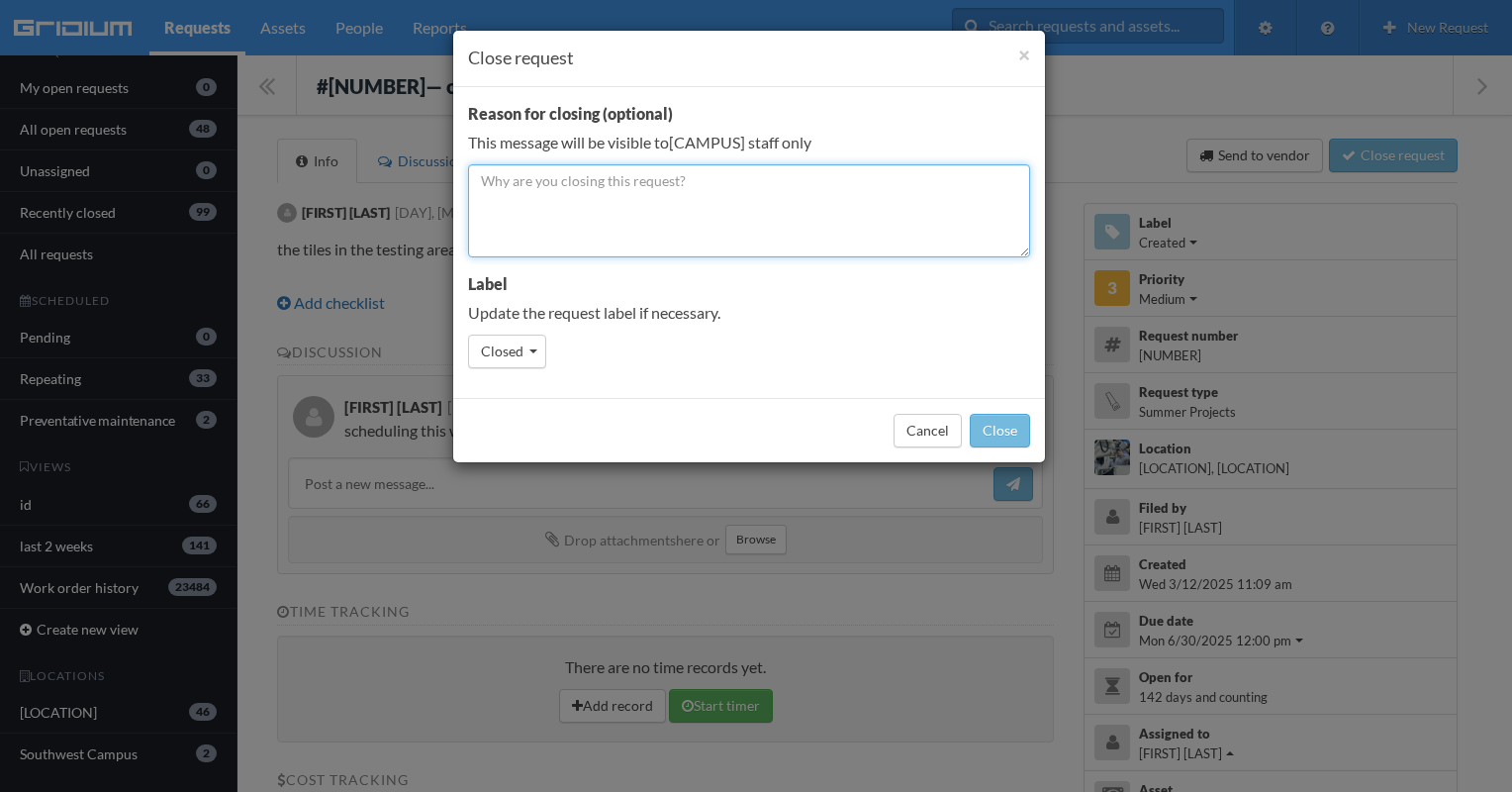 click at bounding box center [749, 211] 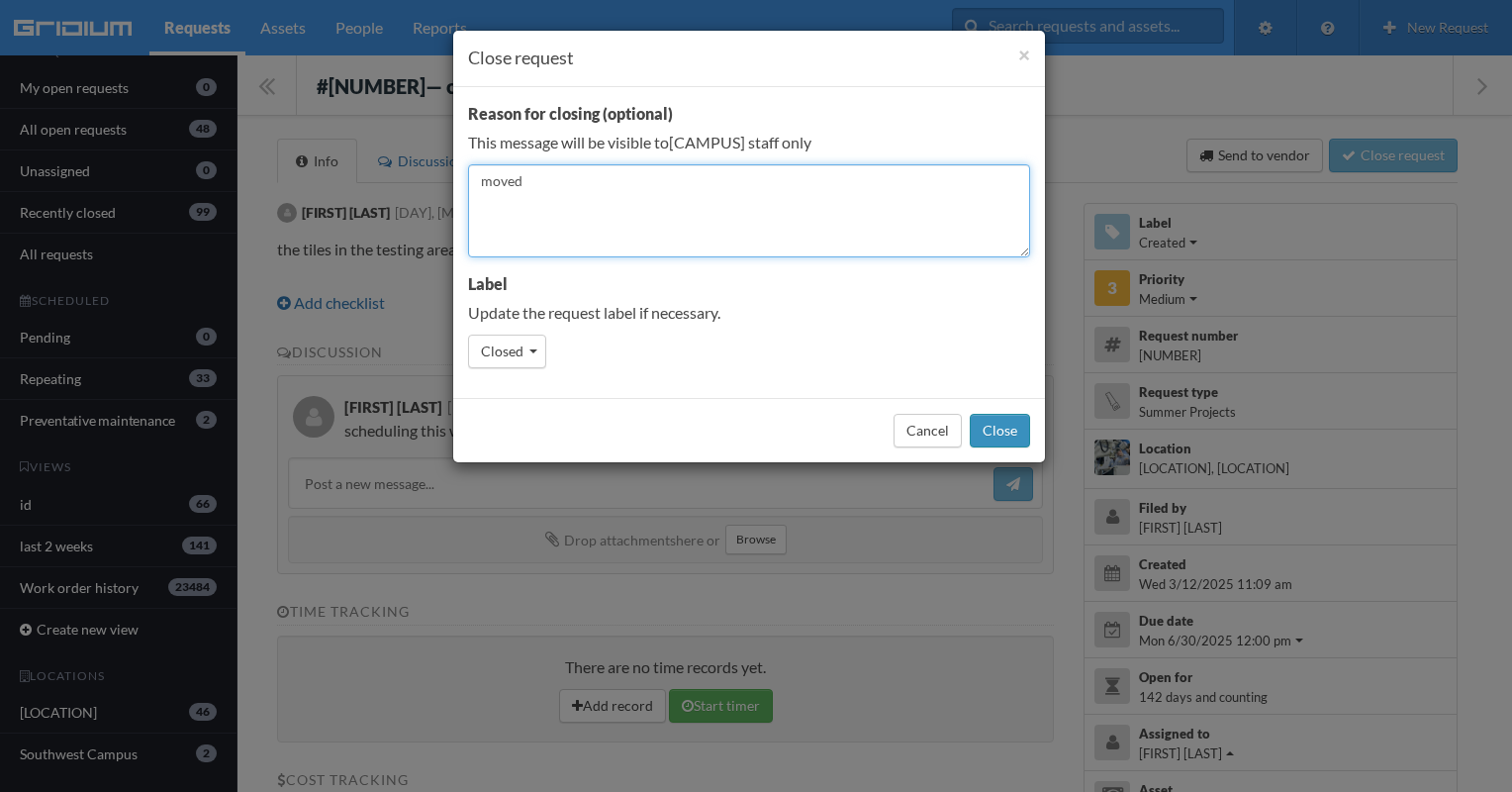 type on "moved" 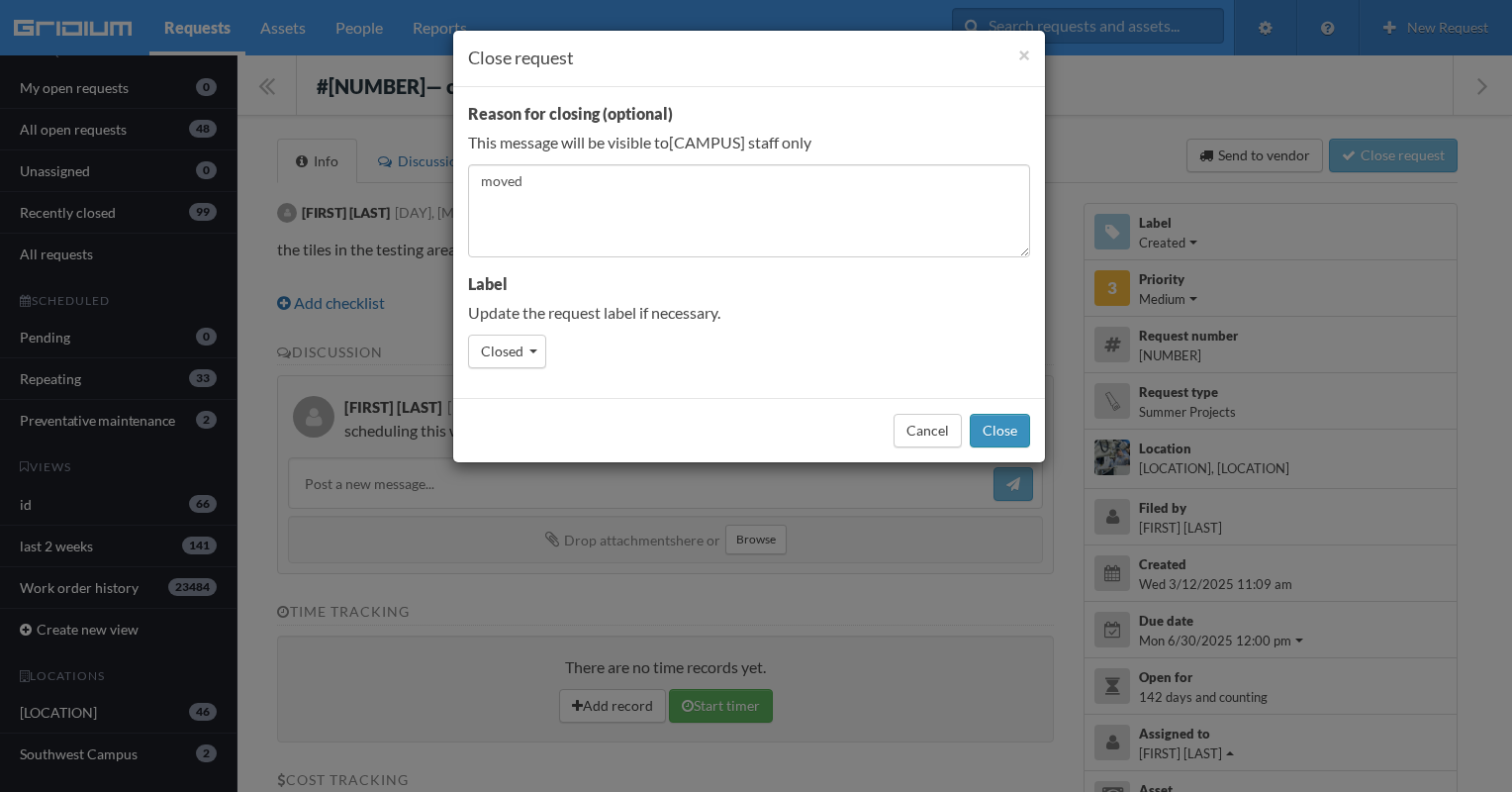 click on "Close" at bounding box center (999, 431) 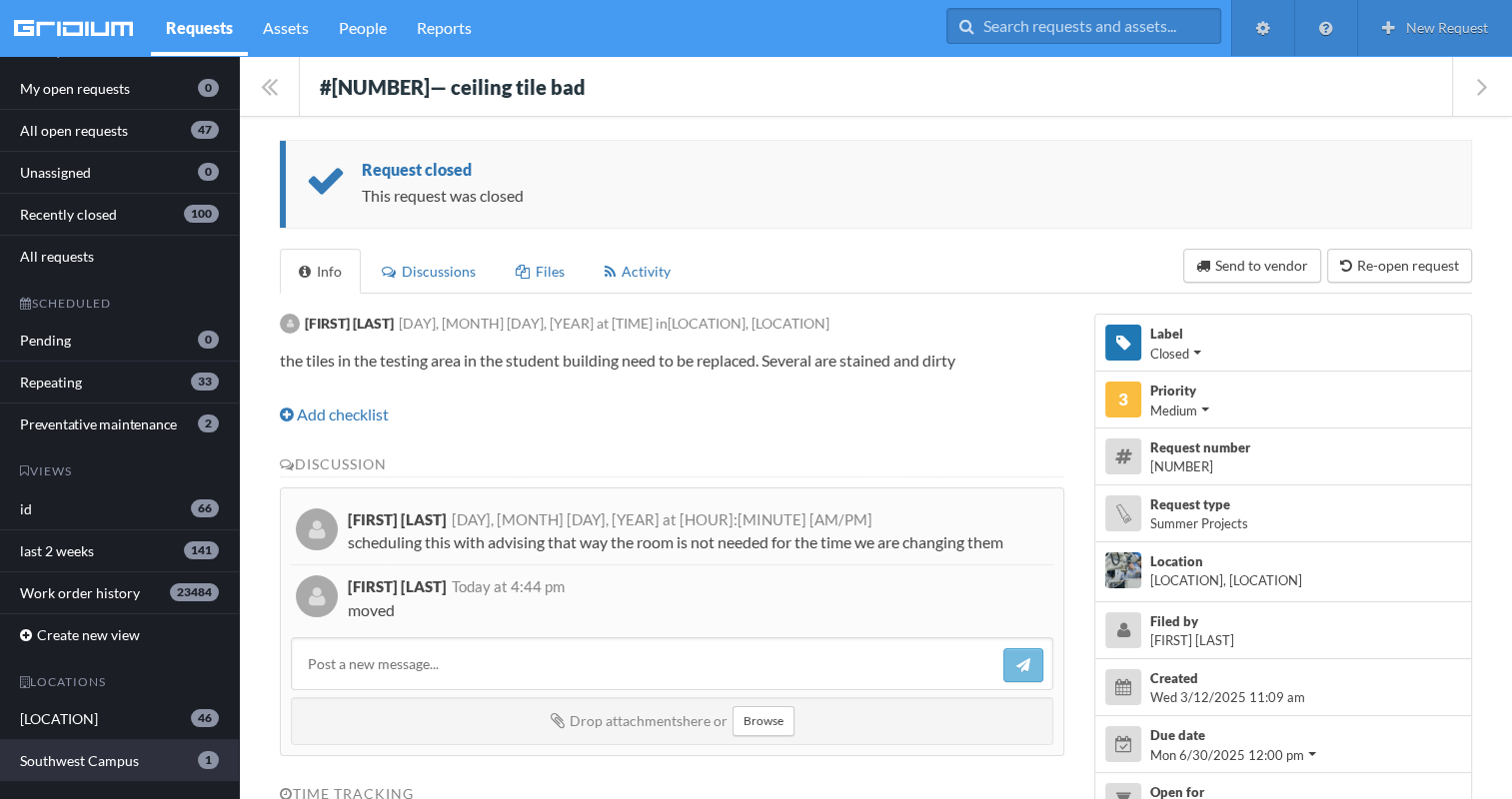 click on "[LOCATION]
[NUMBER]" at bounding box center (119, 760) 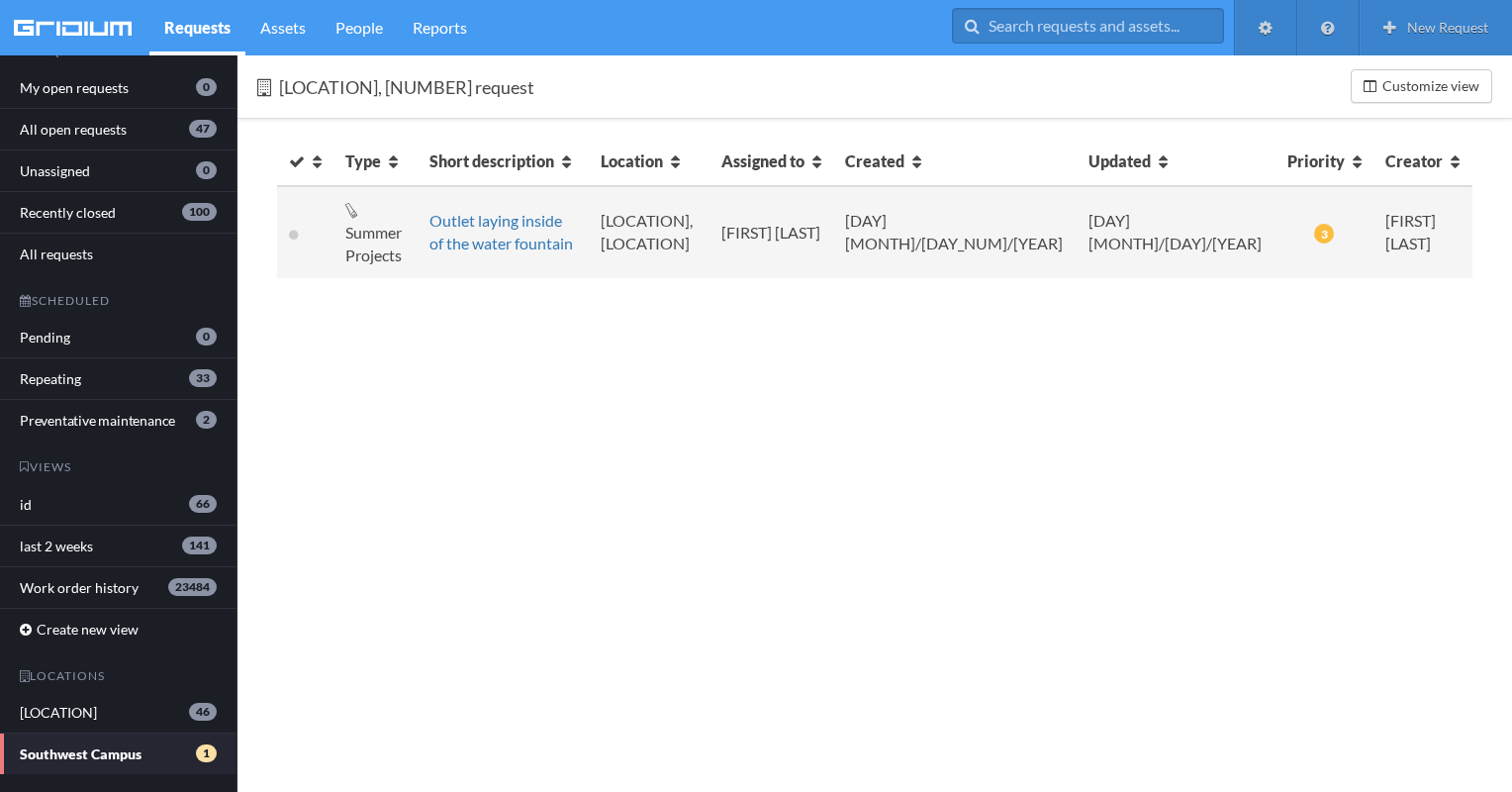 click on "Outlet laying inside of the water fountain" at bounding box center [504, 233] 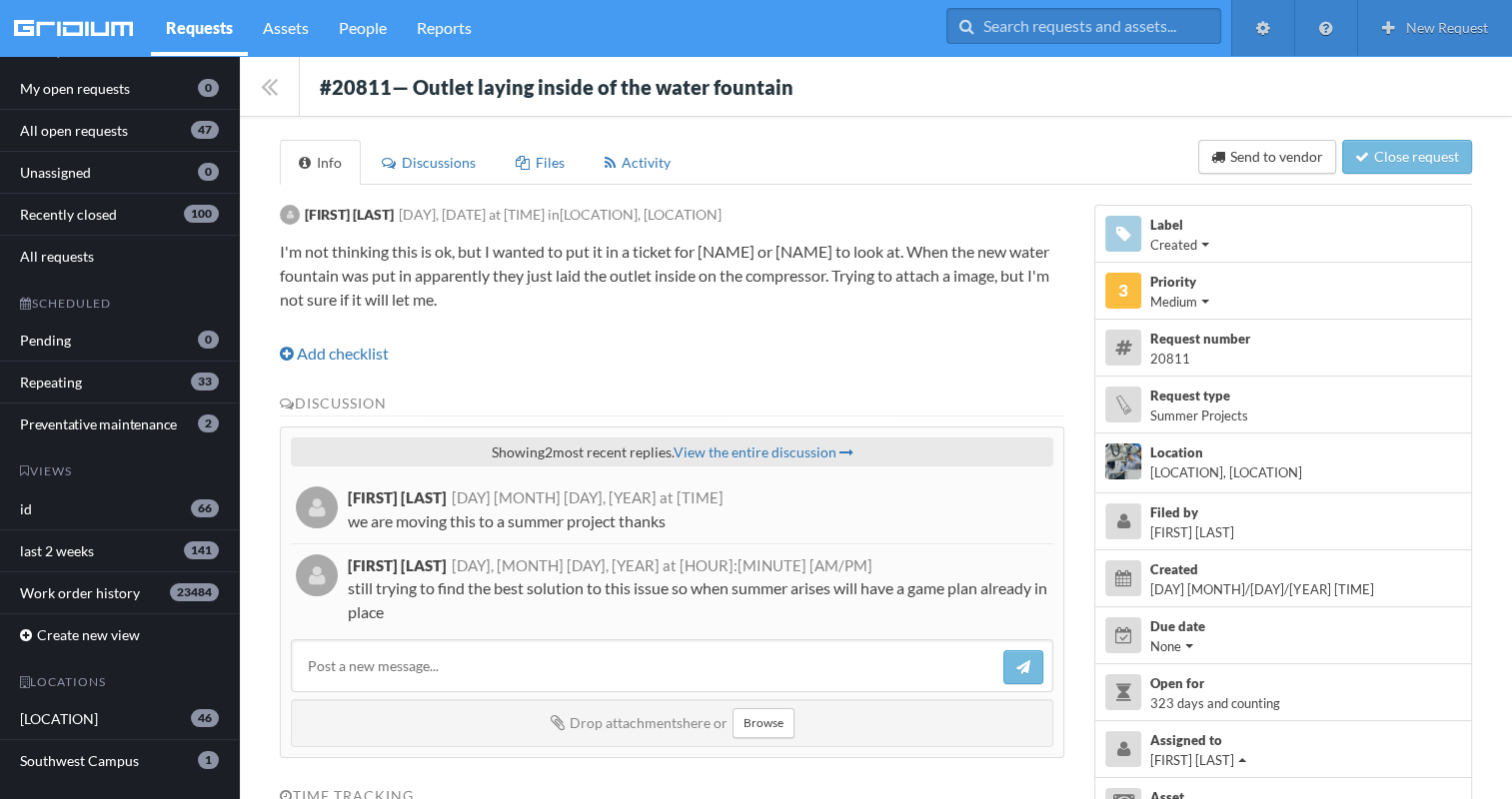 drag, startPoint x: 306, startPoint y: 68, endPoint x: 686, endPoint y: 623, distance: 672.6255 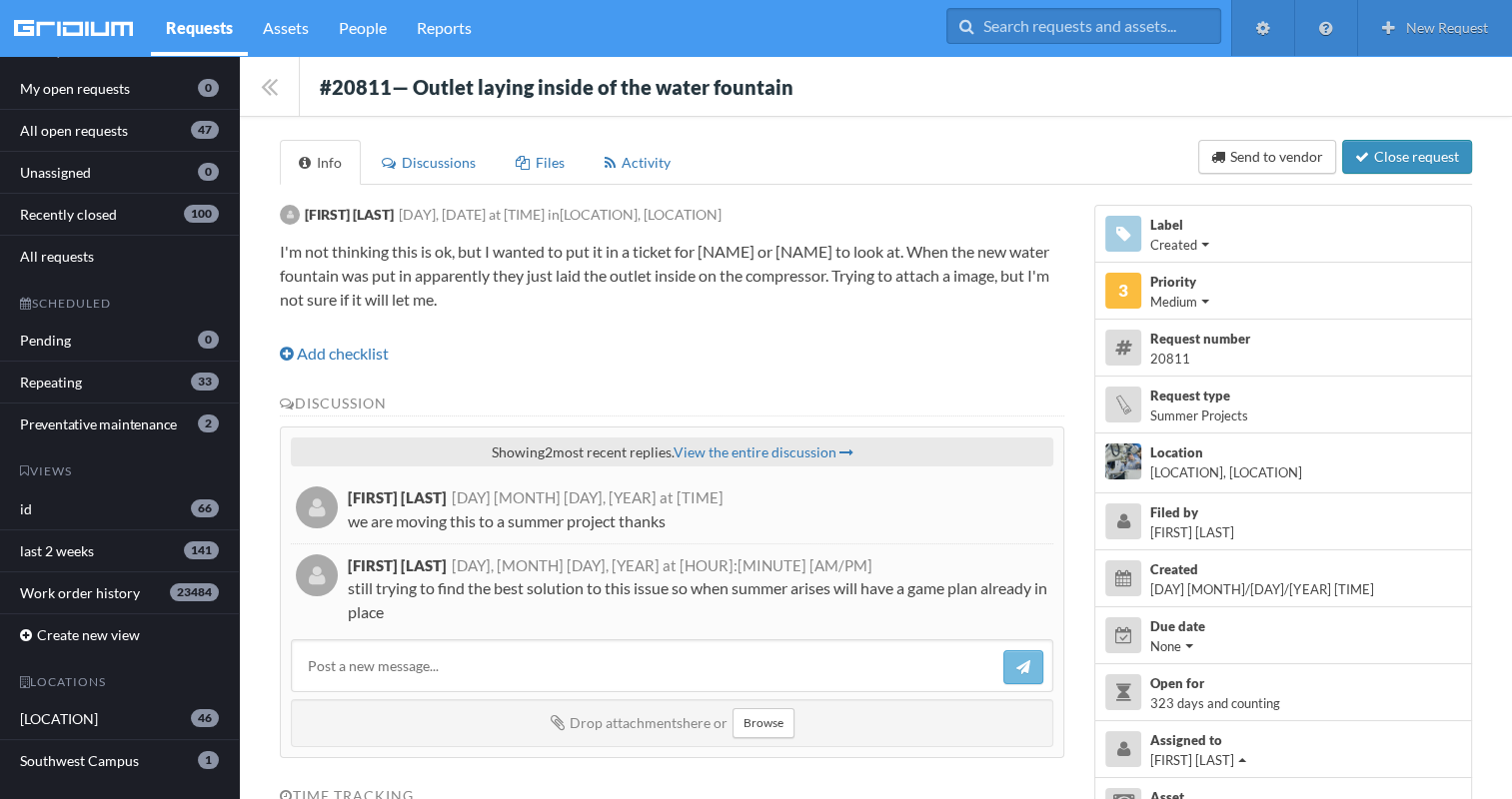 click on "Close request" at bounding box center (1407, 157) 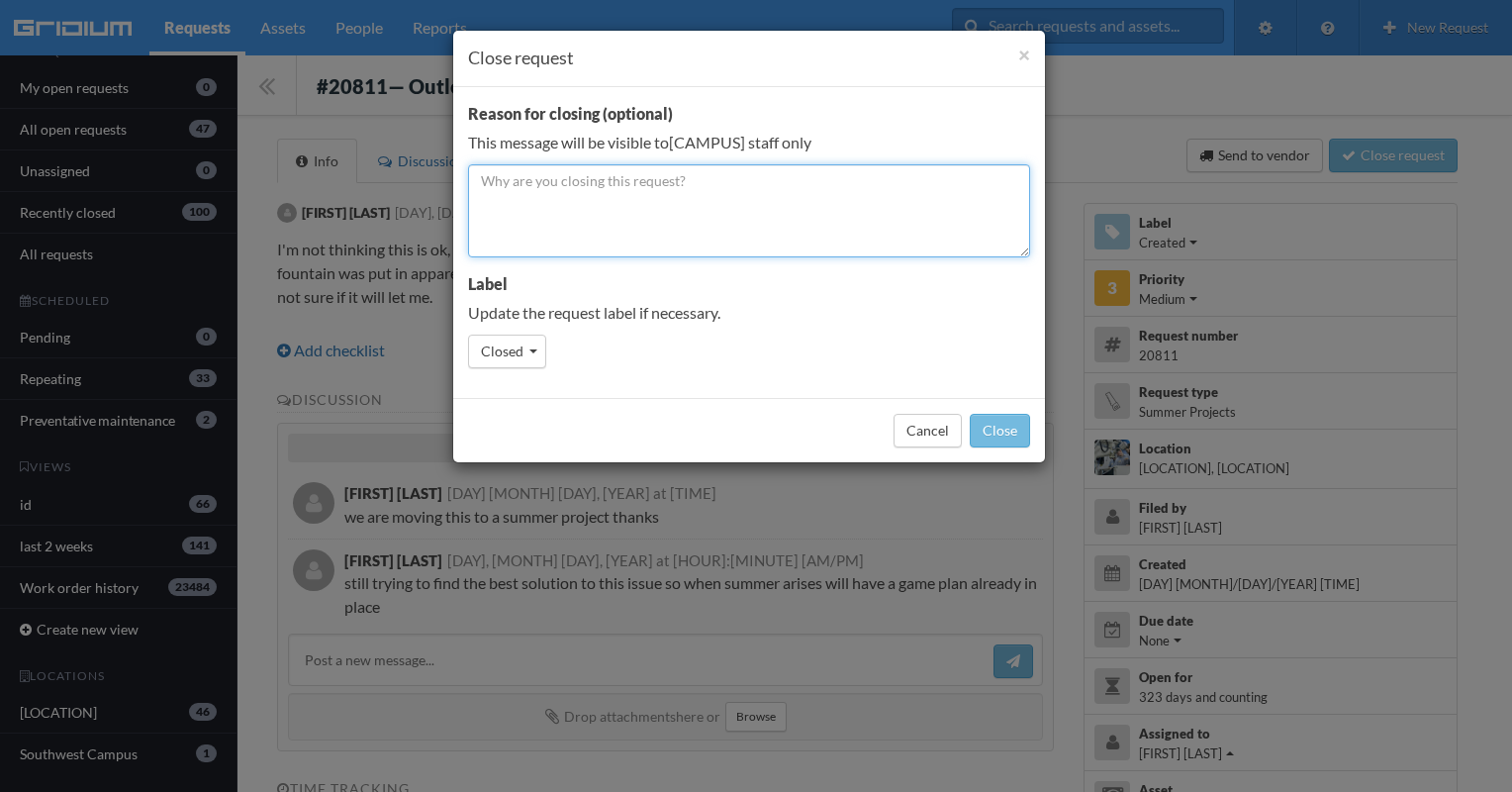 click at bounding box center [749, 211] 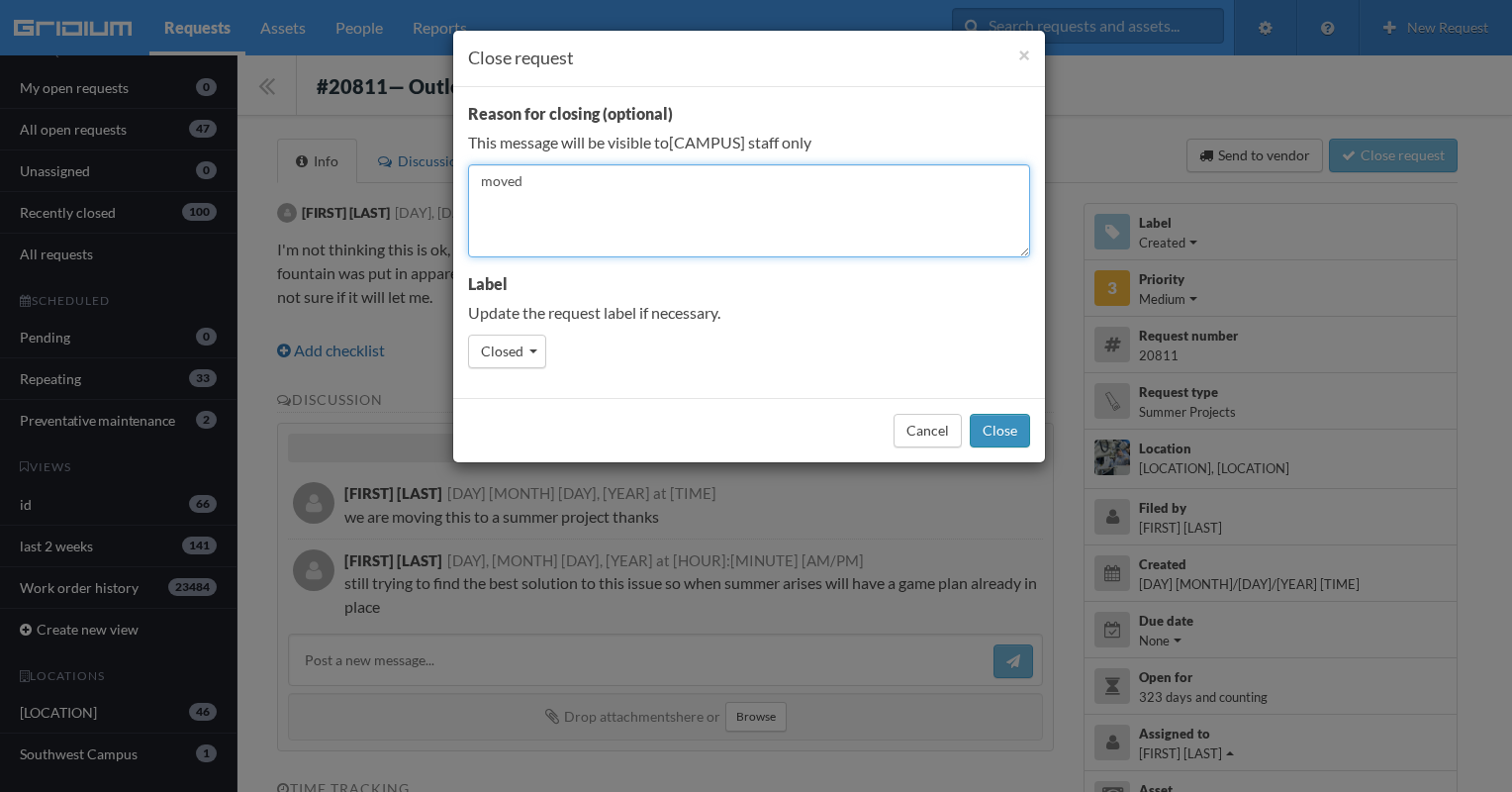 type on "moved" 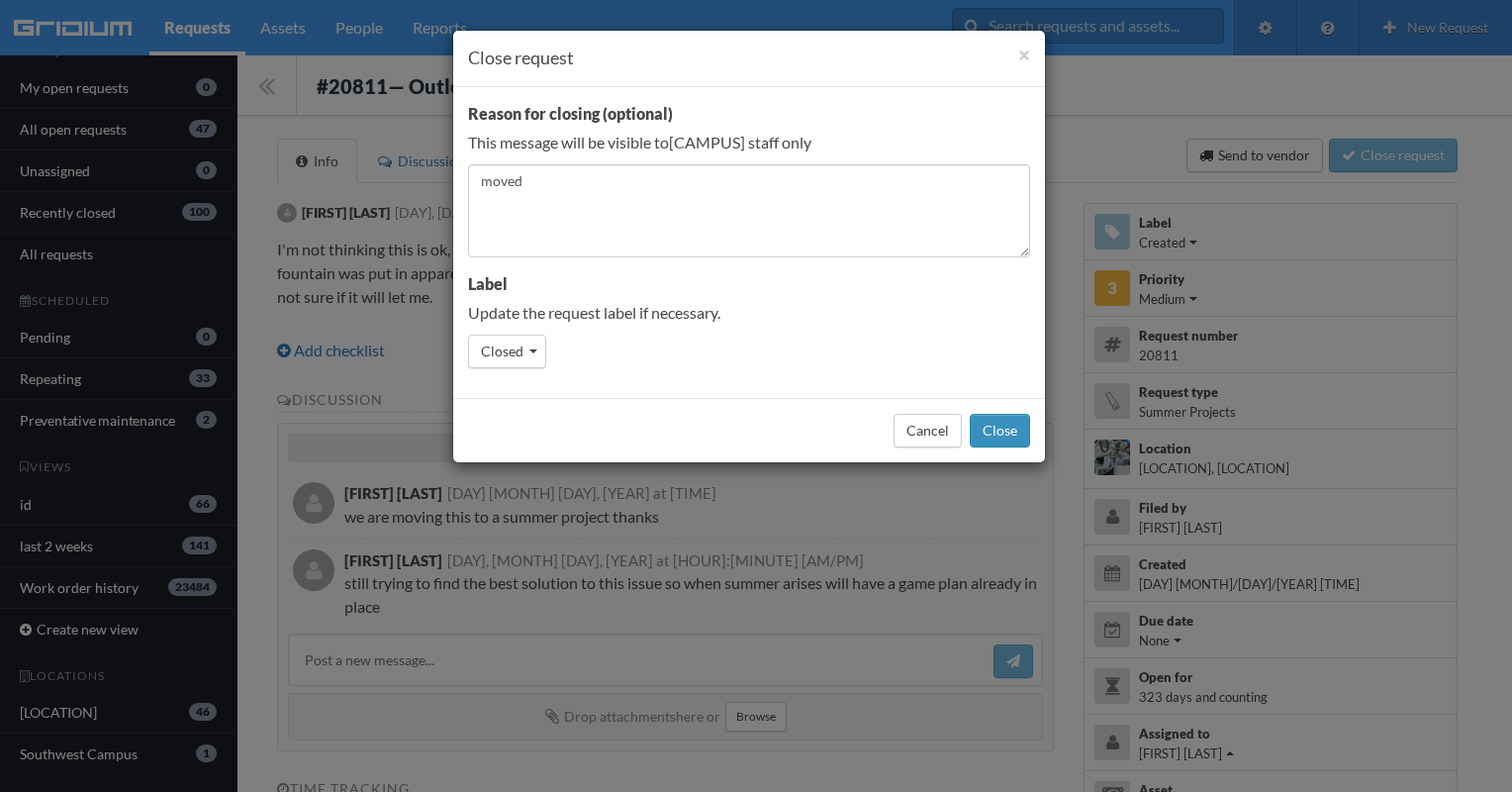 click on "Close" at bounding box center (999, 431) 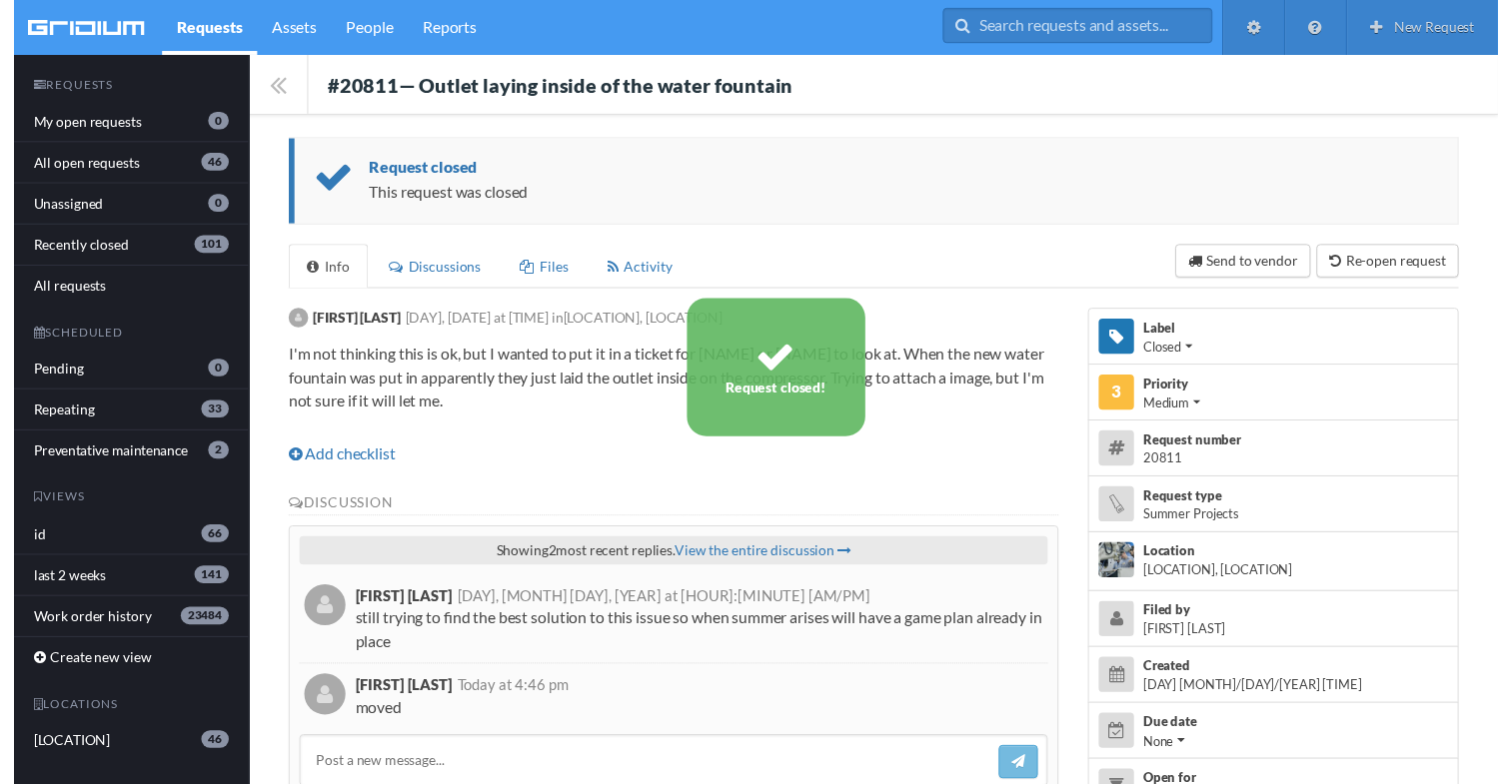 scroll, scrollTop: 0, scrollLeft: 0, axis: both 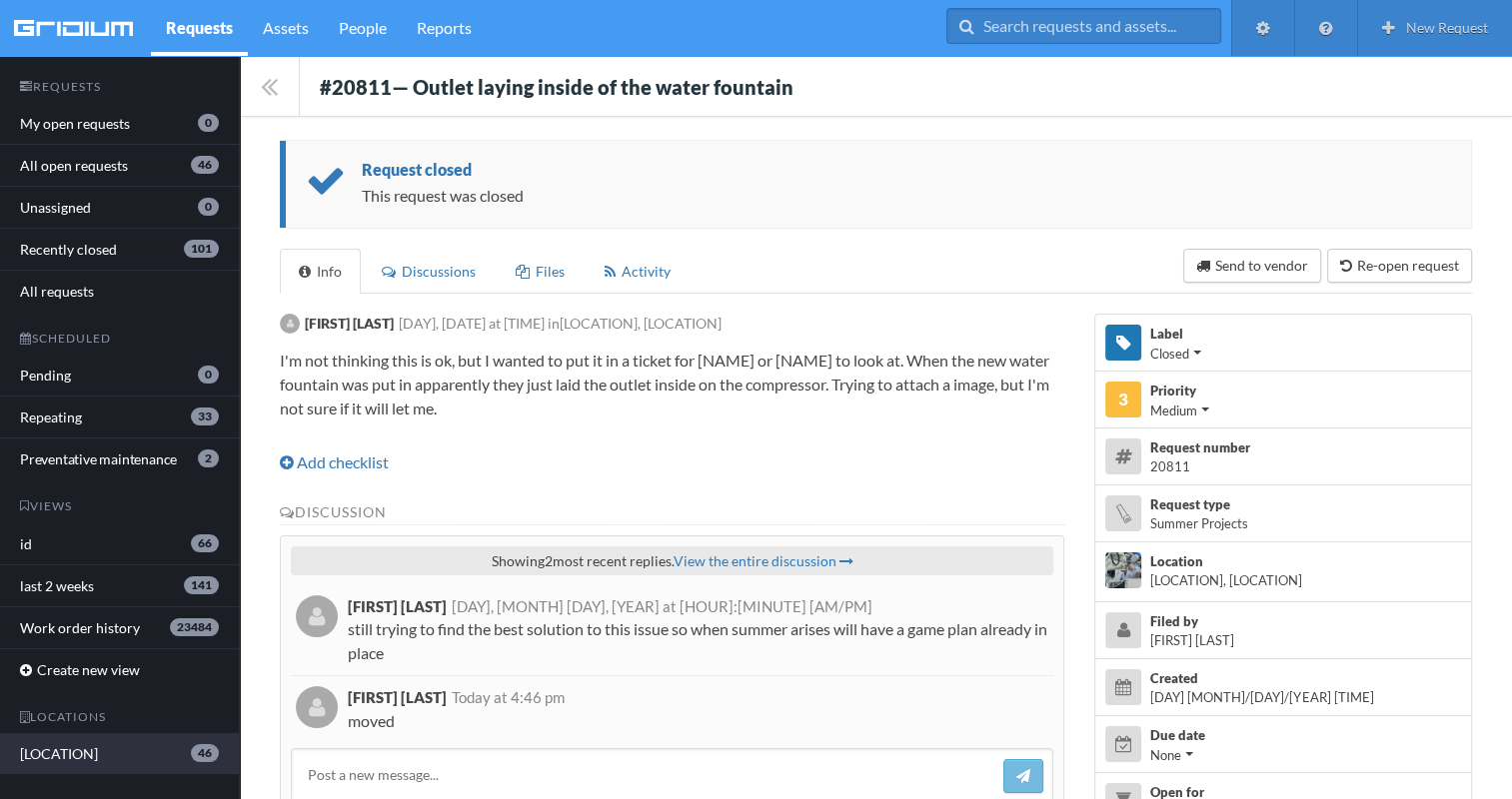 click on "46" at bounding box center (205, 753) 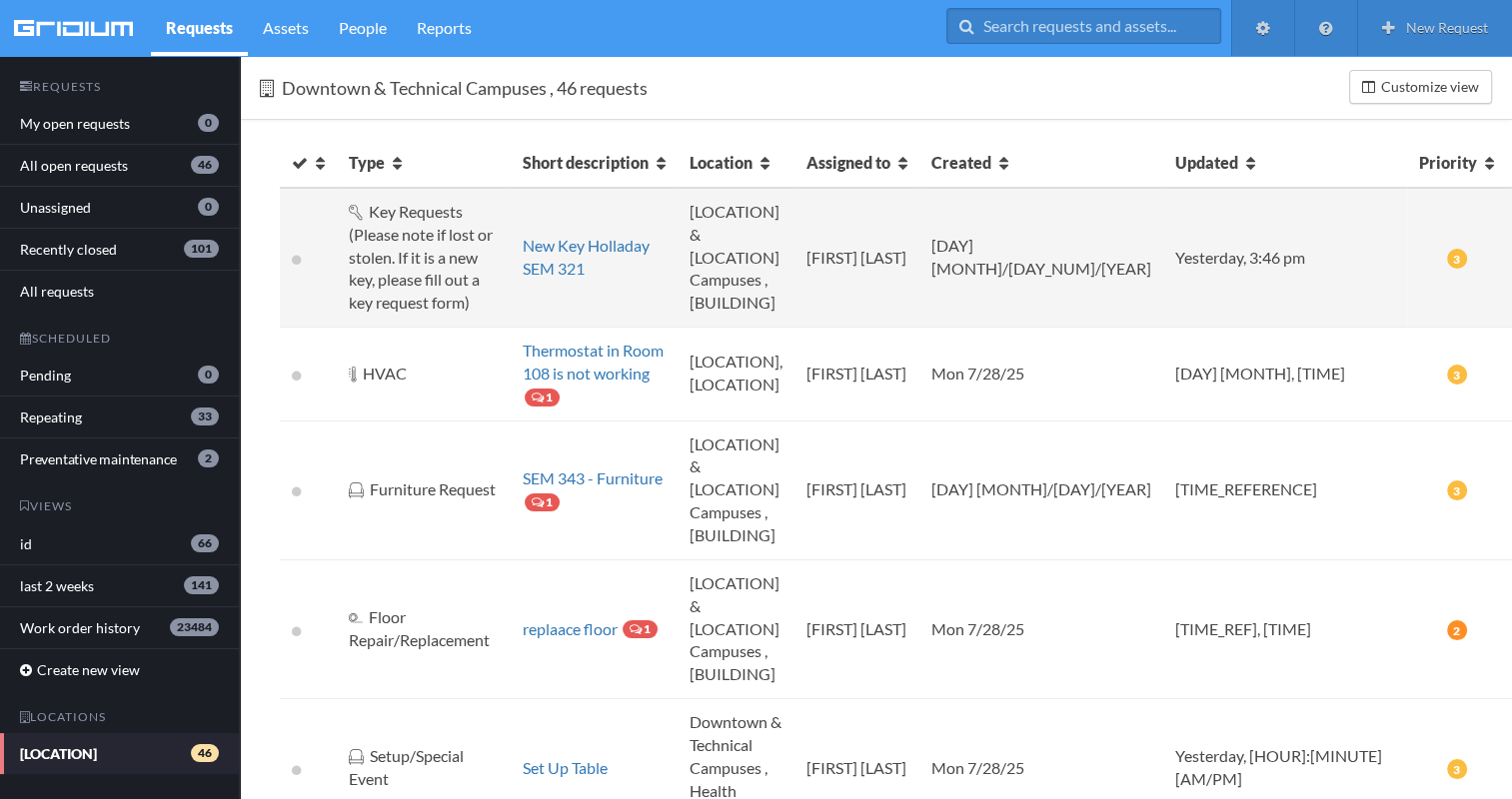 click on "New Key Holladay SEM 321" at bounding box center (594, 258) 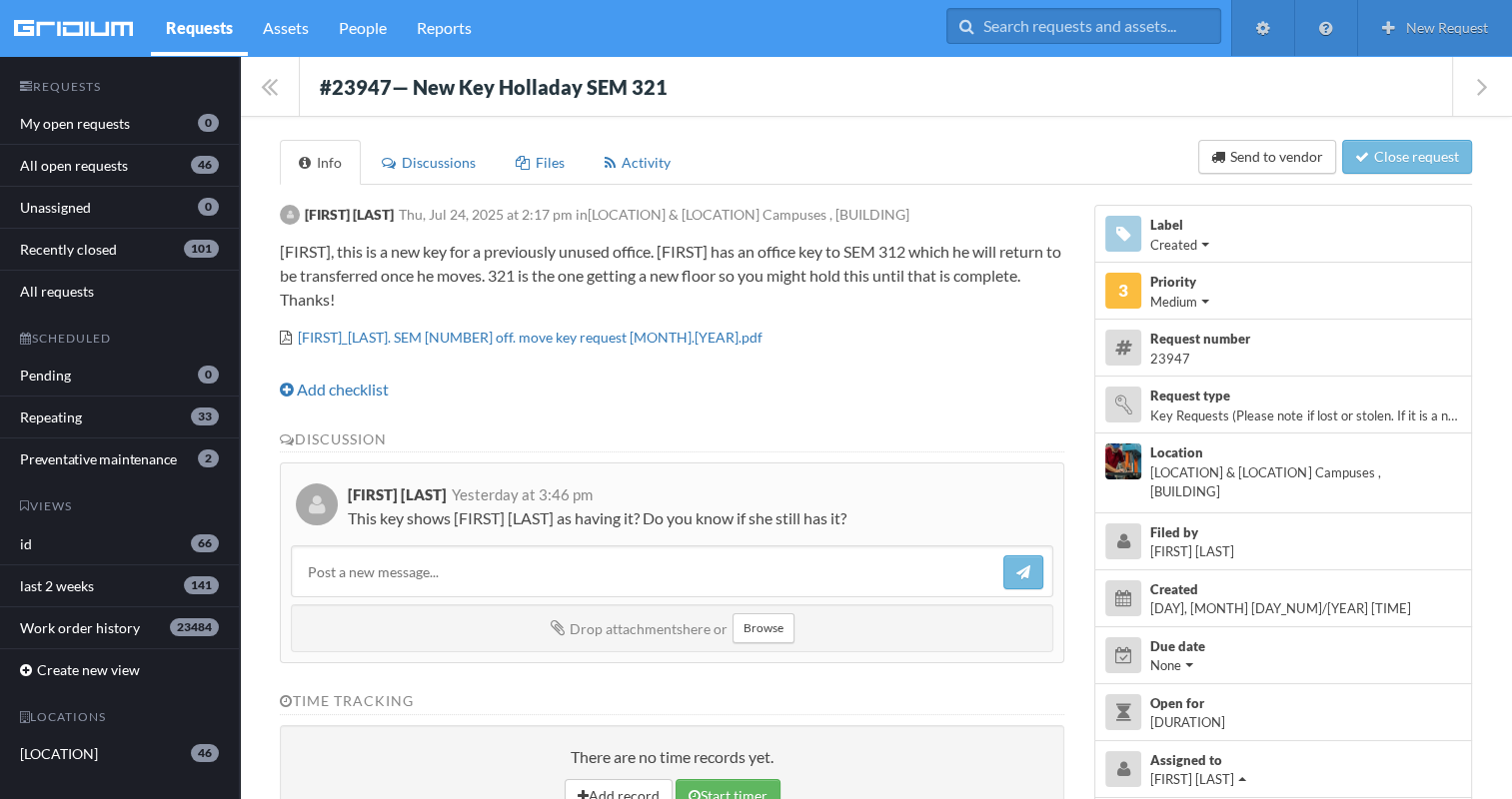drag, startPoint x: 314, startPoint y: 61, endPoint x: 937, endPoint y: 510, distance: 767.9388 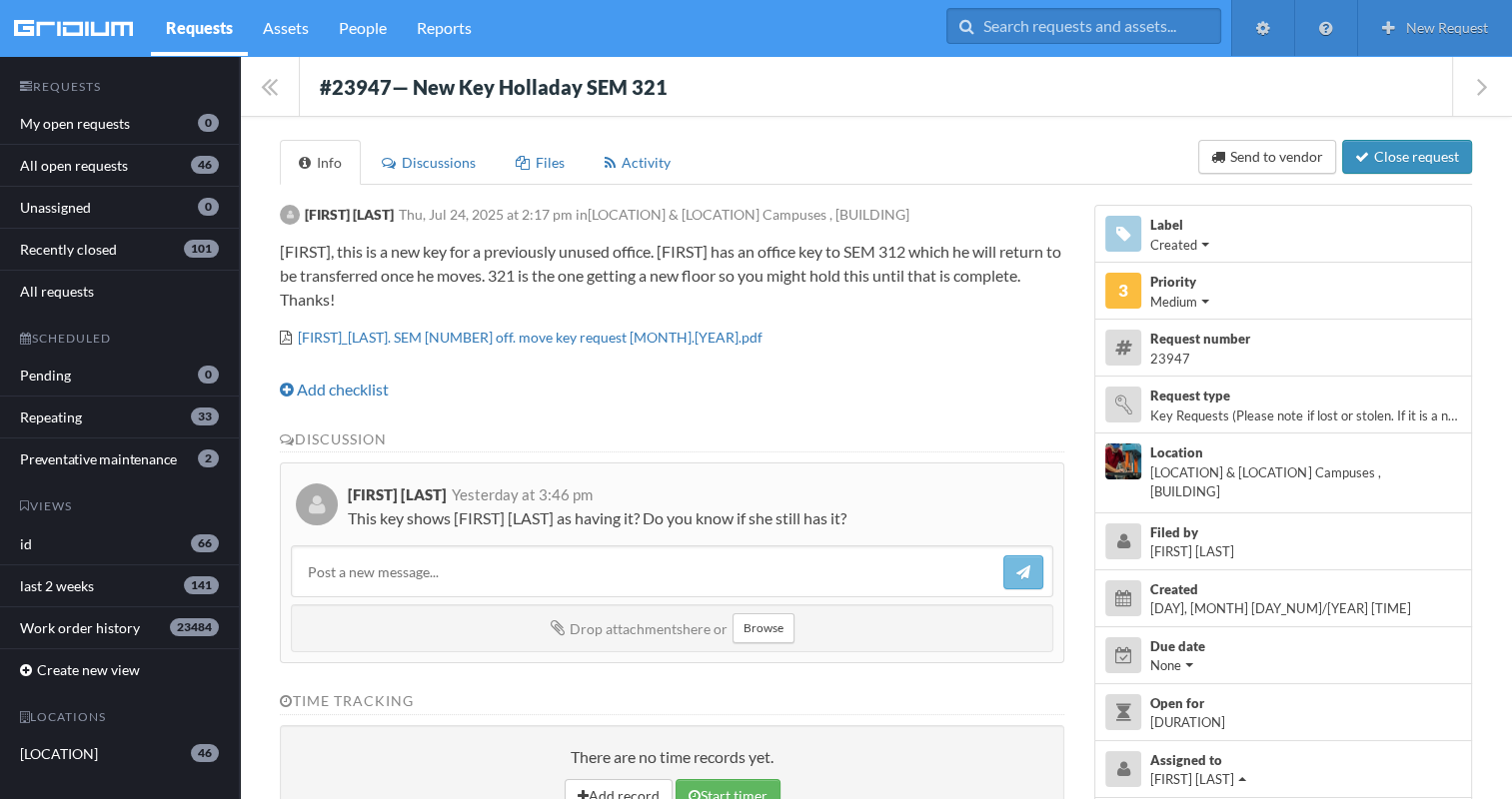 click on "Close request" at bounding box center (1407, 157) 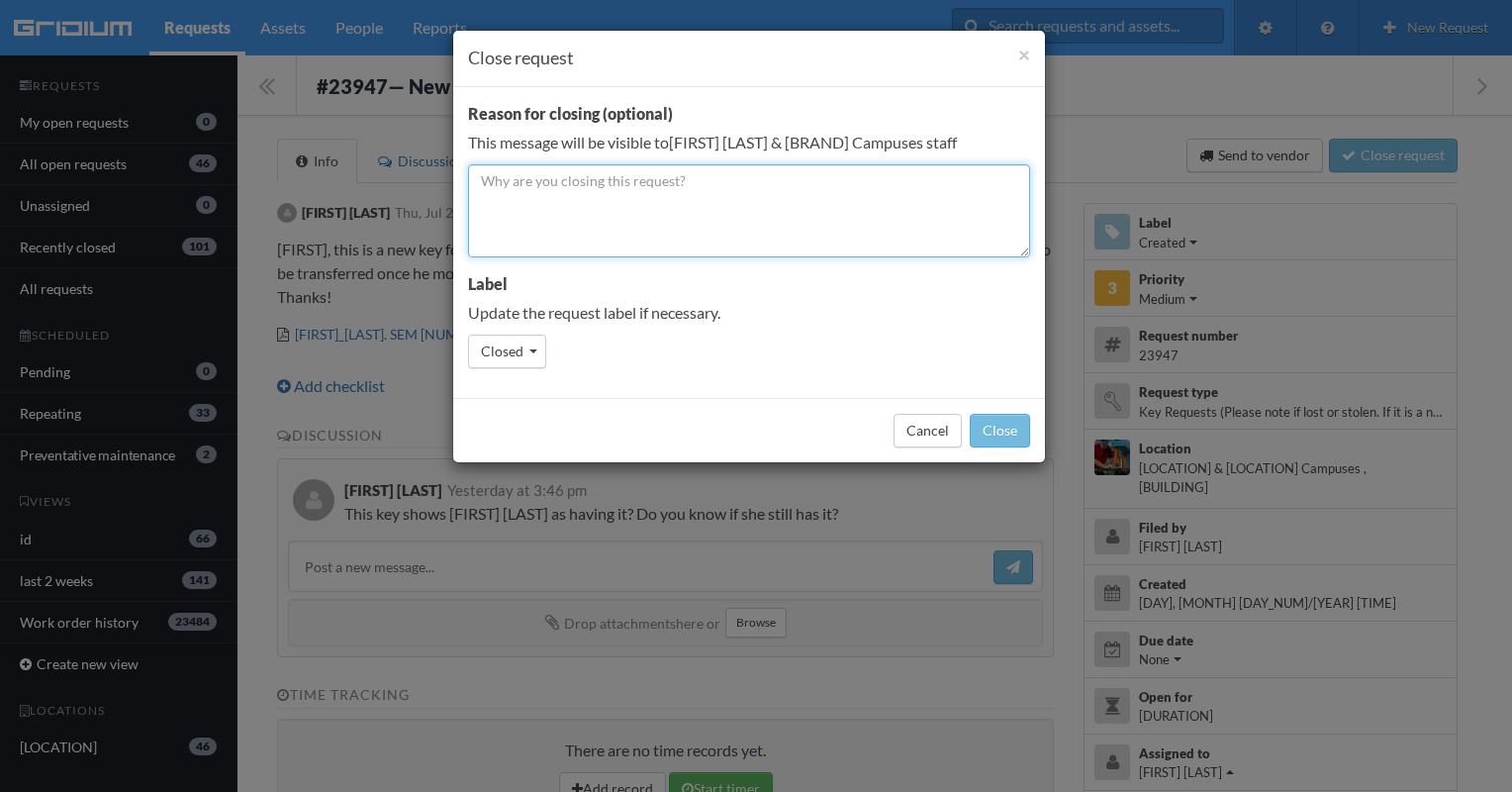 click at bounding box center [749, 211] 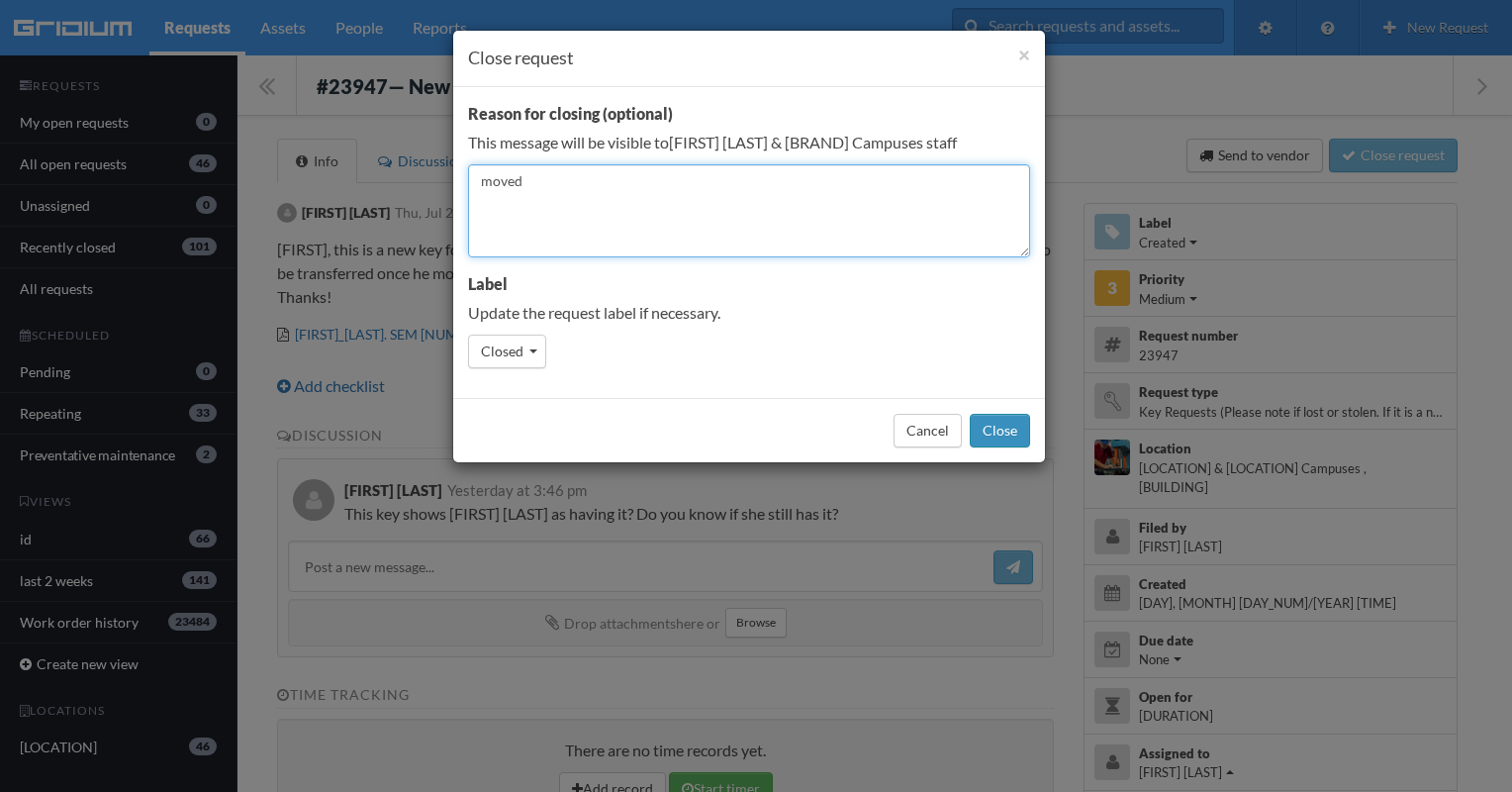 type on "moved" 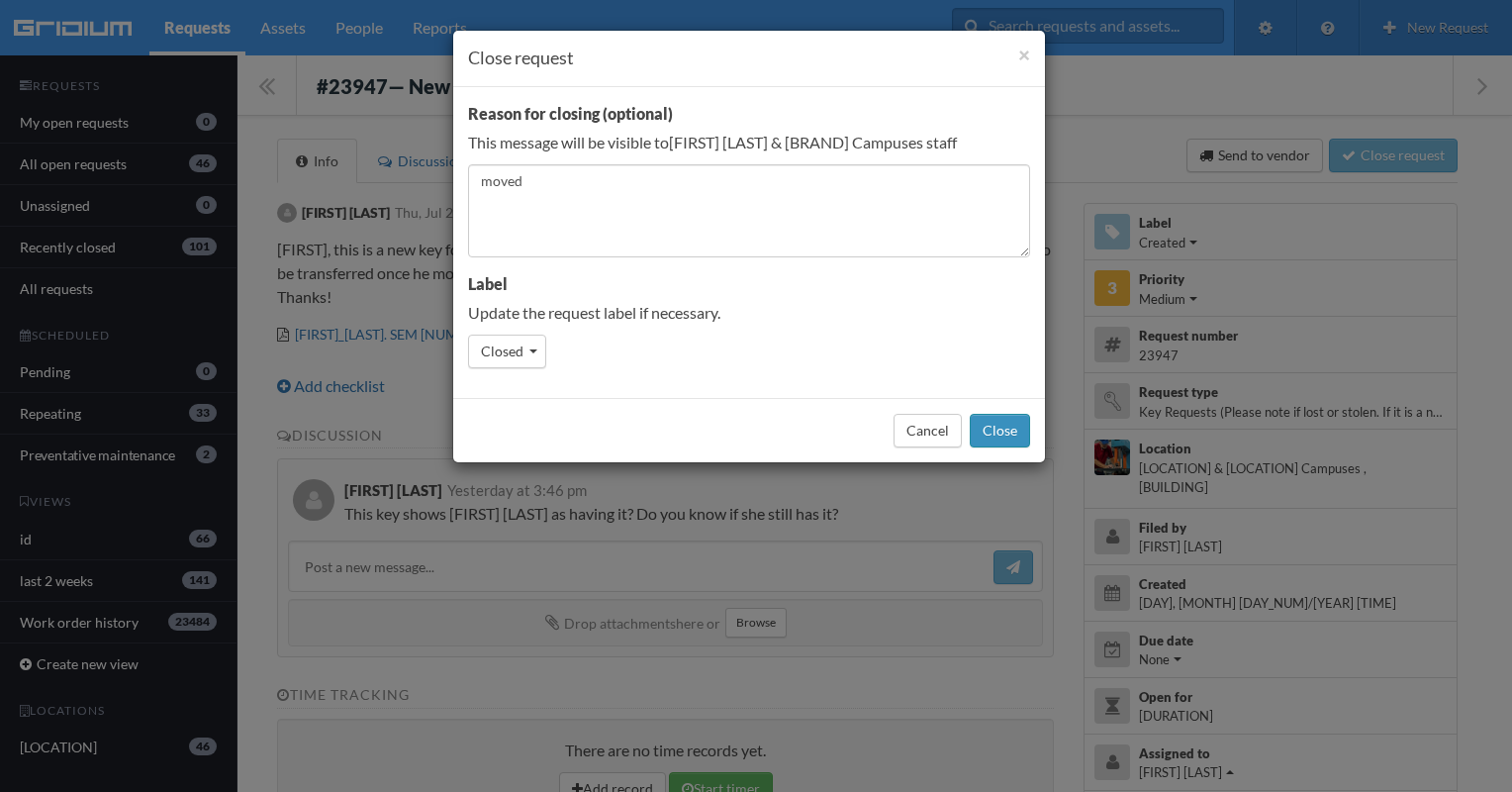 click on "Close" at bounding box center [999, 431] 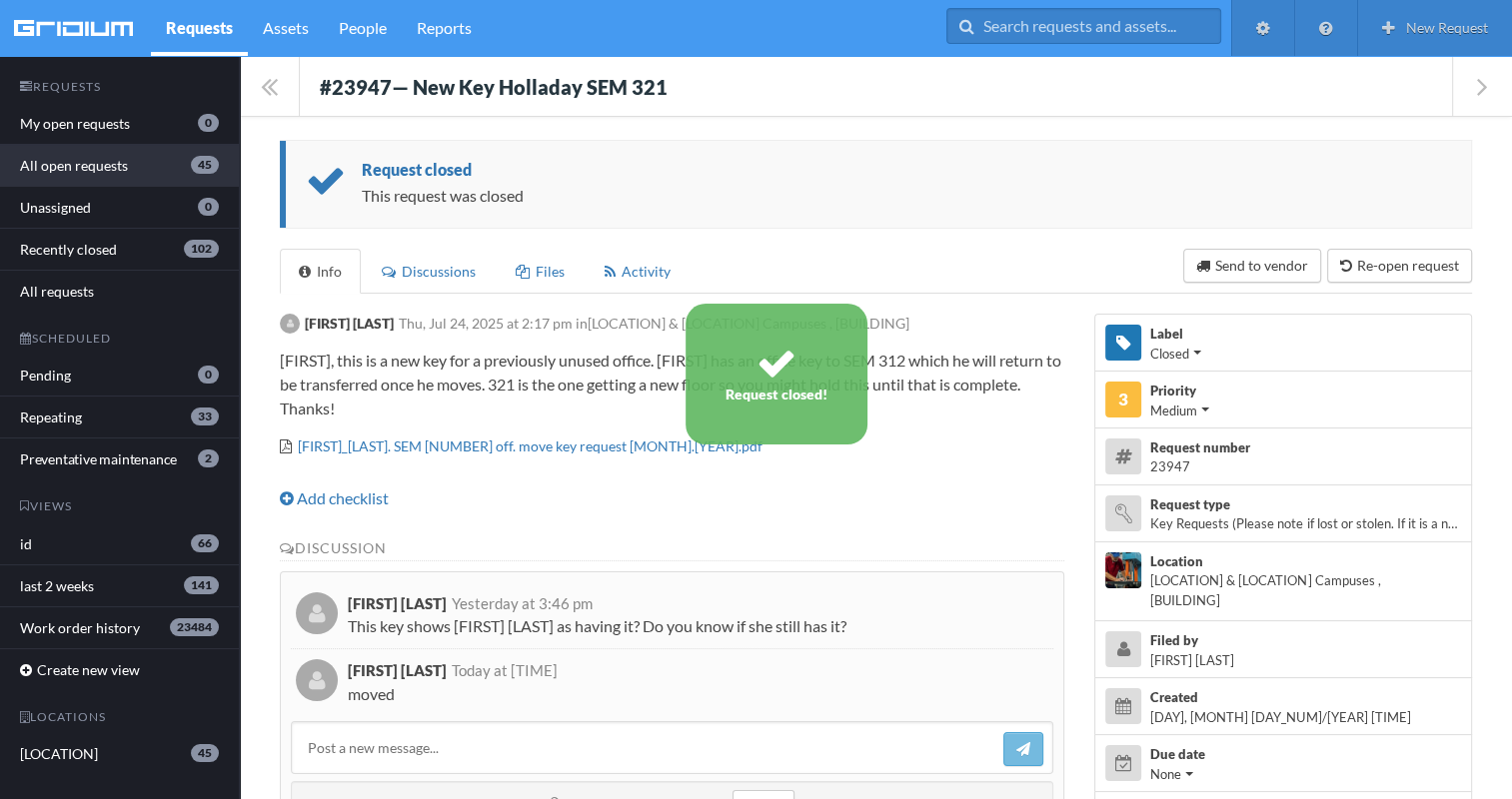 click on "All open requests  45" at bounding box center (119, 166) 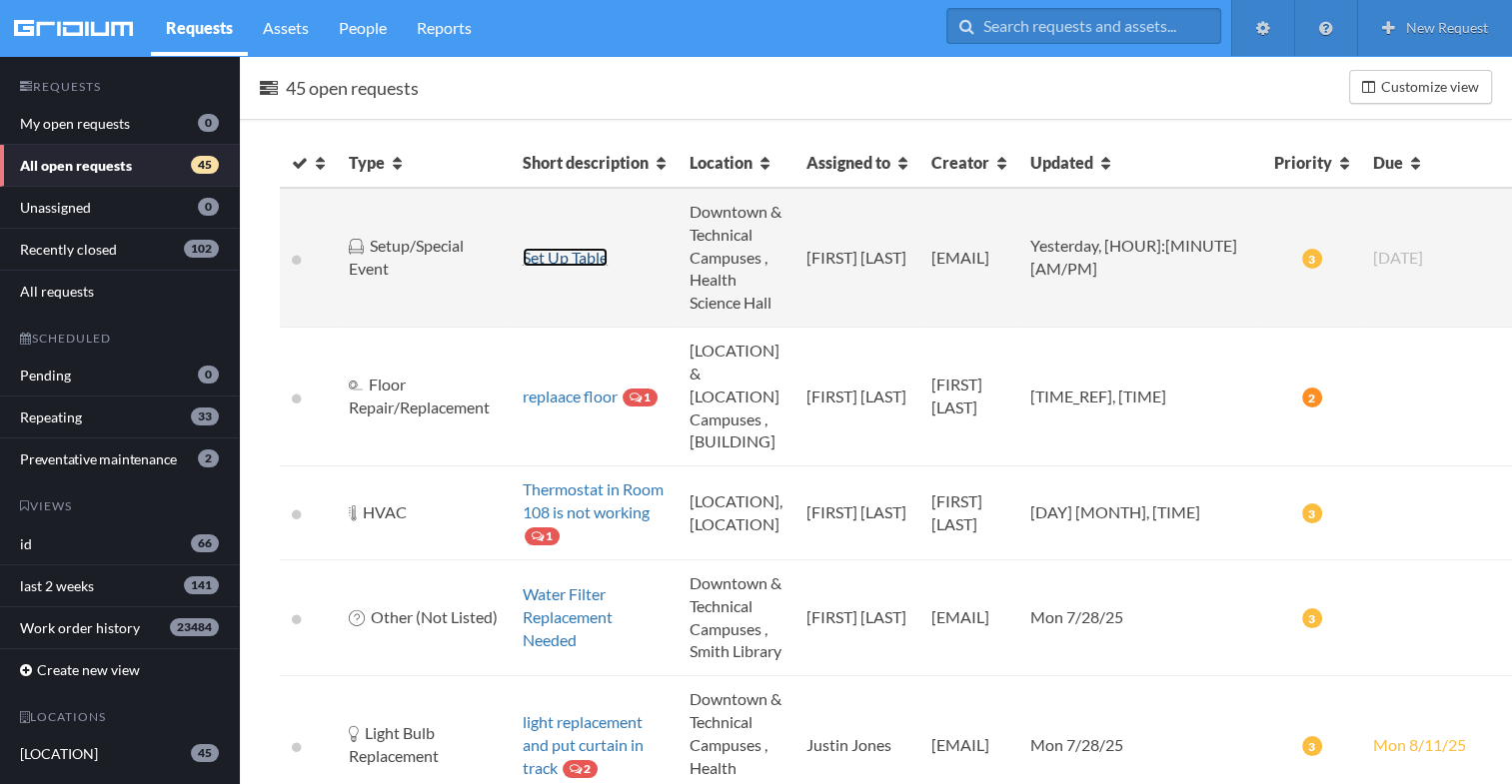 click on "Set Up Table" at bounding box center [565, 257] 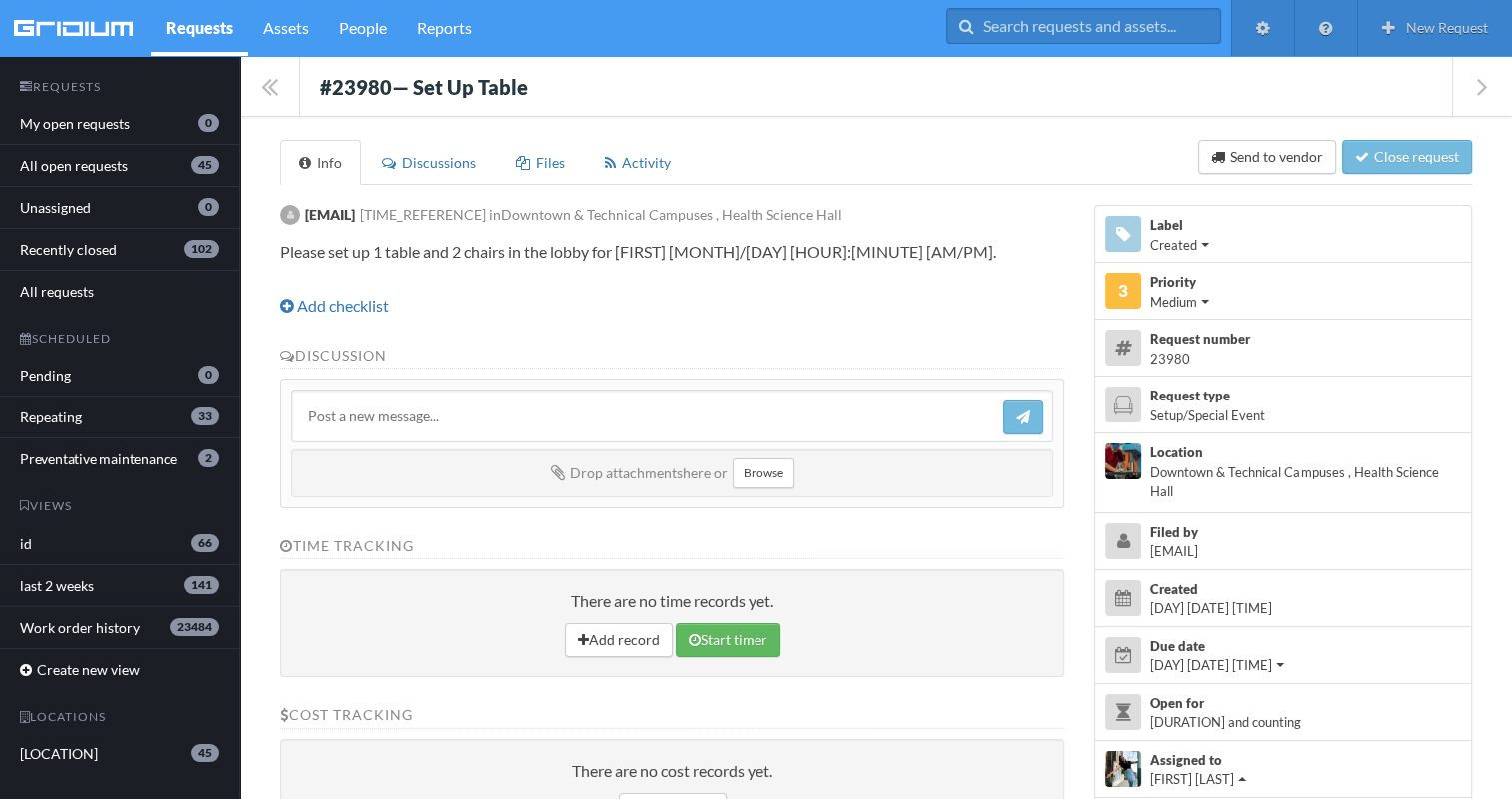drag, startPoint x: 314, startPoint y: 68, endPoint x: 861, endPoint y: 248, distance: 575.855 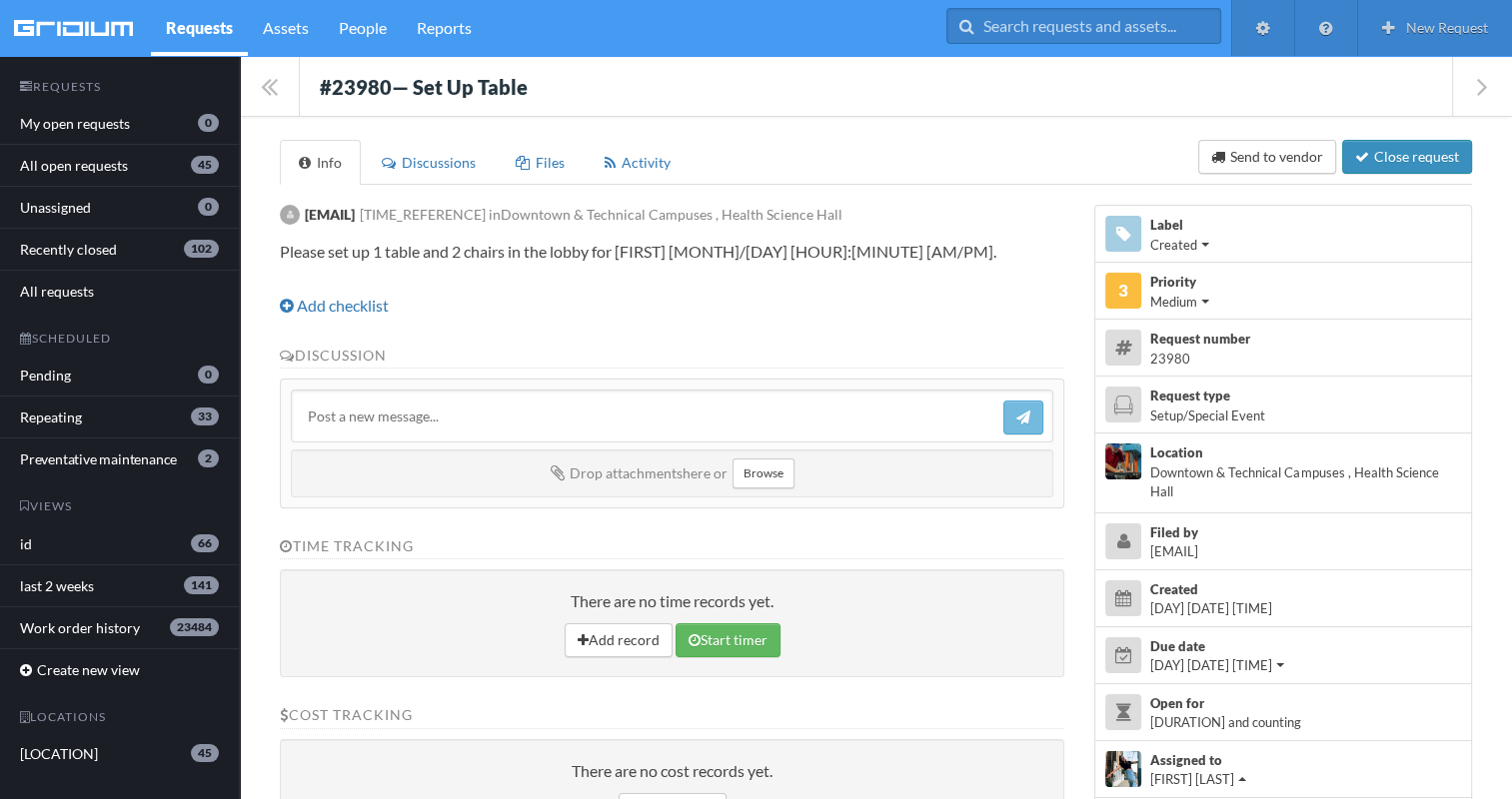 click on "Close request" at bounding box center (1407, 157) 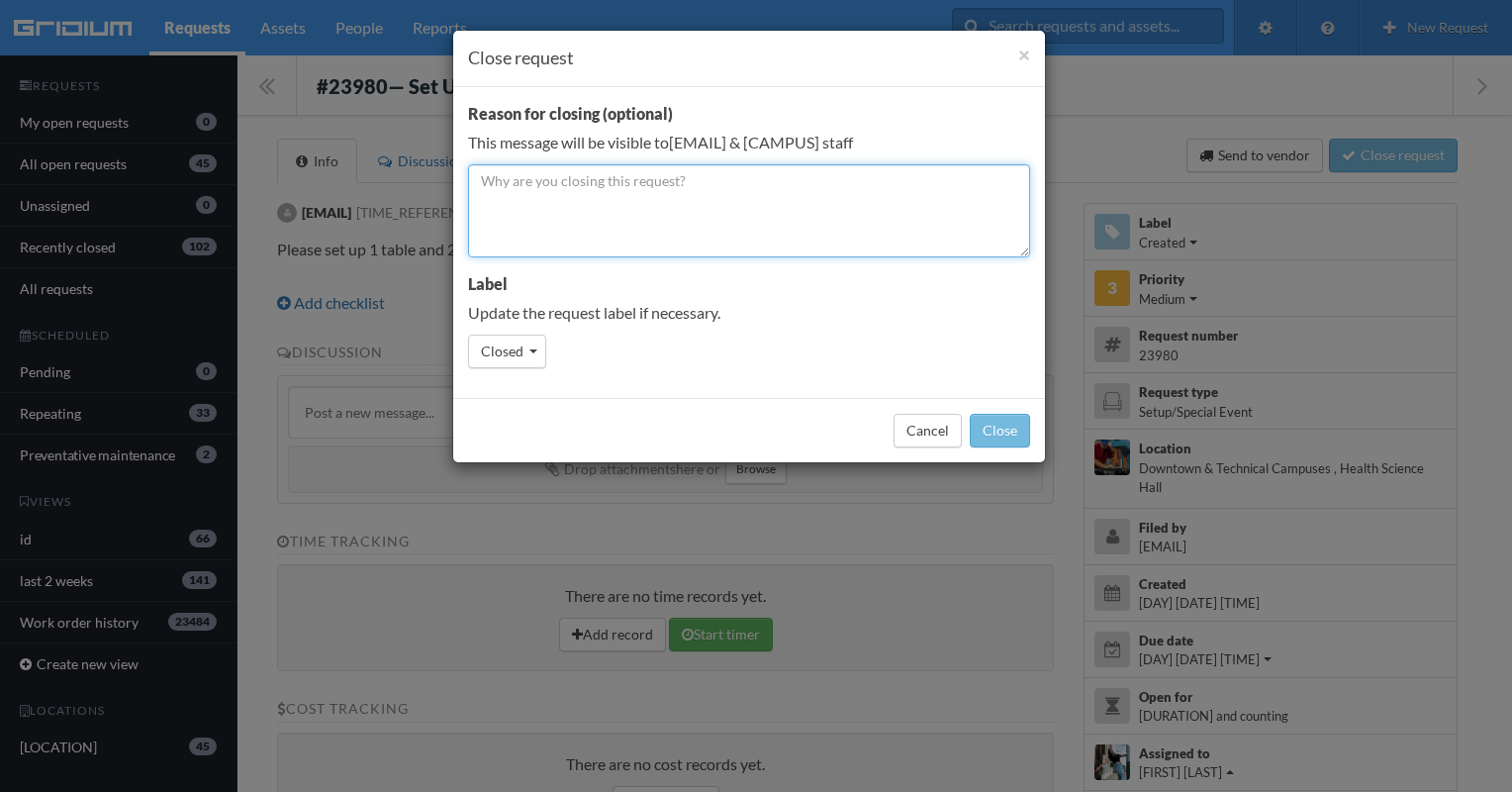 click at bounding box center [749, 211] 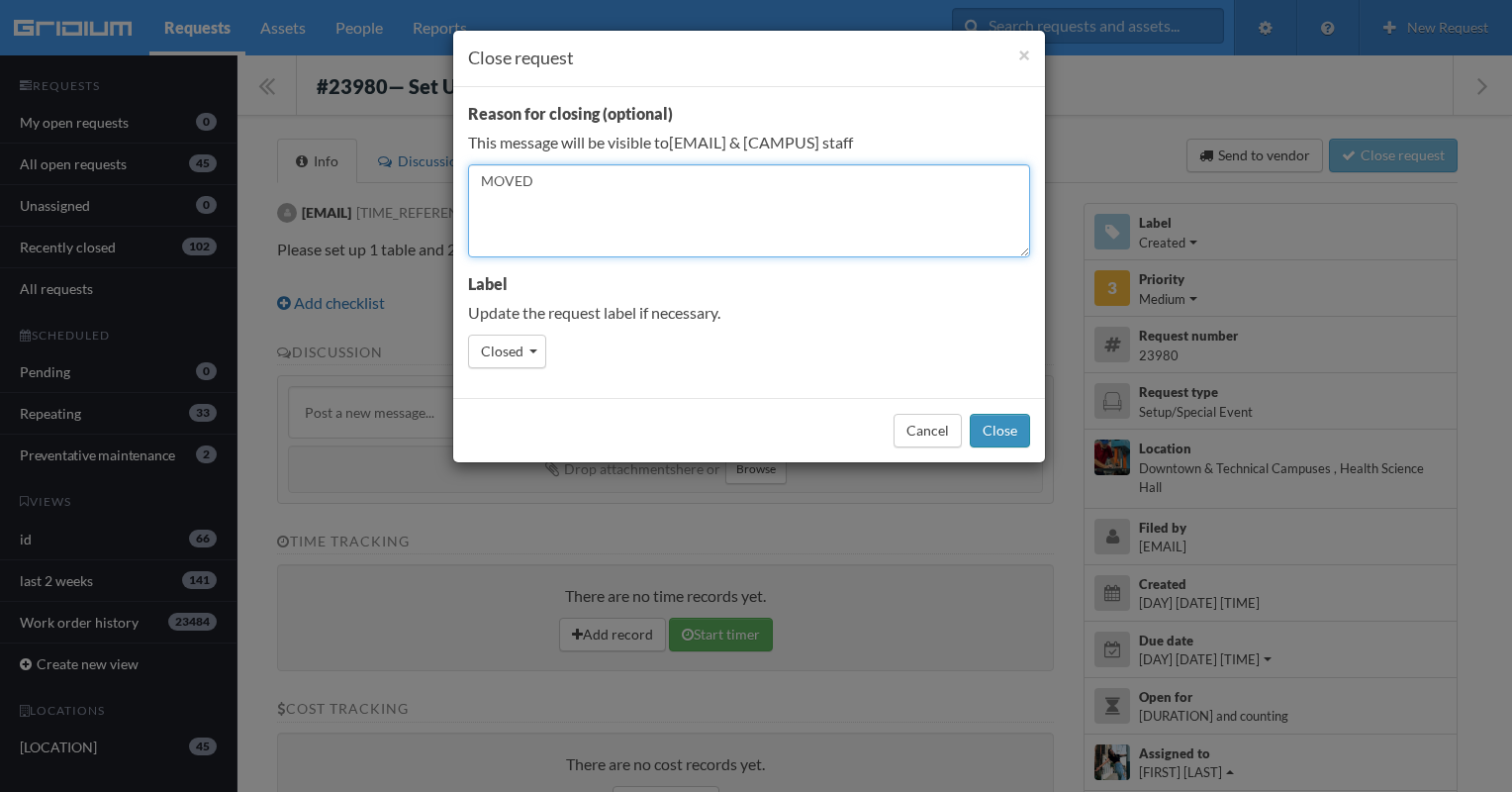 type on "MOVED" 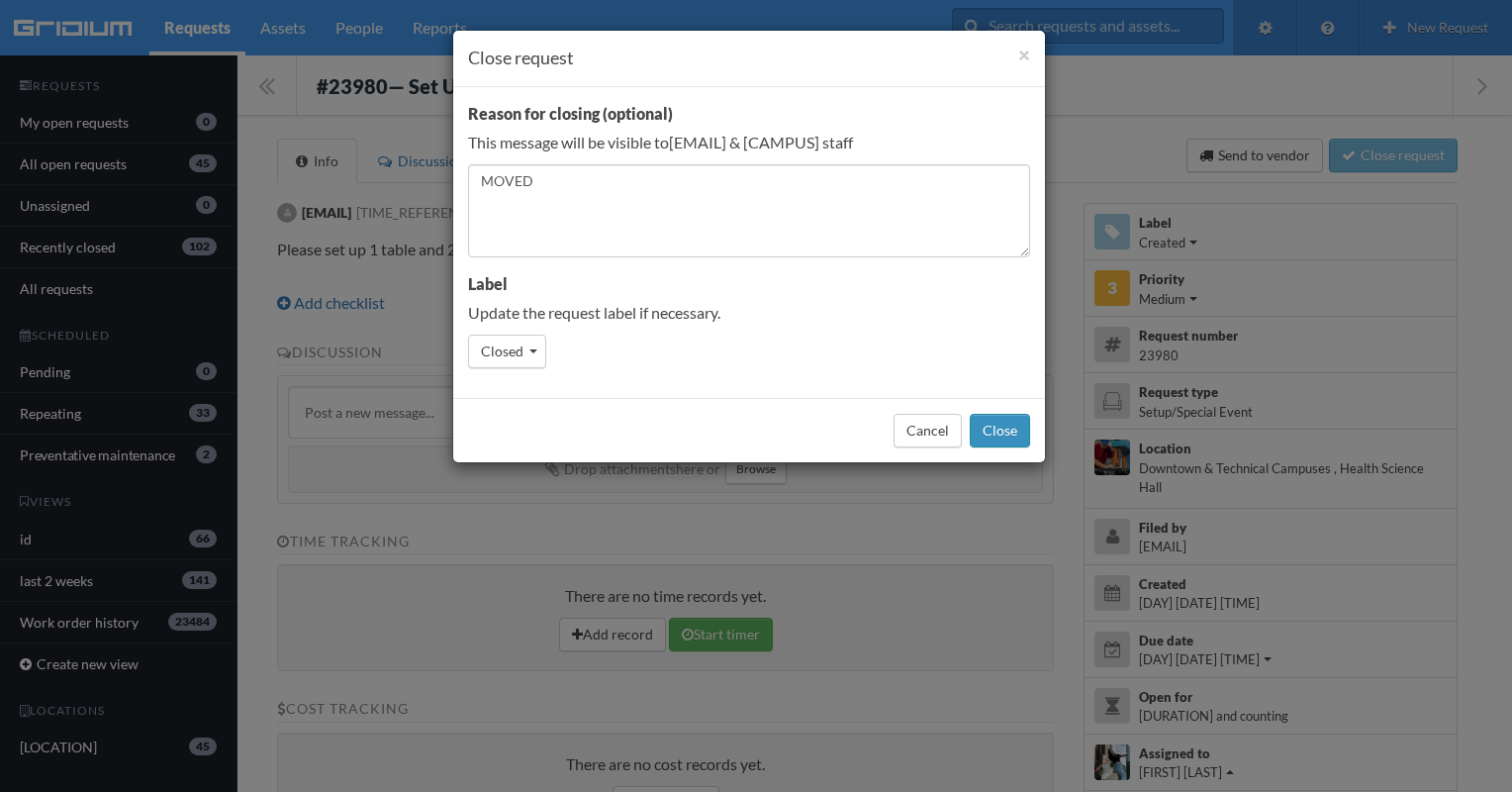 click on "Close" at bounding box center (999, 431) 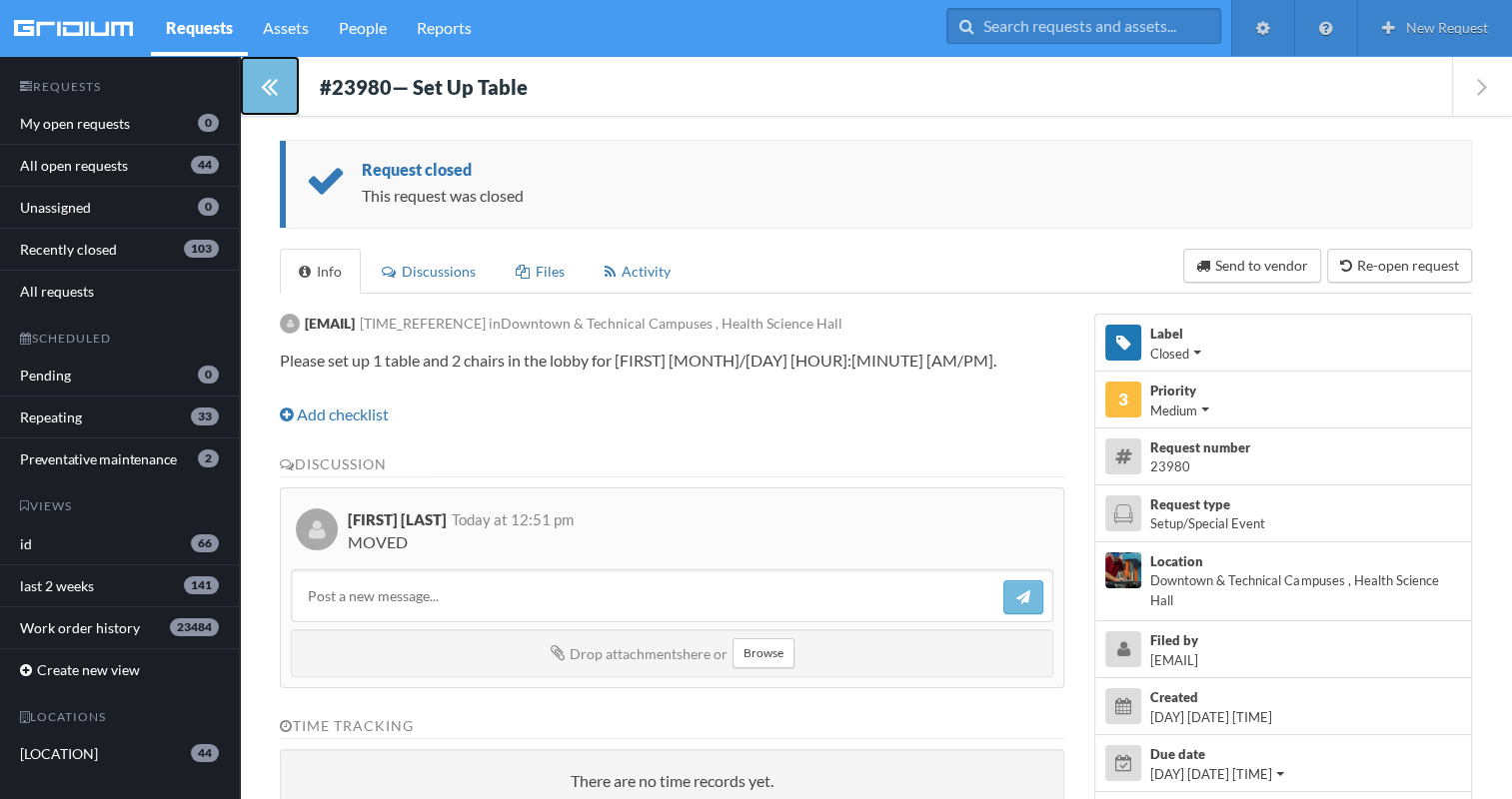 click at bounding box center [269, 86] 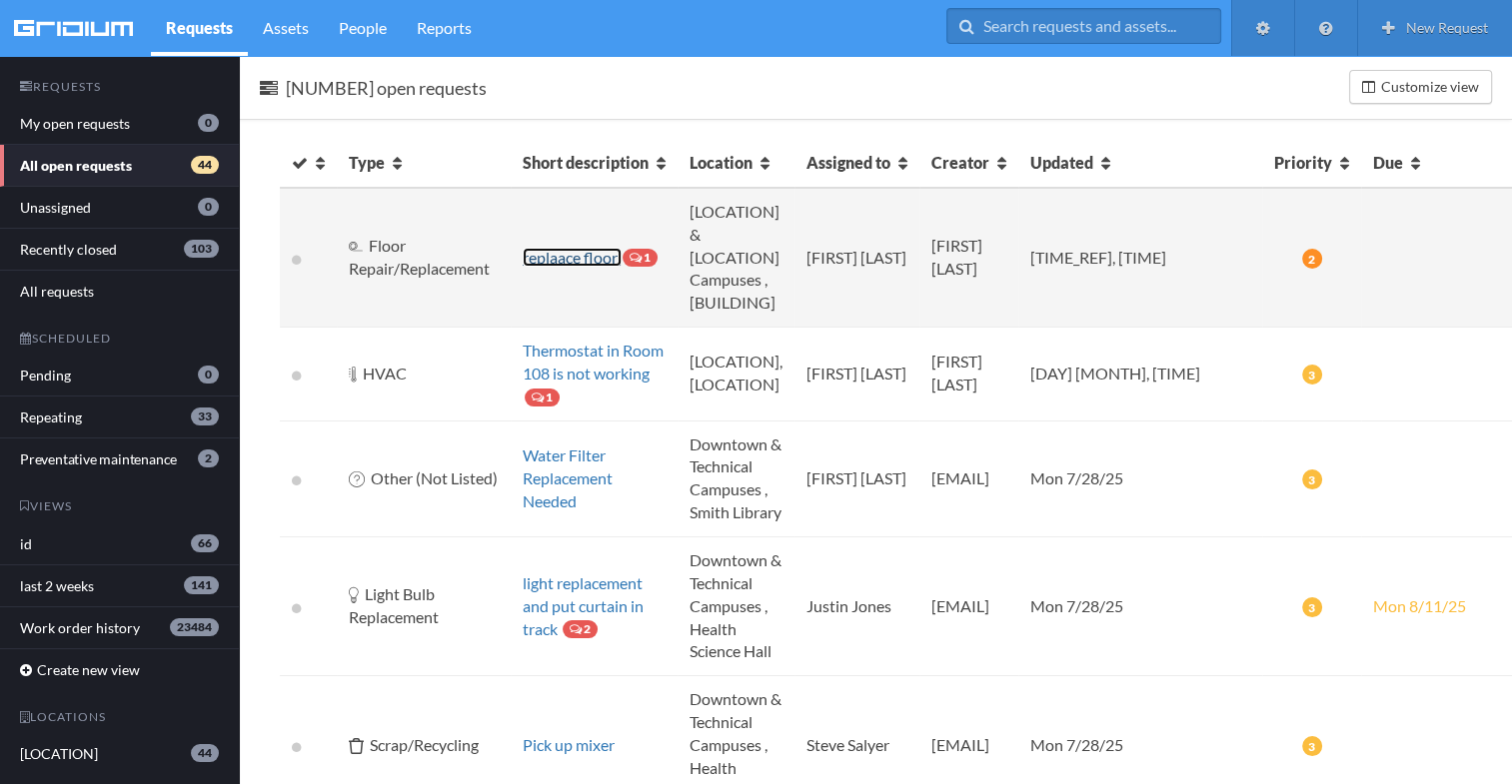 click on "replaace floor" at bounding box center [572, 257] 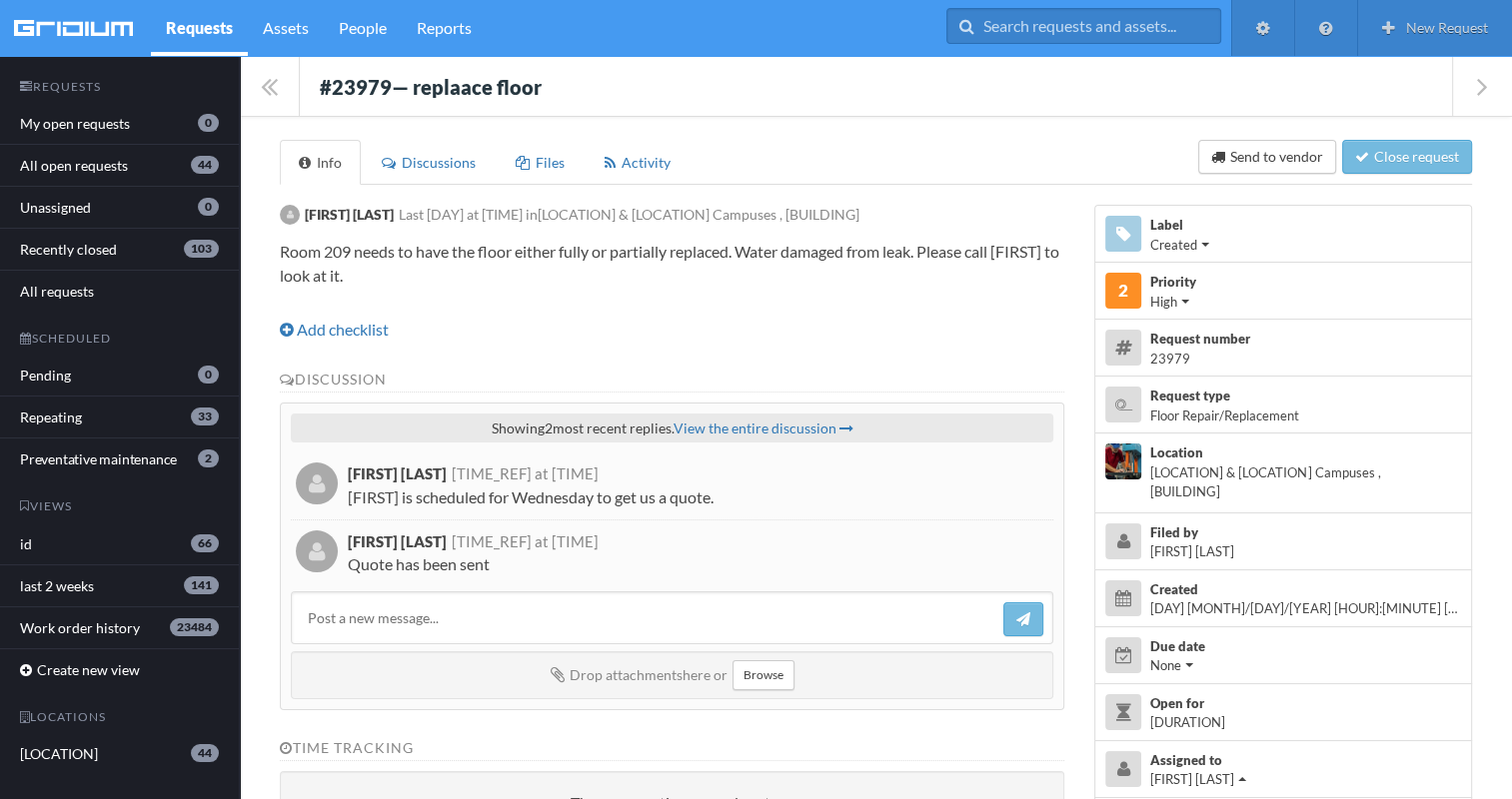 drag, startPoint x: 314, startPoint y: 65, endPoint x: 724, endPoint y: 572, distance: 652.0345 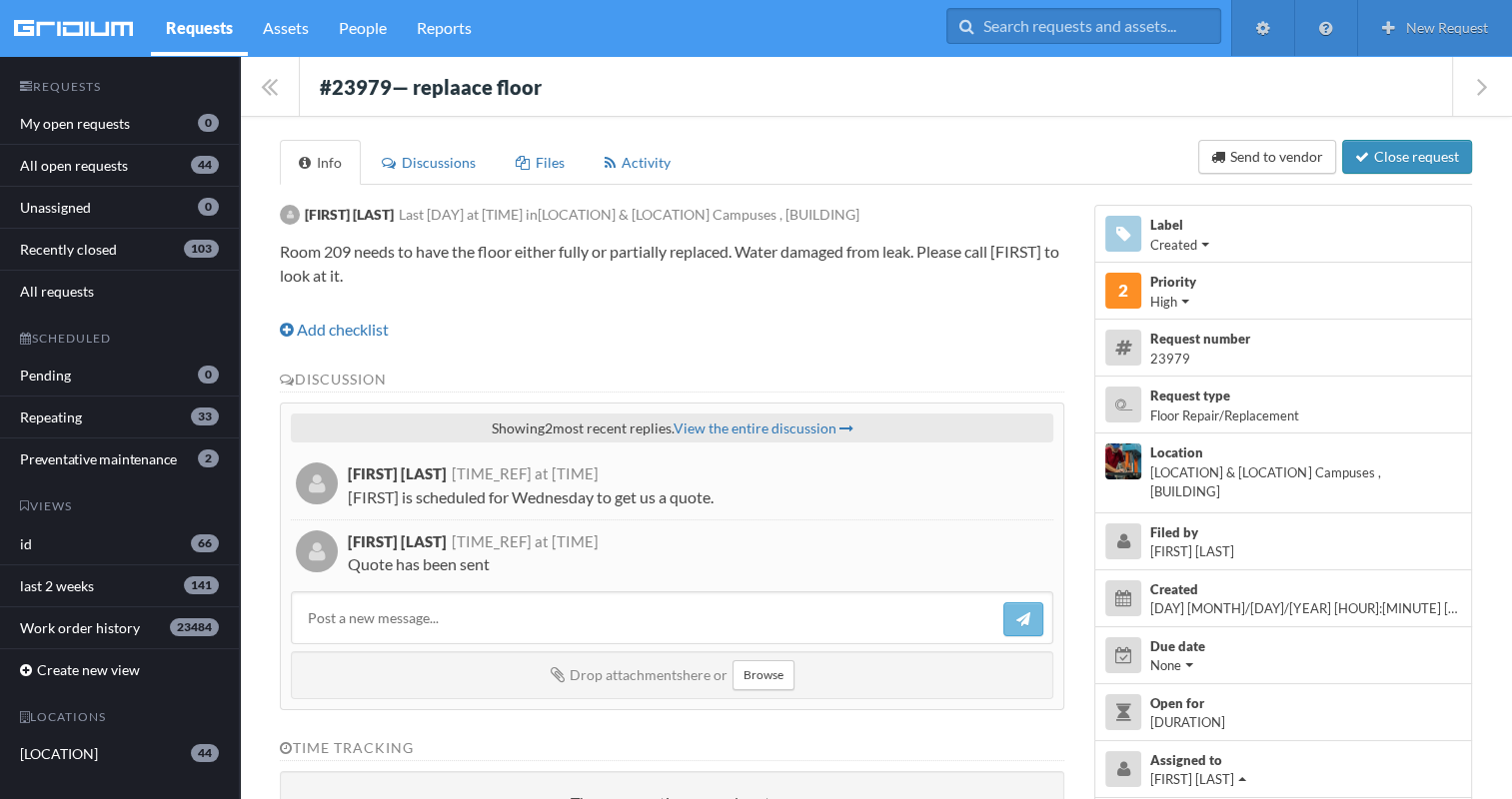 click on "Close request" at bounding box center (1407, 157) 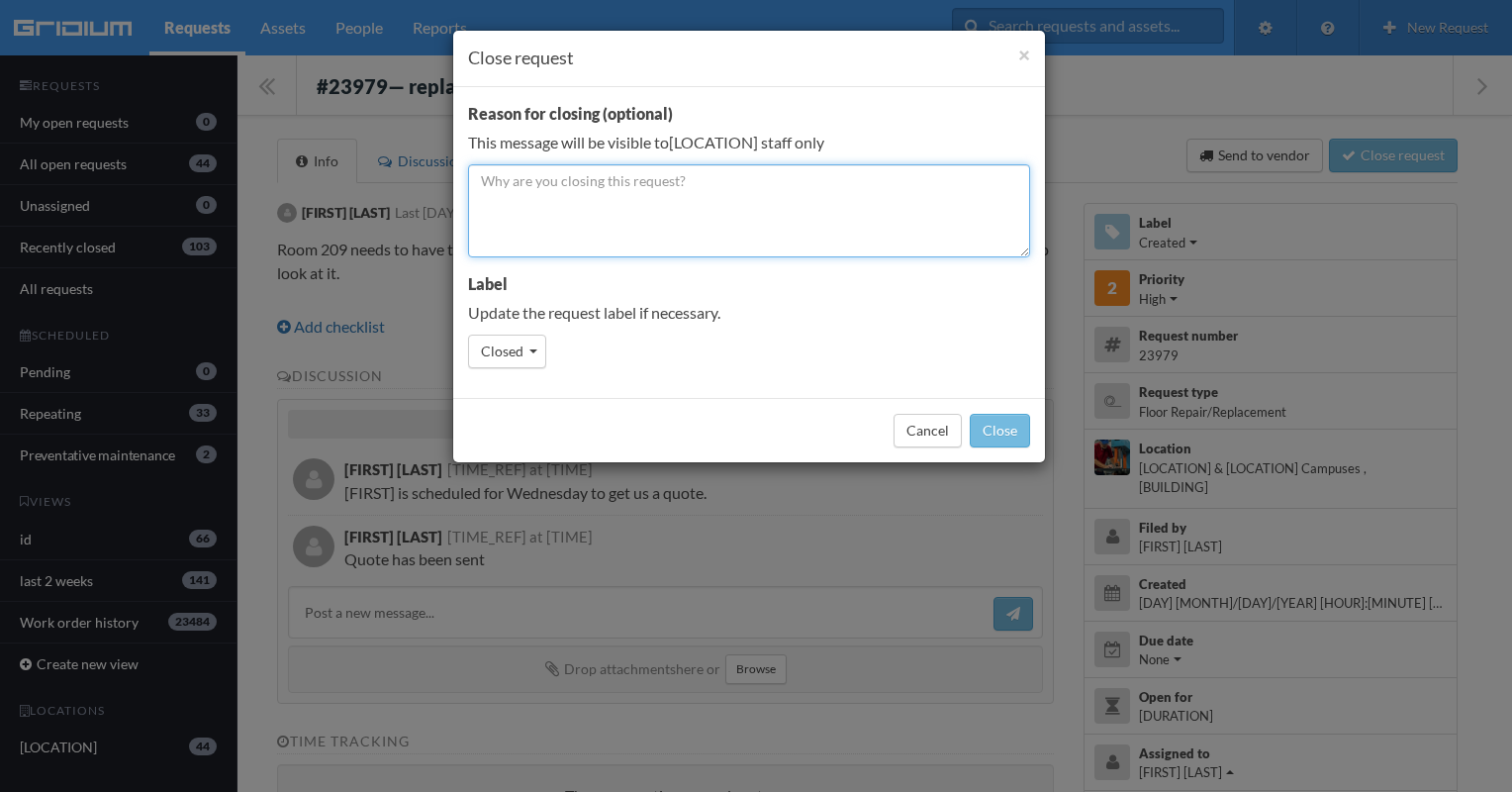 click at bounding box center [749, 211] 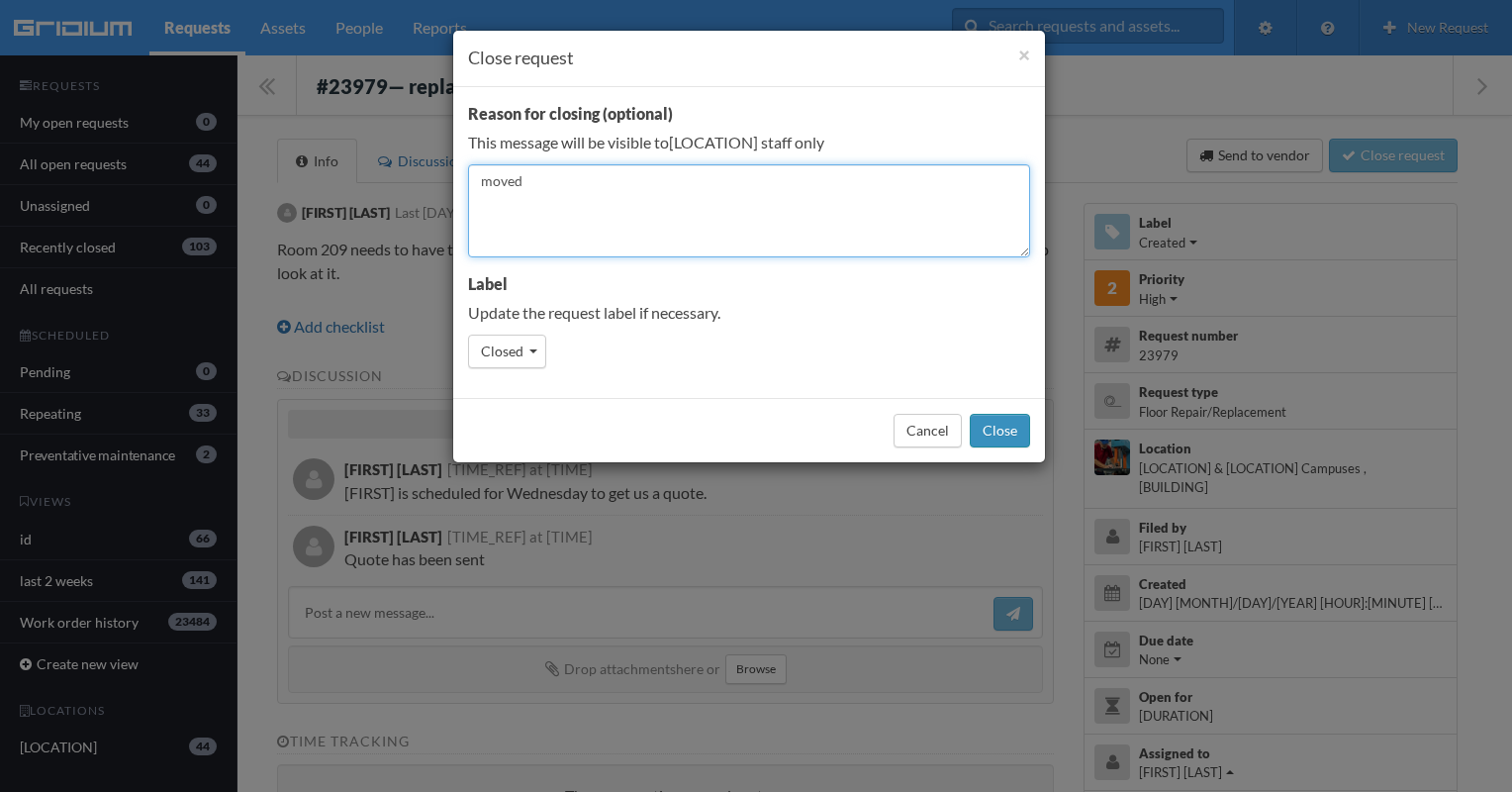 type on "moved" 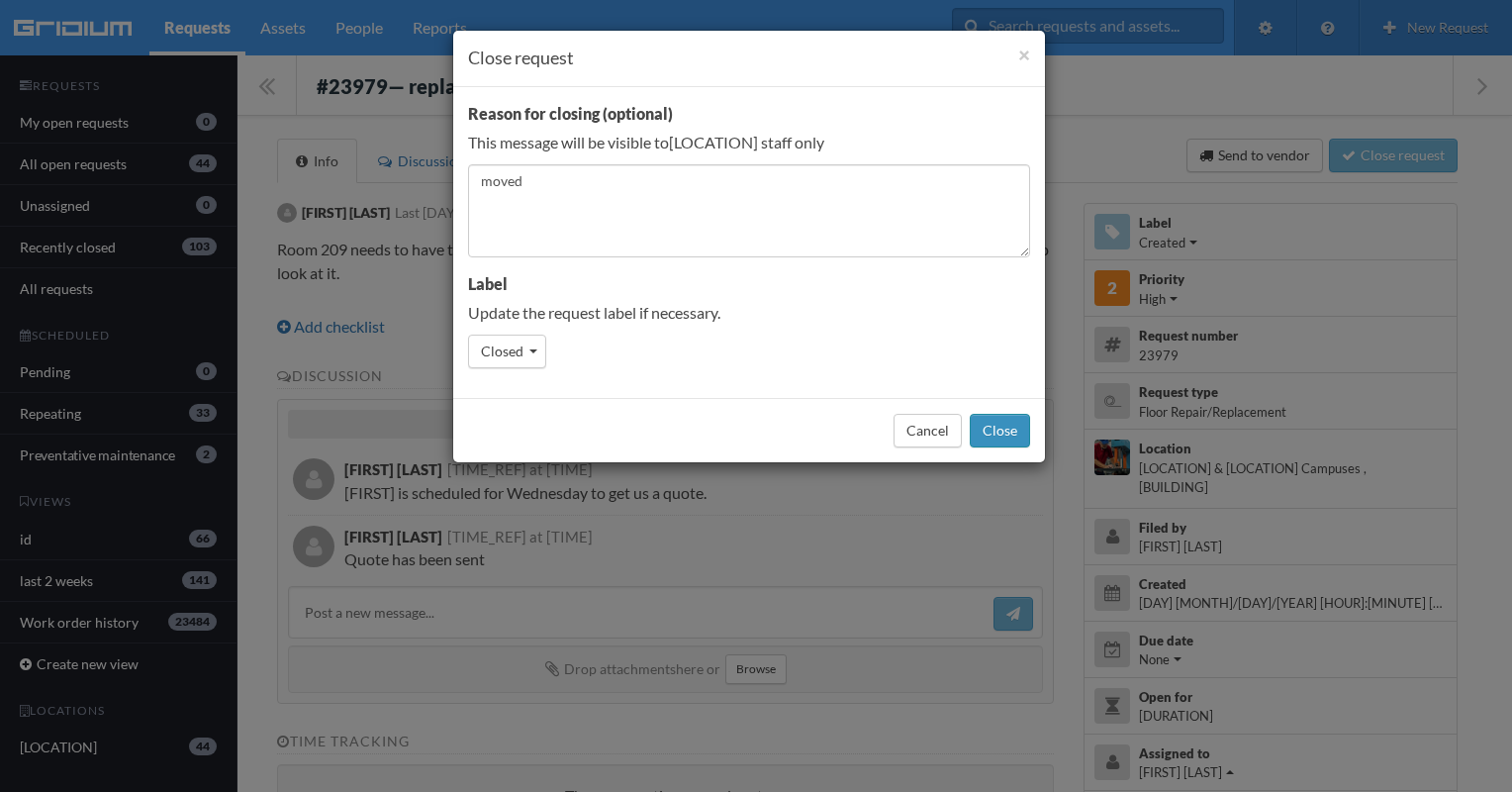 click on "Close" at bounding box center (999, 431) 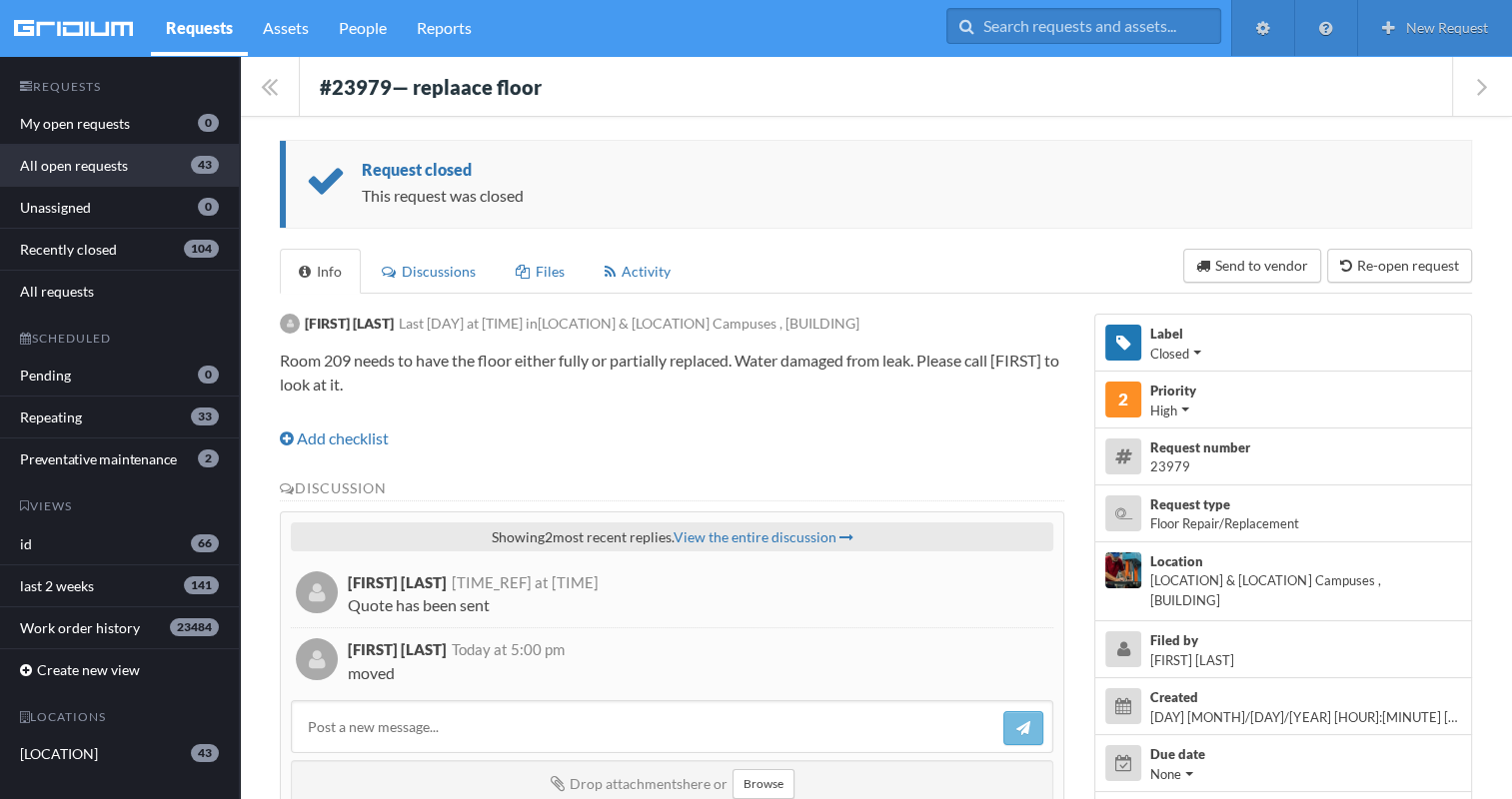 click on "All open requests  43" at bounding box center (119, 166) 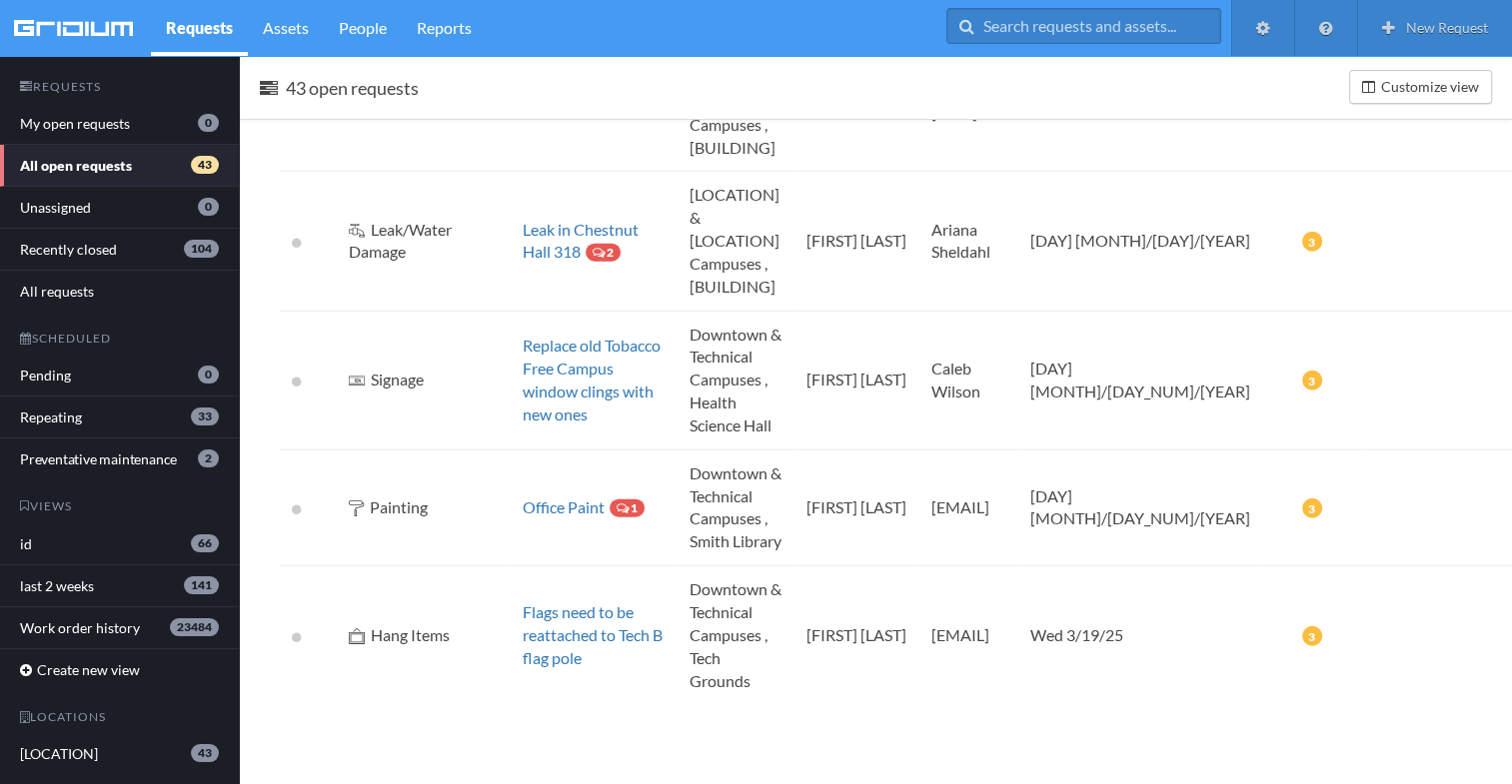 scroll, scrollTop: 5729, scrollLeft: 0, axis: vertical 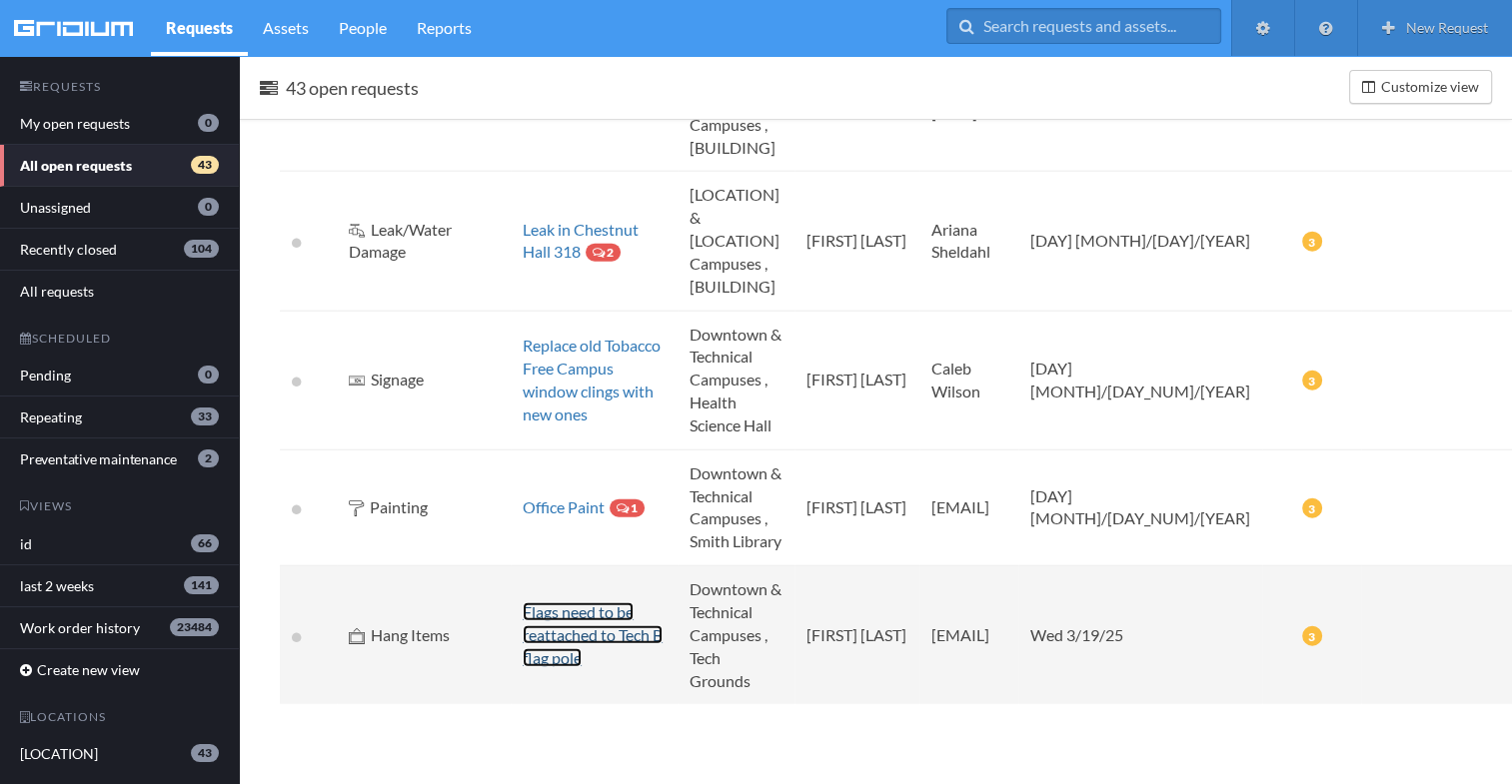 click on "Flags need to be reattached to Tech B flag pole" at bounding box center [593, 634] 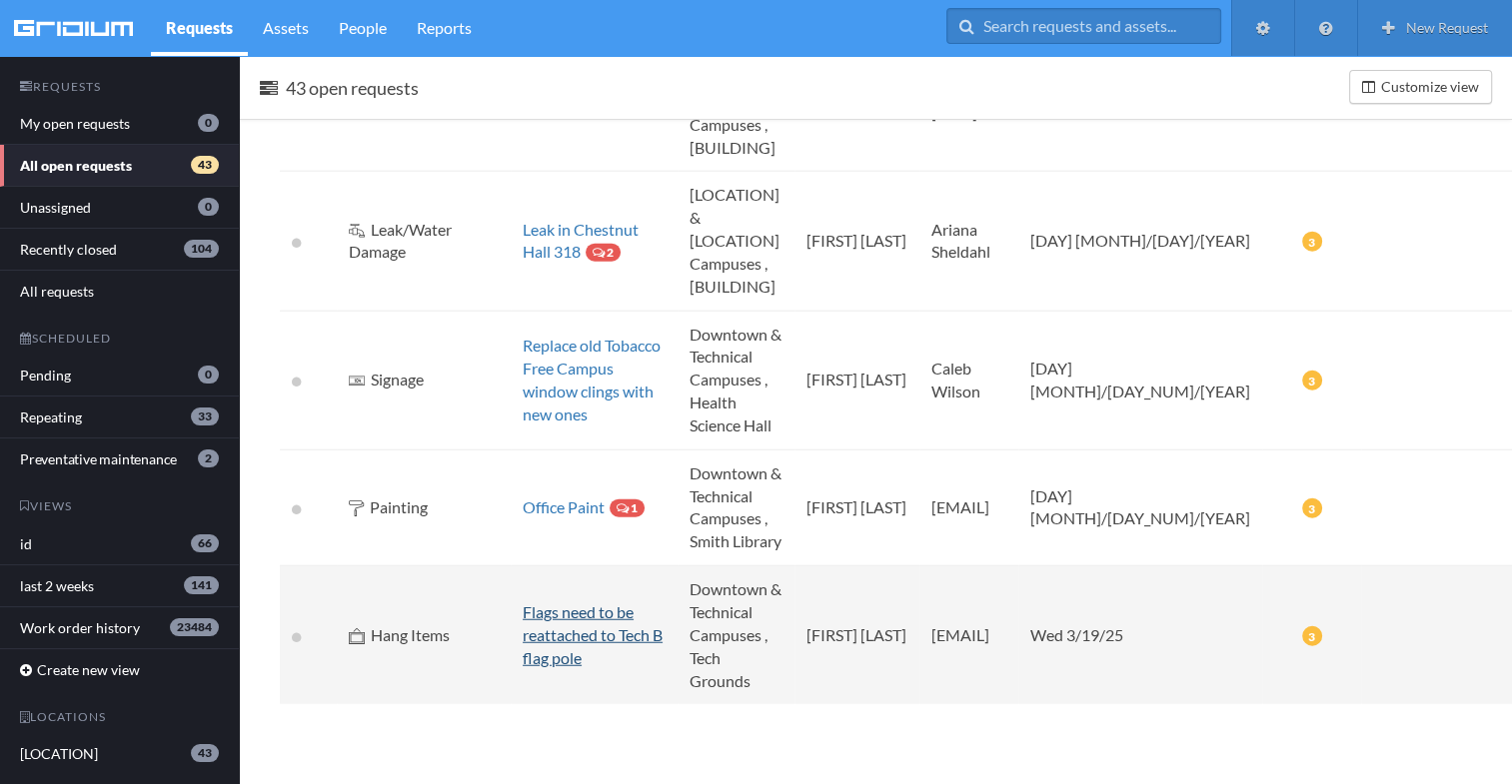 scroll, scrollTop: 0, scrollLeft: 0, axis: both 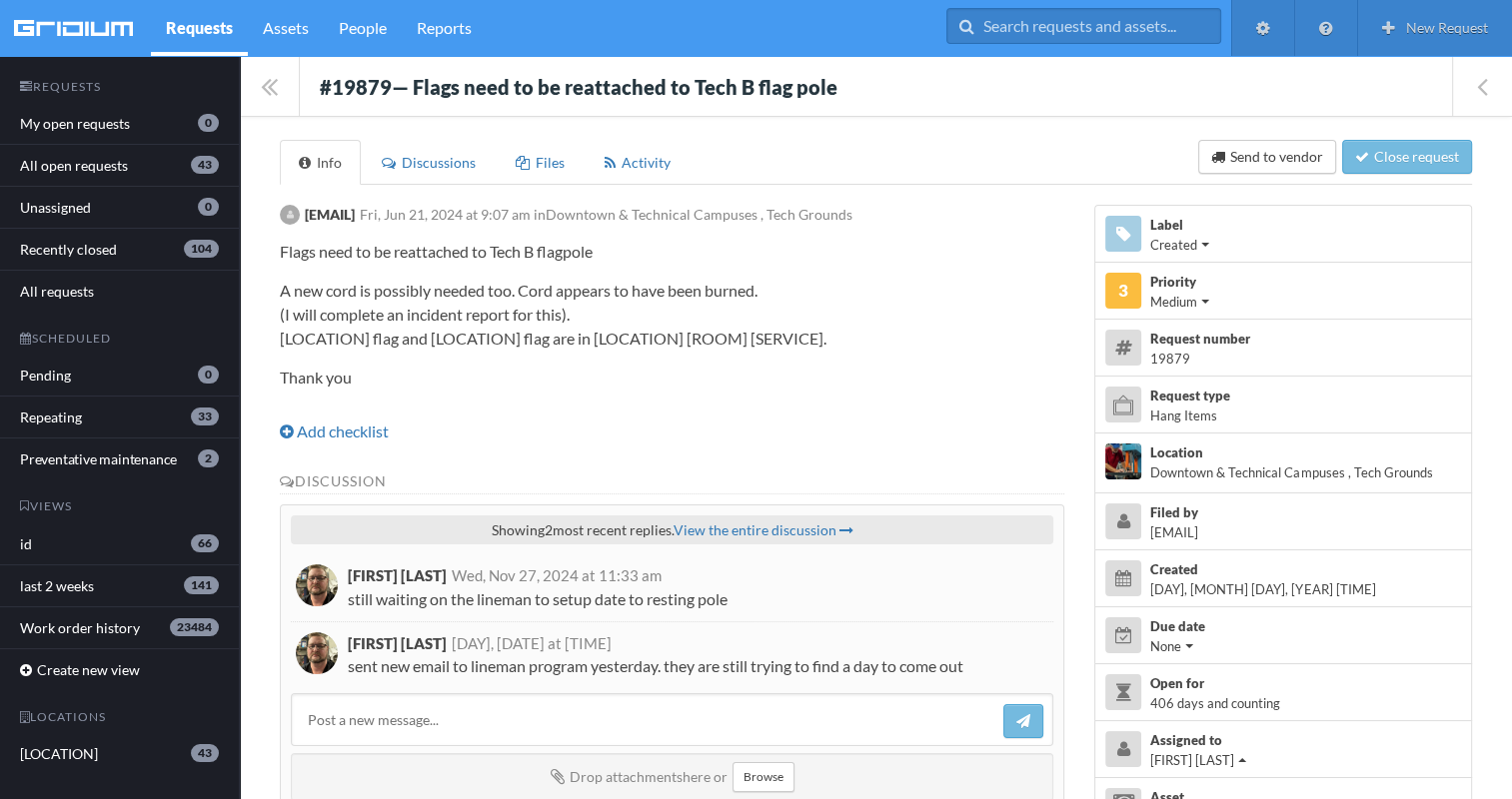 drag, startPoint x: 319, startPoint y: 74, endPoint x: 1011, endPoint y: 689, distance: 925.79101 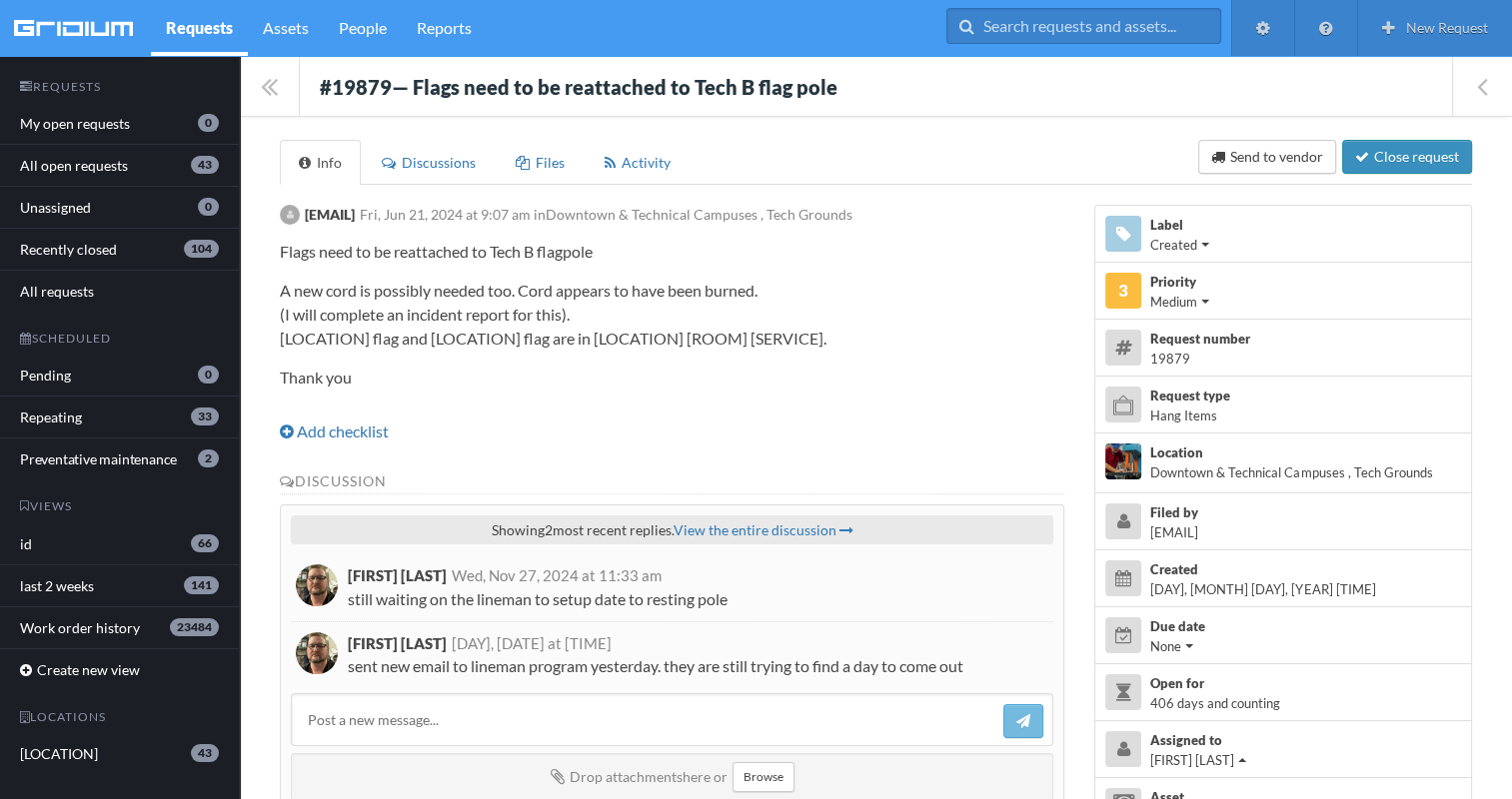 click on "Close request" at bounding box center (1407, 157) 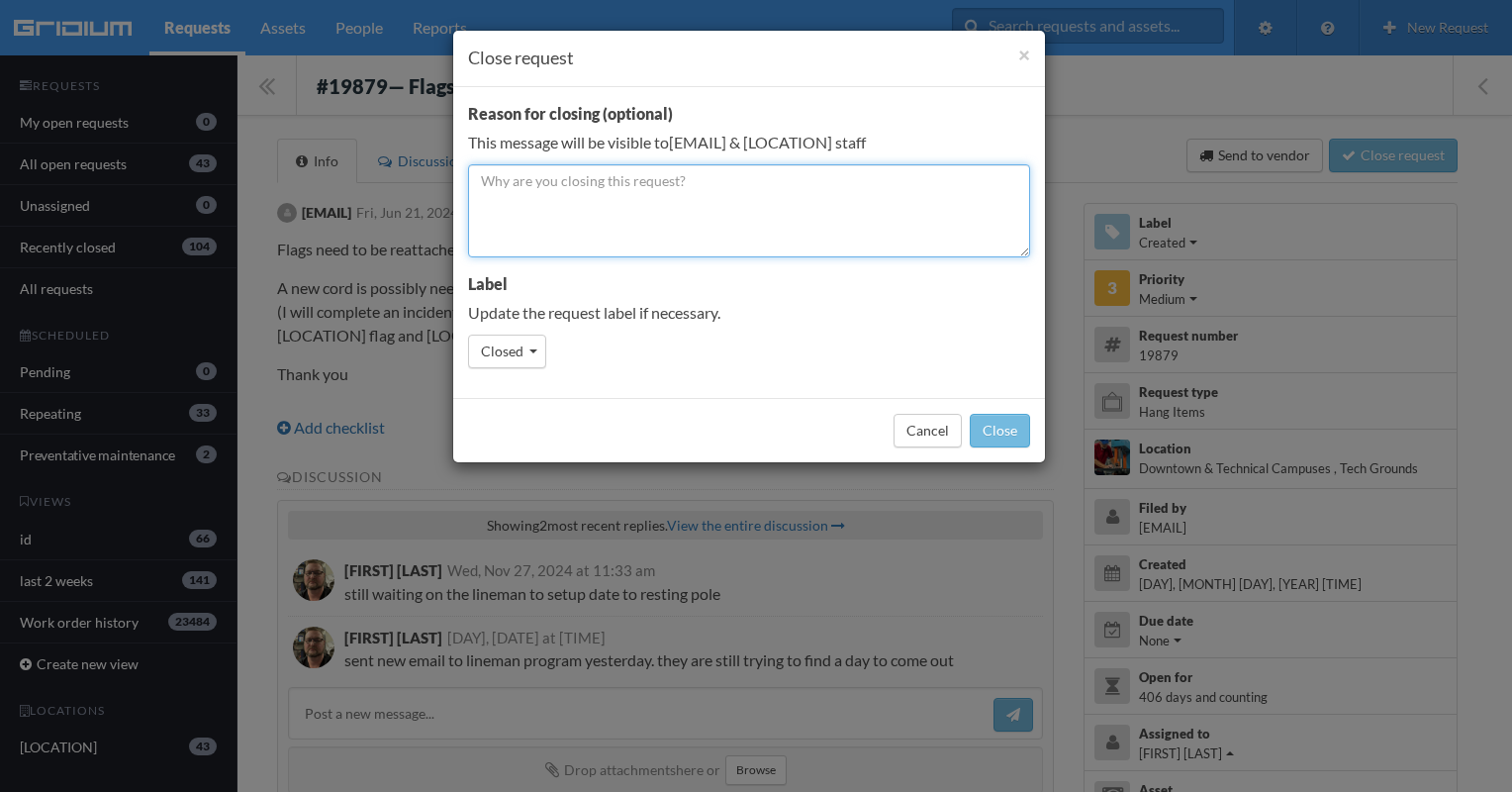 click at bounding box center [749, 211] 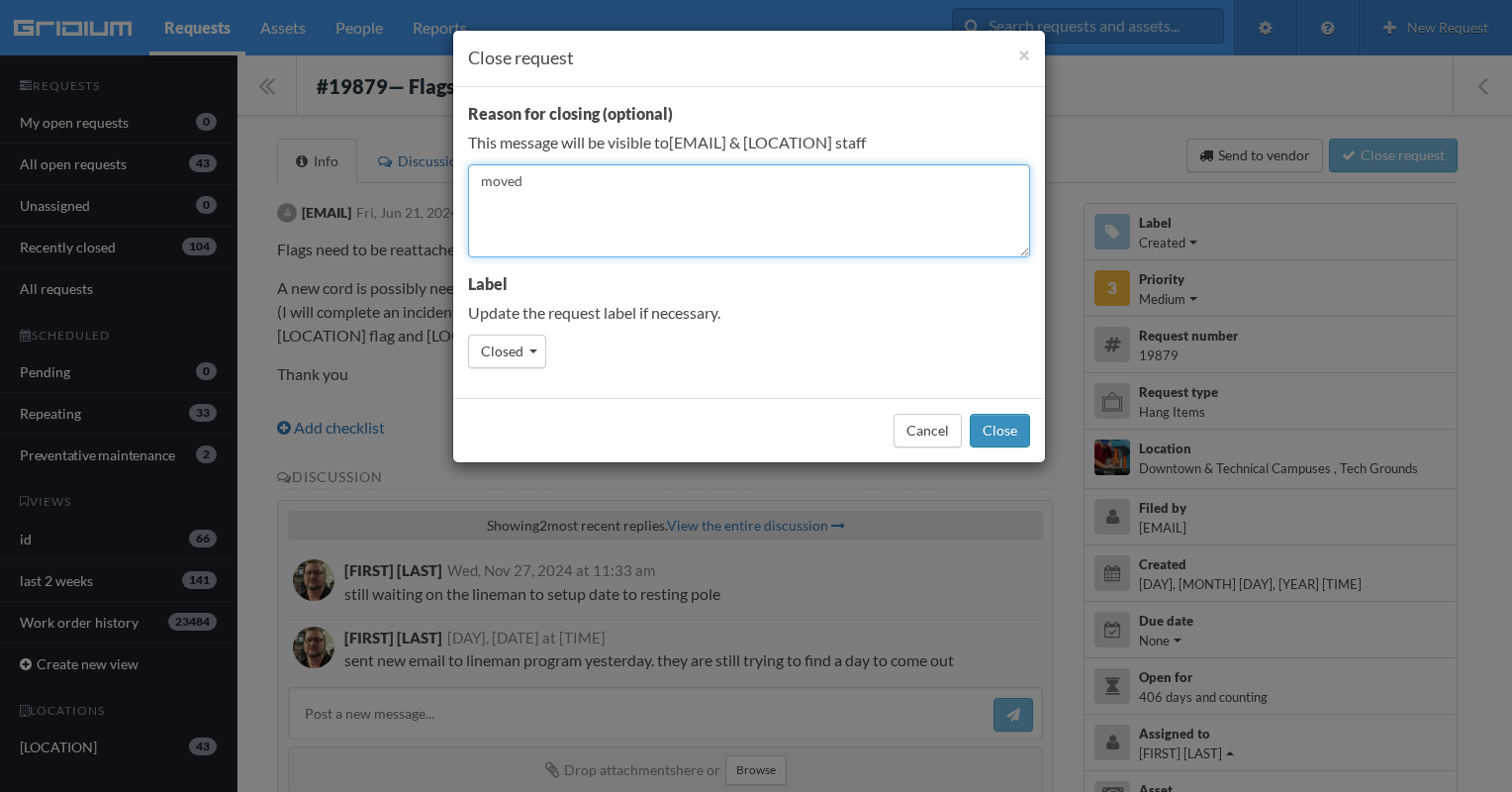 type on "moved" 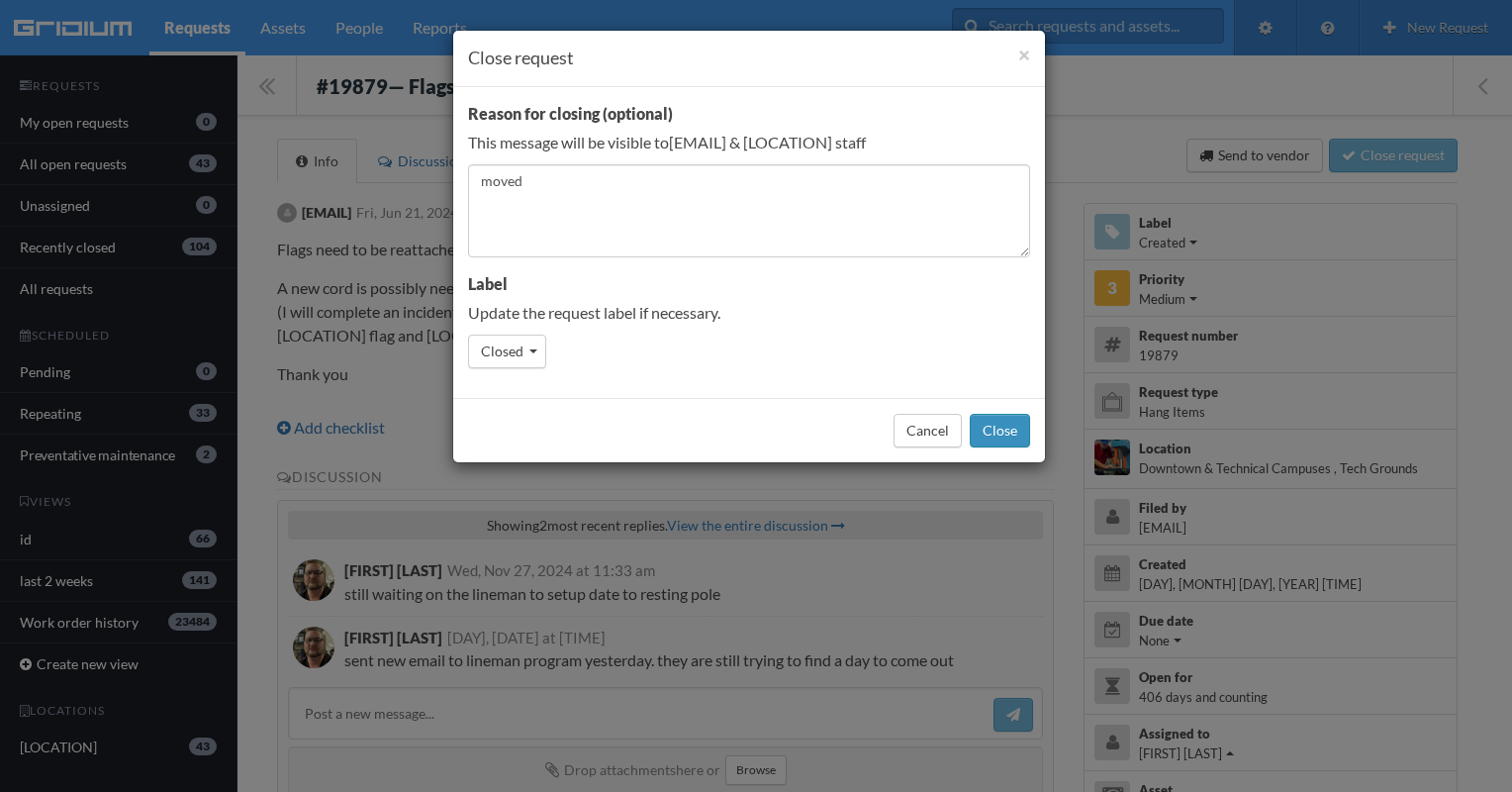 click on "Close" at bounding box center (999, 431) 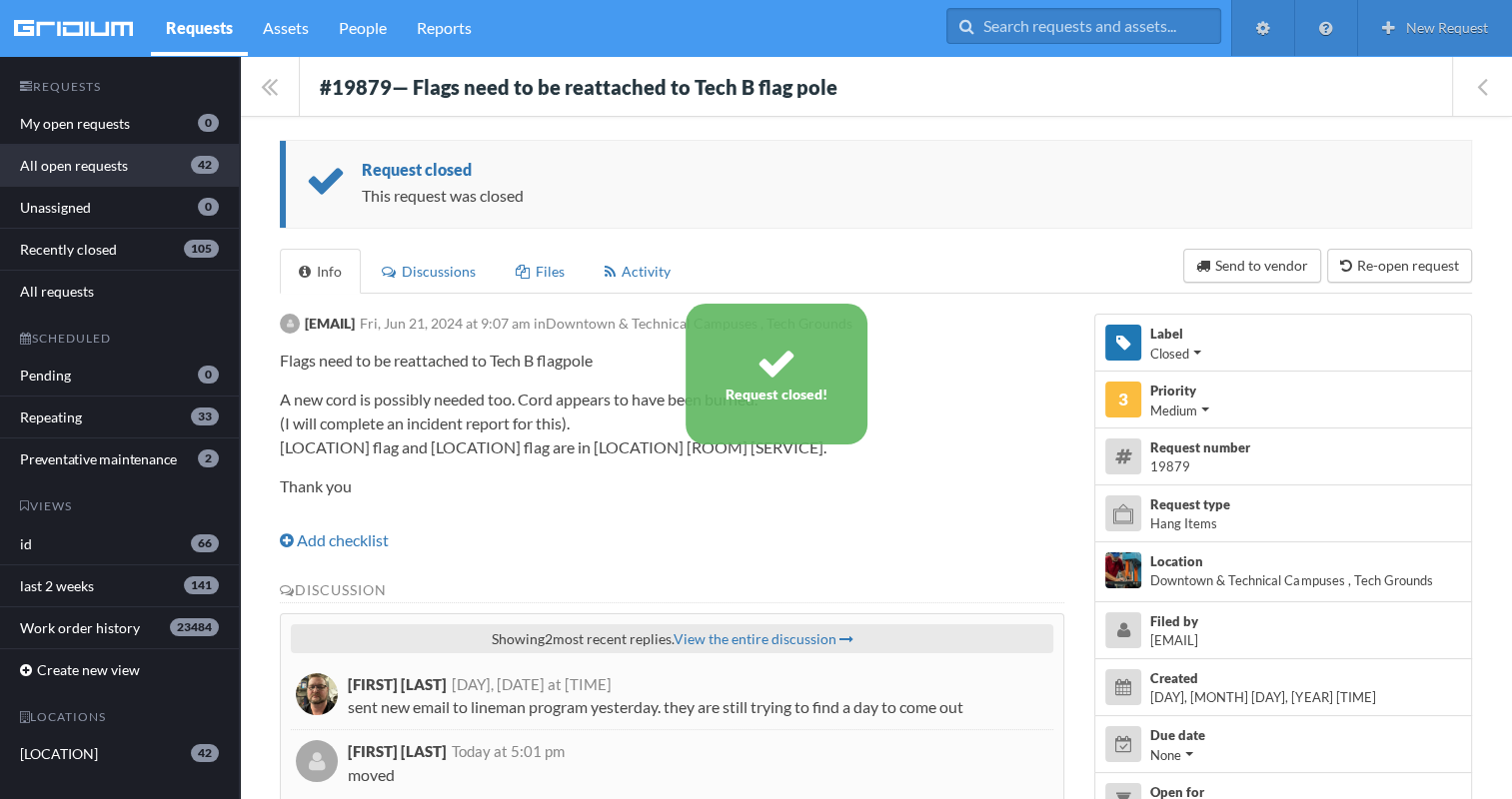 click on "All open requests  42" at bounding box center (119, 166) 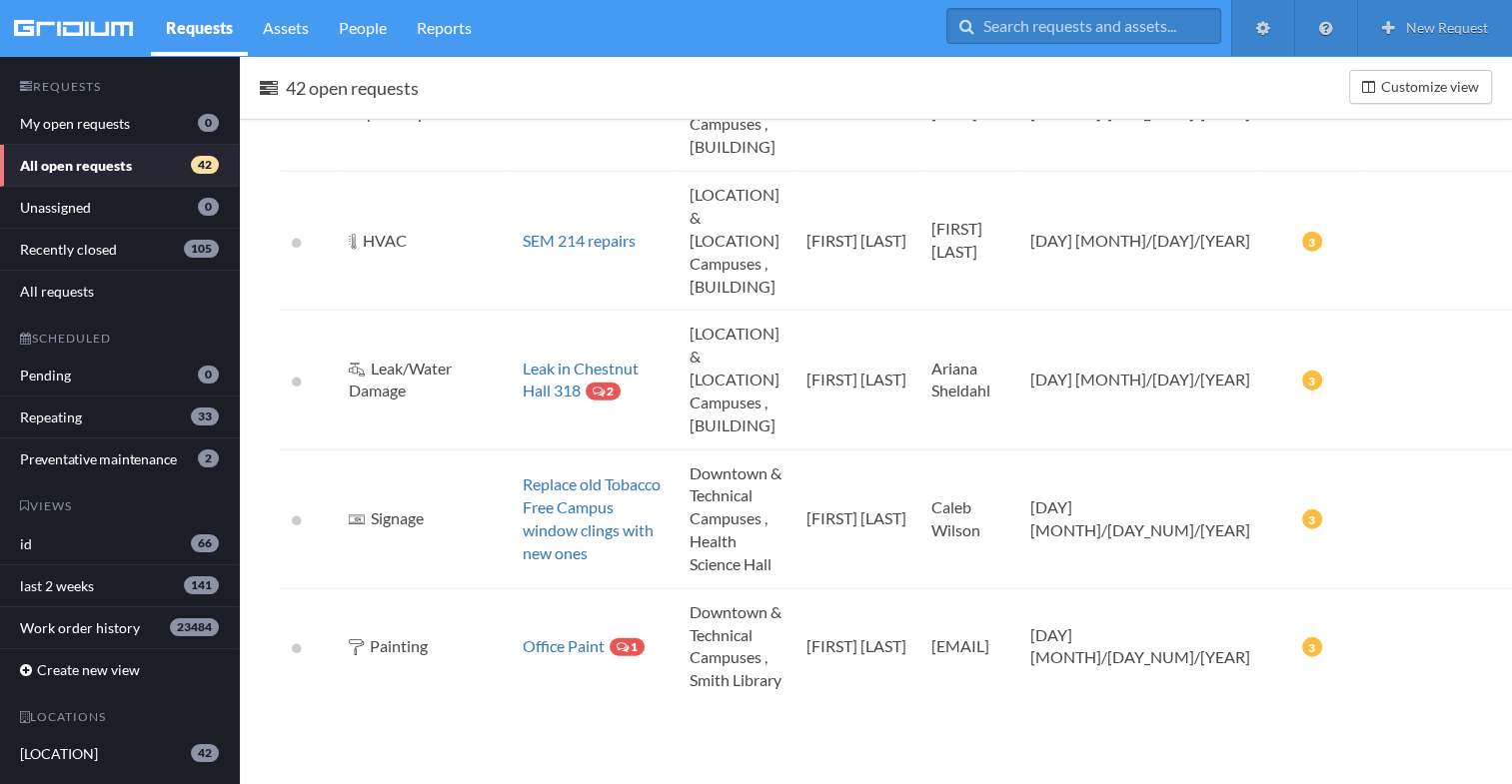 scroll, scrollTop: 5589, scrollLeft: 0, axis: vertical 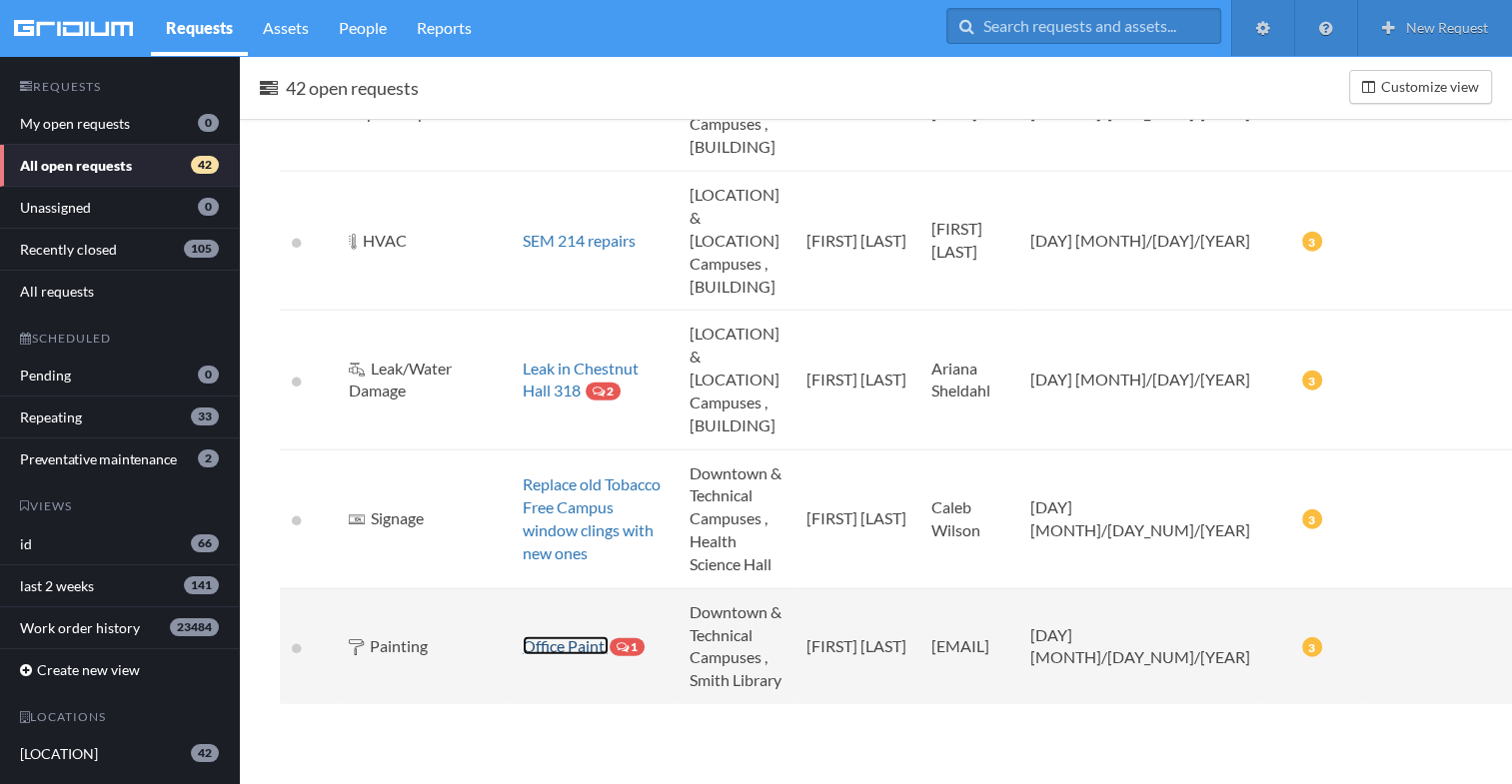 click on "Office Paint" at bounding box center (565, 645) 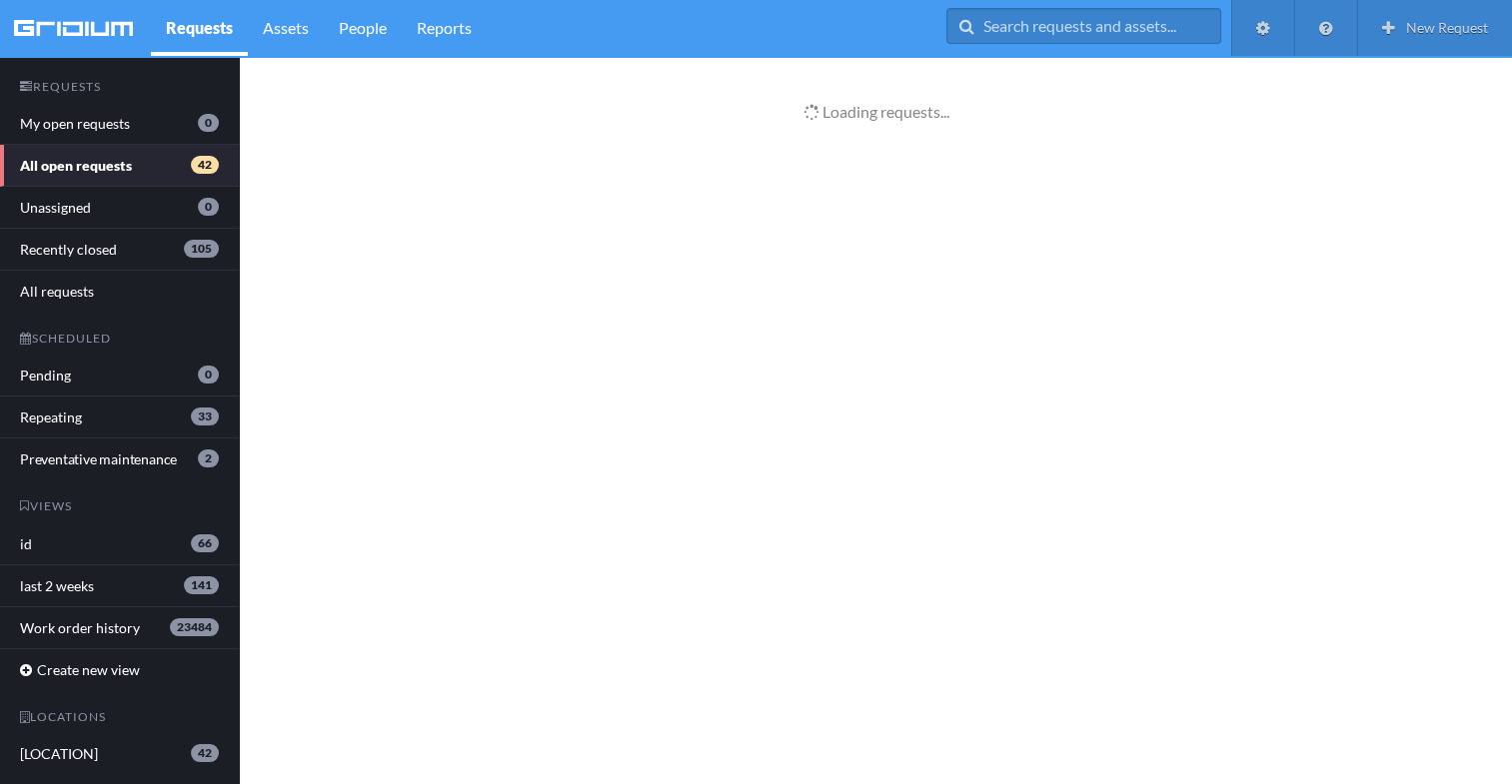scroll, scrollTop: 0, scrollLeft: 0, axis: both 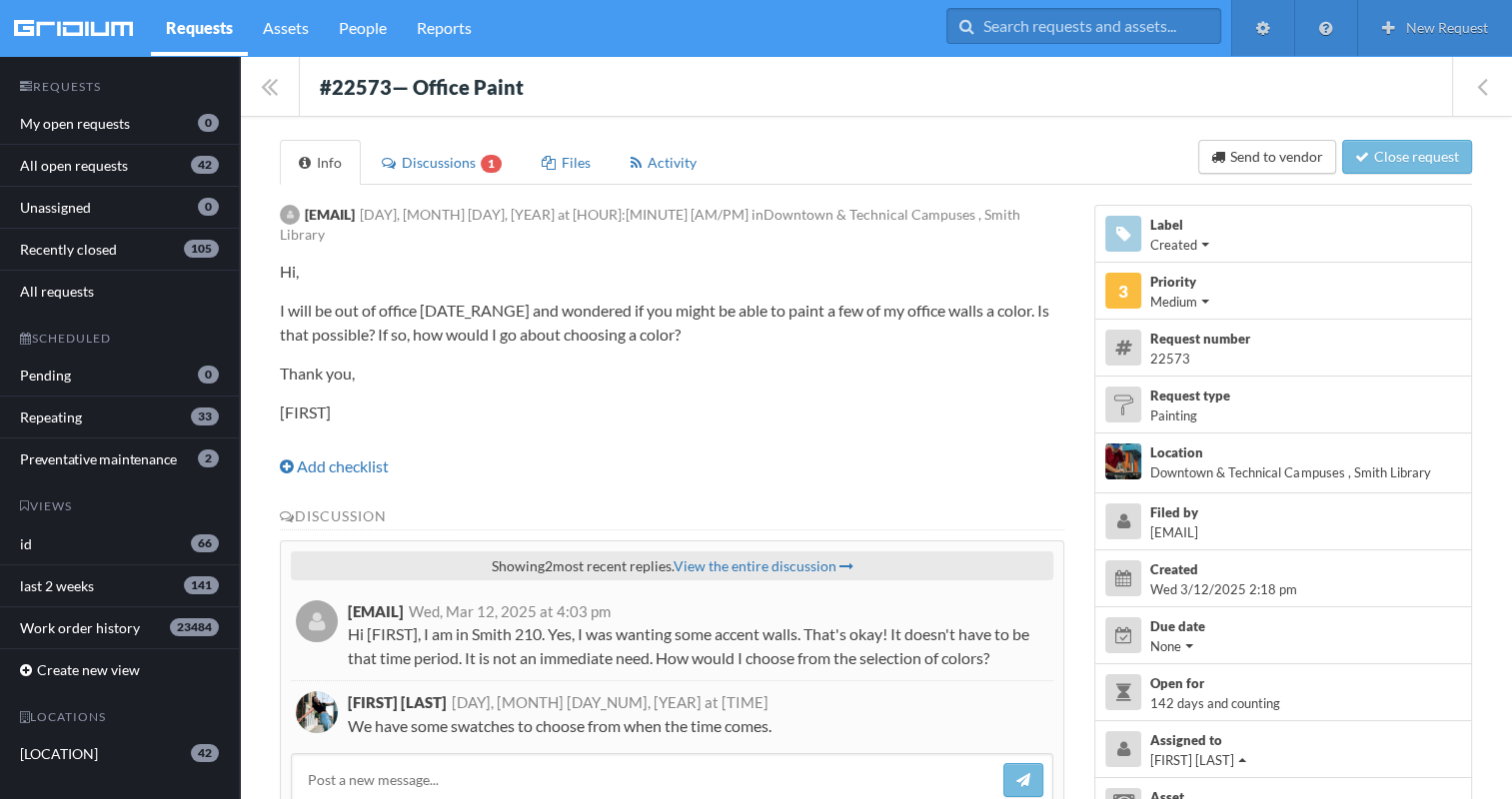 drag, startPoint x: 312, startPoint y: 62, endPoint x: 833, endPoint y: 701, distance: 824.4768 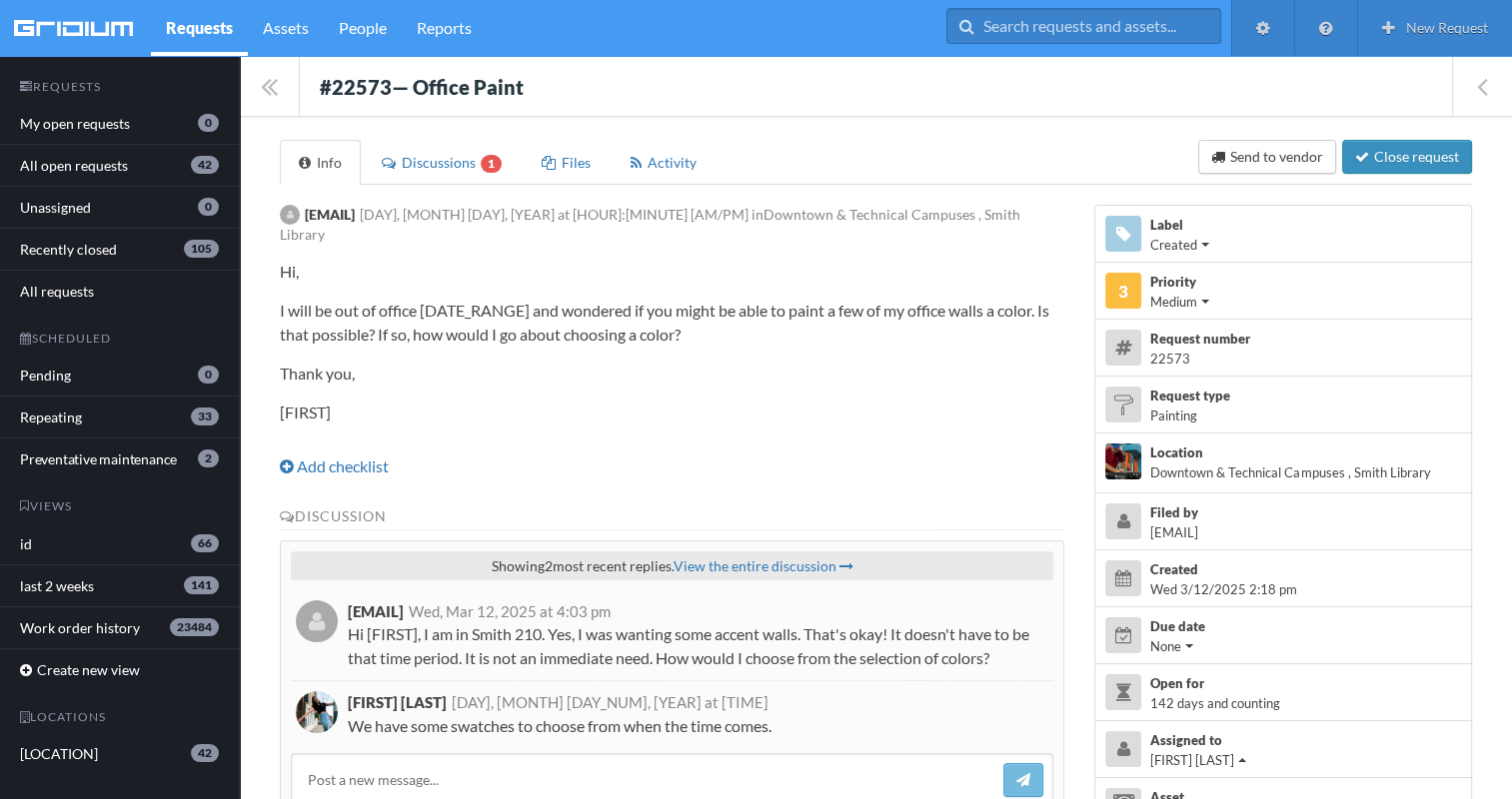 click on "Close request" at bounding box center (1407, 157) 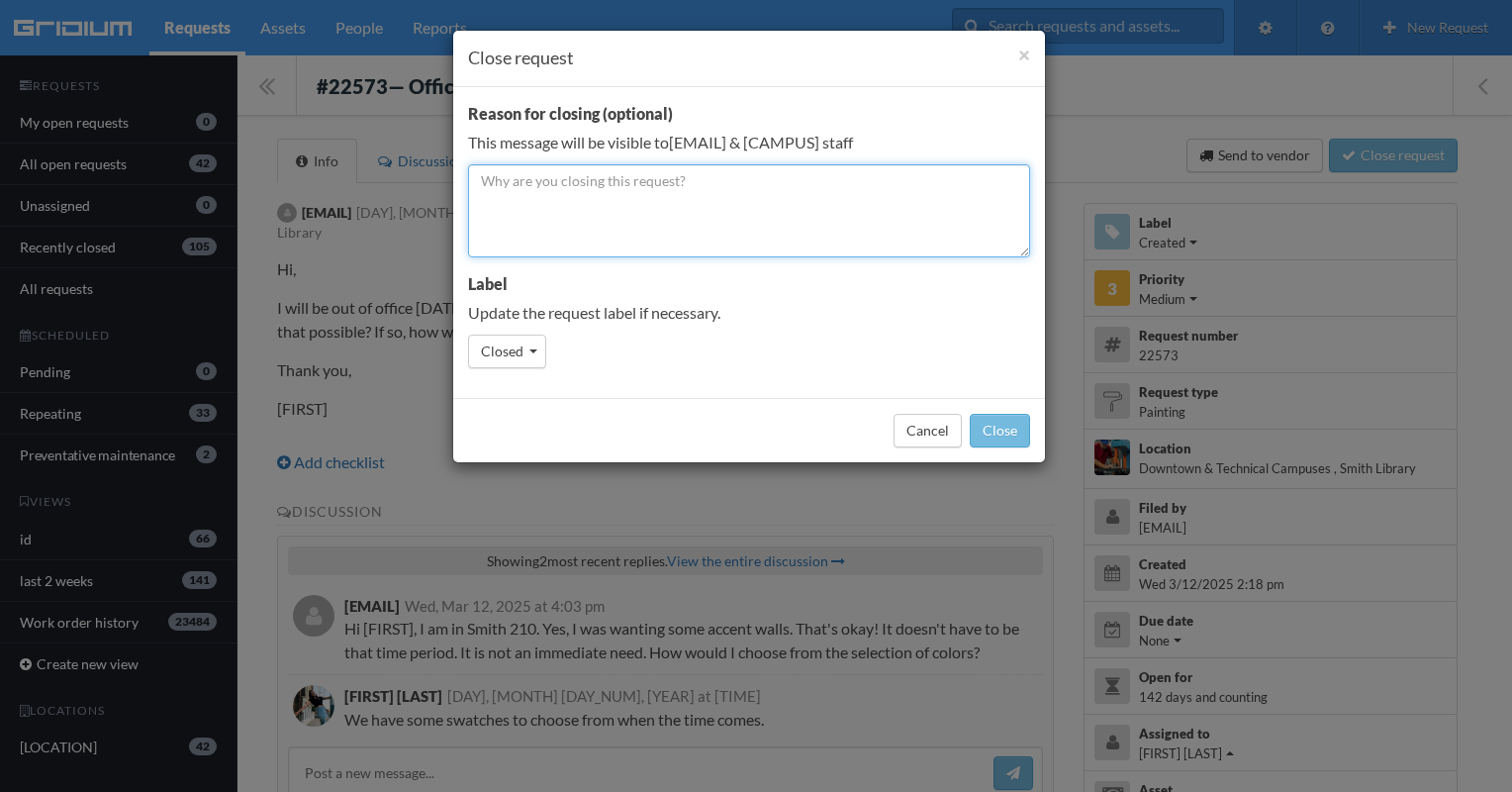 click at bounding box center (749, 211) 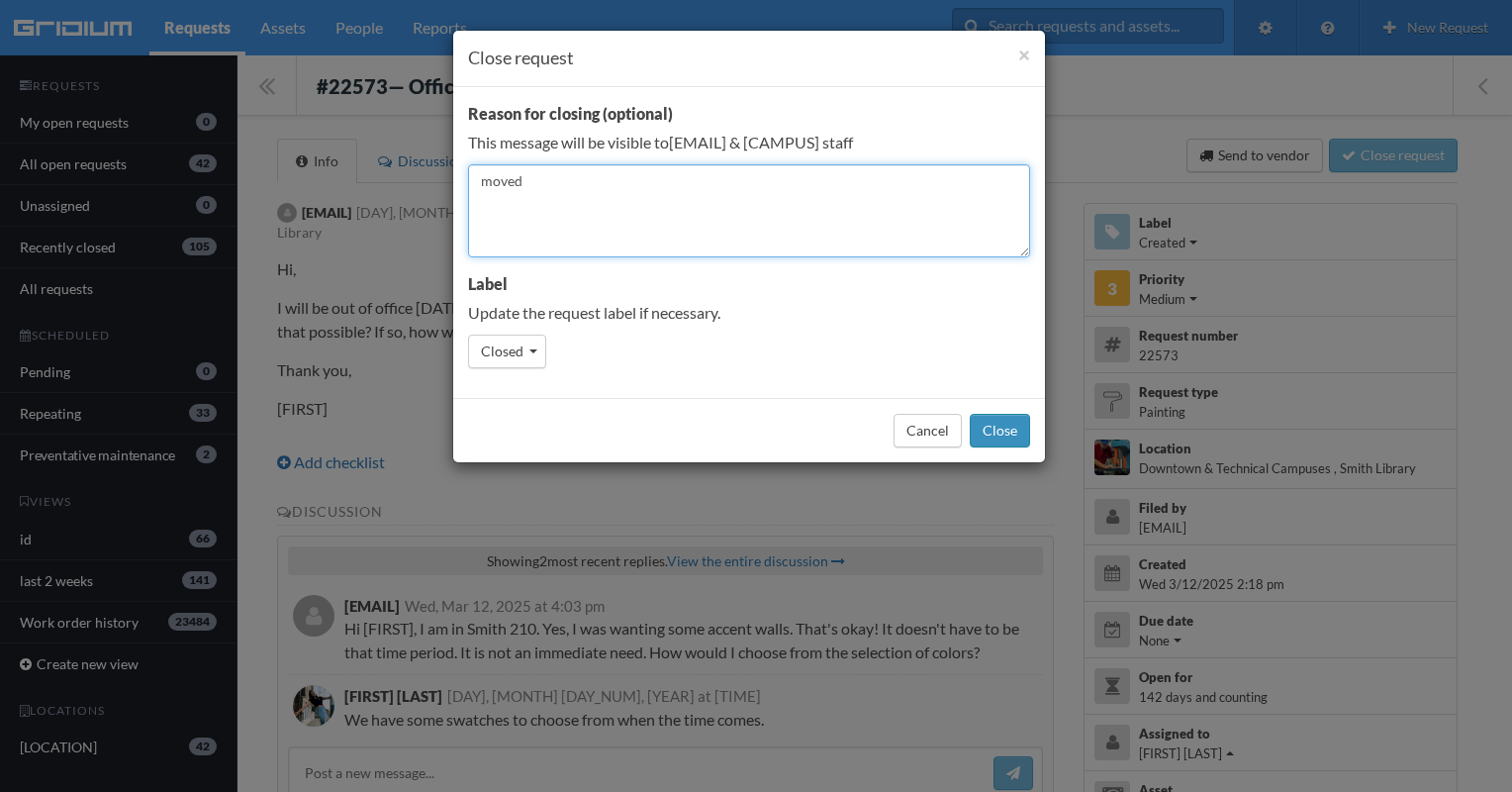 type on "moved" 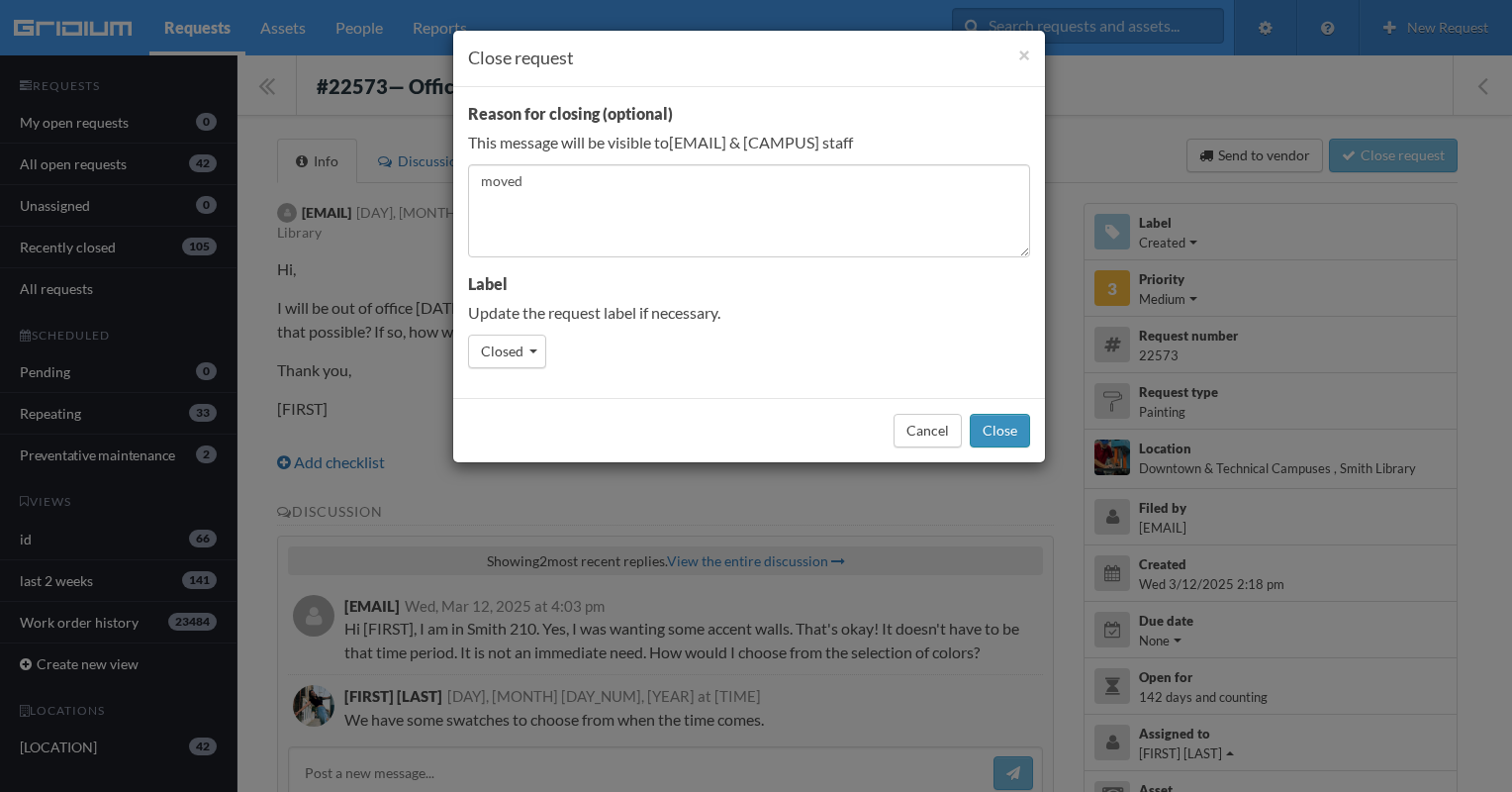 click on "Close" at bounding box center (999, 431) 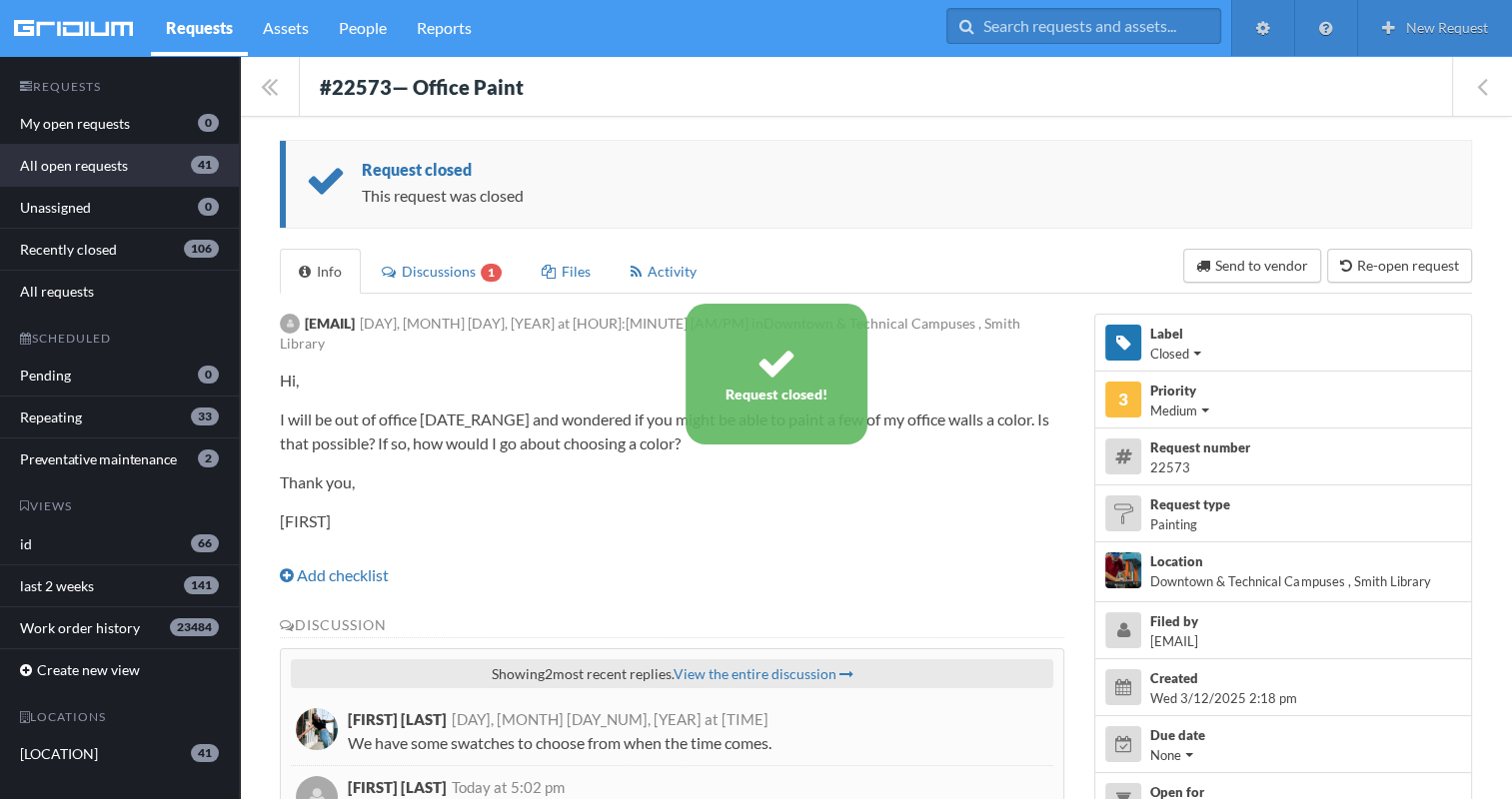 click on "All open requests  41" at bounding box center [119, 166] 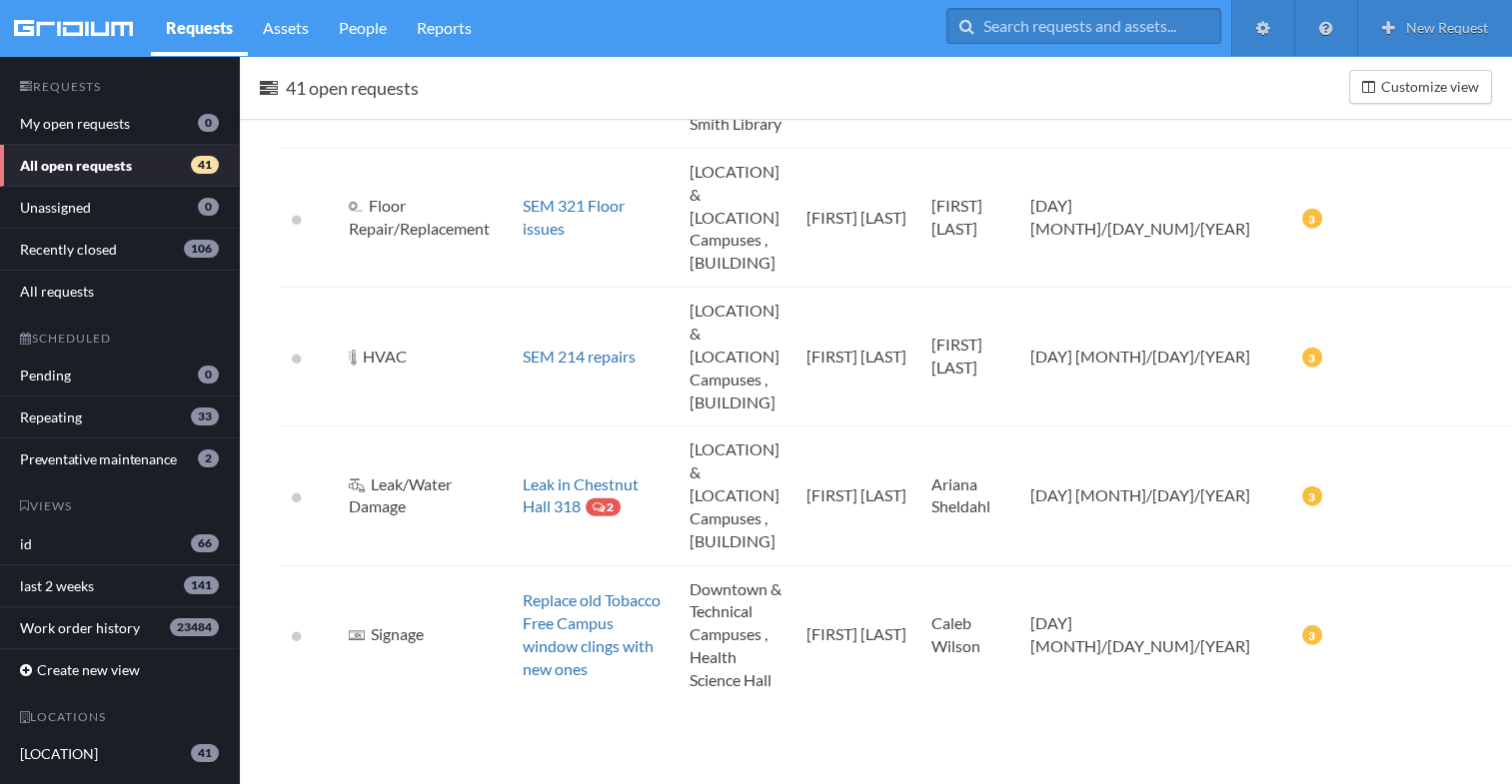 scroll, scrollTop: 5221, scrollLeft: 0, axis: vertical 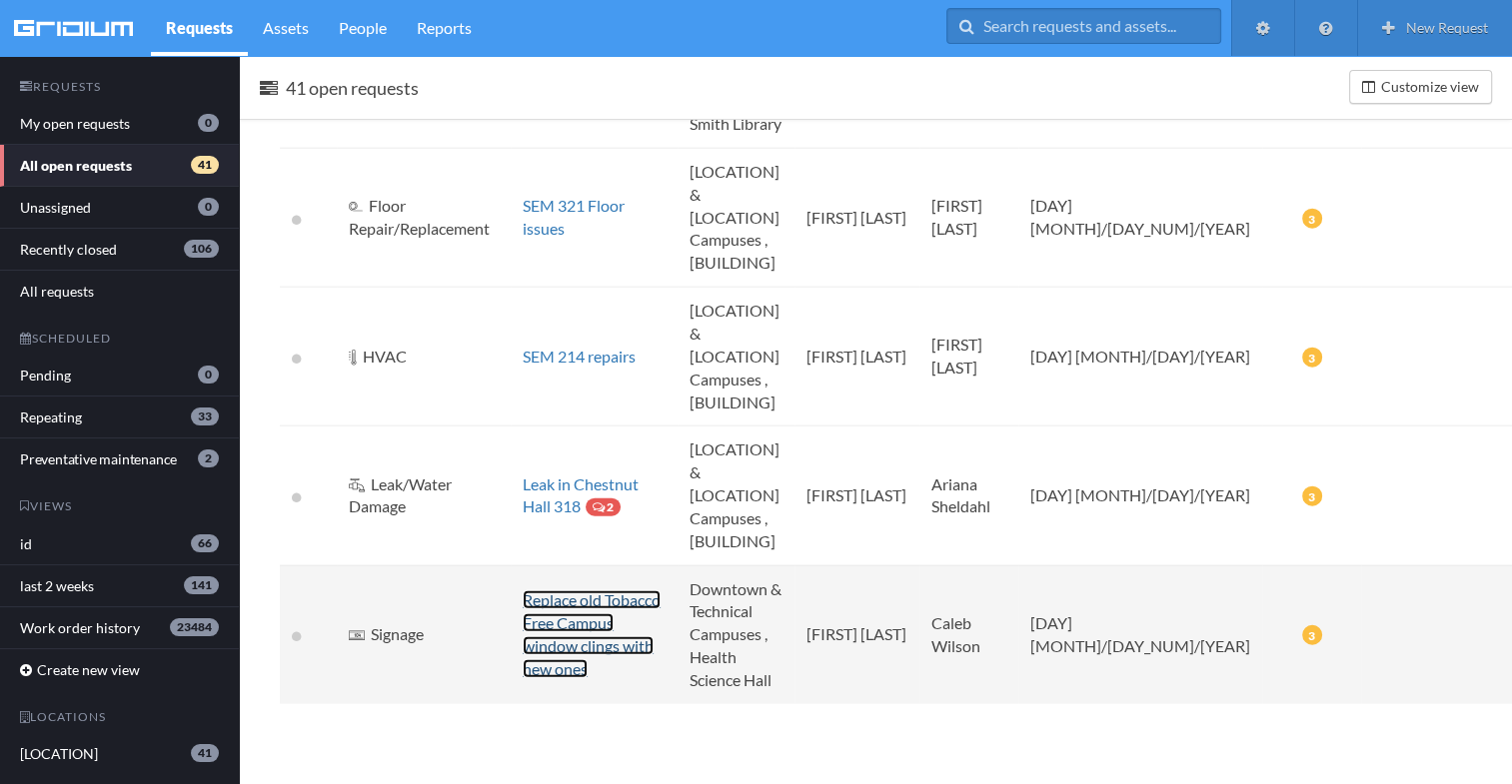 click on "Replace old Tobacco Free Campus window clings with new ones" at bounding box center [592, 634] 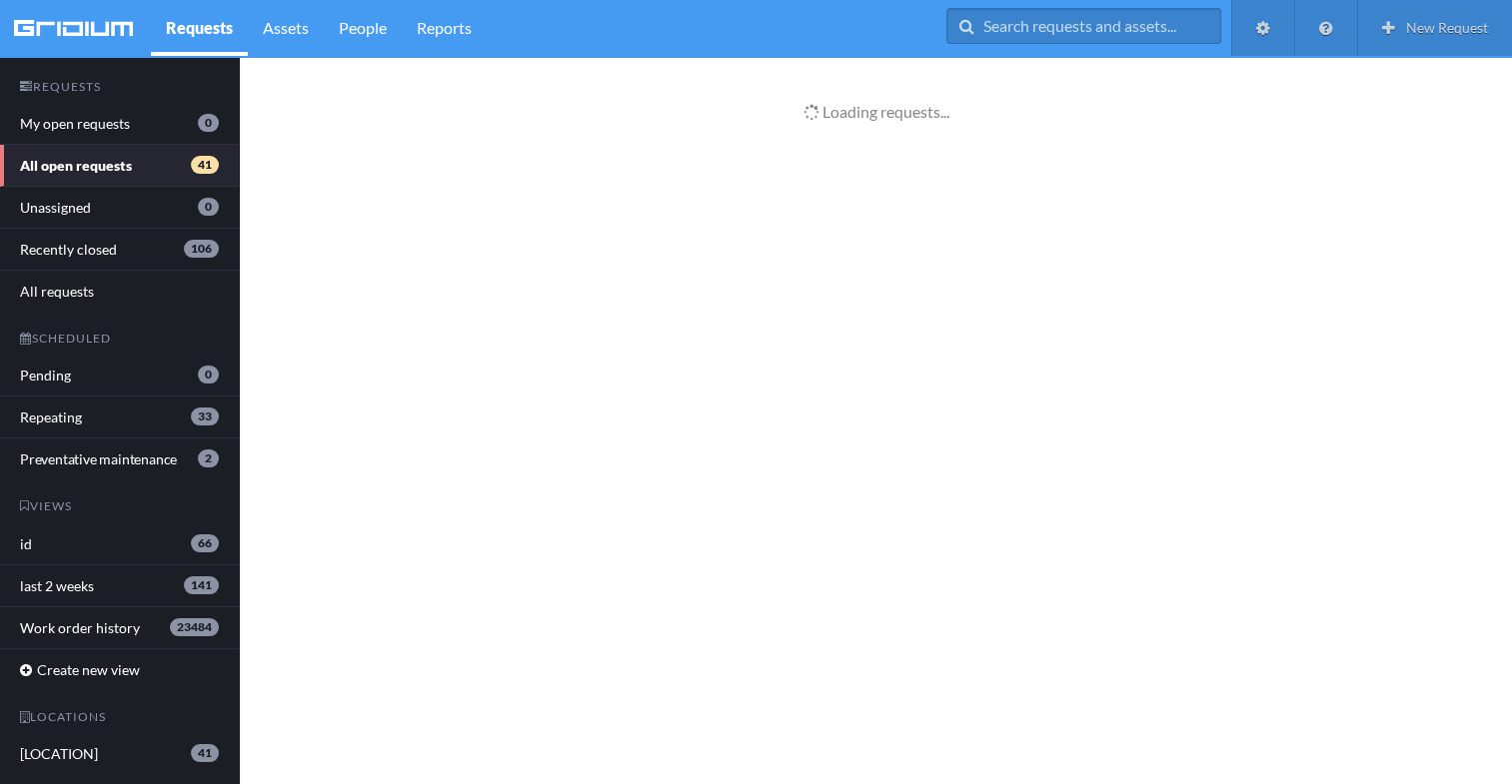 scroll, scrollTop: 0, scrollLeft: 0, axis: both 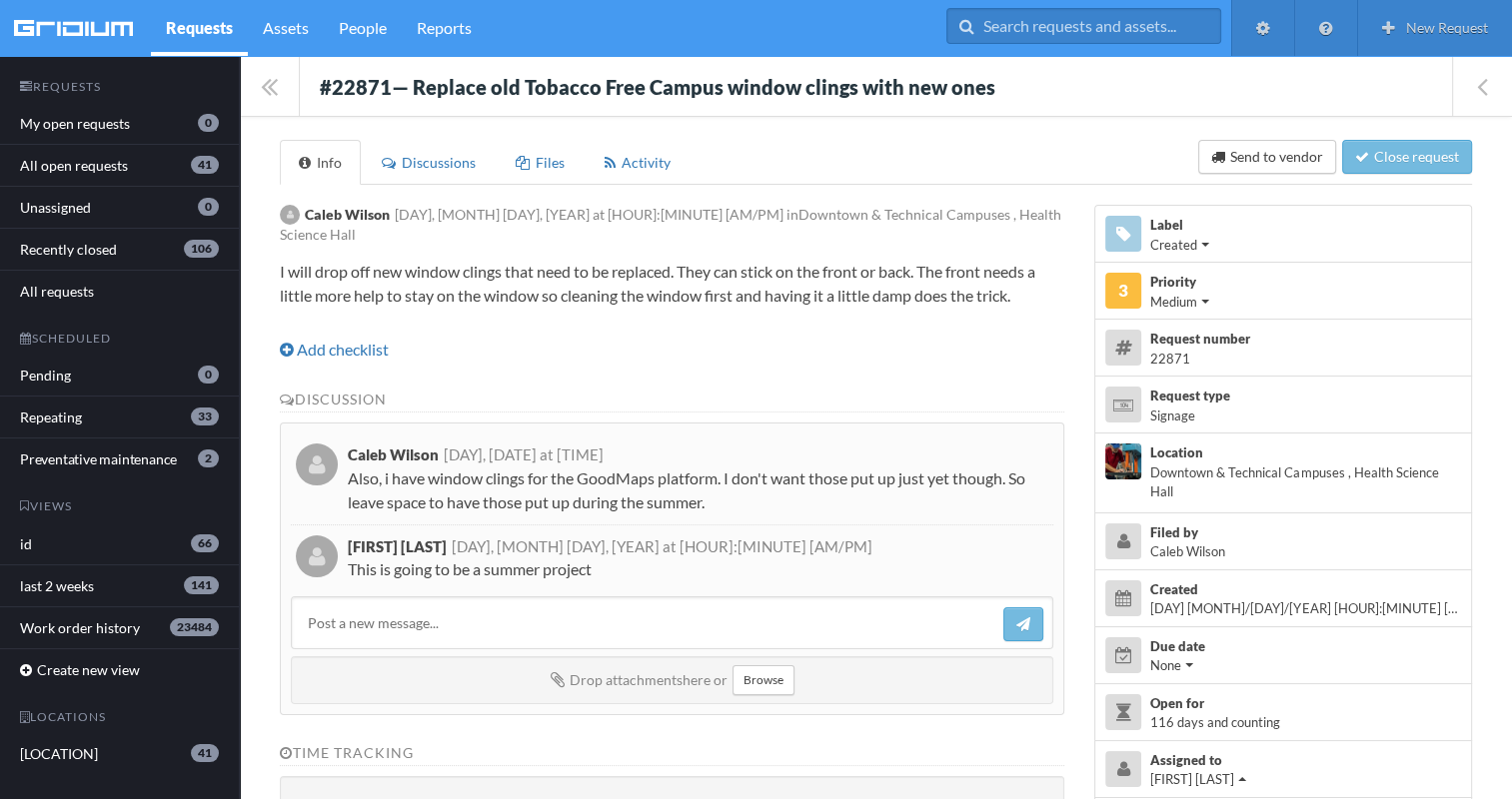 drag, startPoint x: 304, startPoint y: 60, endPoint x: 784, endPoint y: 536, distance: 676 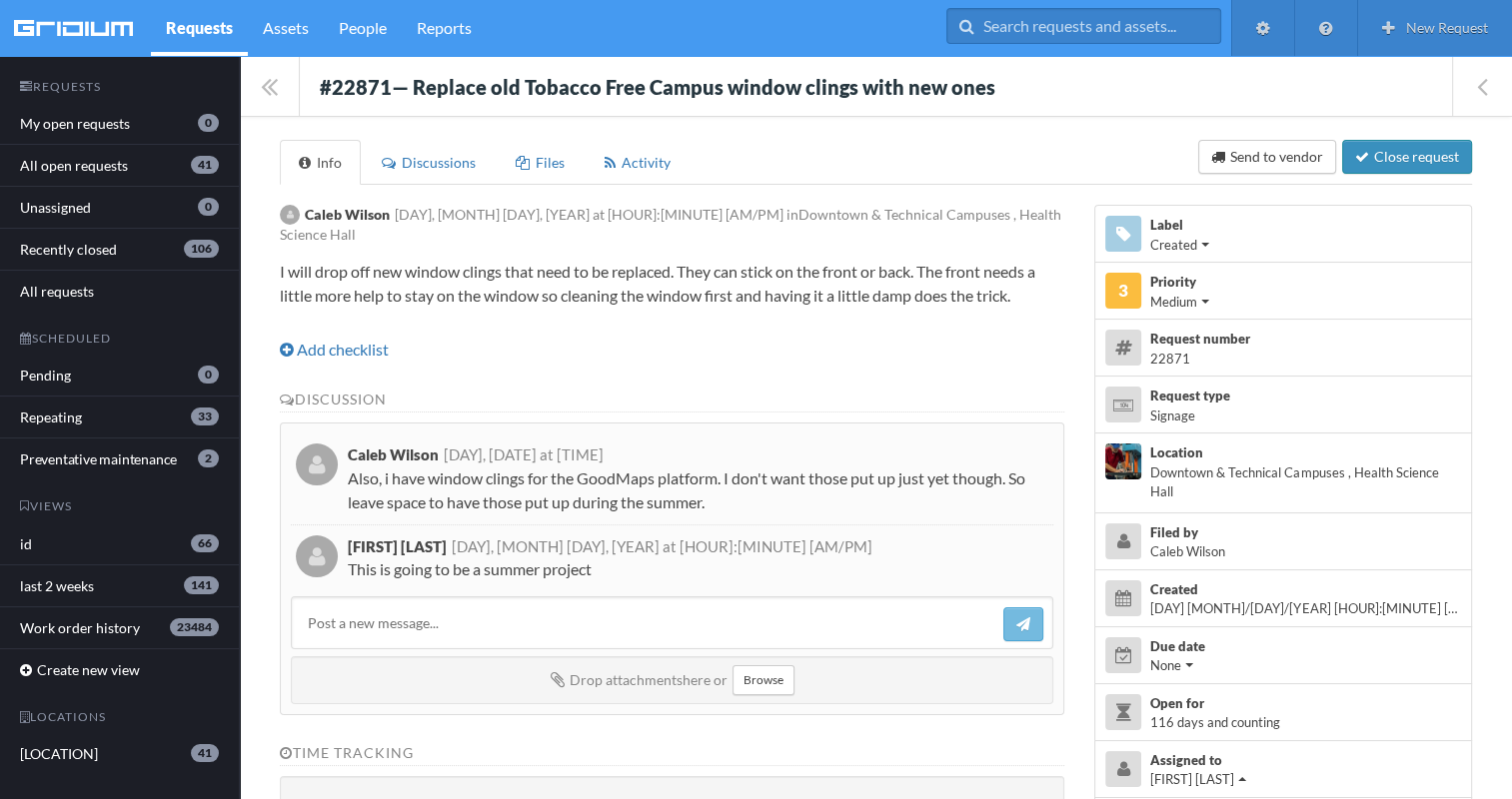 click on "Close request" at bounding box center [1407, 157] 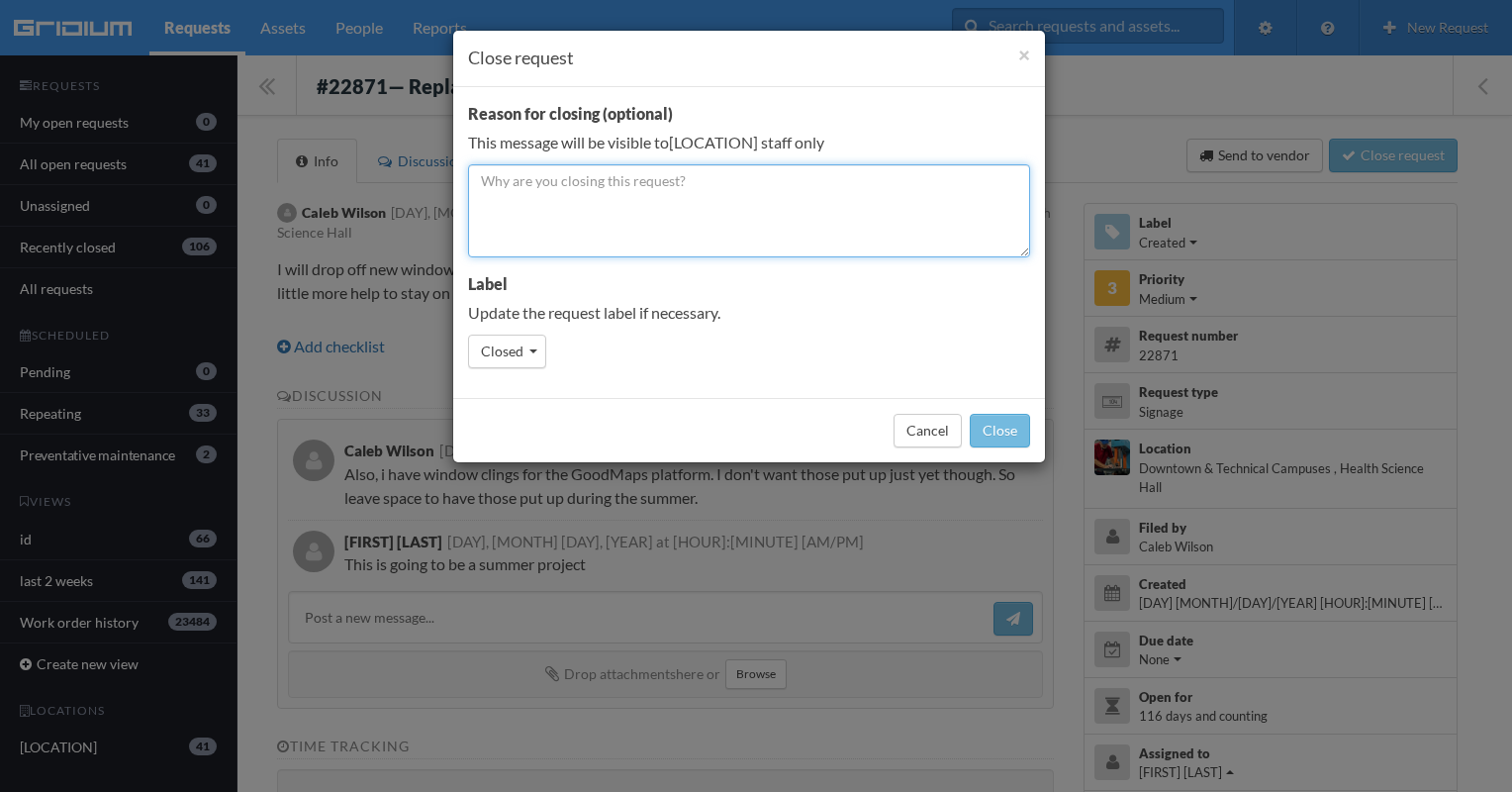 click at bounding box center [749, 211] 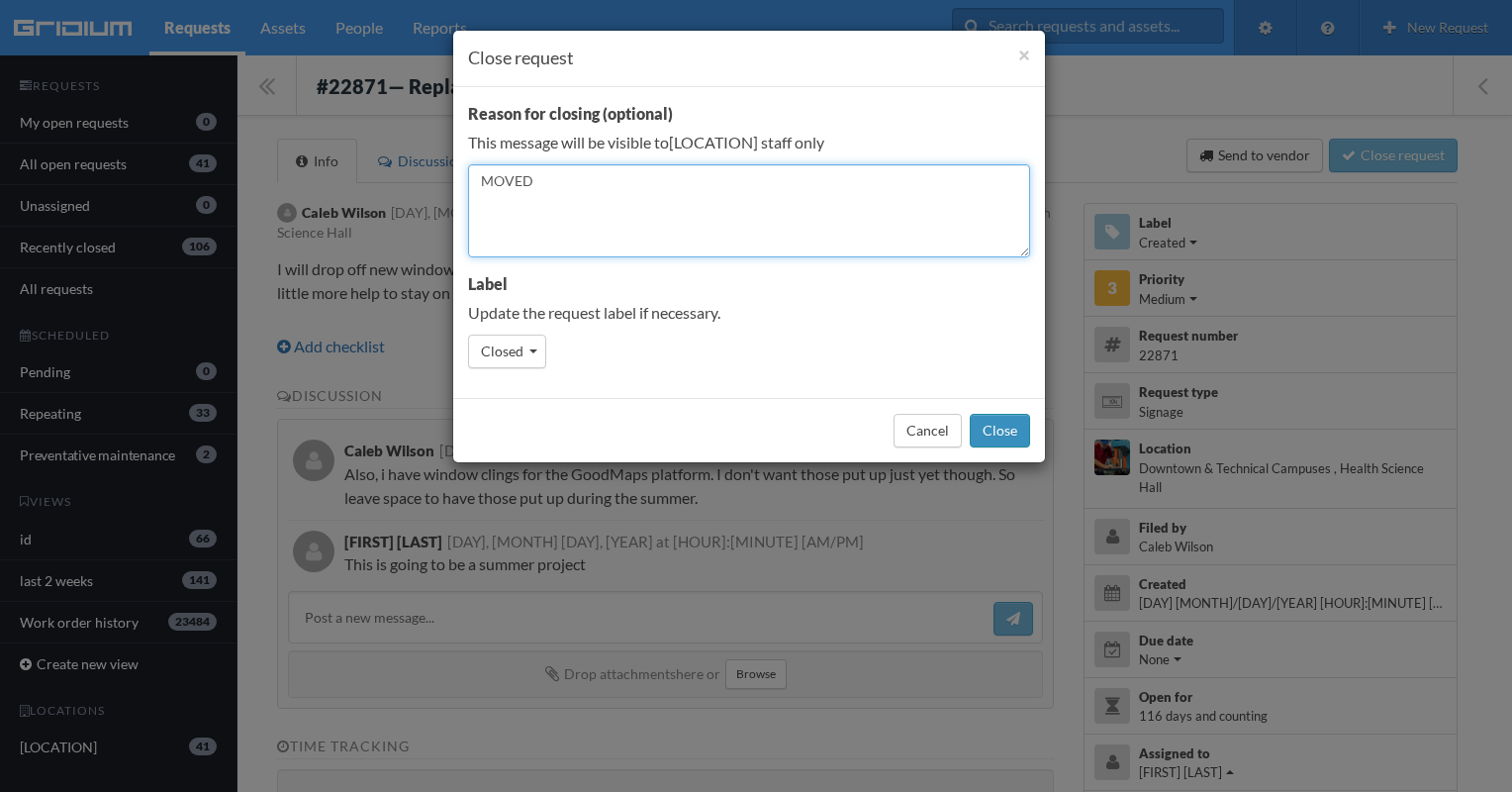 type on "MOVED" 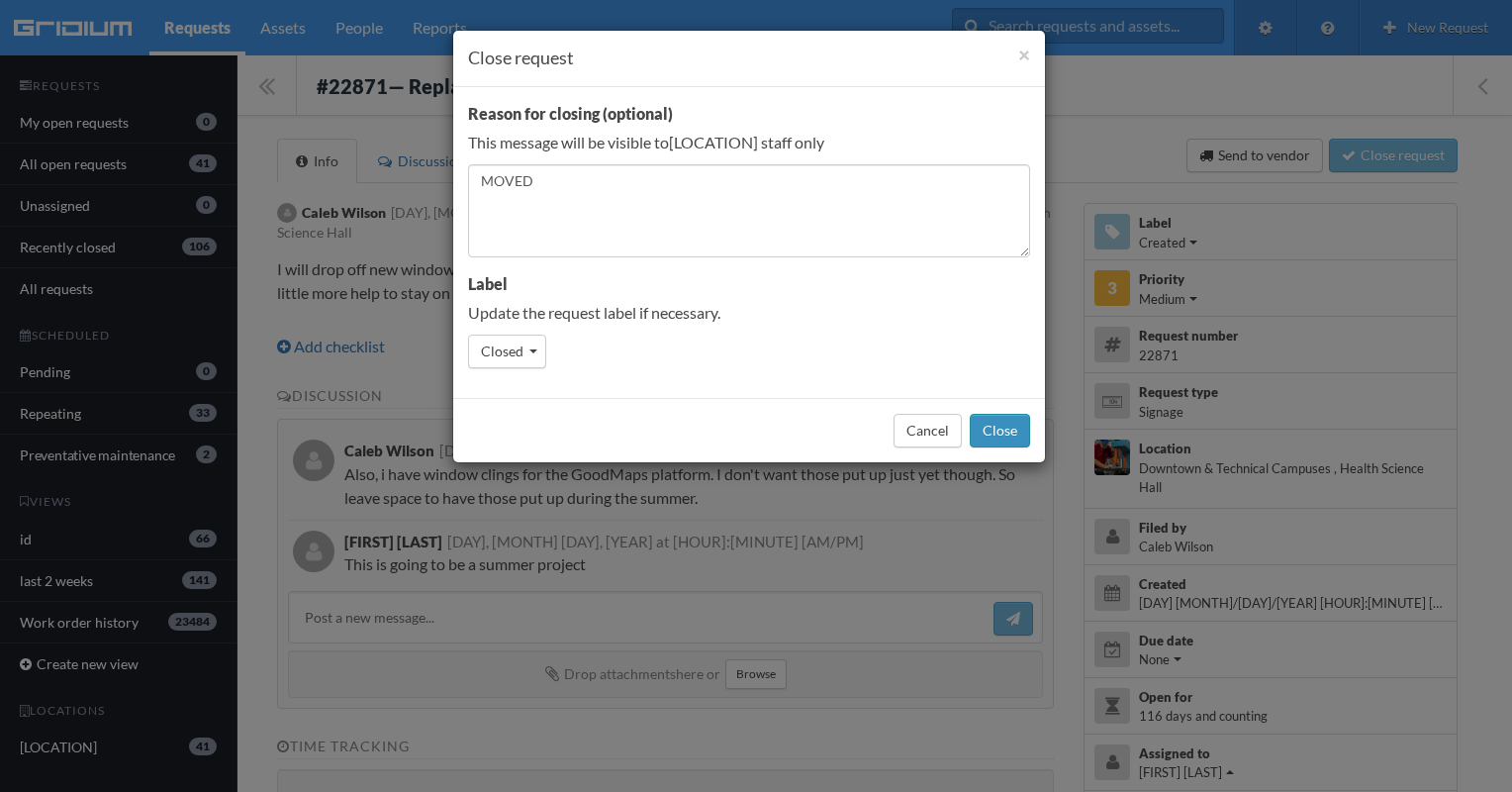 click on "Close" at bounding box center (999, 431) 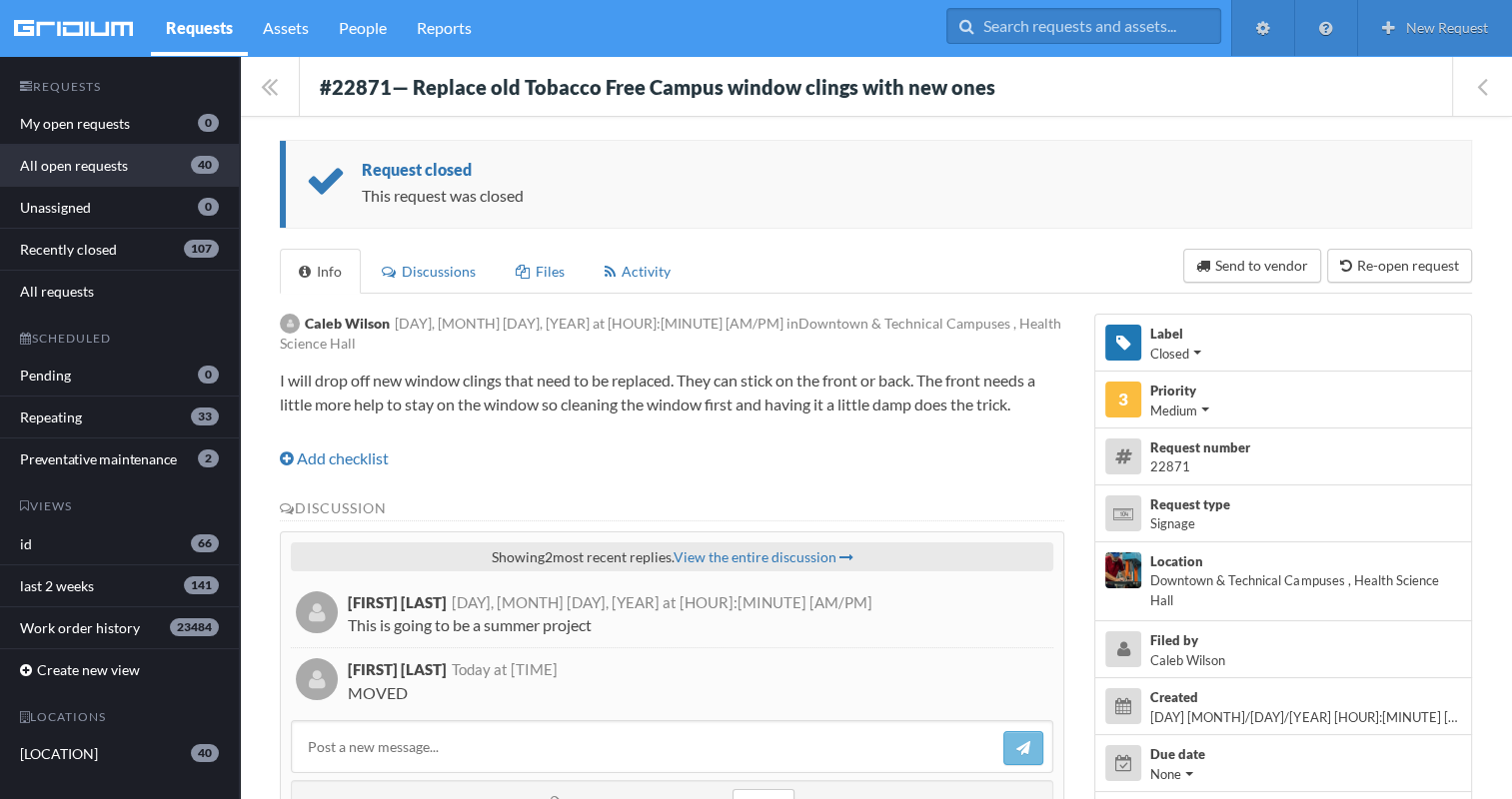 click on "All open requests  40" at bounding box center [119, 166] 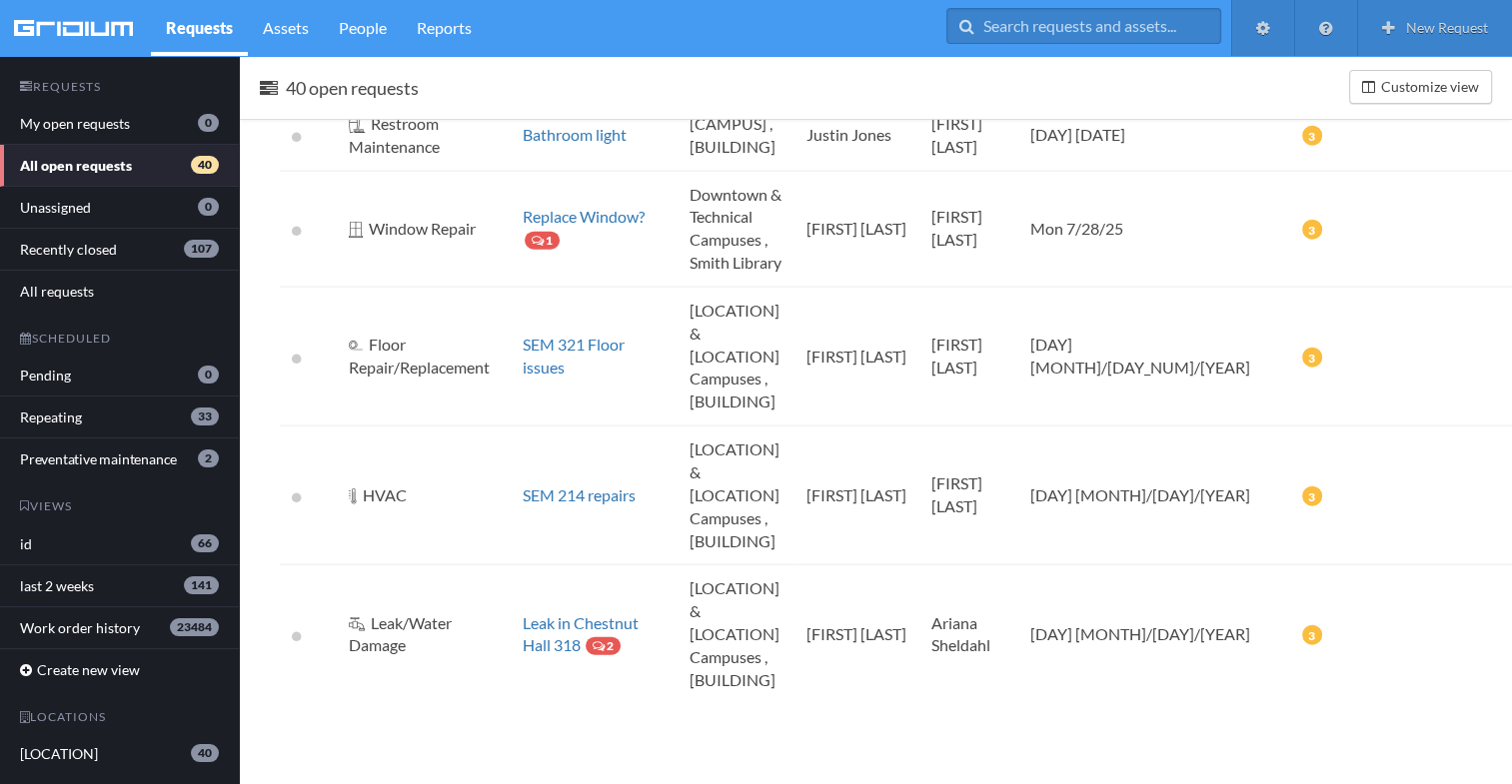 scroll, scrollTop: 5289, scrollLeft: 0, axis: vertical 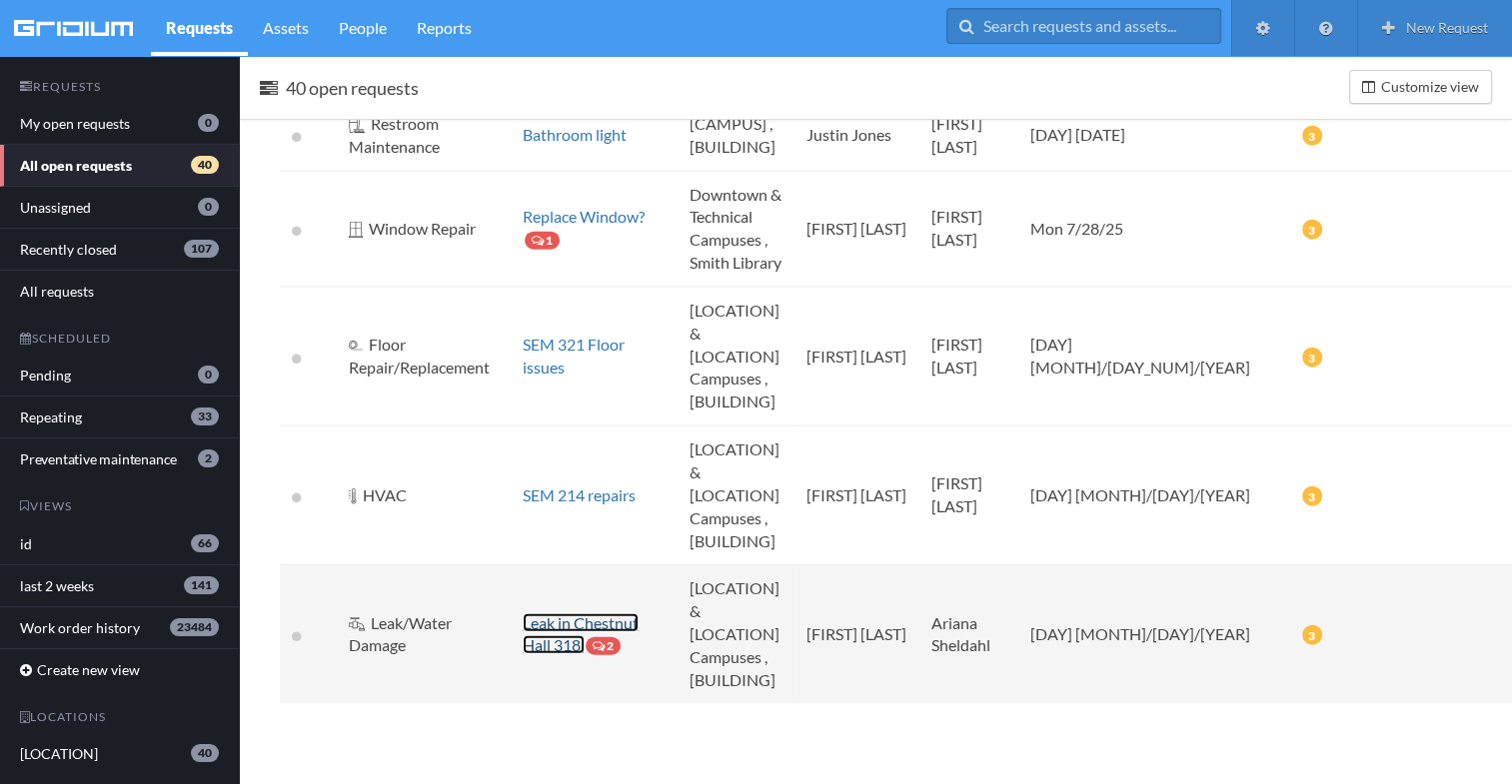 click on "Leak in Chestnut Hall 318" at bounding box center (581, 634) 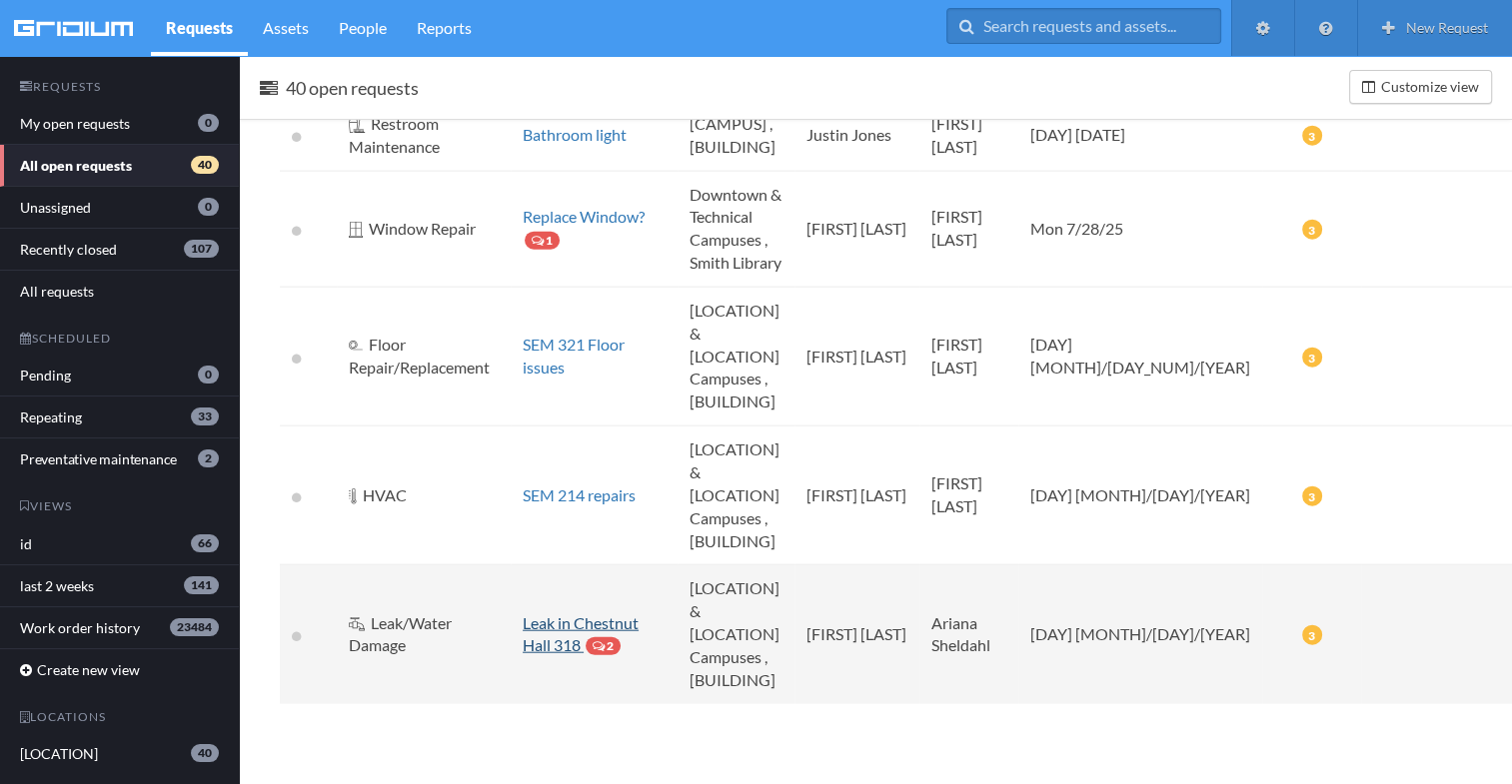 scroll, scrollTop: 0, scrollLeft: 0, axis: both 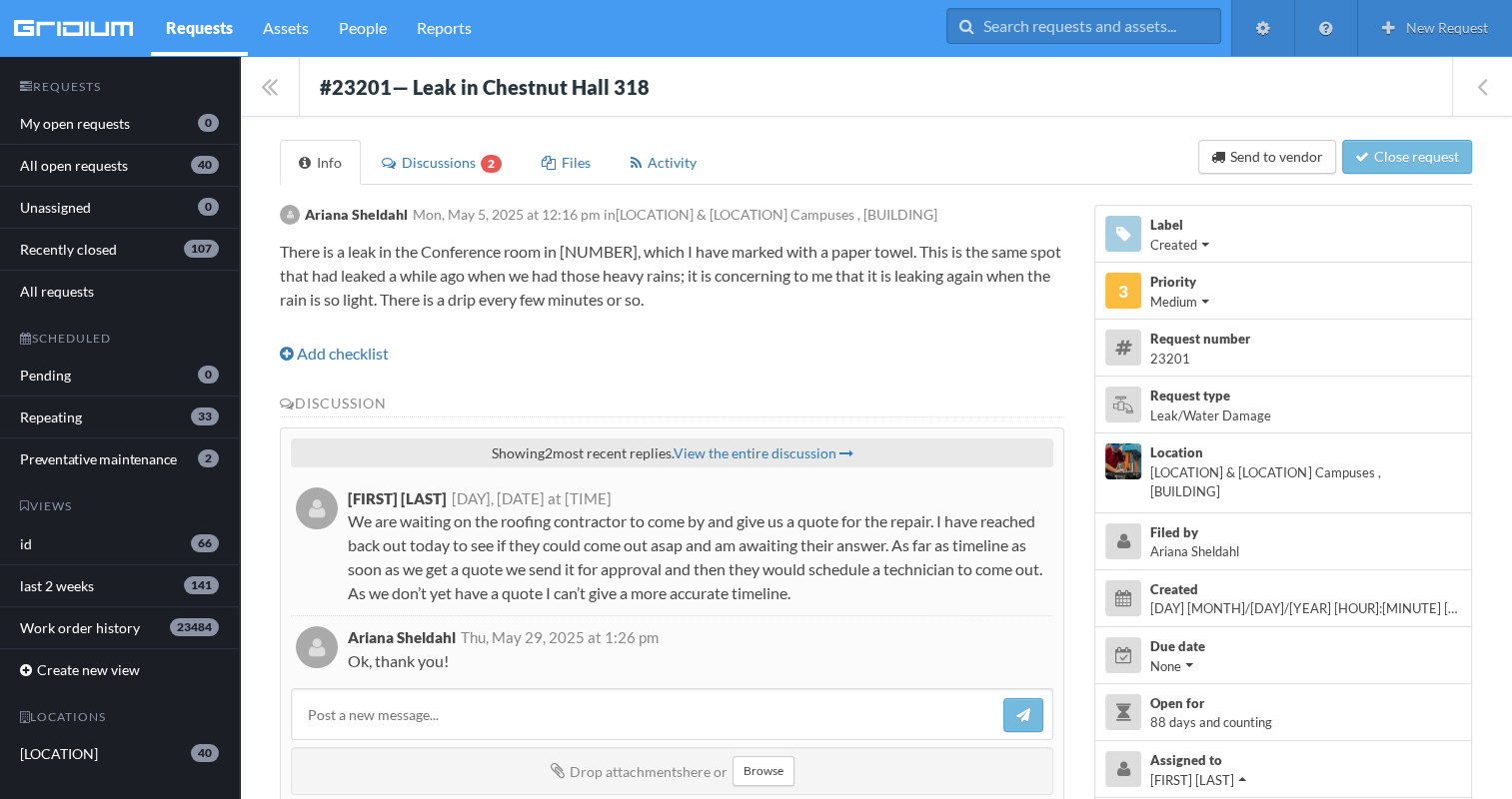 drag, startPoint x: 307, startPoint y: 64, endPoint x: 902, endPoint y: 668, distance: 847.8449 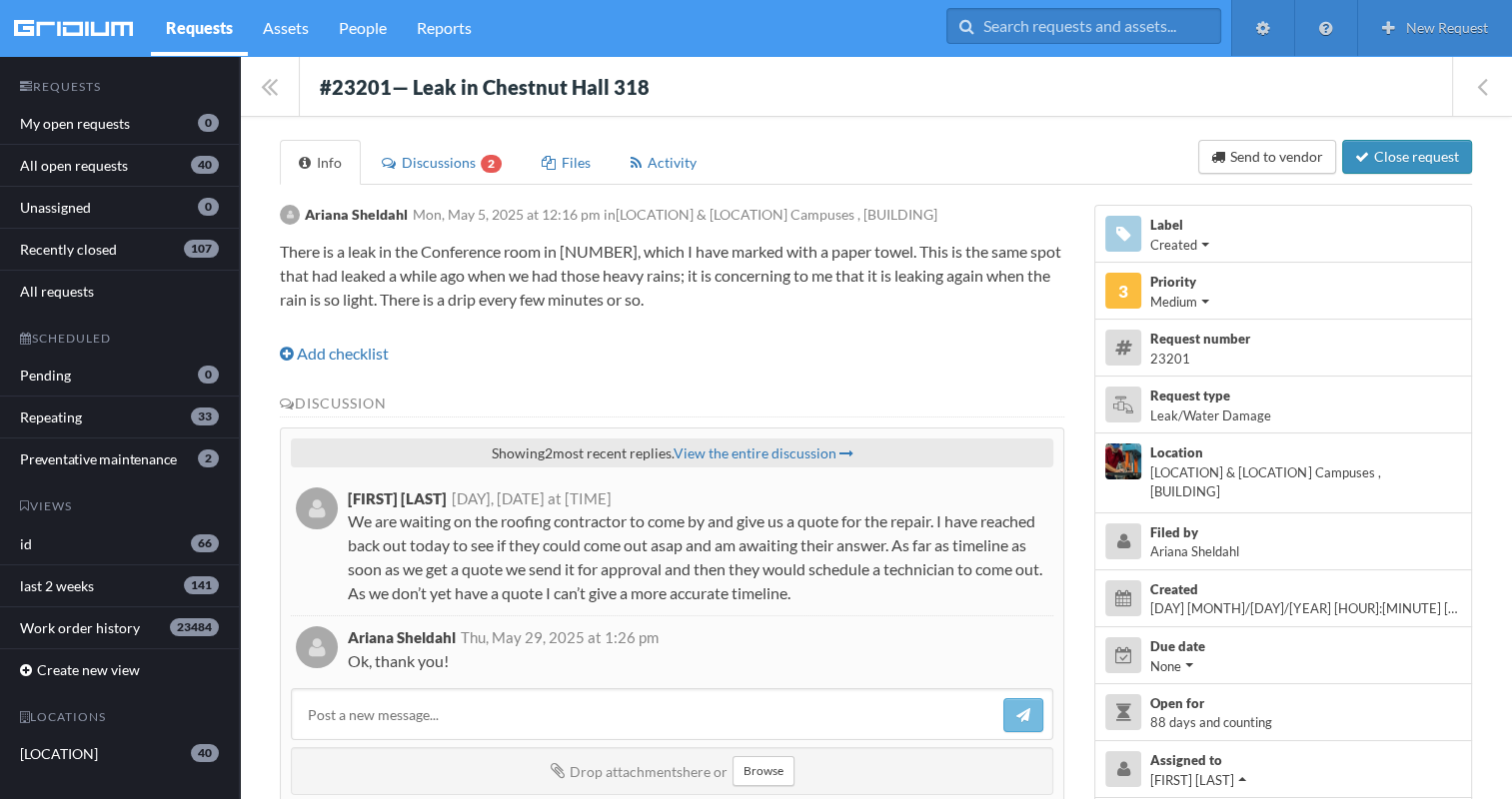 click on "Close request" at bounding box center [1407, 157] 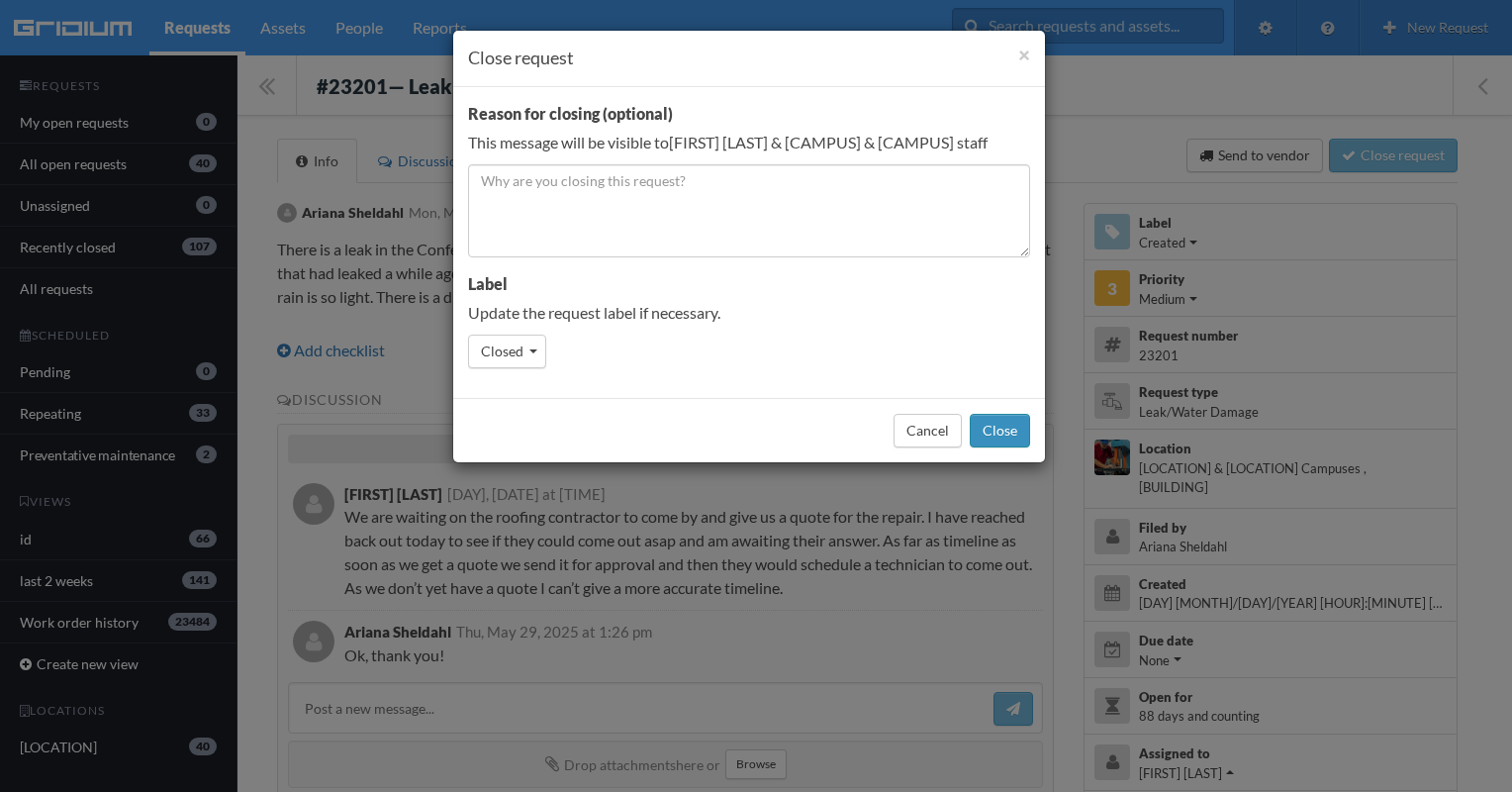 click on "Close" at bounding box center (999, 431) 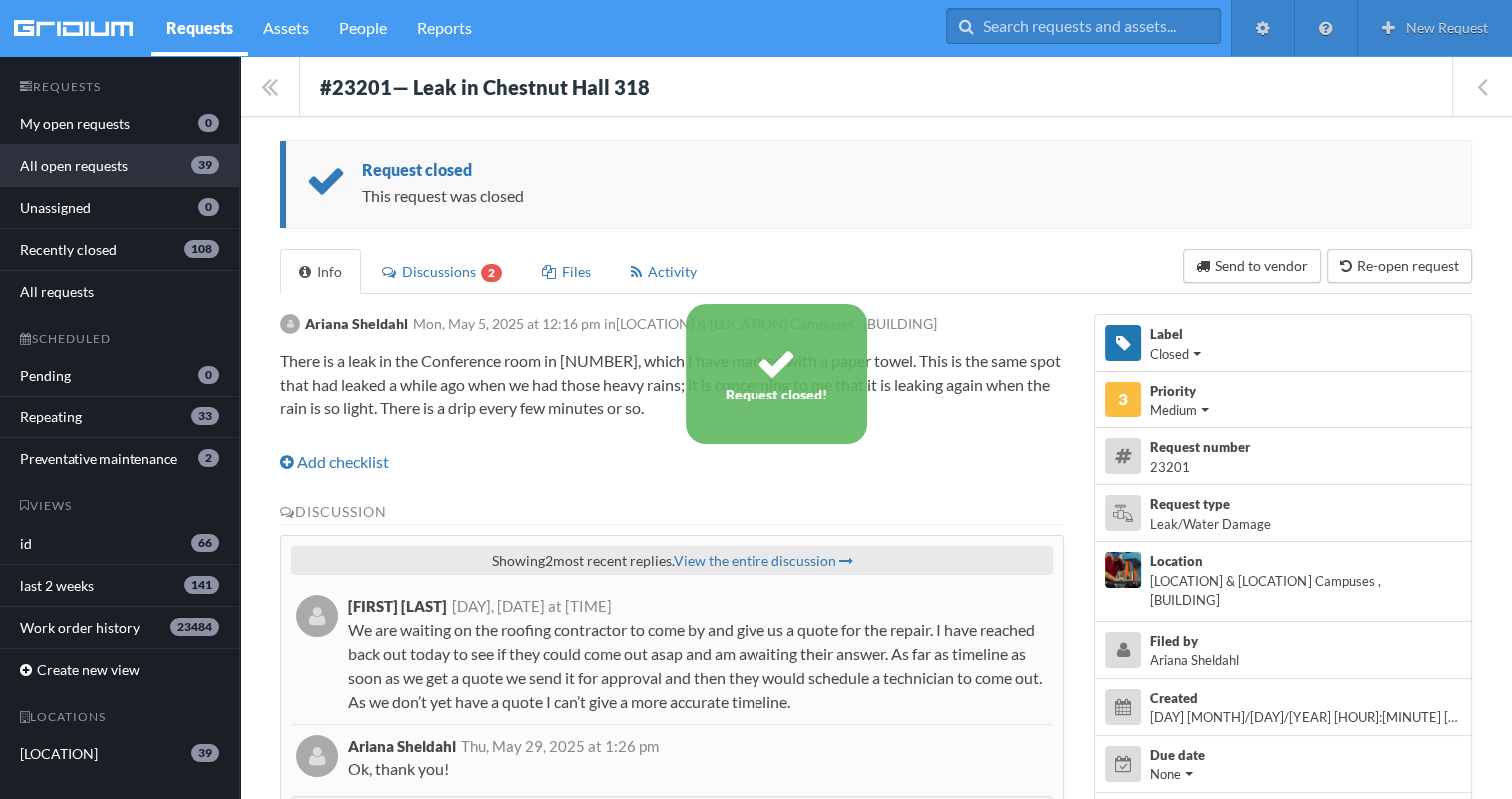 click on "All open requests  39" at bounding box center (119, 166) 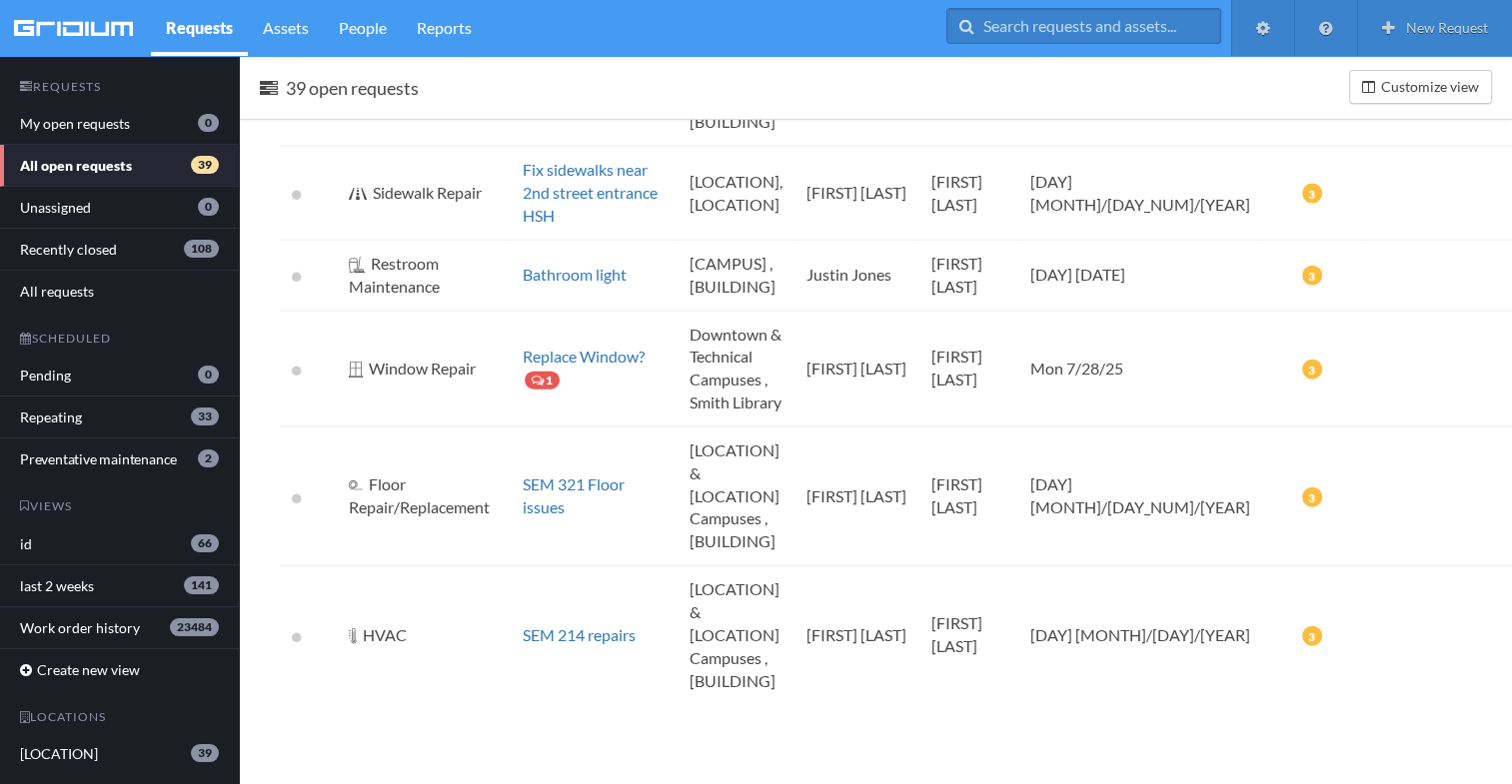 scroll, scrollTop: 5149, scrollLeft: 0, axis: vertical 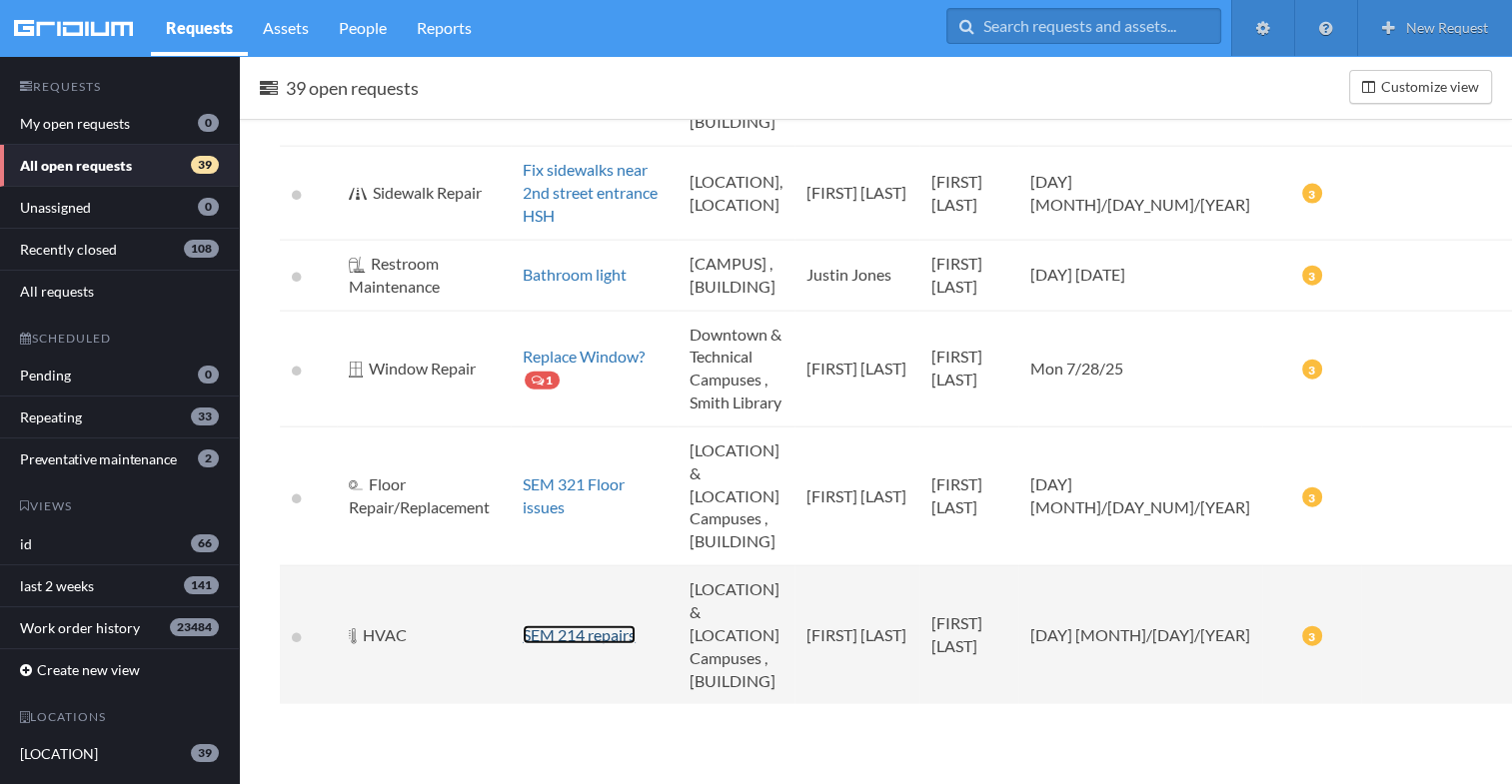 click on "SEM 214 repairs" at bounding box center [579, 634] 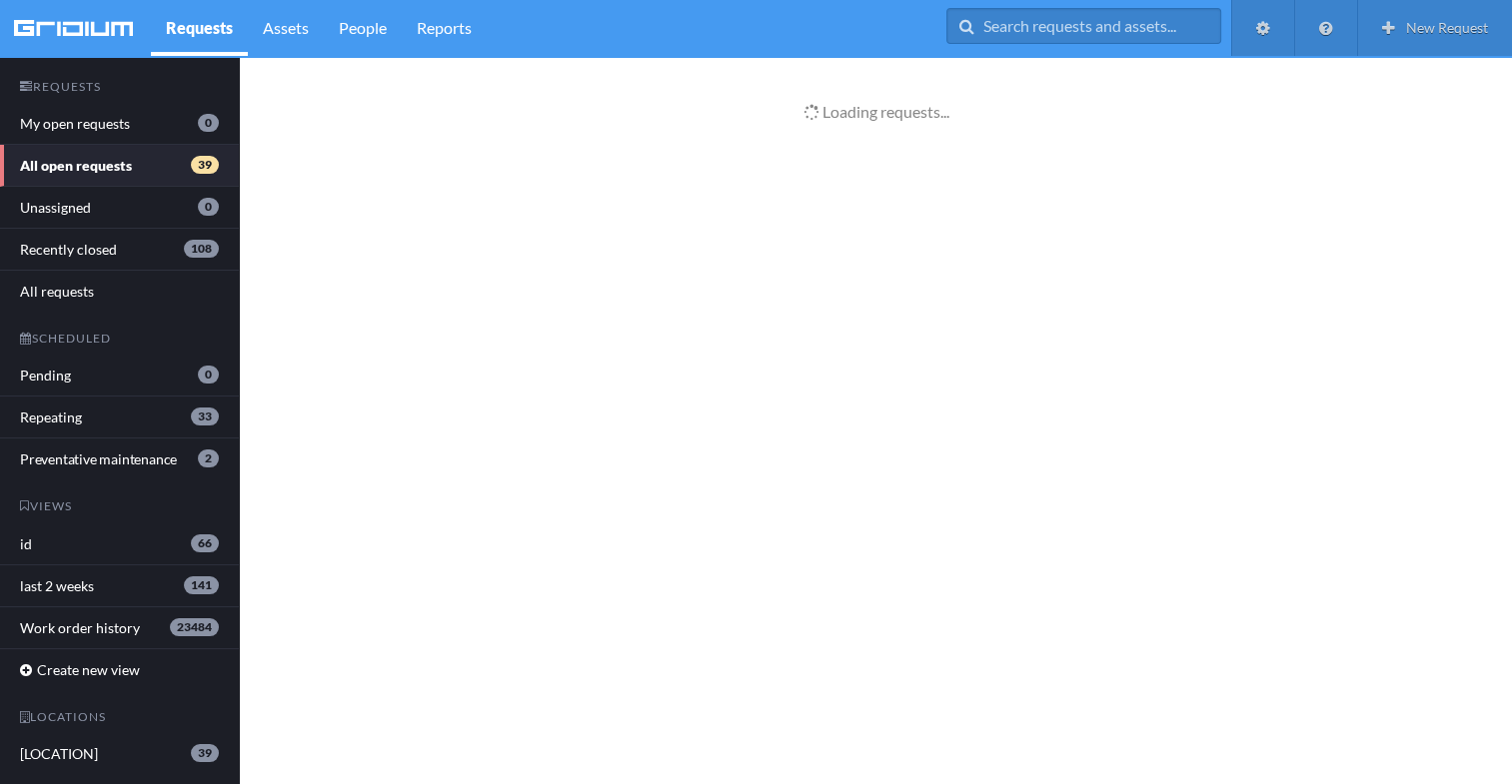 scroll, scrollTop: 0, scrollLeft: 0, axis: both 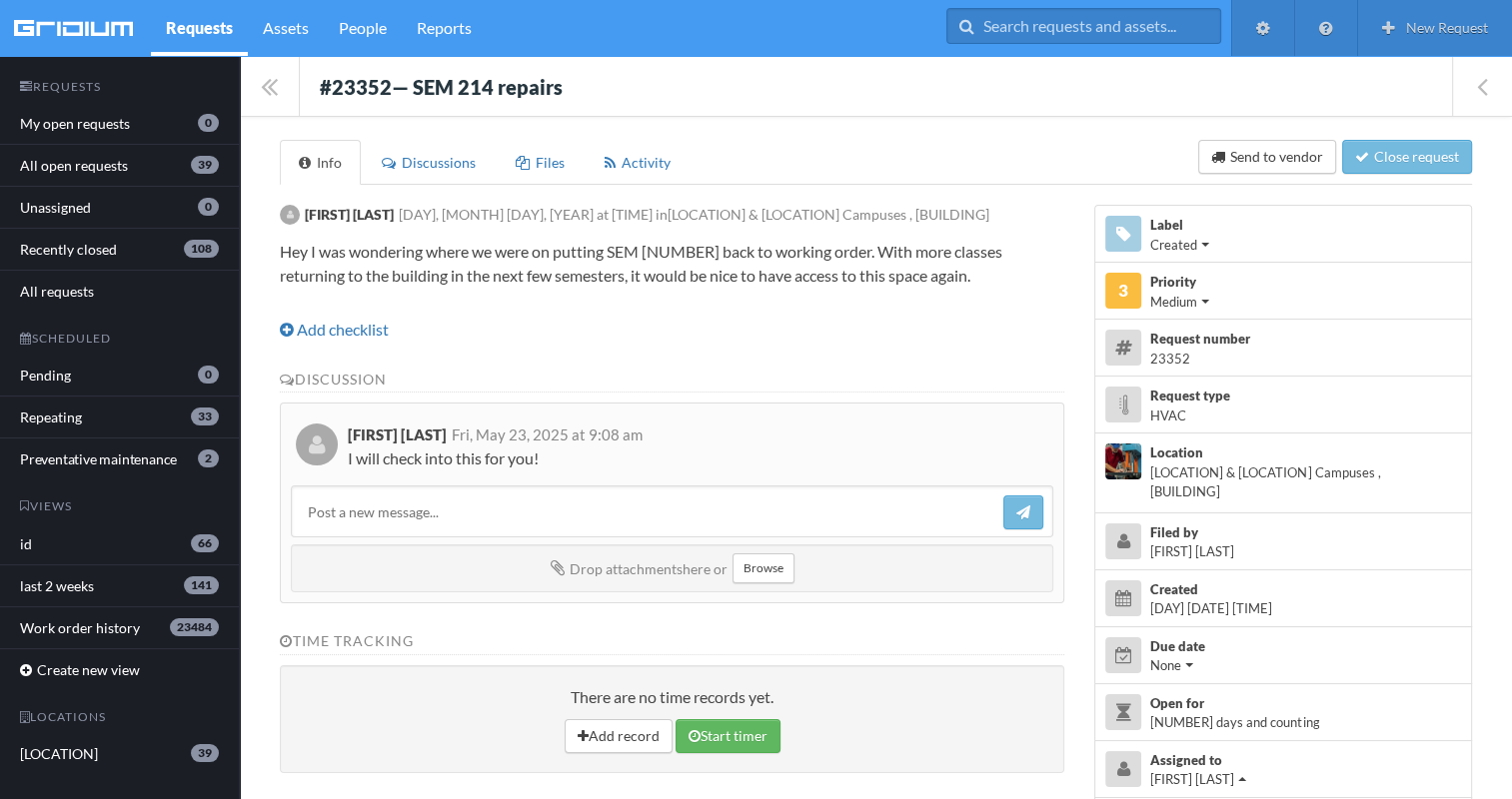 drag, startPoint x: 316, startPoint y: 72, endPoint x: 732, endPoint y: 485, distance: 586.1954 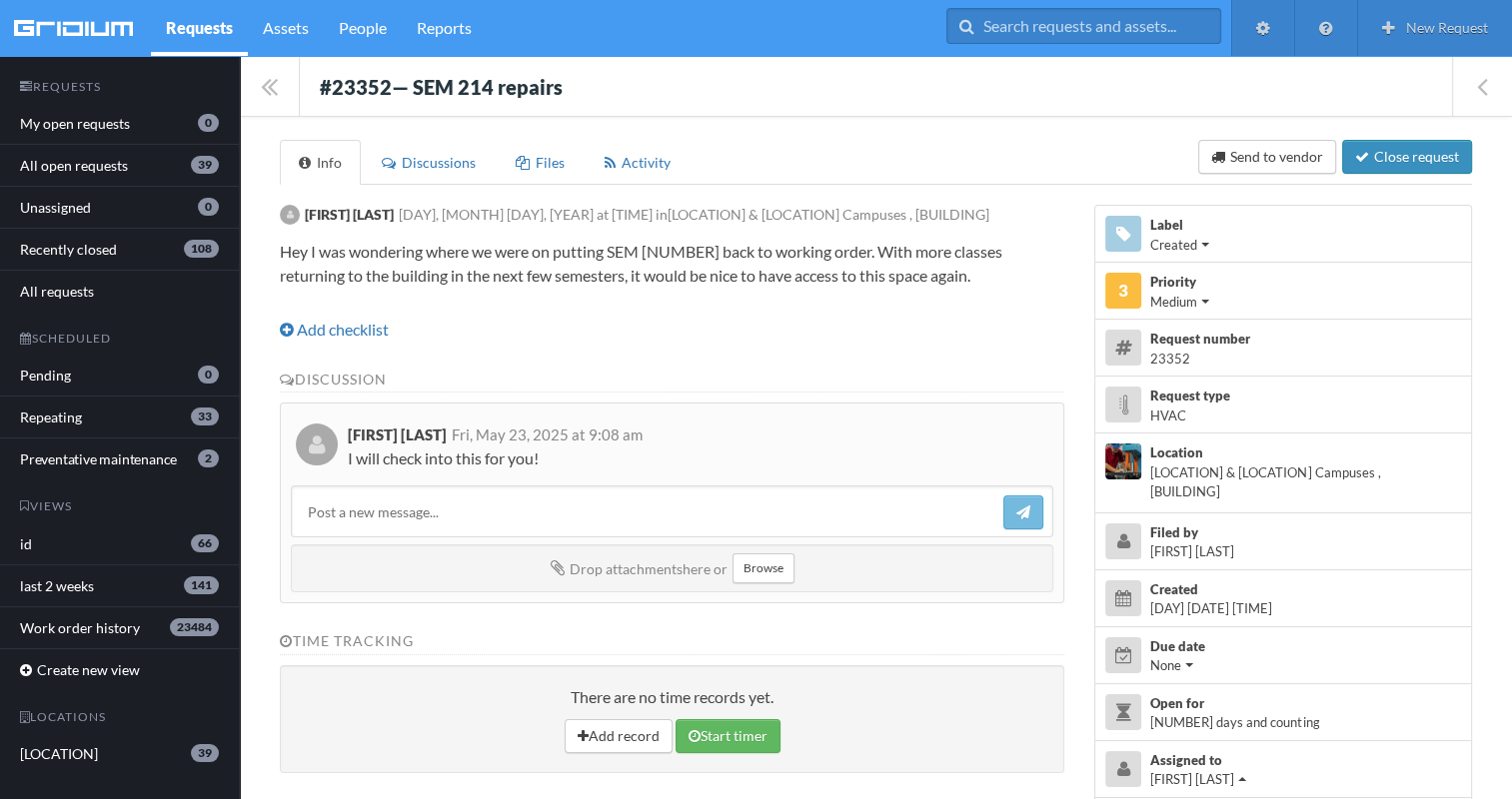 click on "Close request" at bounding box center (1407, 157) 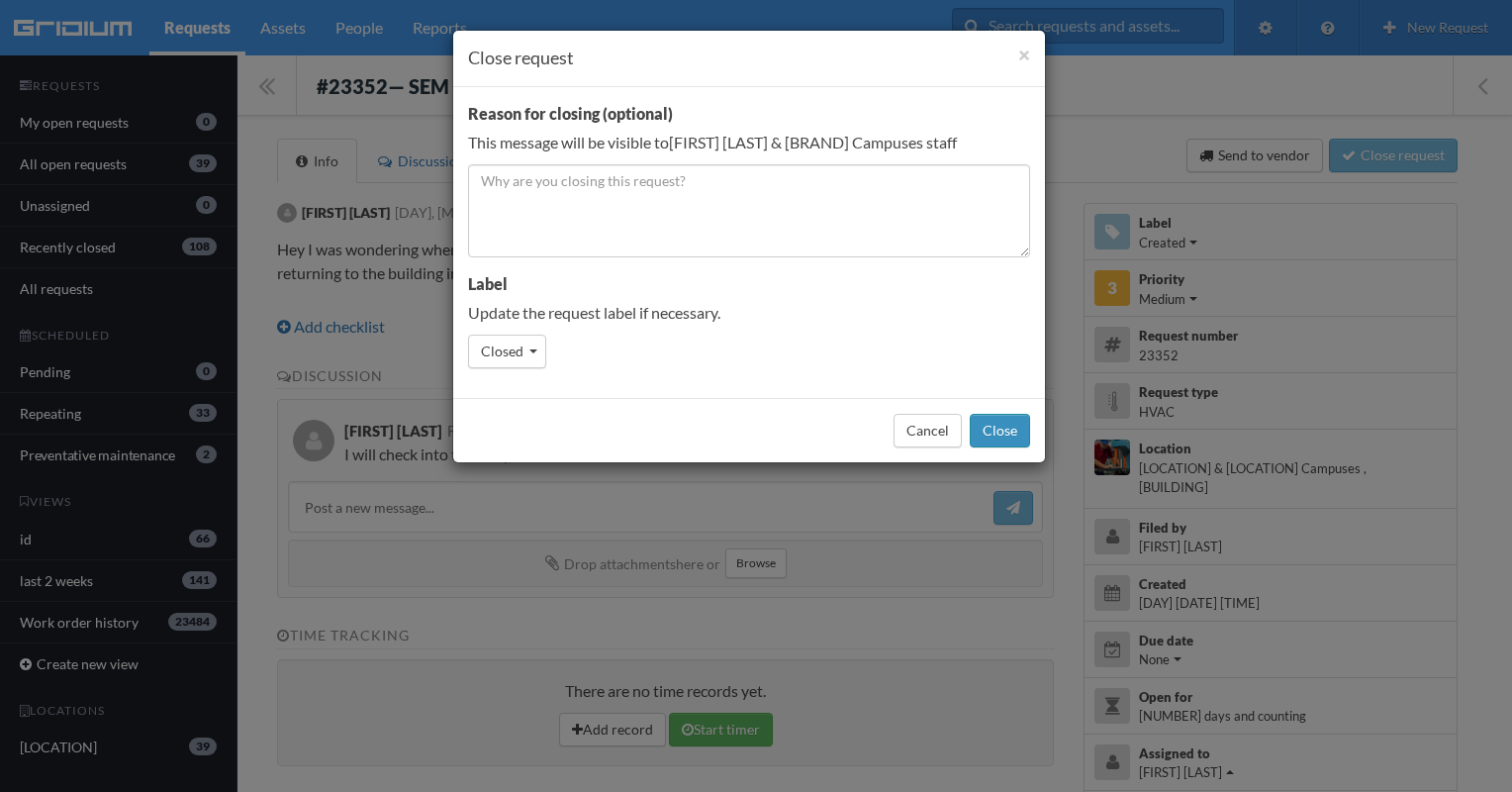 click on "Close" at bounding box center (999, 431) 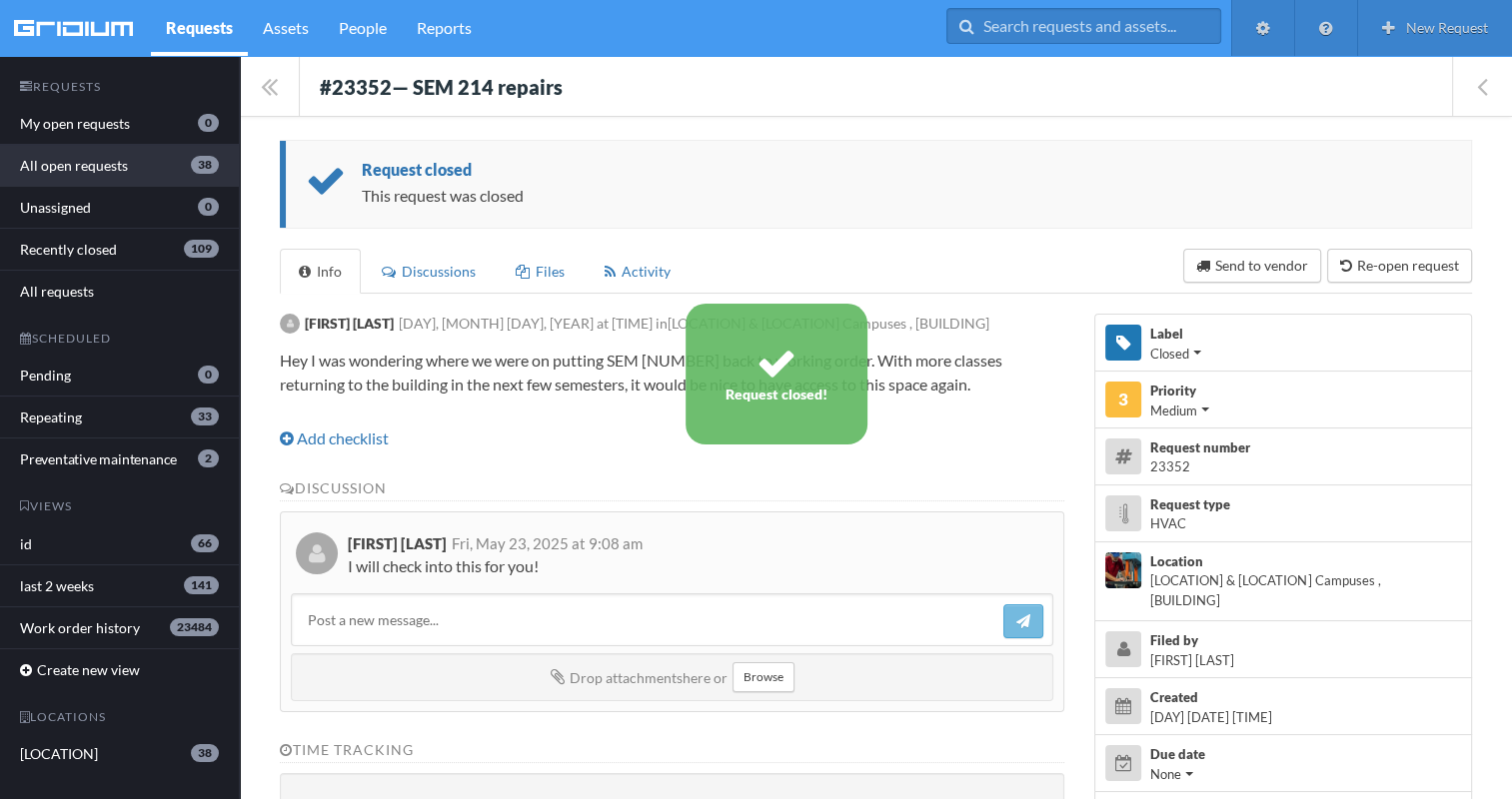 click on "All open requests  [NUMBER]" at bounding box center [119, 166] 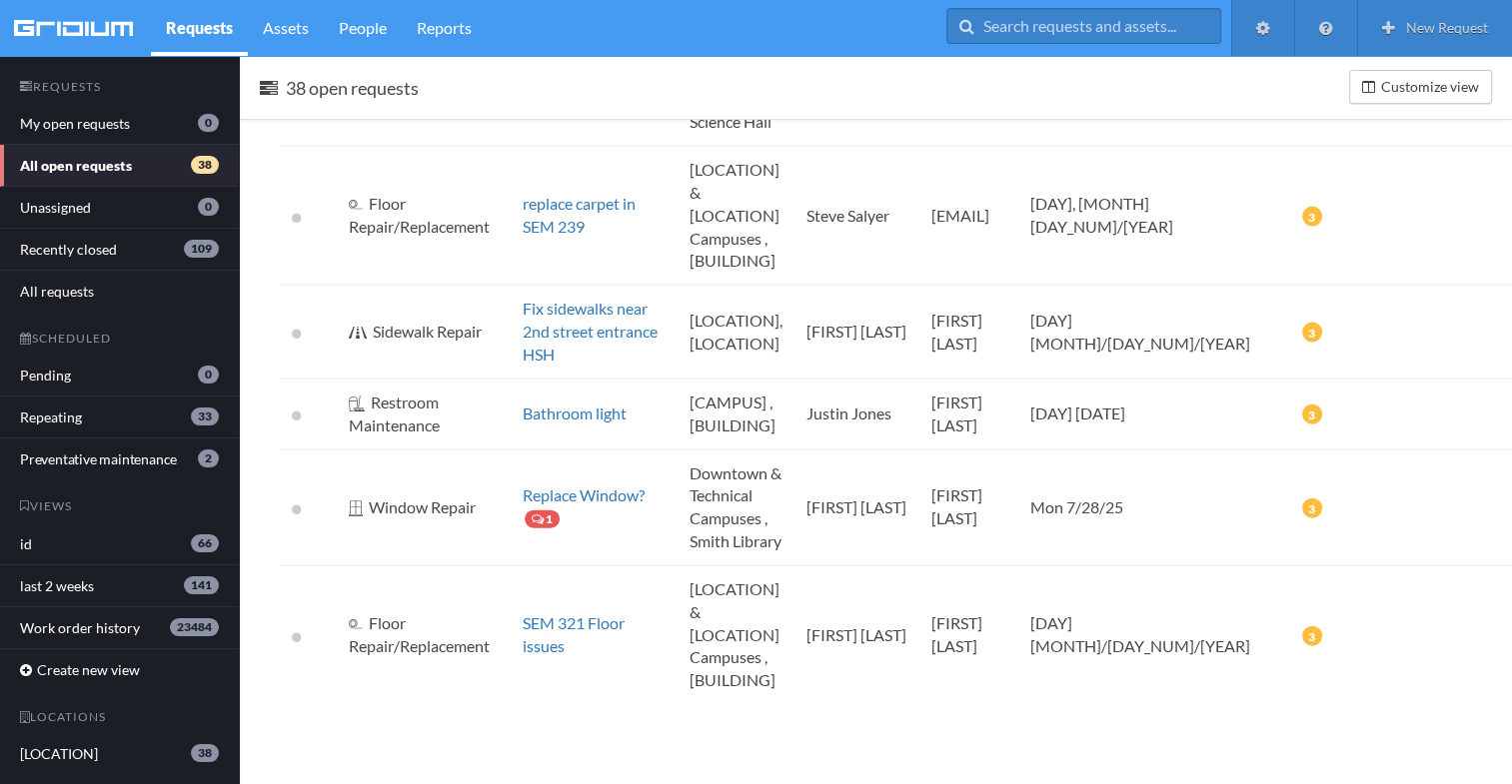 scroll, scrollTop: 5012, scrollLeft: 0, axis: vertical 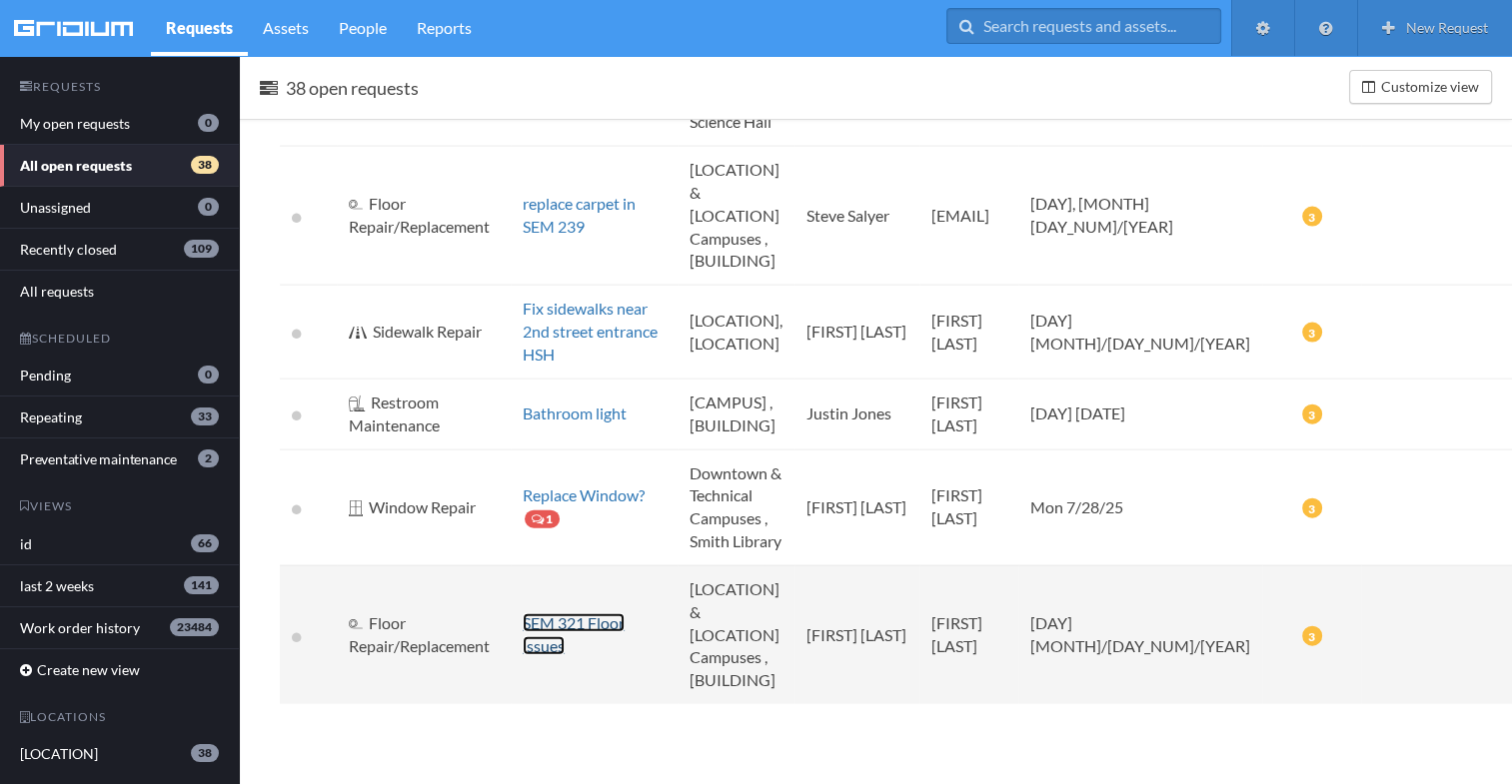 click on "SEM 321 Floor issues" at bounding box center [574, 634] 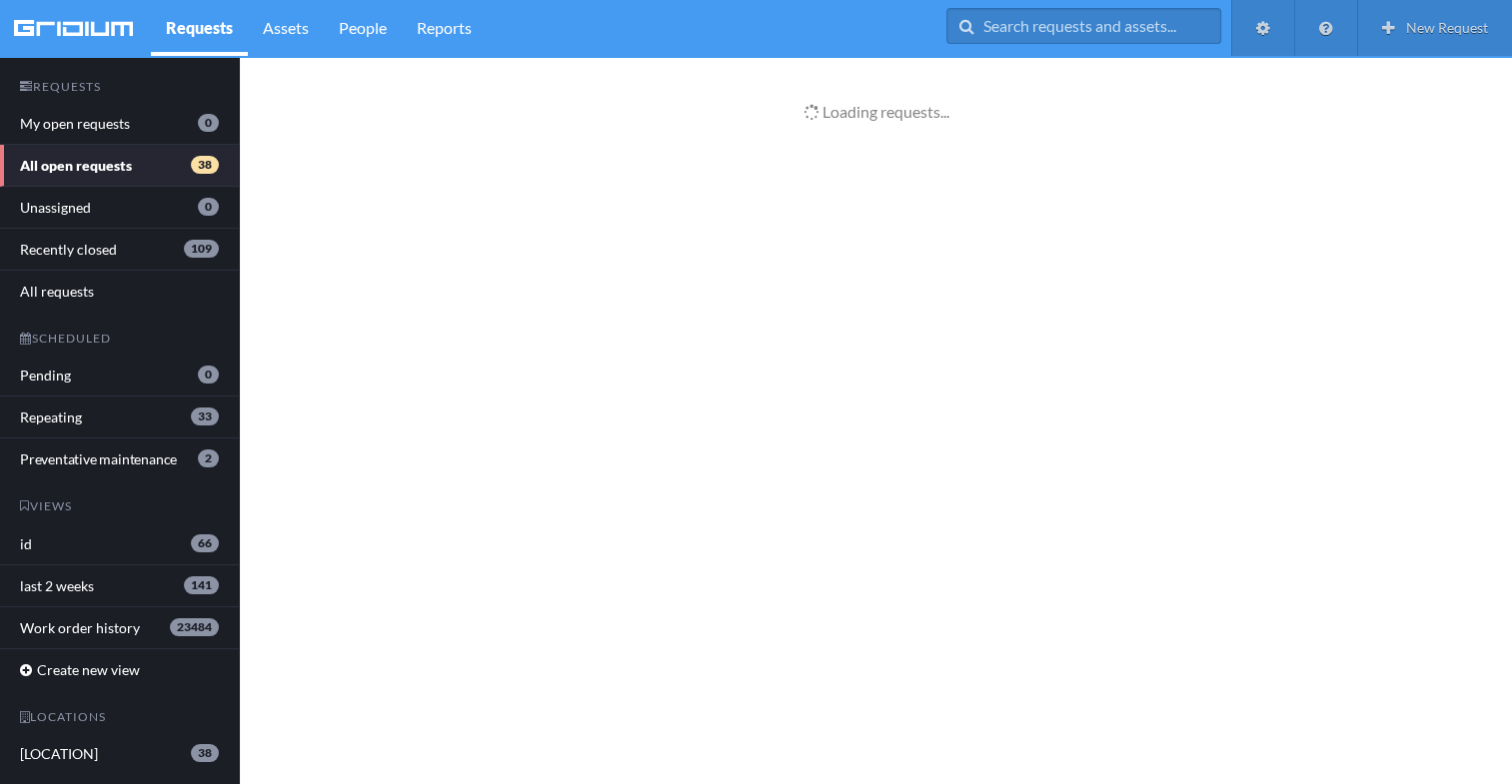 scroll, scrollTop: 0, scrollLeft: 0, axis: both 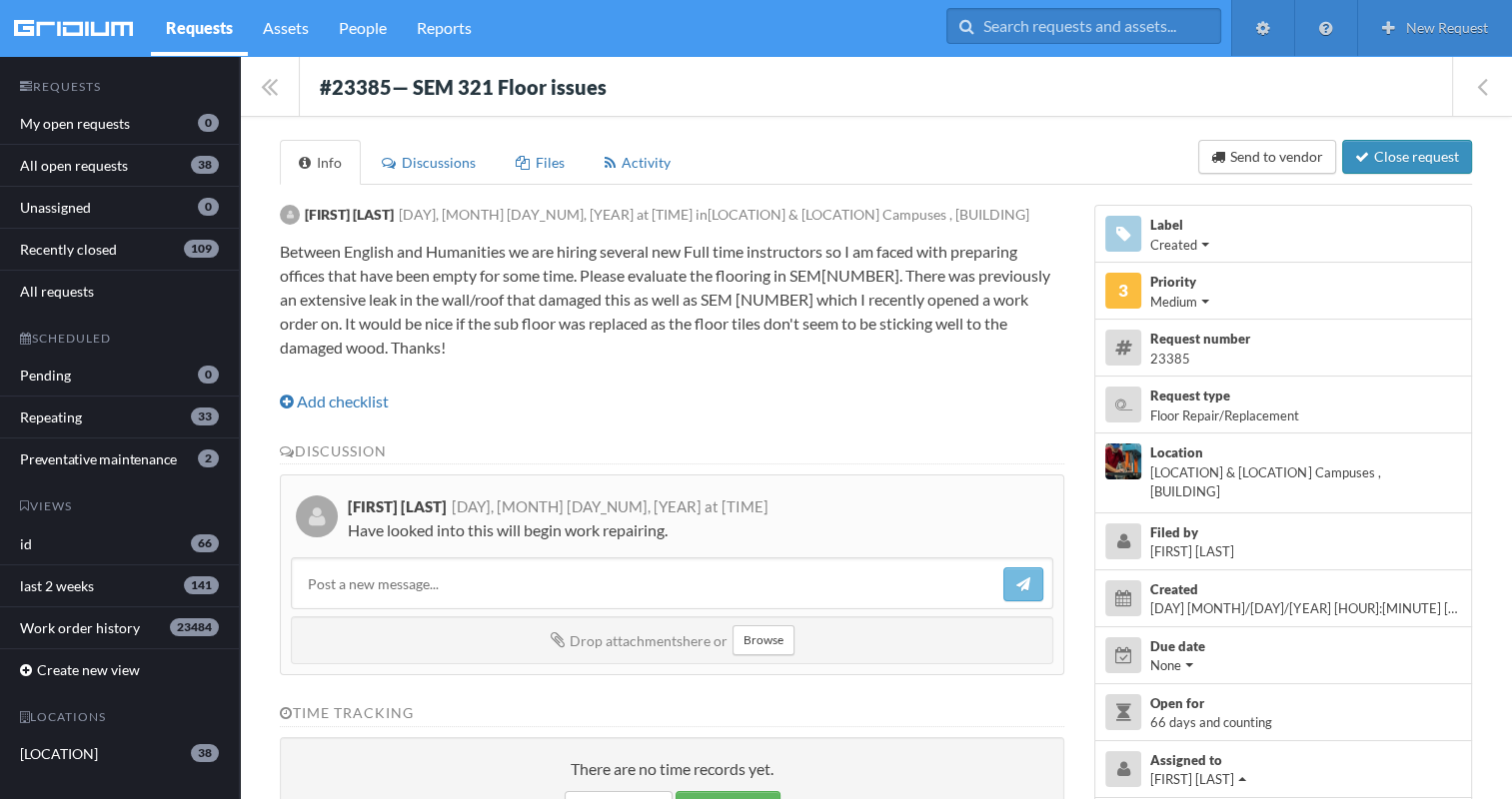 click on "Close request" at bounding box center (1407, 157) 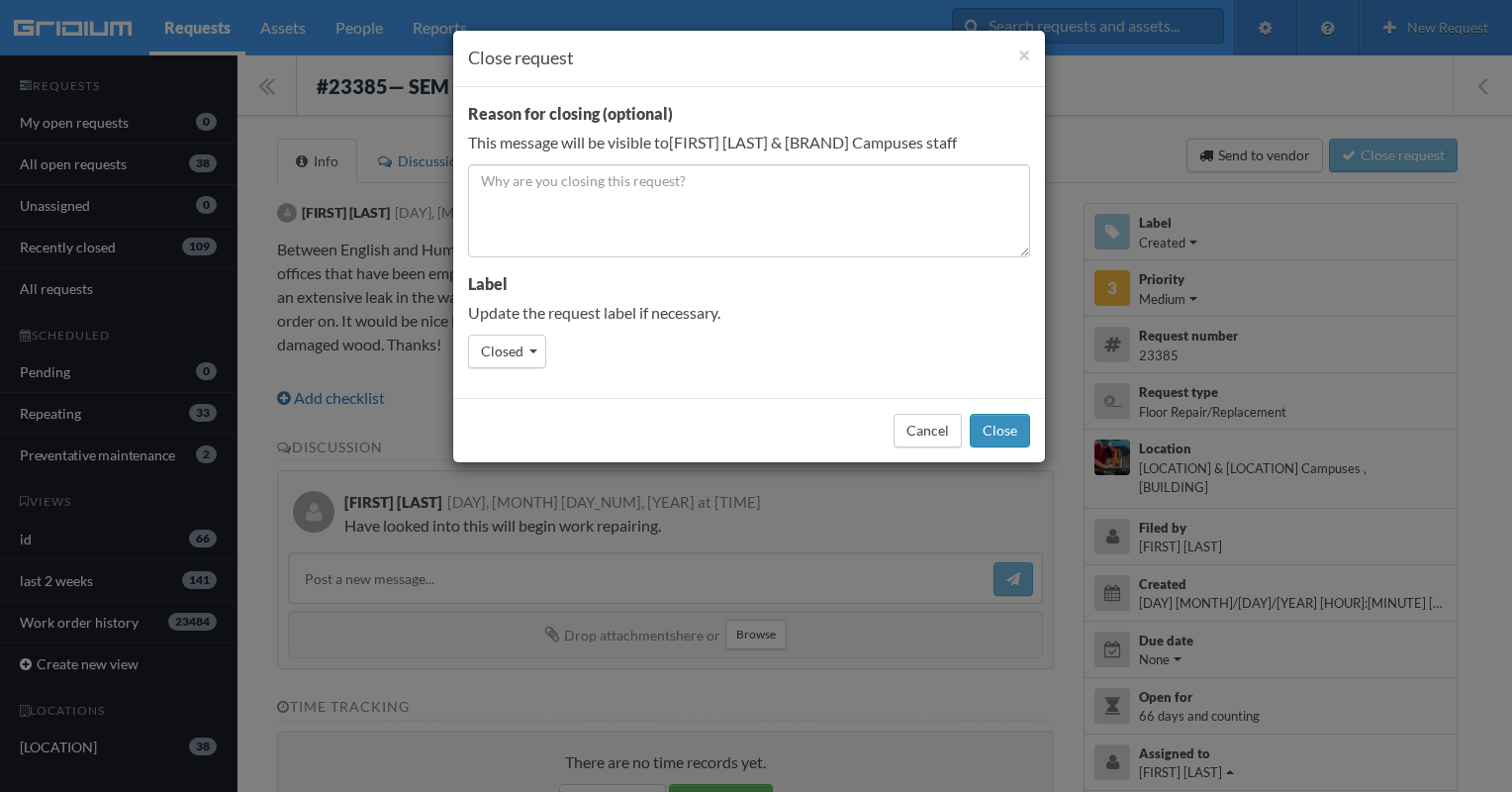 click on "Close" at bounding box center [999, 431] 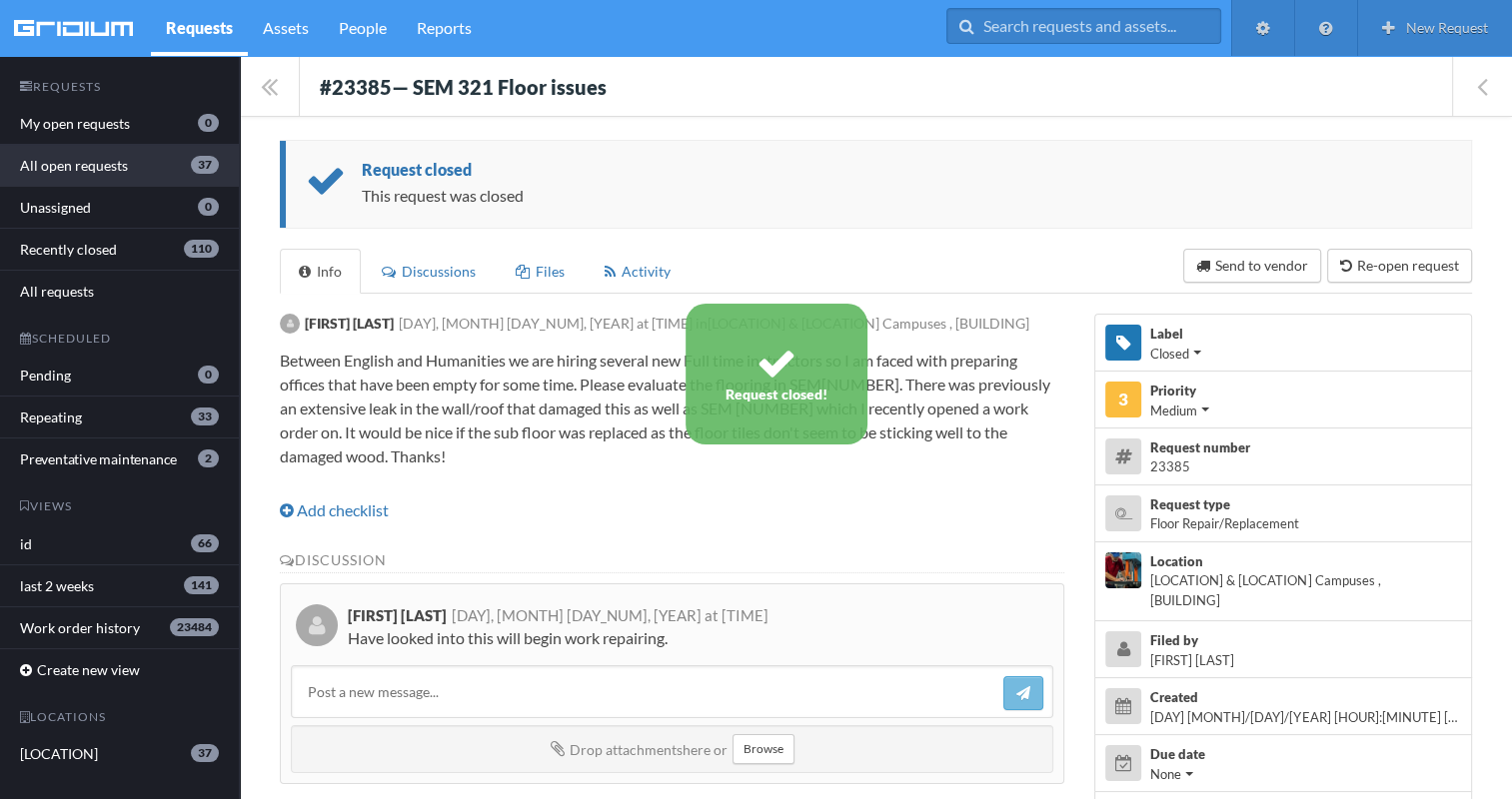 click on "All open requests  37" at bounding box center [119, 166] 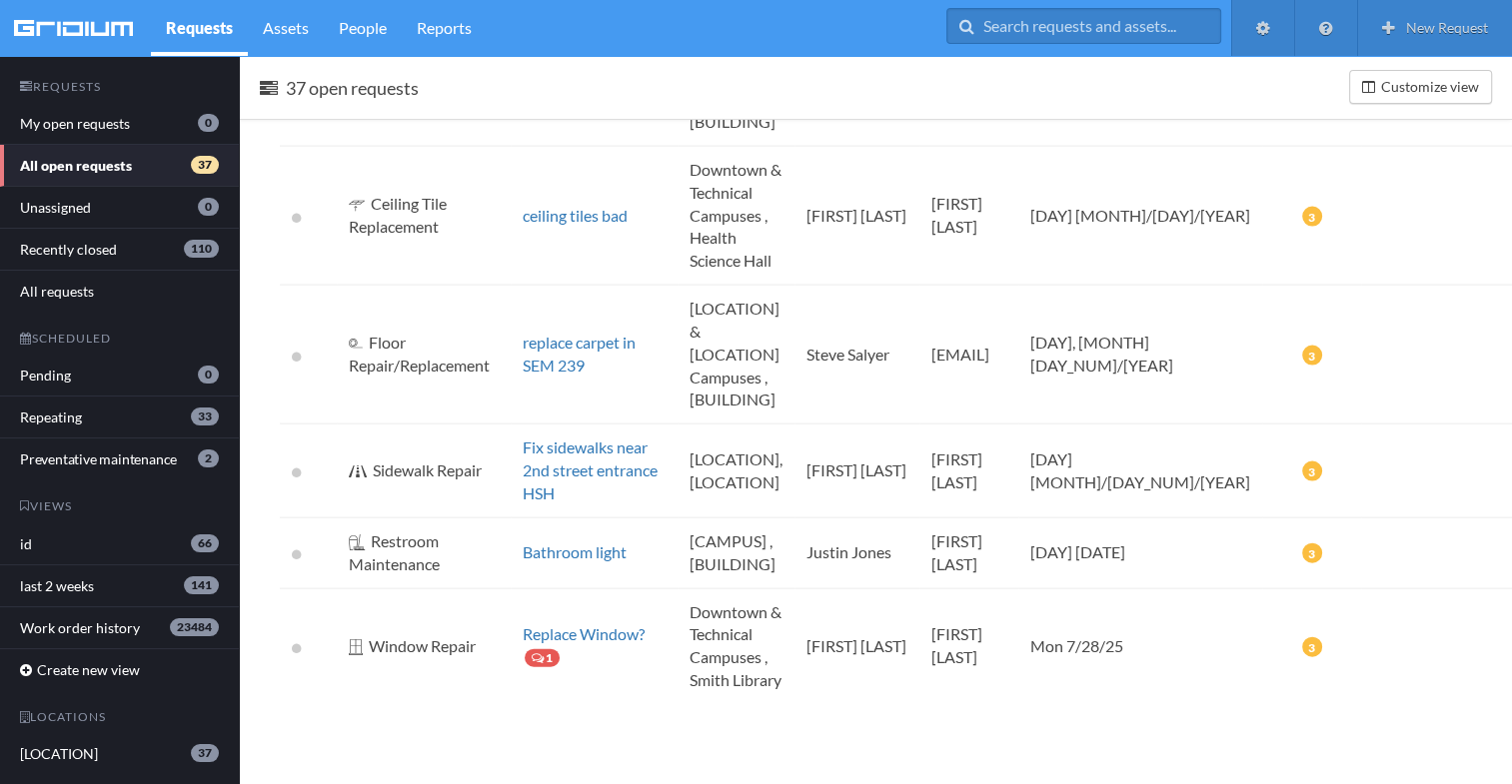 scroll, scrollTop: 4873, scrollLeft: 0, axis: vertical 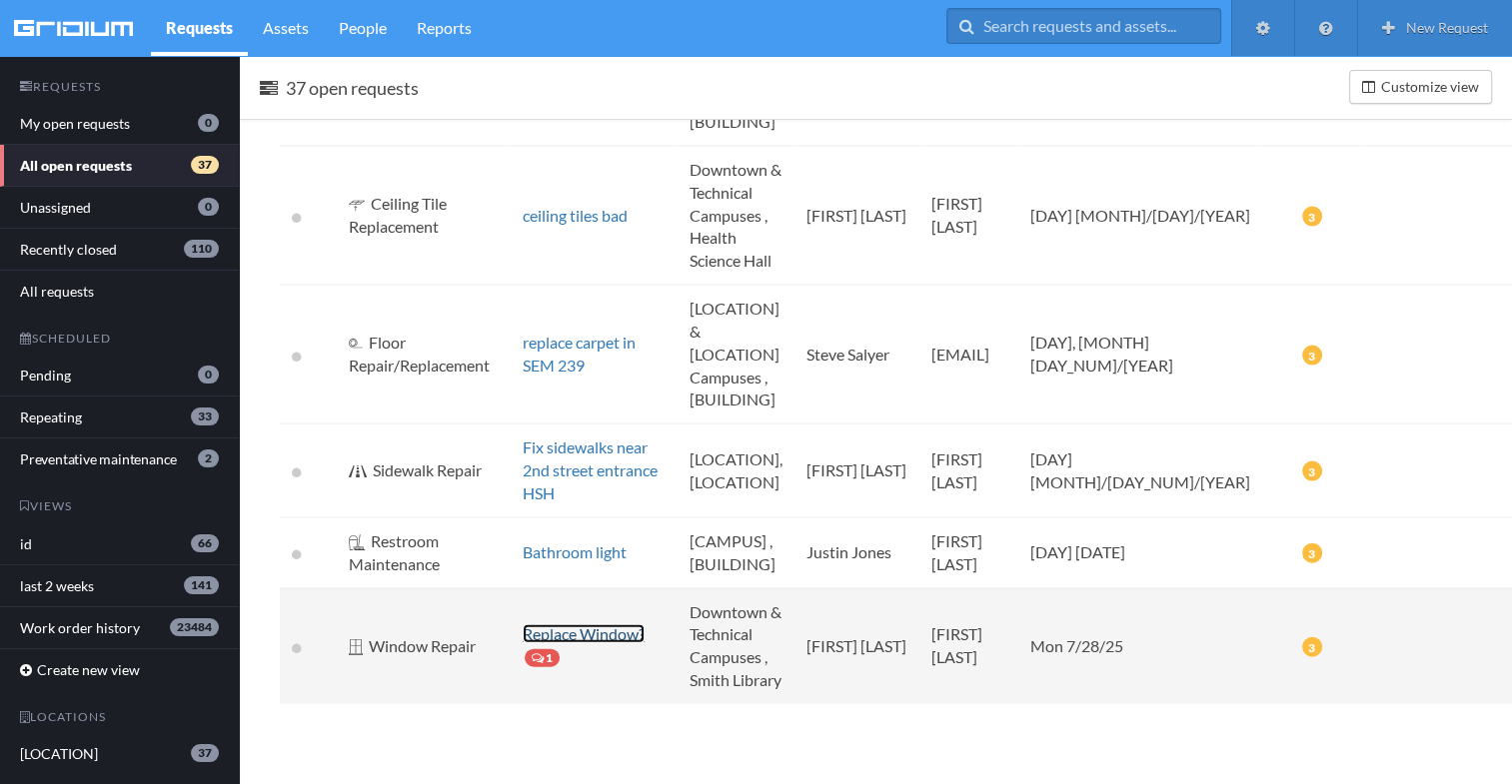click on "Replace Window?" at bounding box center [584, 633] 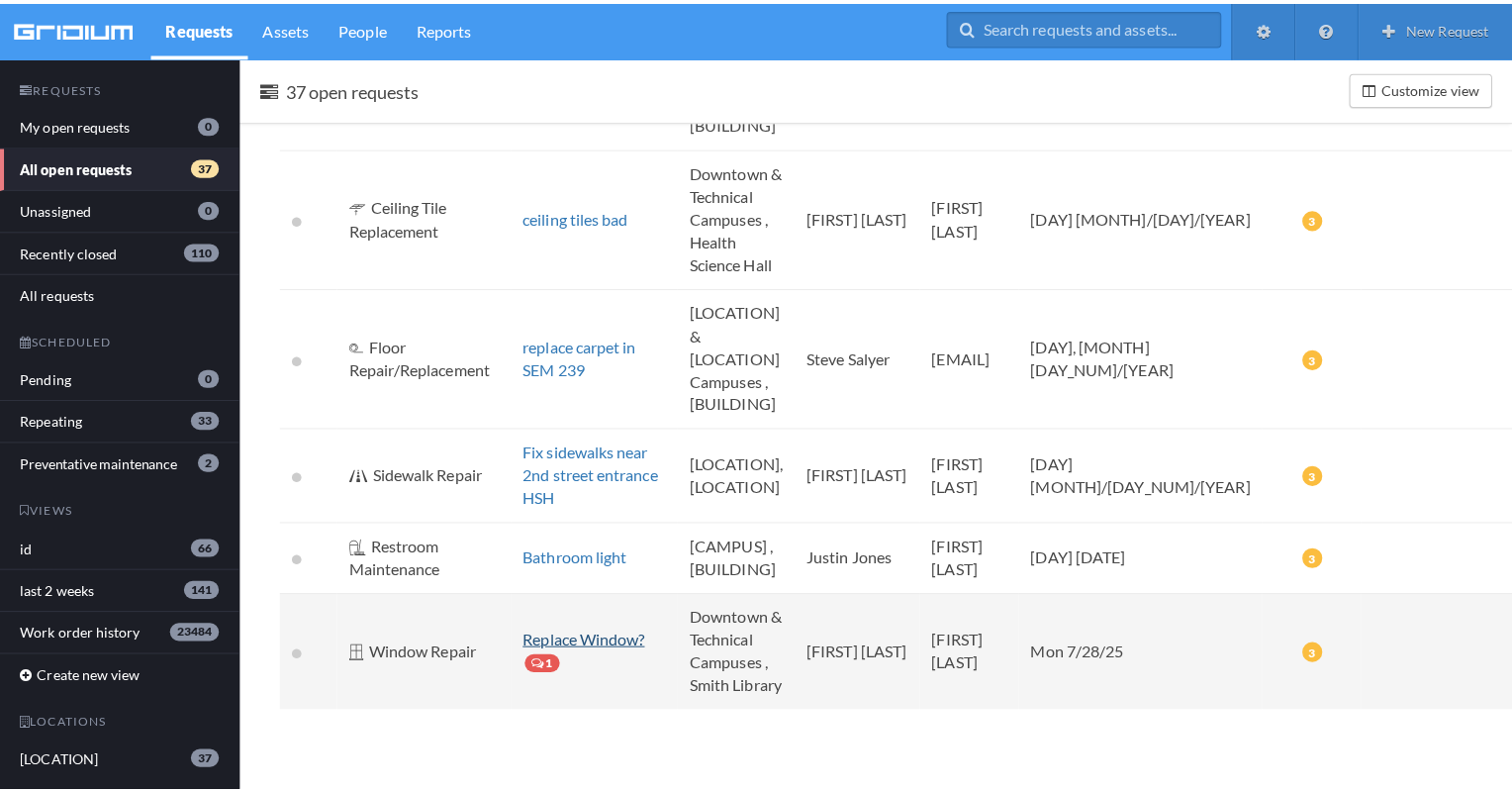 scroll, scrollTop: 0, scrollLeft: 0, axis: both 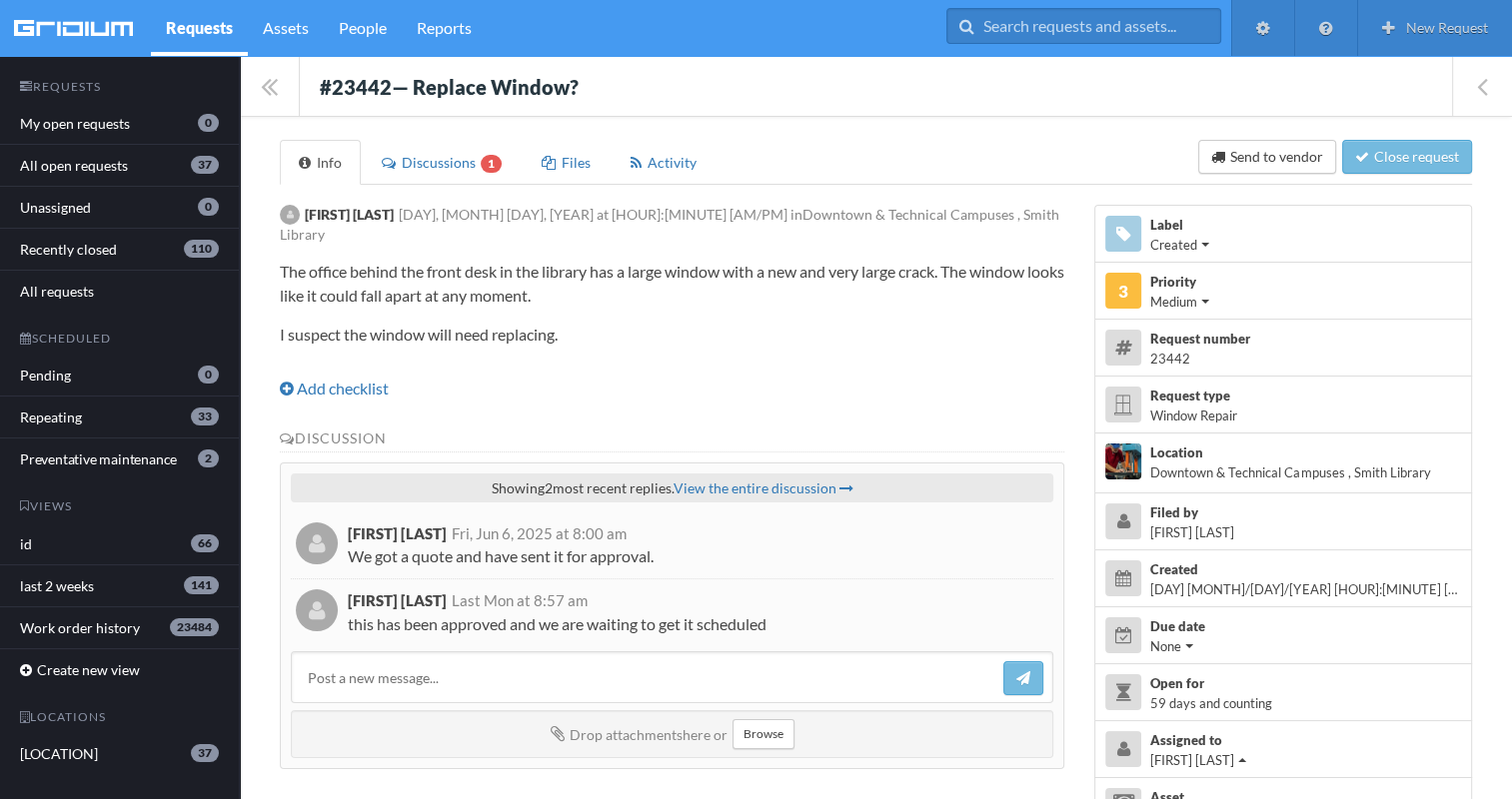 drag, startPoint x: 315, startPoint y: 68, endPoint x: 806, endPoint y: 616, distance: 735.7887 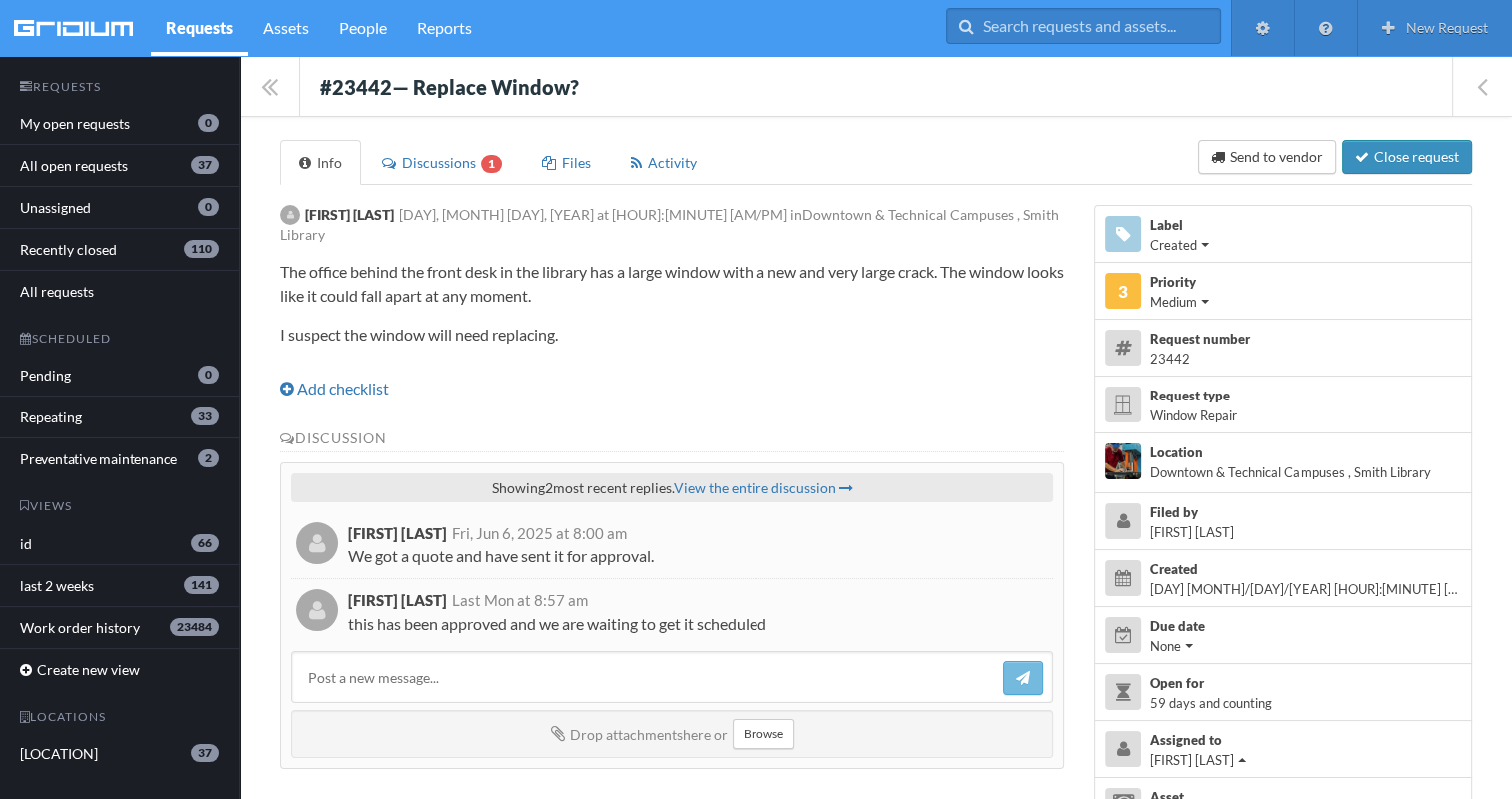 click on "Close request" at bounding box center [1407, 157] 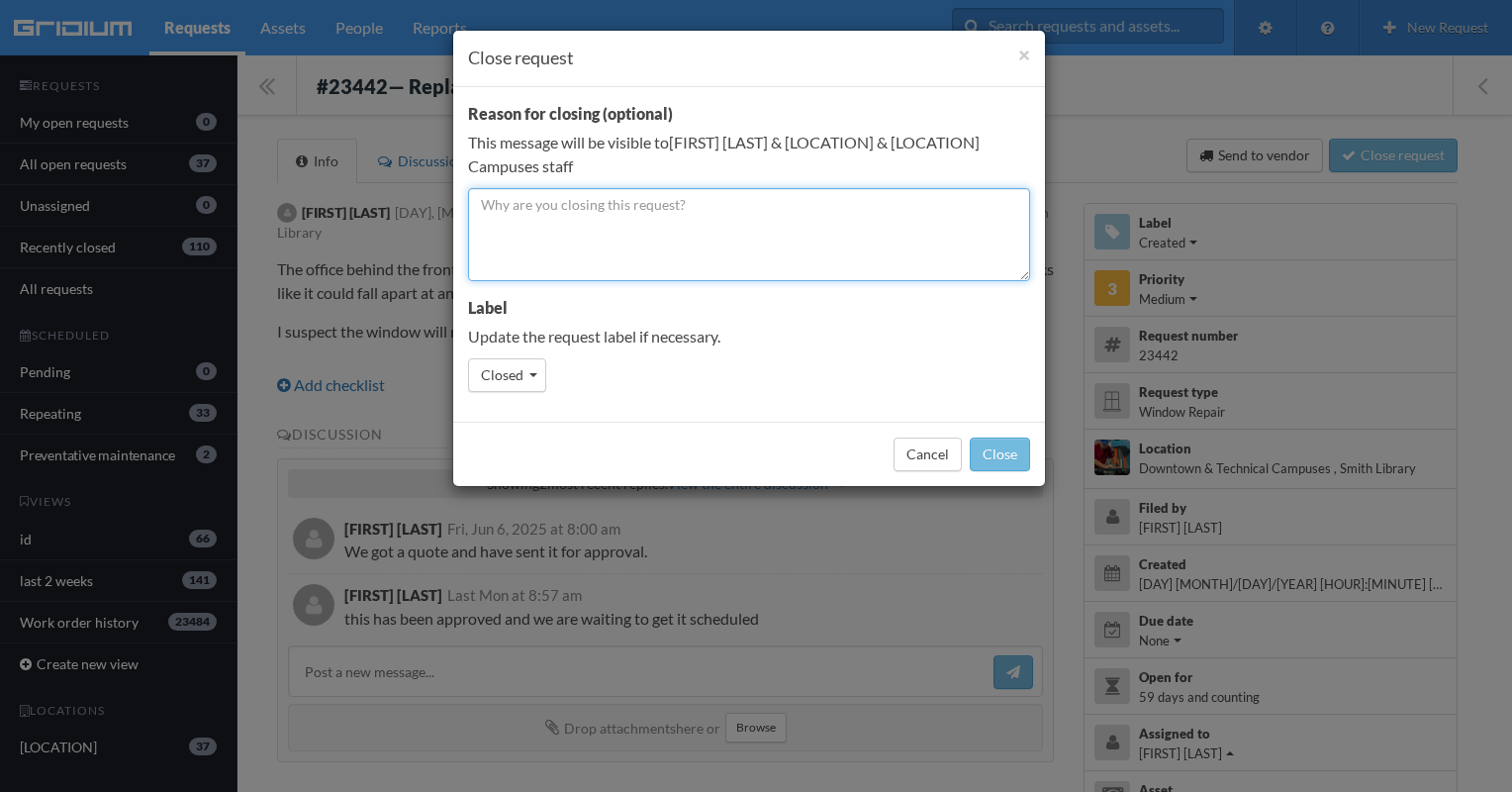 click at bounding box center [749, 235] 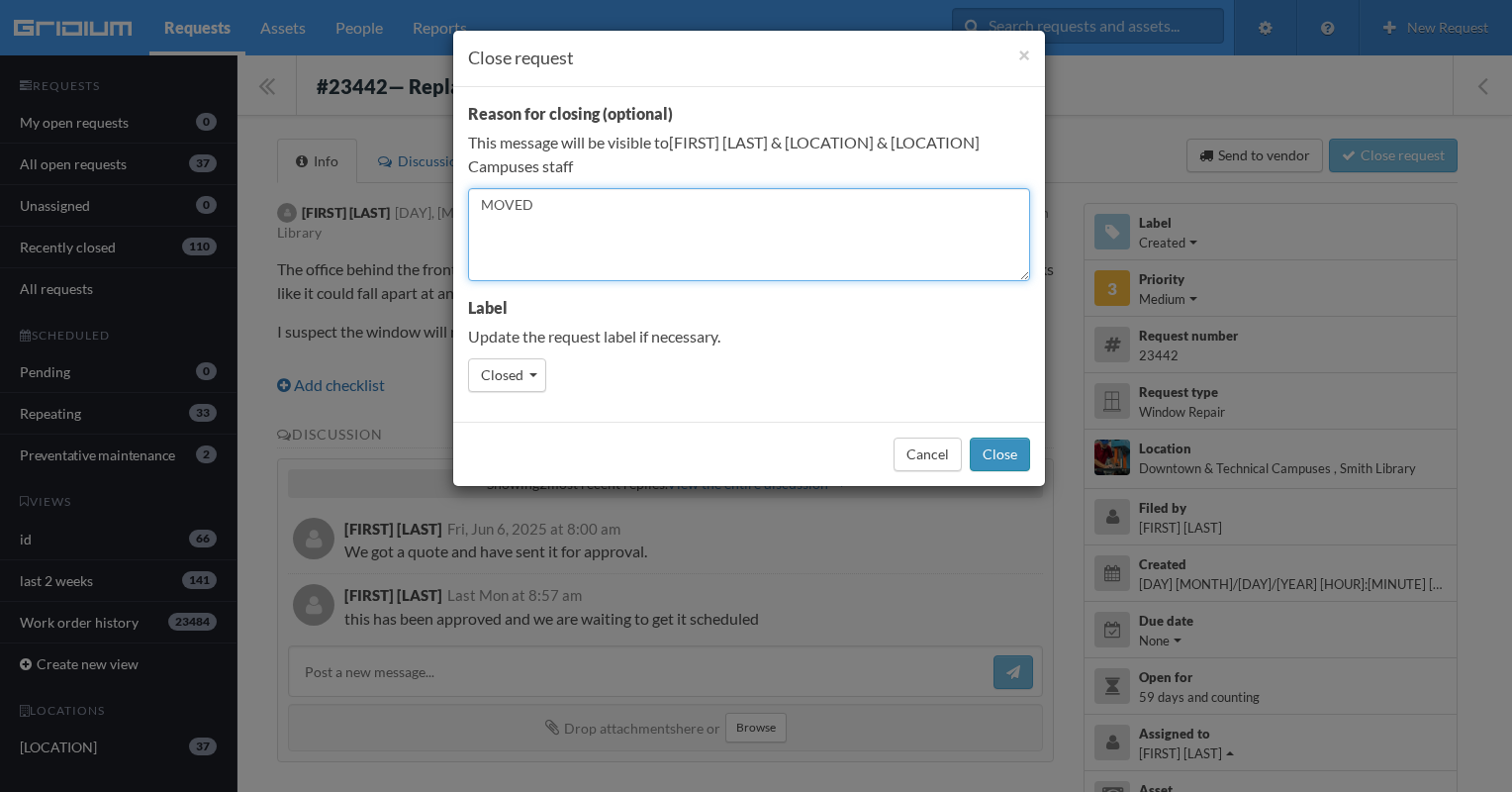 type on "MOVED" 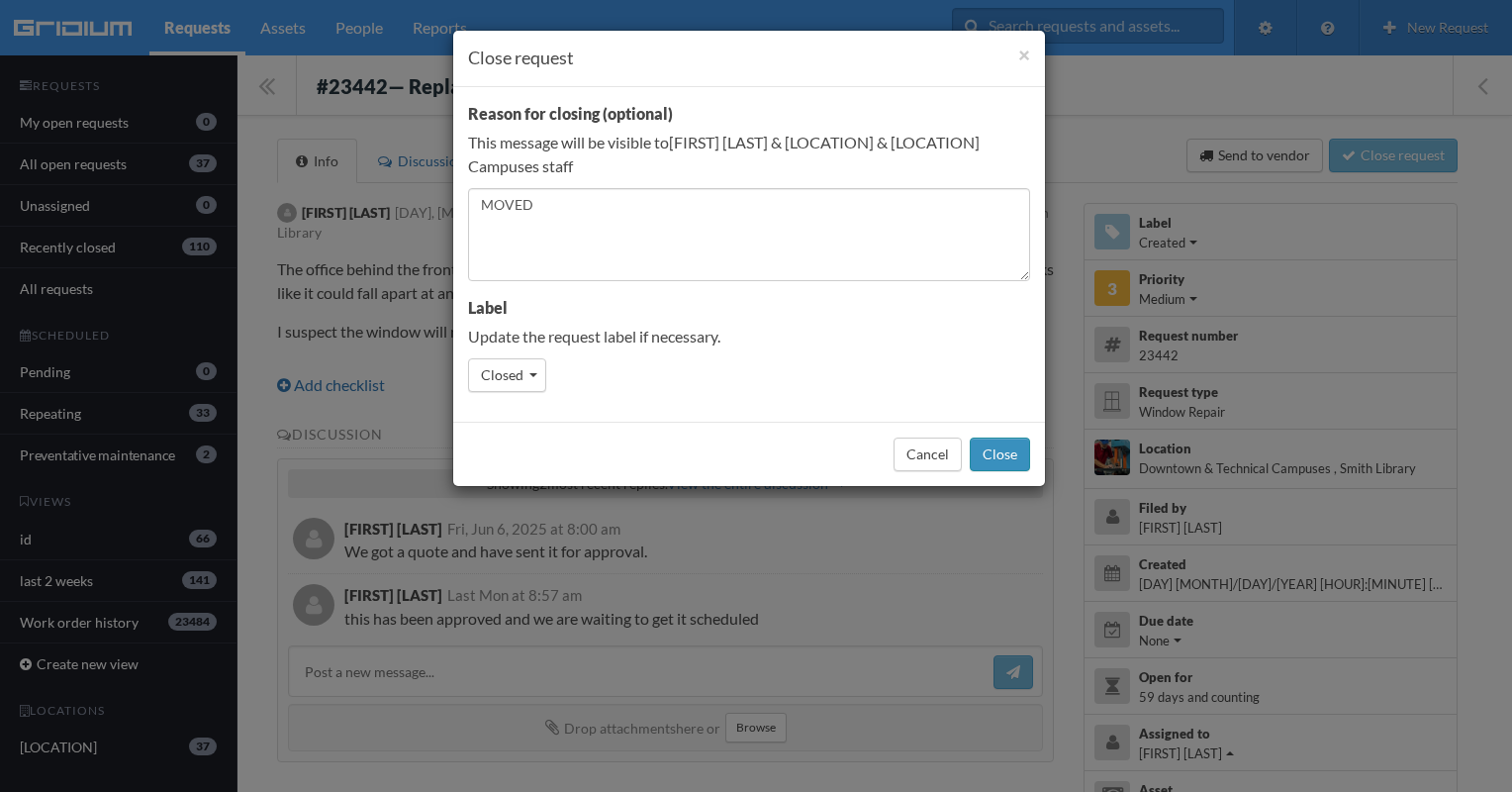click on "Close" at bounding box center (999, 454) 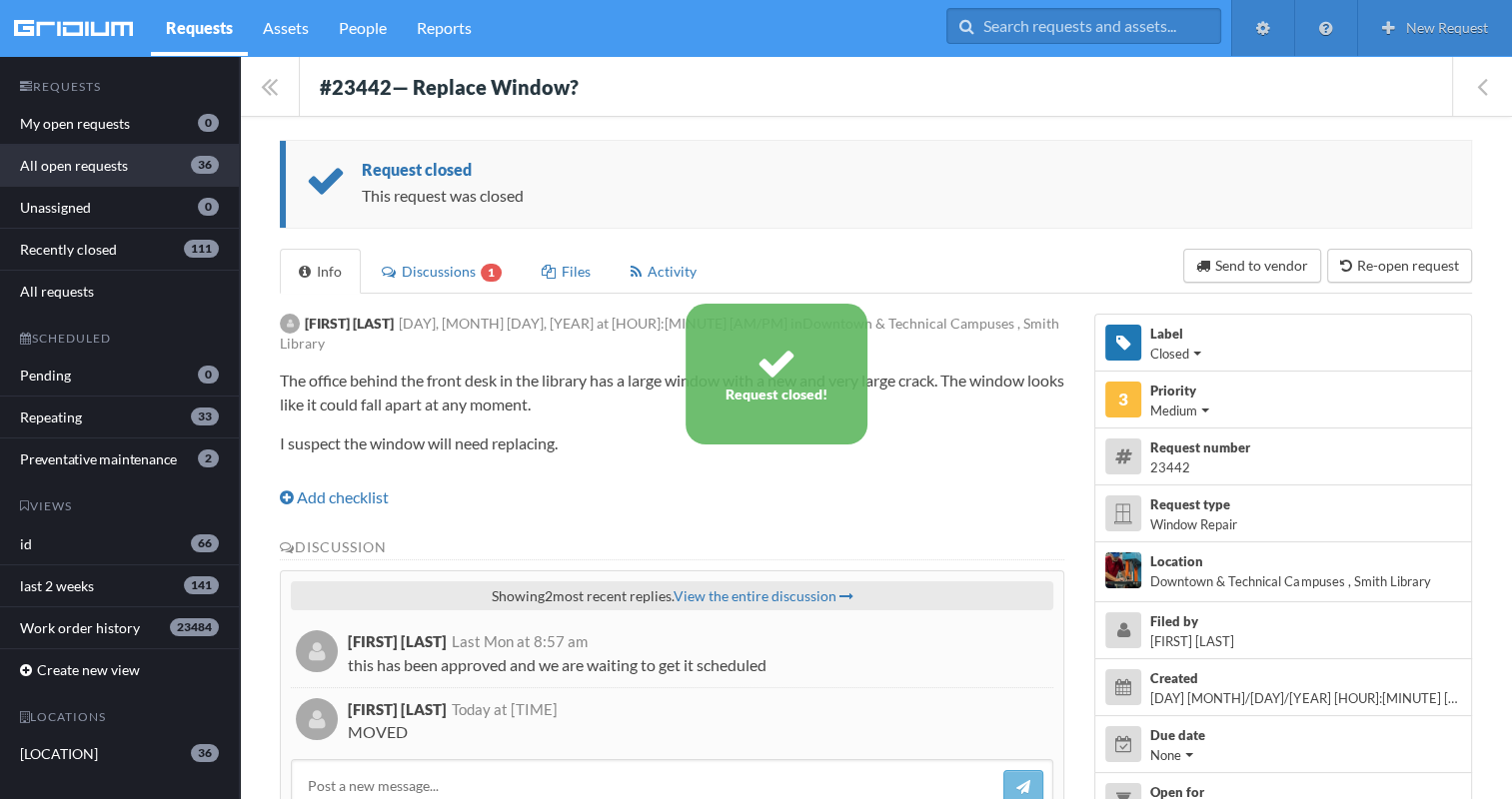 click on "All open requests  36" at bounding box center [119, 166] 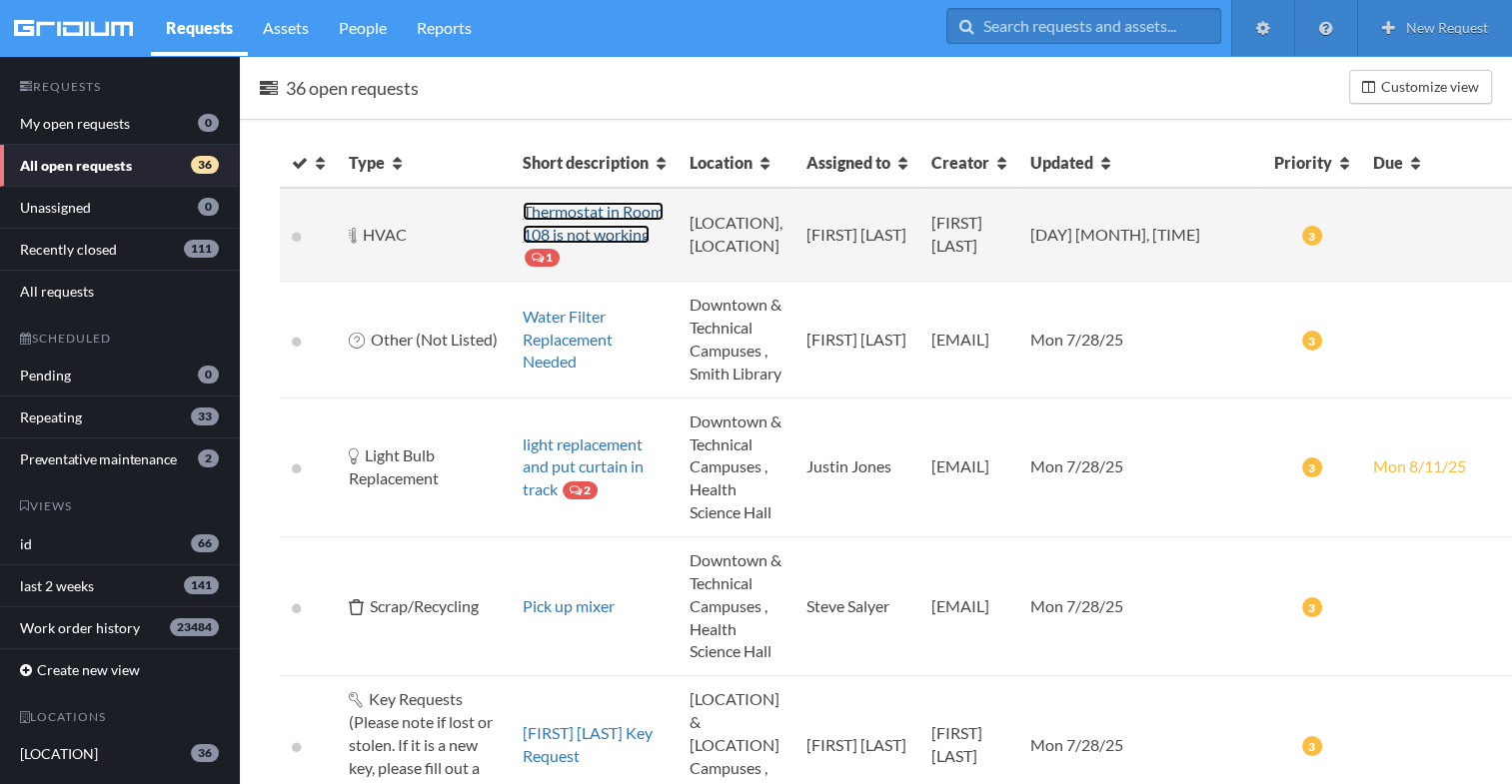 click on "Thermostat in Room 108 is not working" at bounding box center [593, 223] 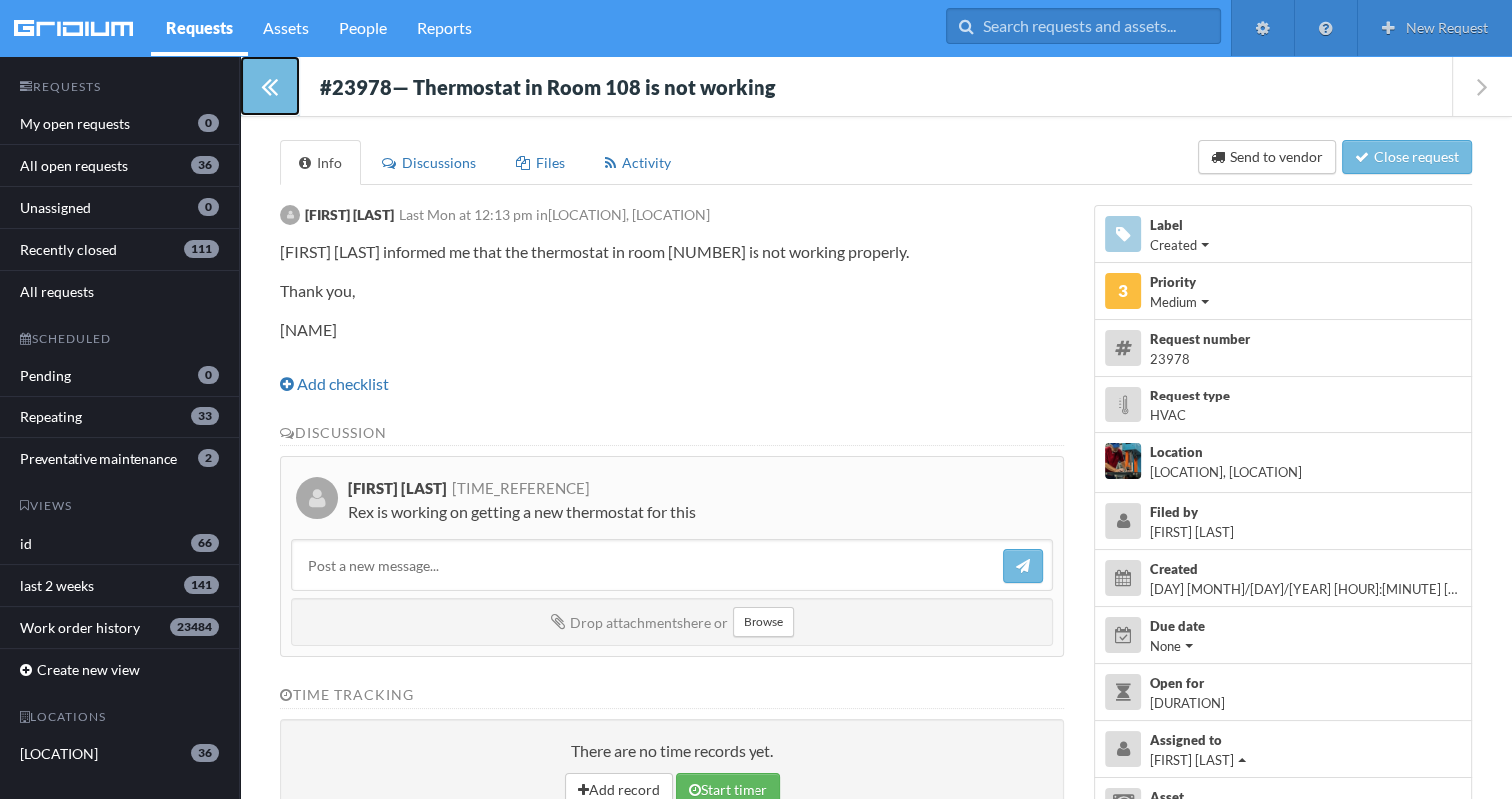 click at bounding box center (270, 86) 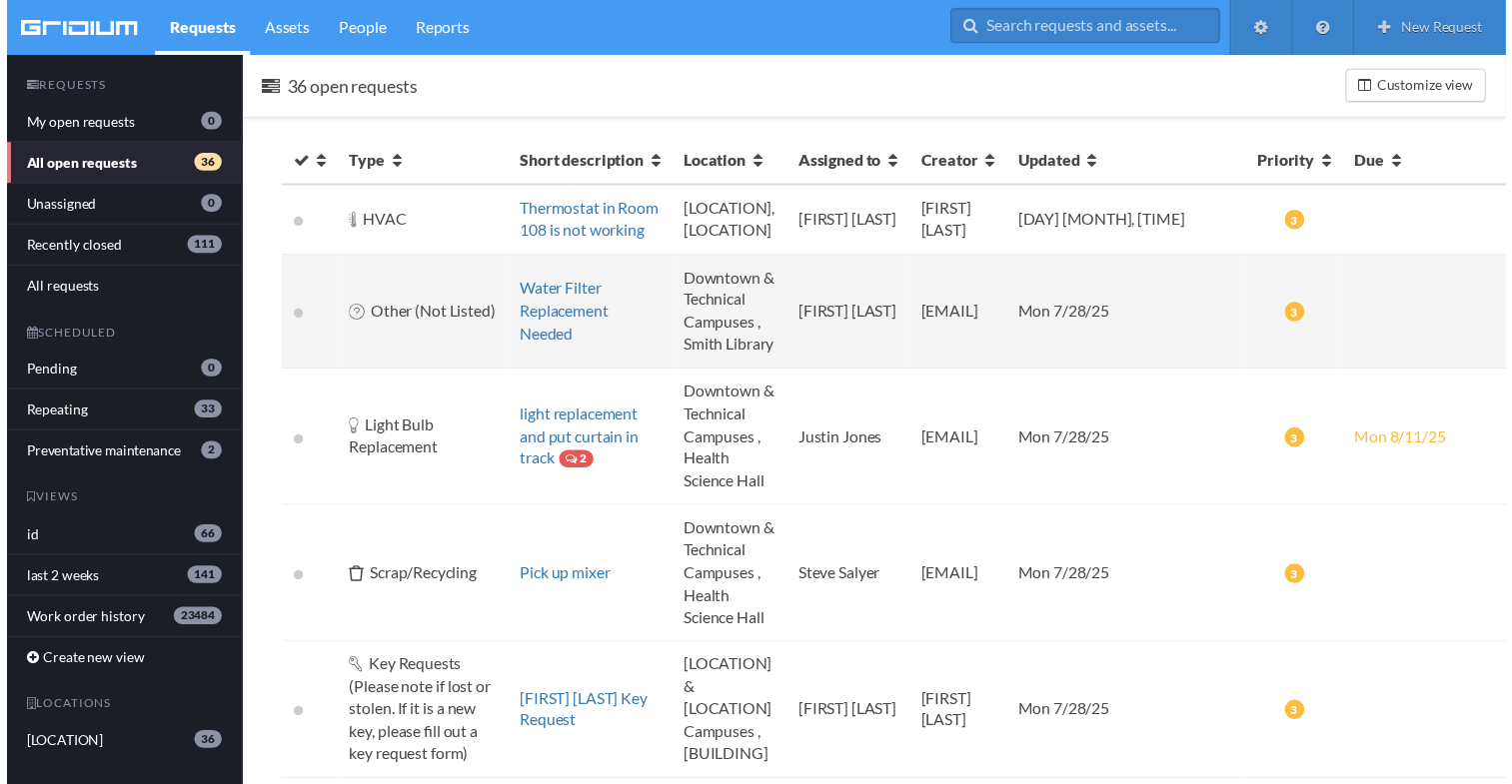 scroll, scrollTop: 57, scrollLeft: 0, axis: vertical 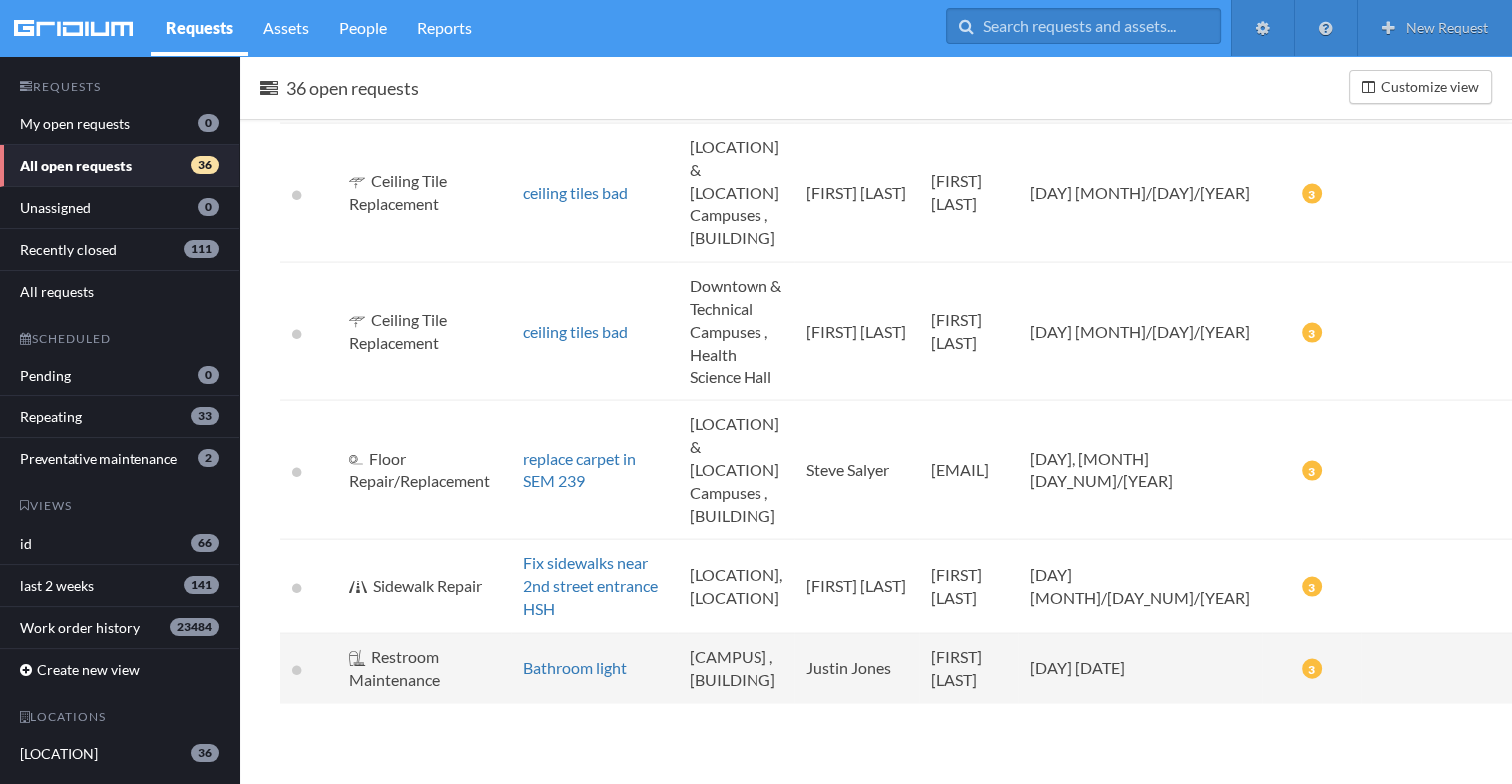click on "Bathroom light" at bounding box center (594, 668) 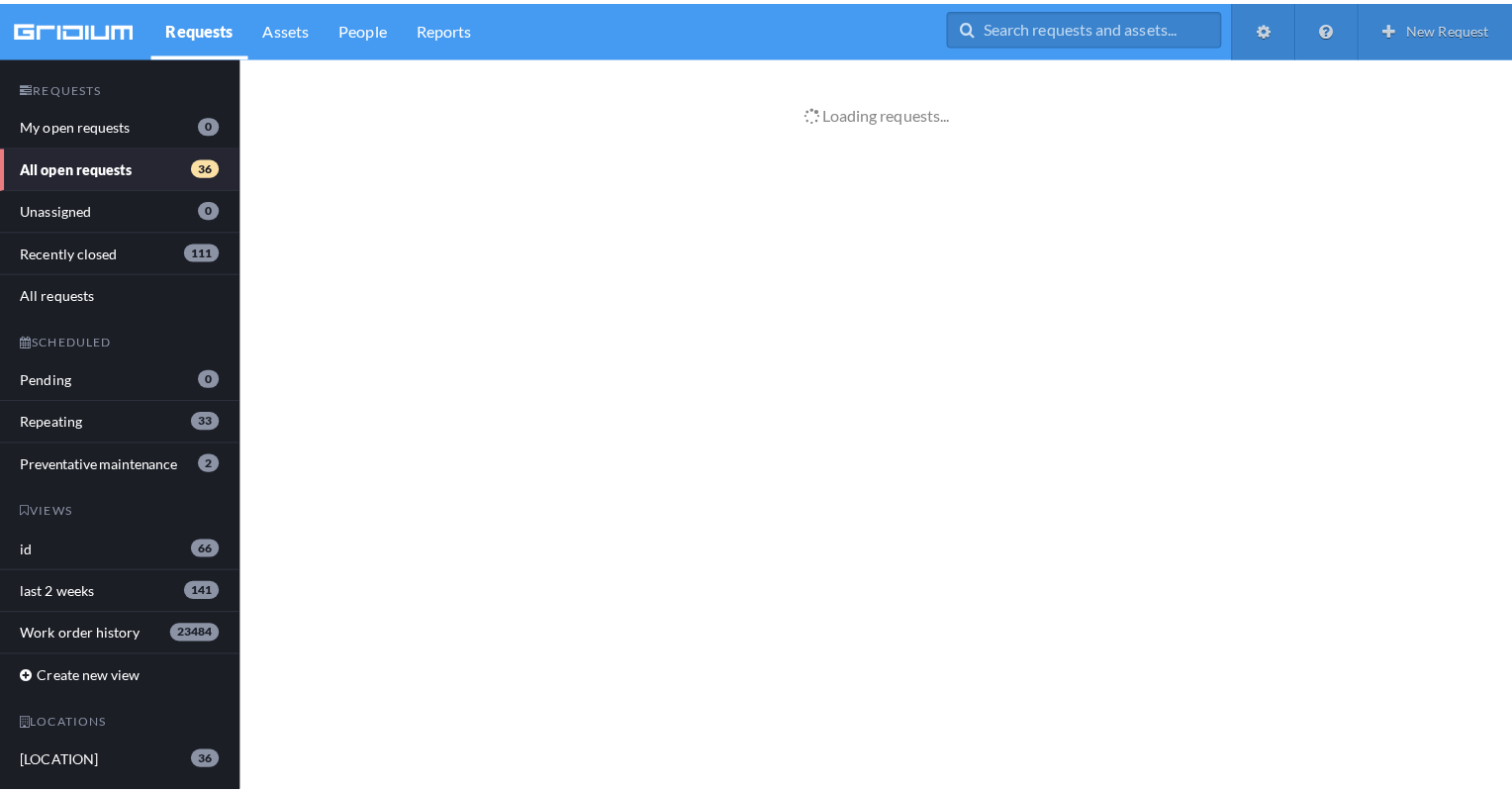 scroll, scrollTop: 0, scrollLeft: 0, axis: both 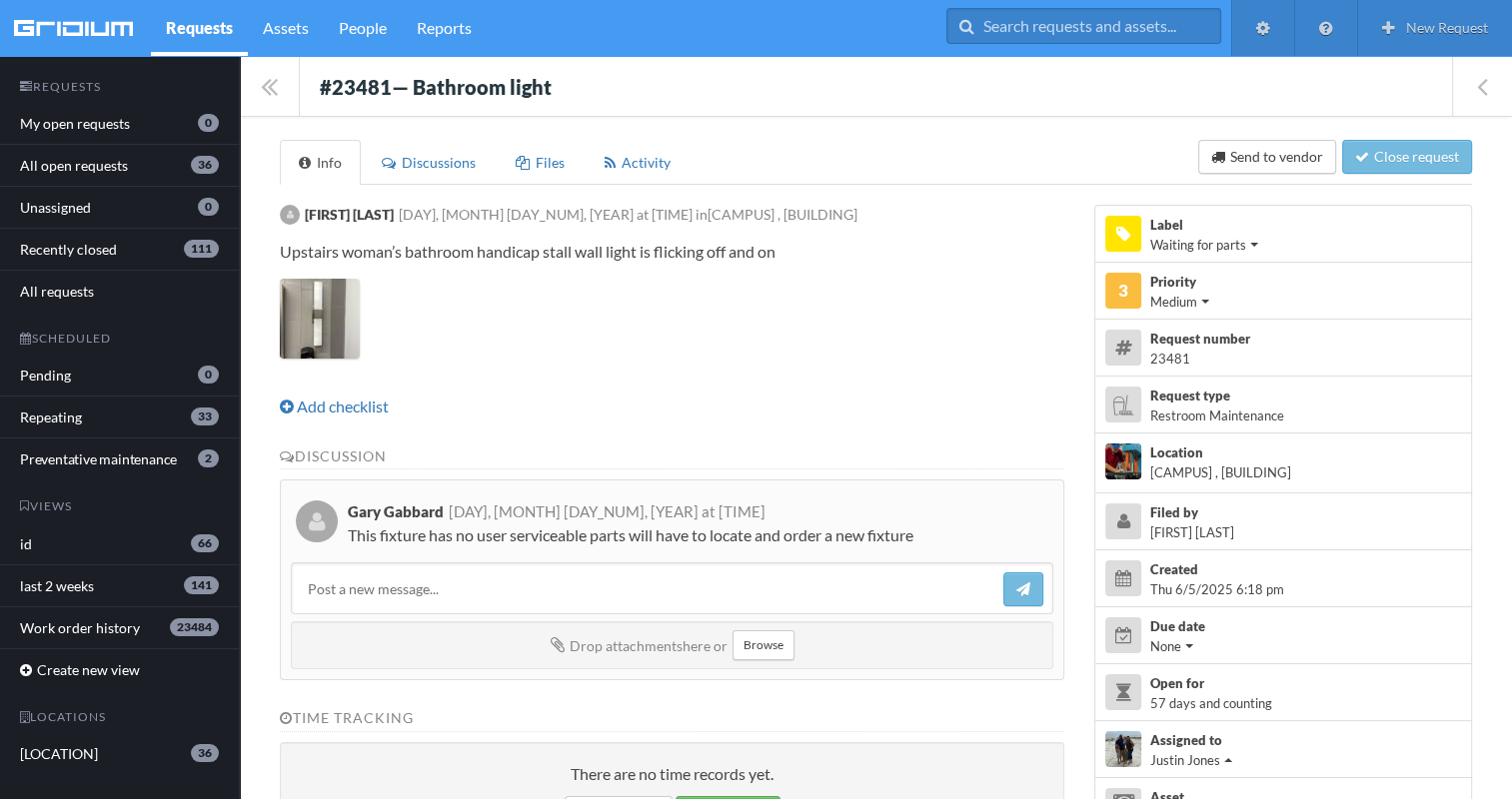 drag, startPoint x: 315, startPoint y: 67, endPoint x: 1010, endPoint y: 546, distance: 844.077 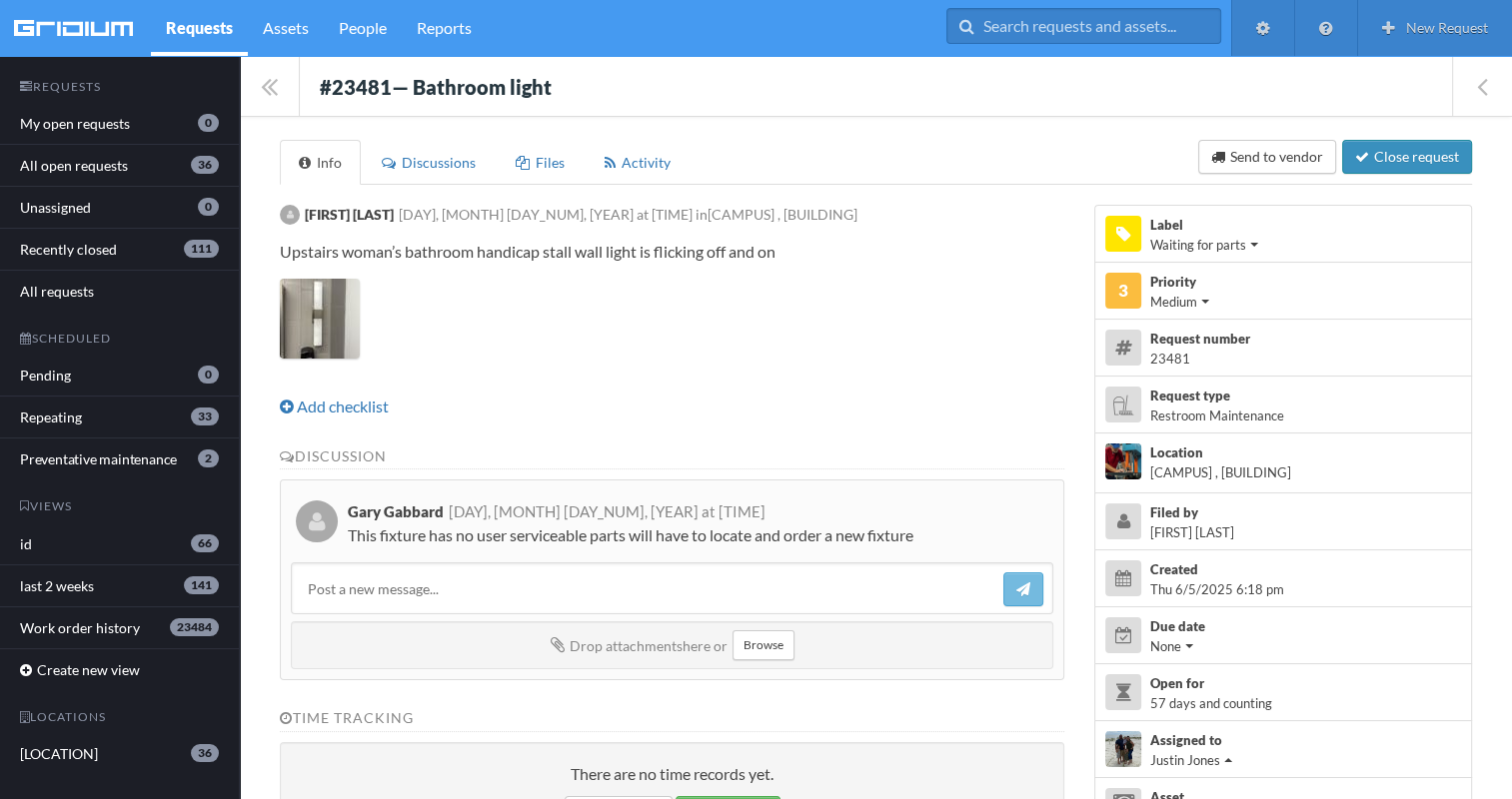 click on "Close request" at bounding box center [1407, 157] 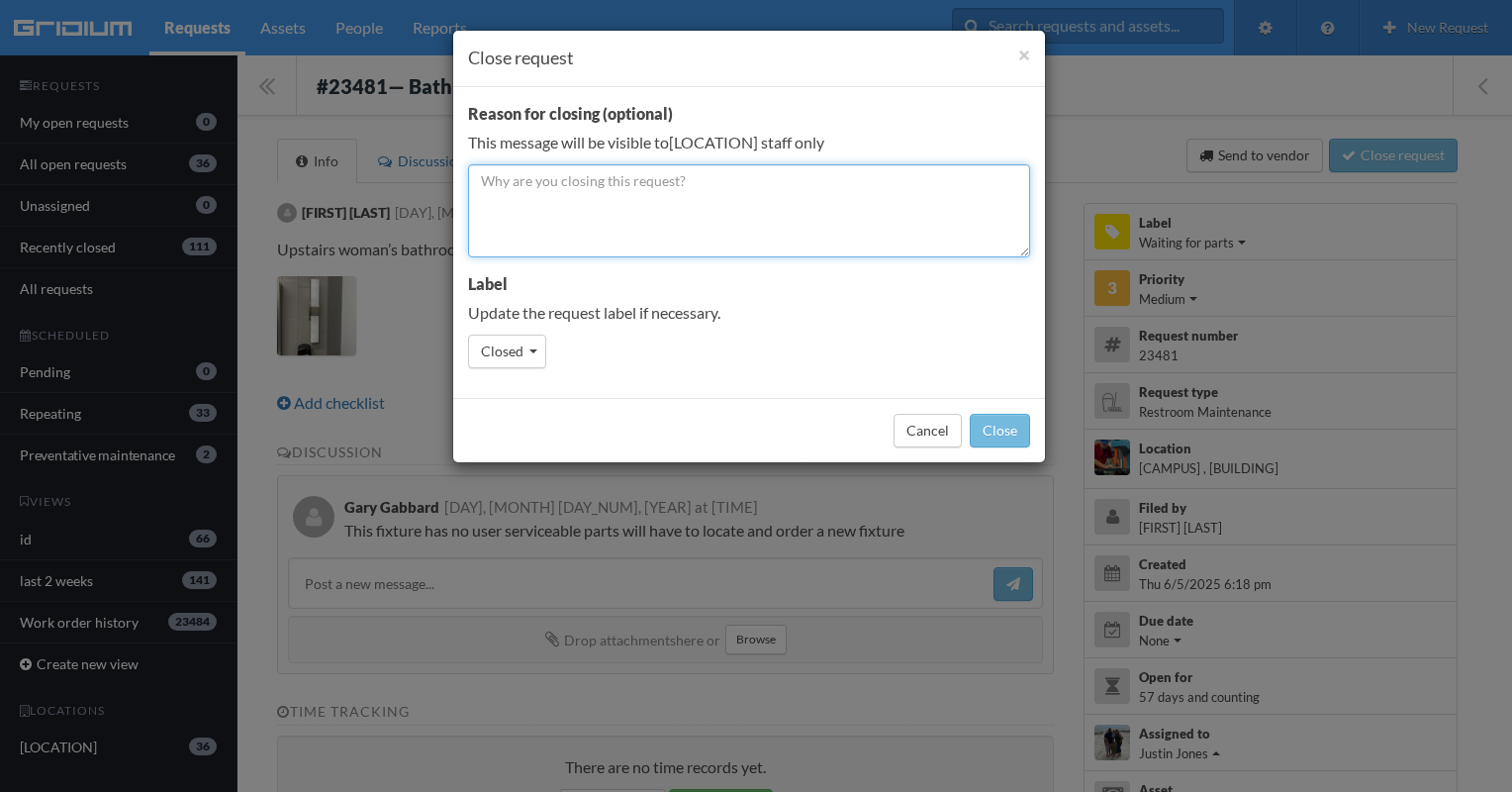 click at bounding box center (749, 211) 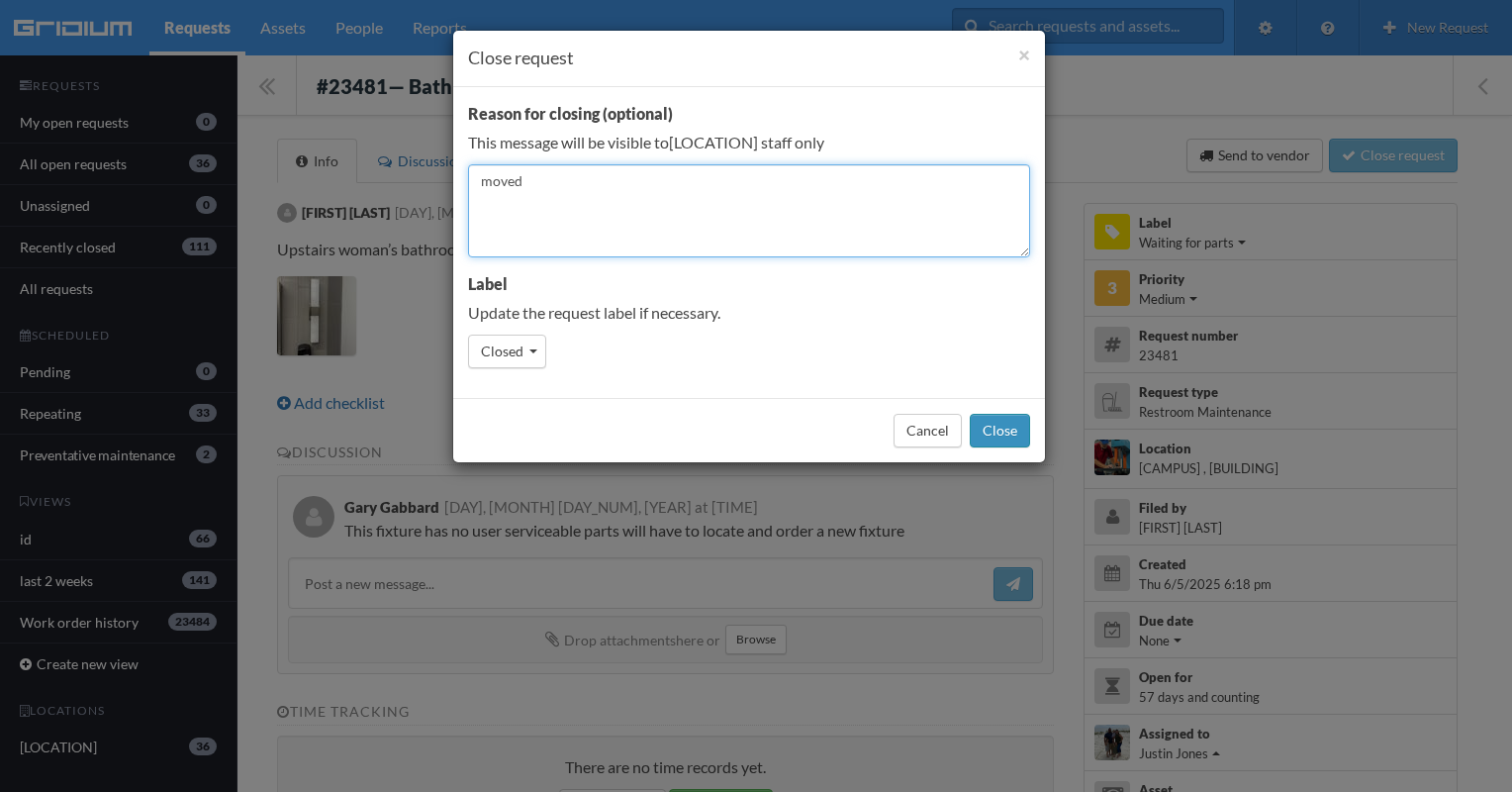 type on "moved" 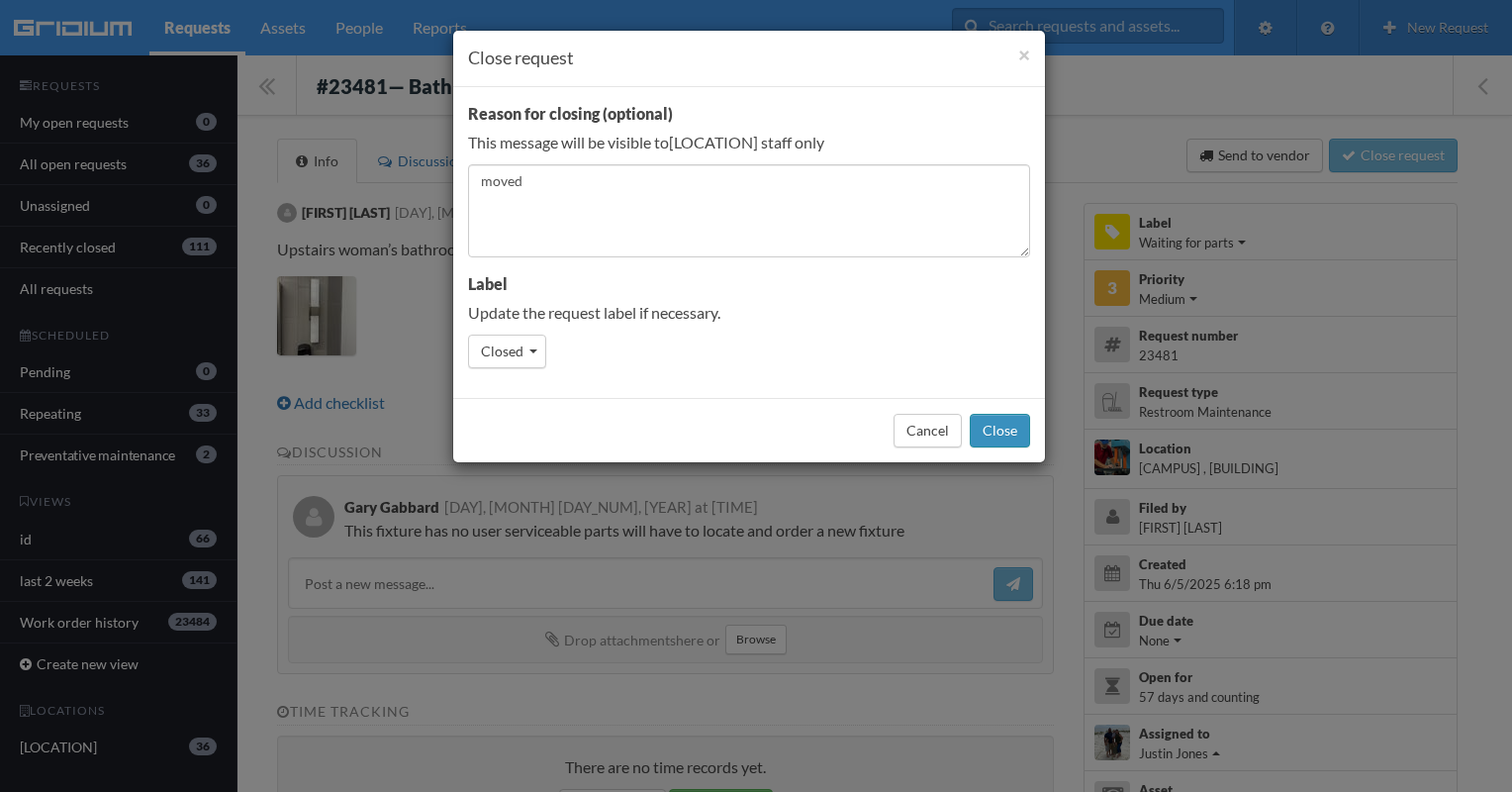 click on "Close" at bounding box center [999, 431] 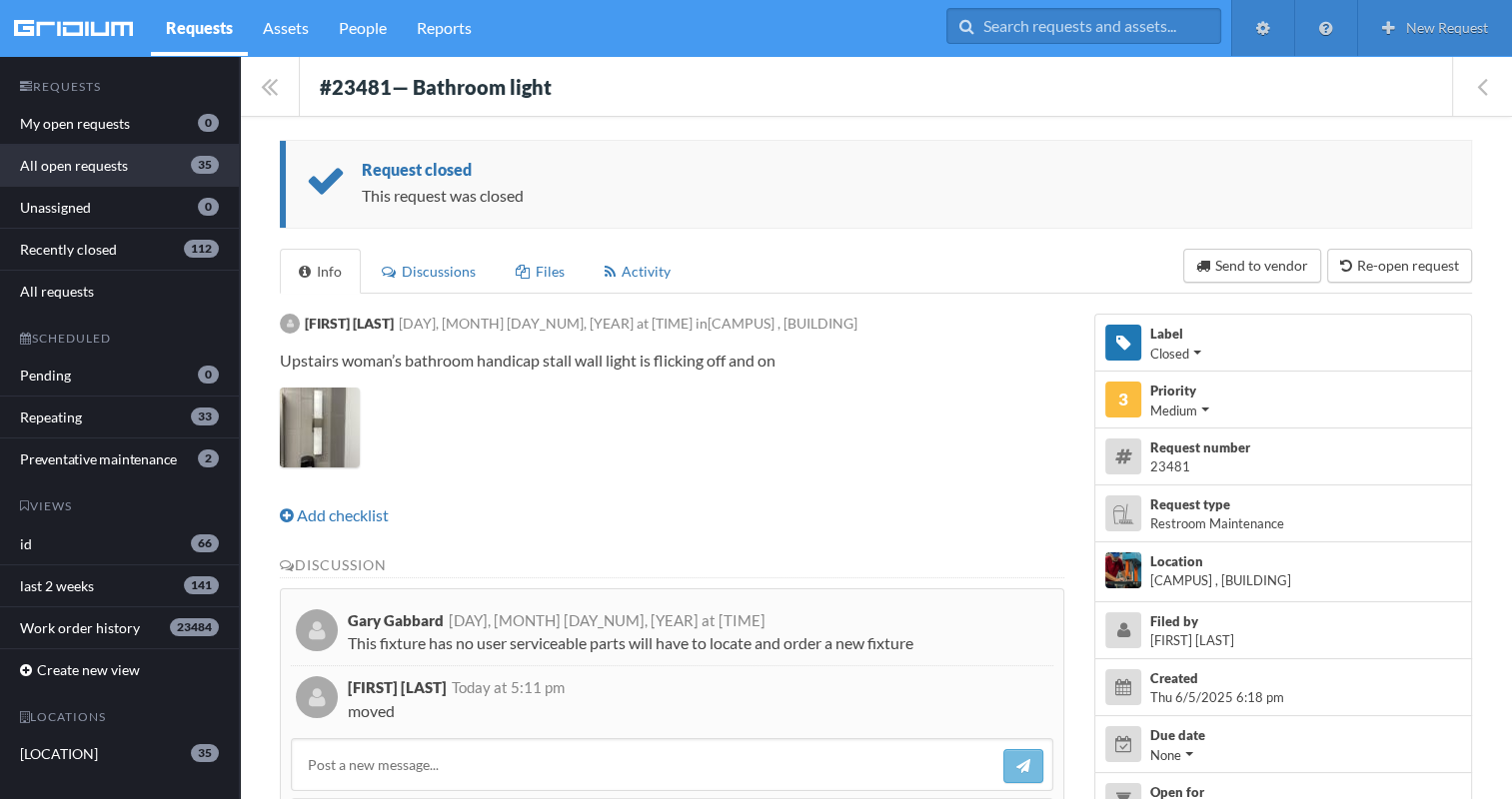 click on "All open requests  35" at bounding box center (119, 166) 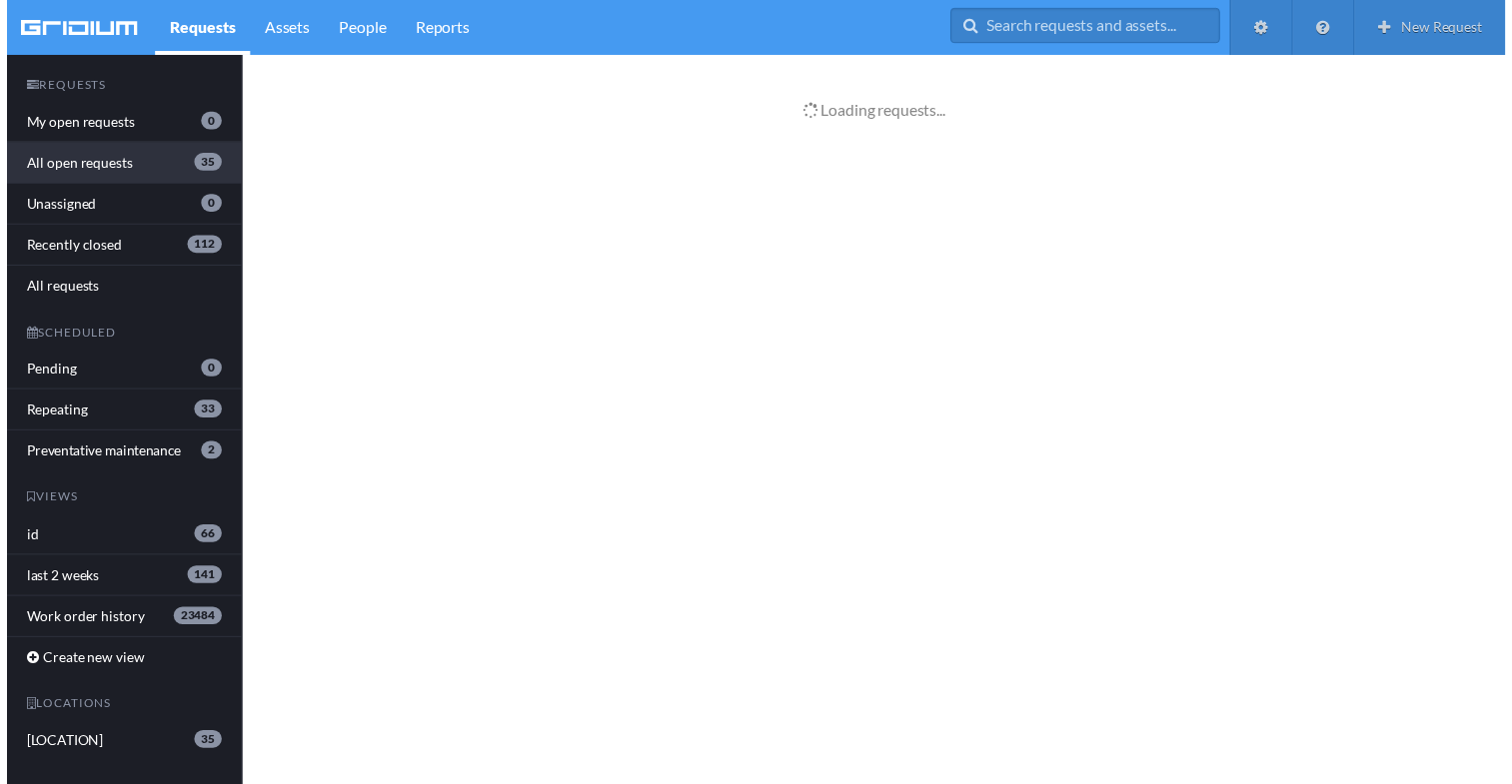 scroll, scrollTop: 57, scrollLeft: 0, axis: vertical 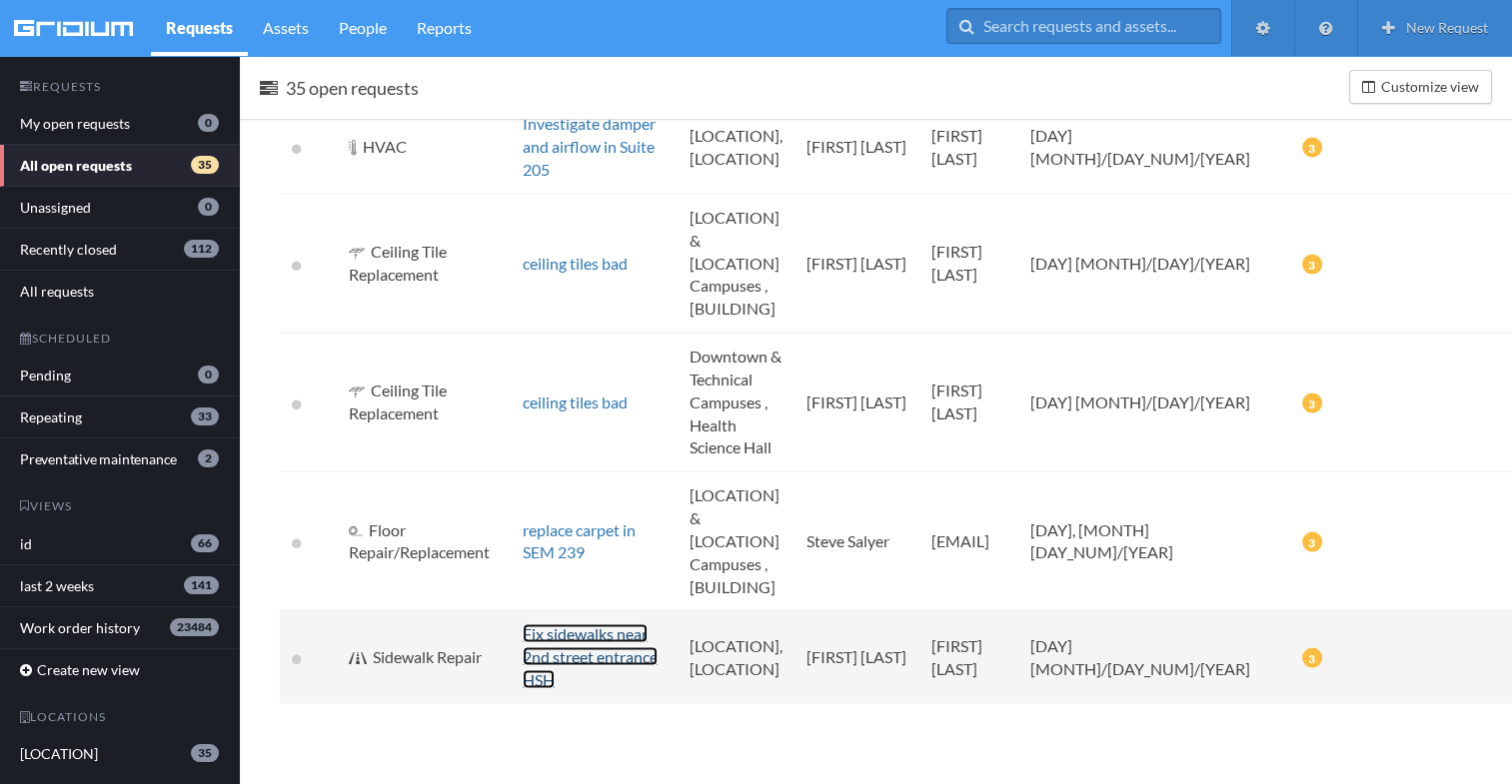 click on "Fix sidewalks near 2nd street entrance HSH" at bounding box center (590, 656) 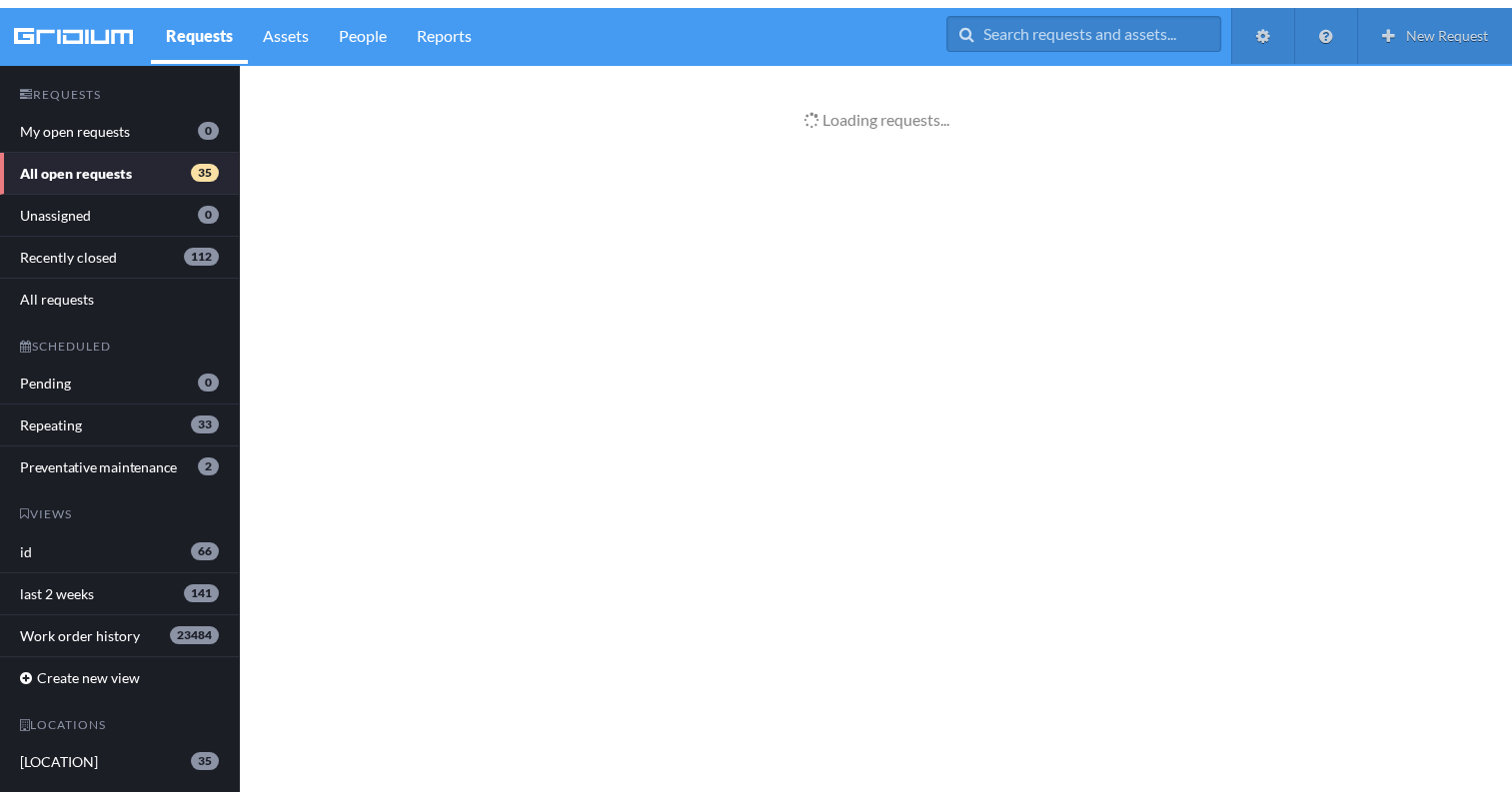 scroll, scrollTop: 0, scrollLeft: 0, axis: both 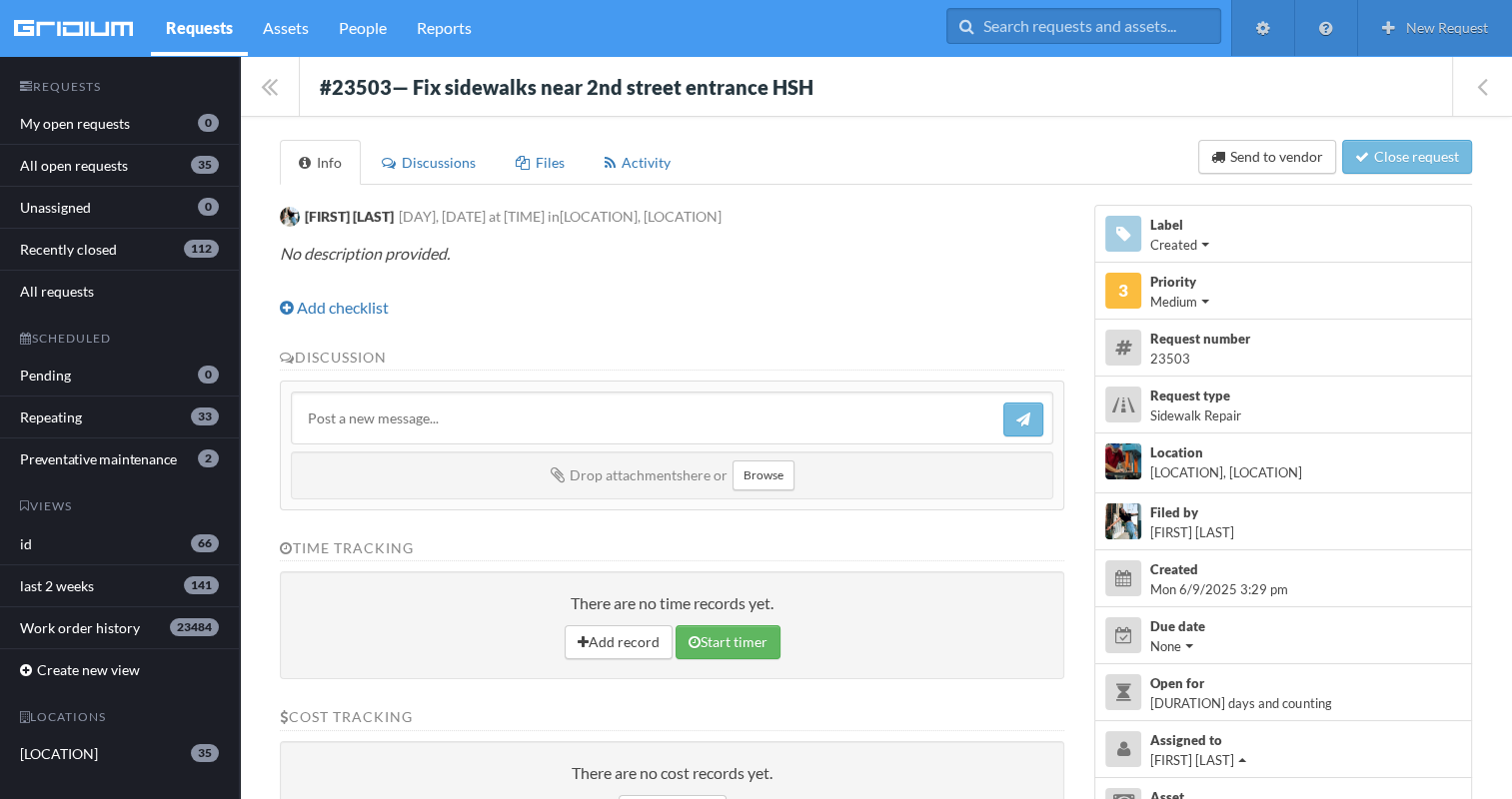 drag, startPoint x: 316, startPoint y: 65, endPoint x: 823, endPoint y: 106, distance: 508.65509 